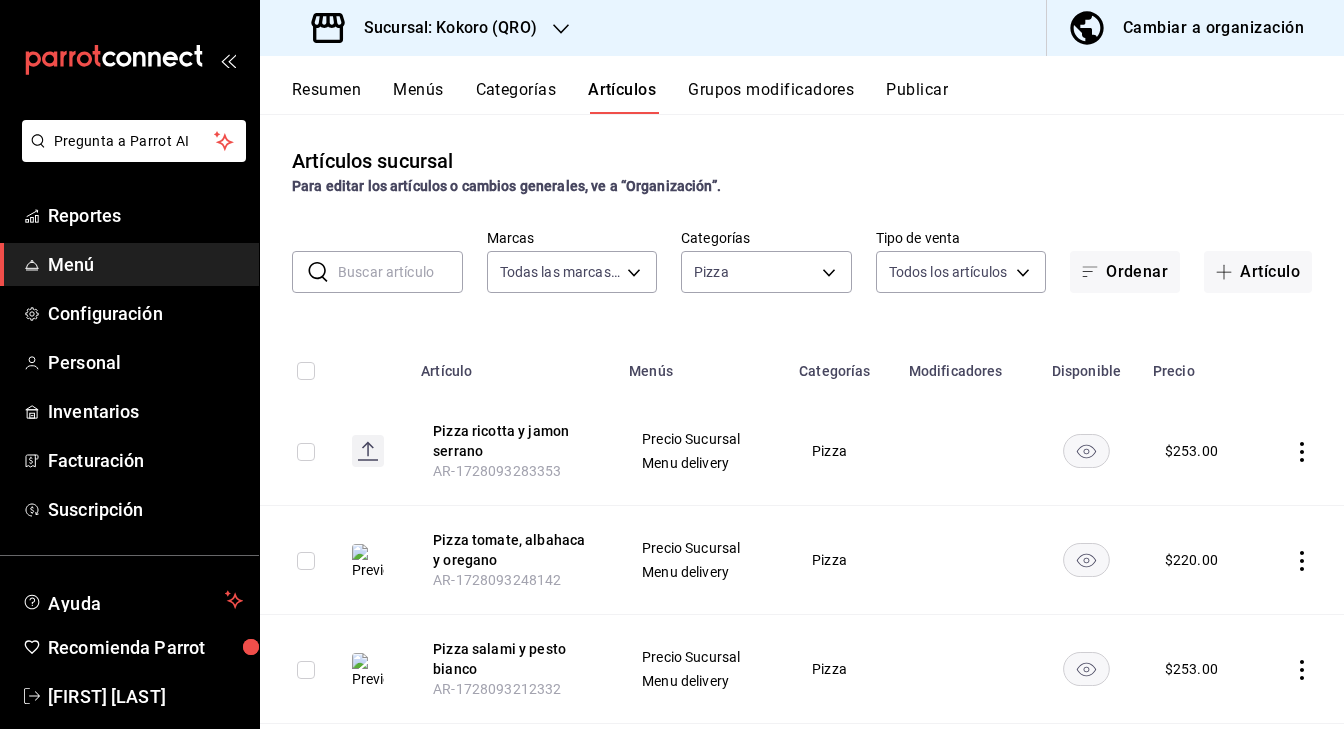 scroll, scrollTop: 0, scrollLeft: 0, axis: both 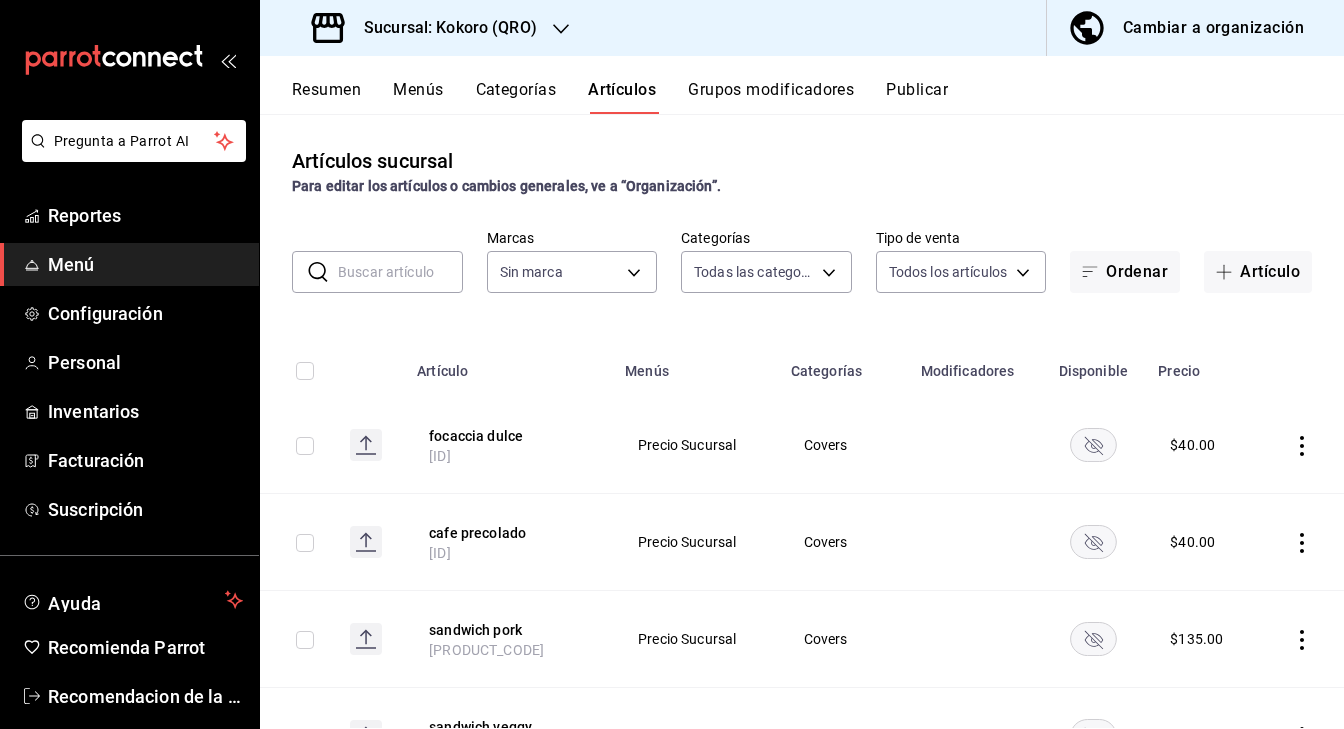 type on "[UUID],[UUID],[UUID],[UUID],[UUID],[UUID],[UUID],[UUID],[UUID]" 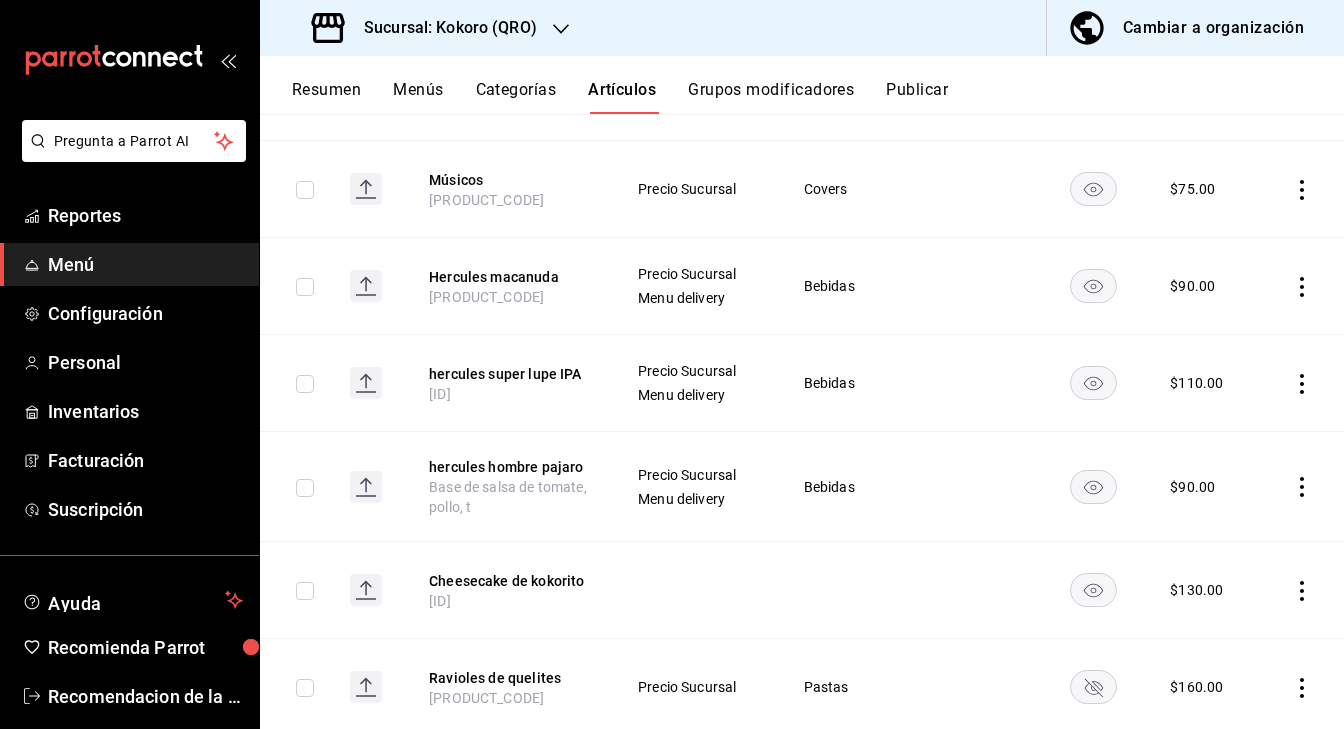 scroll, scrollTop: 755, scrollLeft: 0, axis: vertical 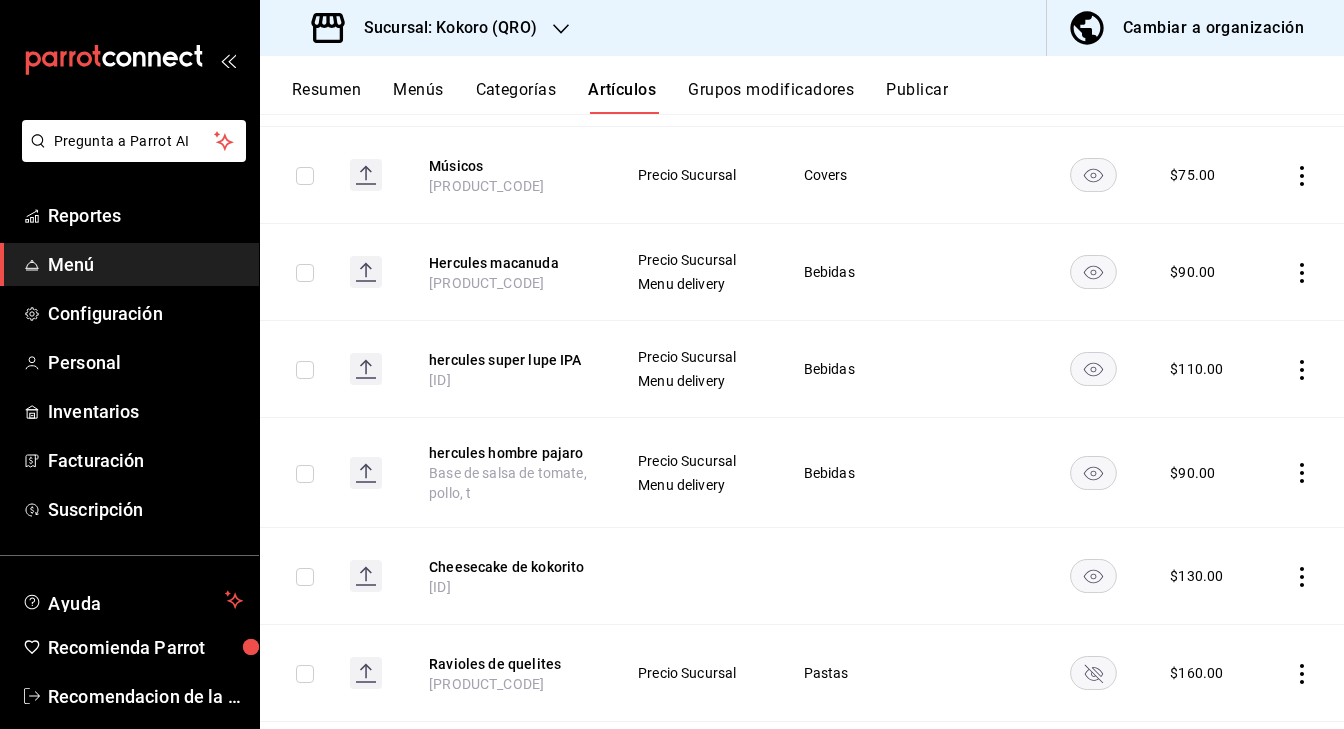 click on "Resumen" at bounding box center (326, 97) 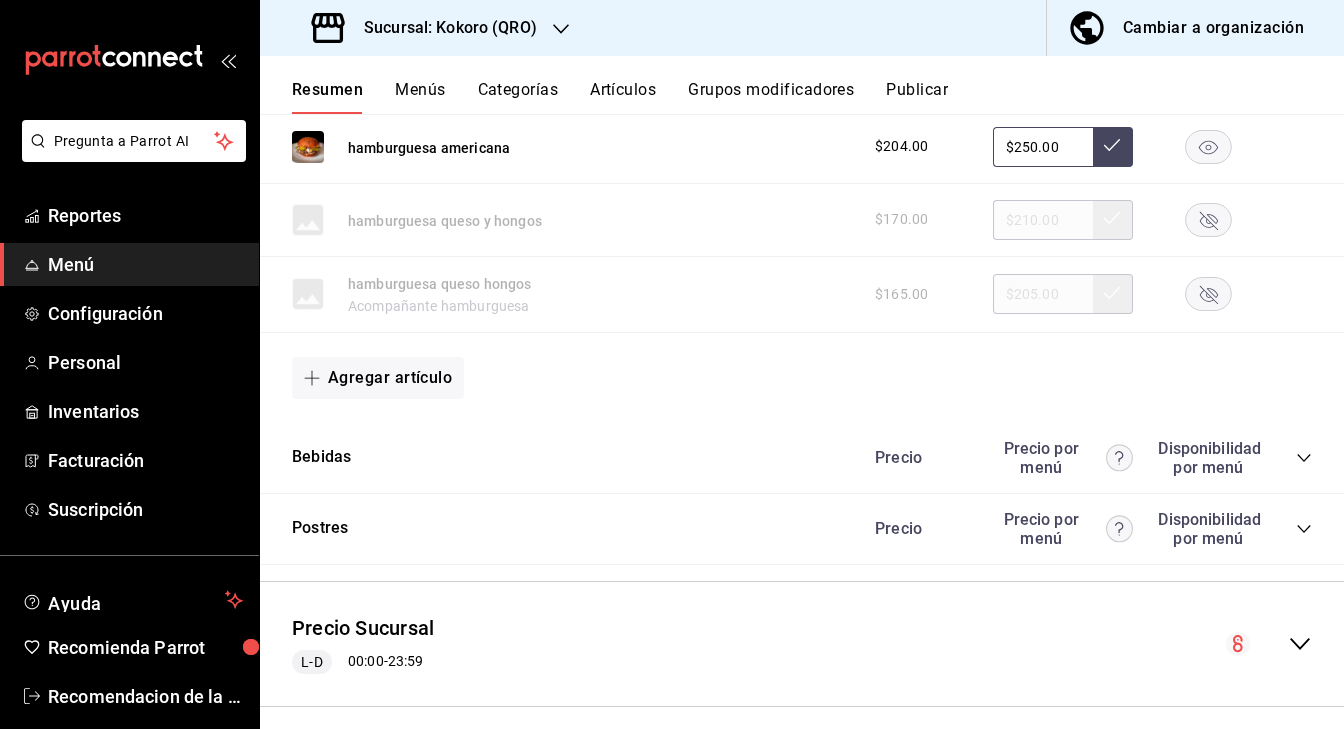 scroll, scrollTop: 1845, scrollLeft: 0, axis: vertical 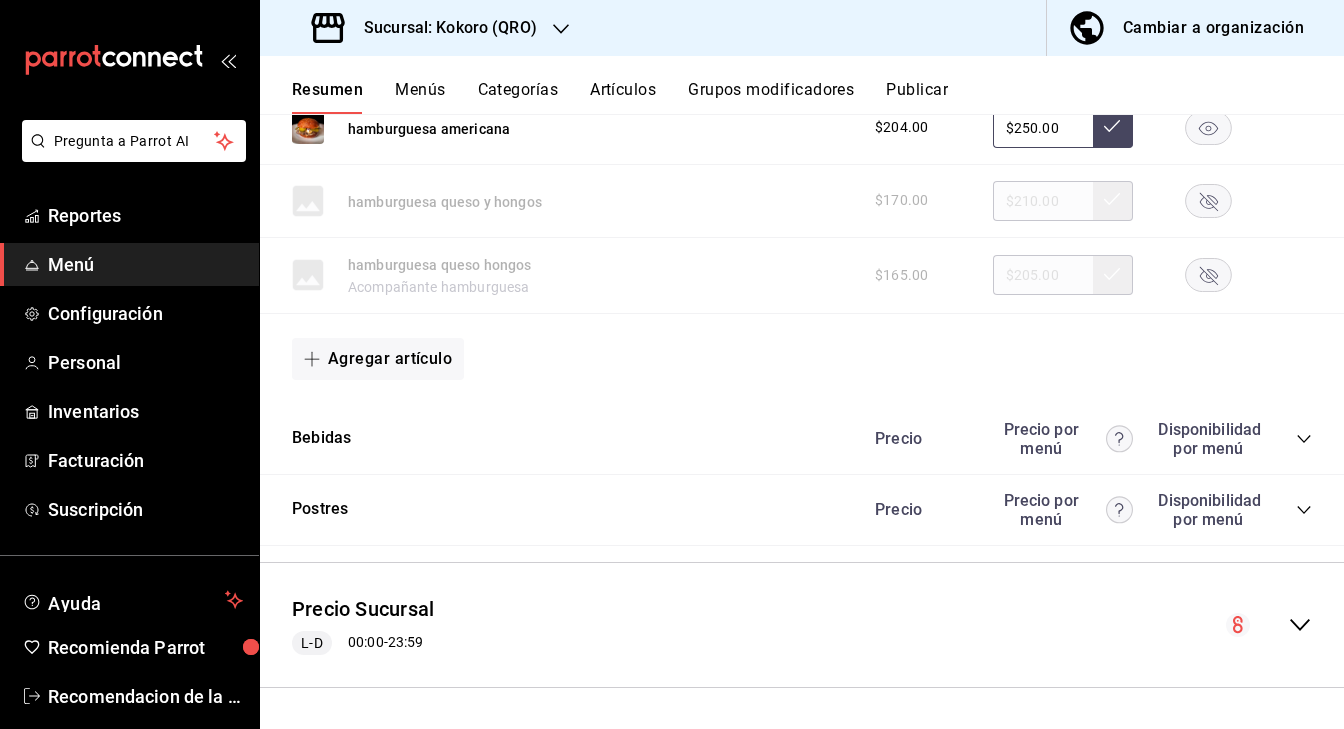 click 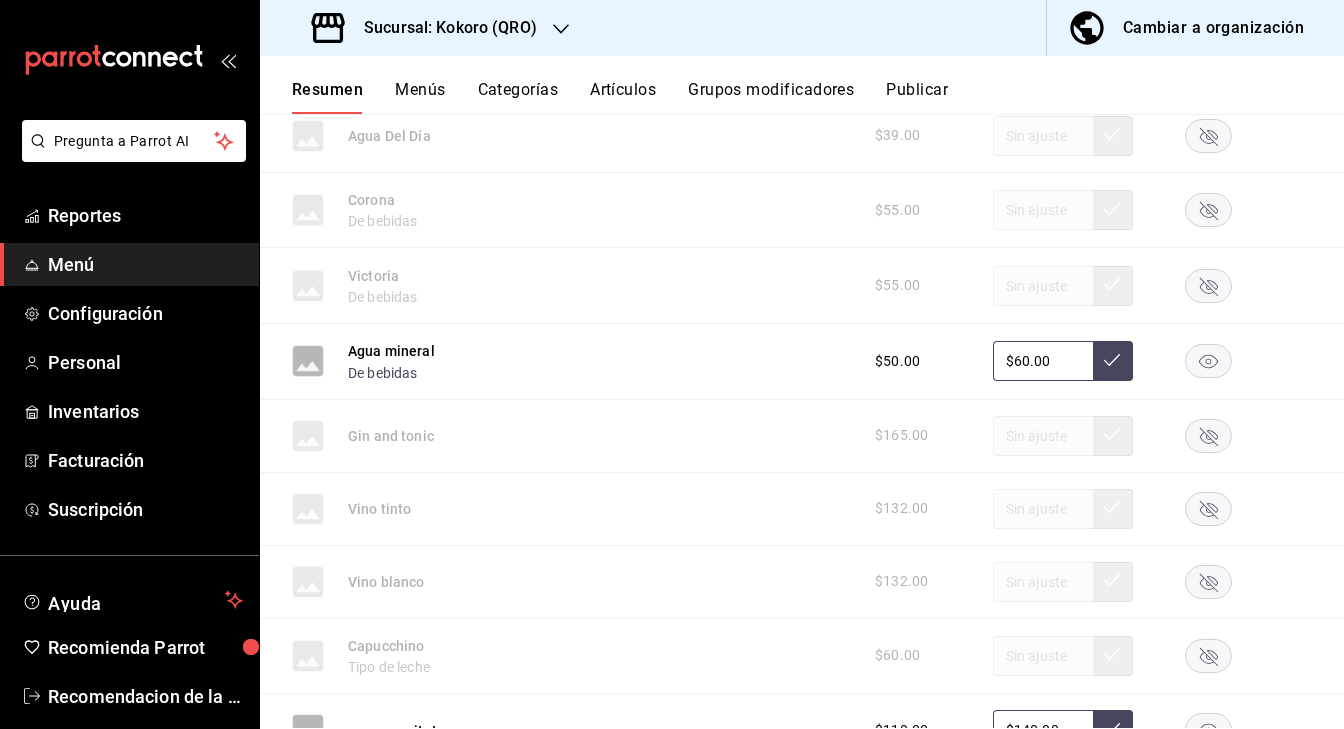 scroll, scrollTop: 2706, scrollLeft: 0, axis: vertical 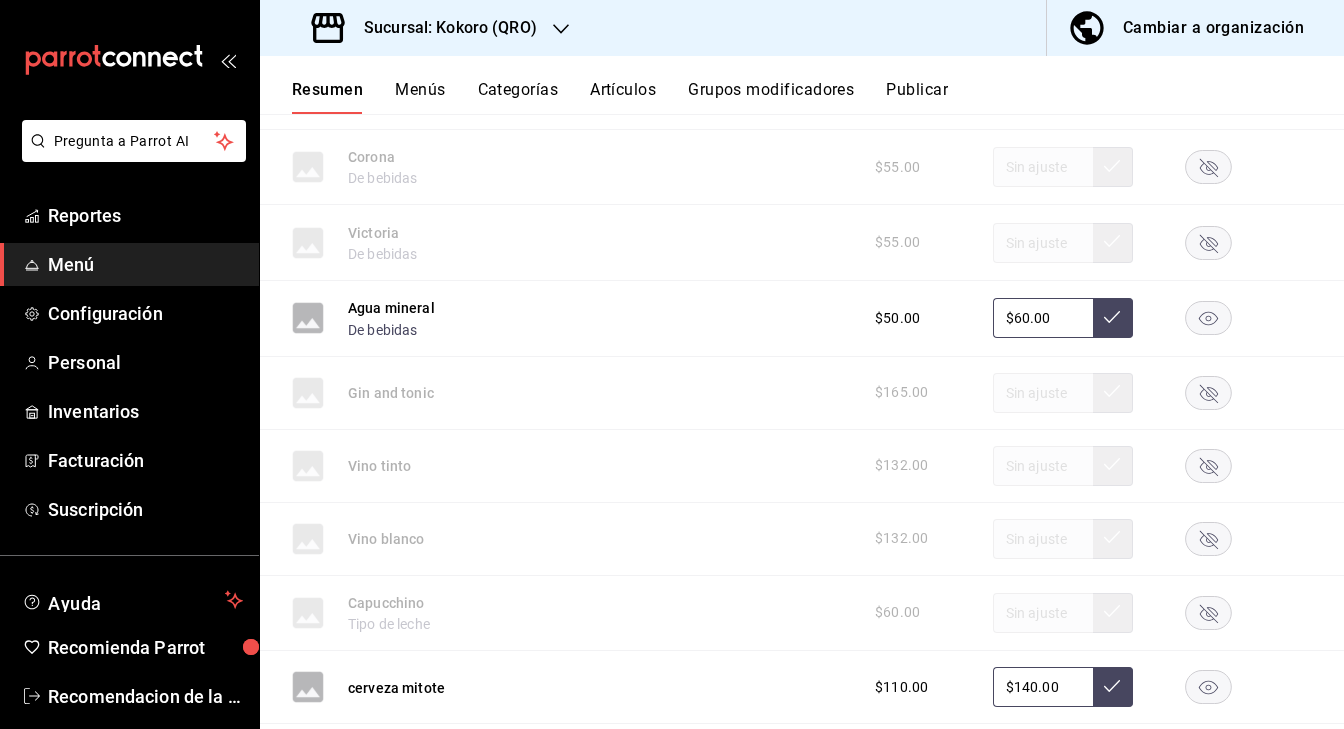 click 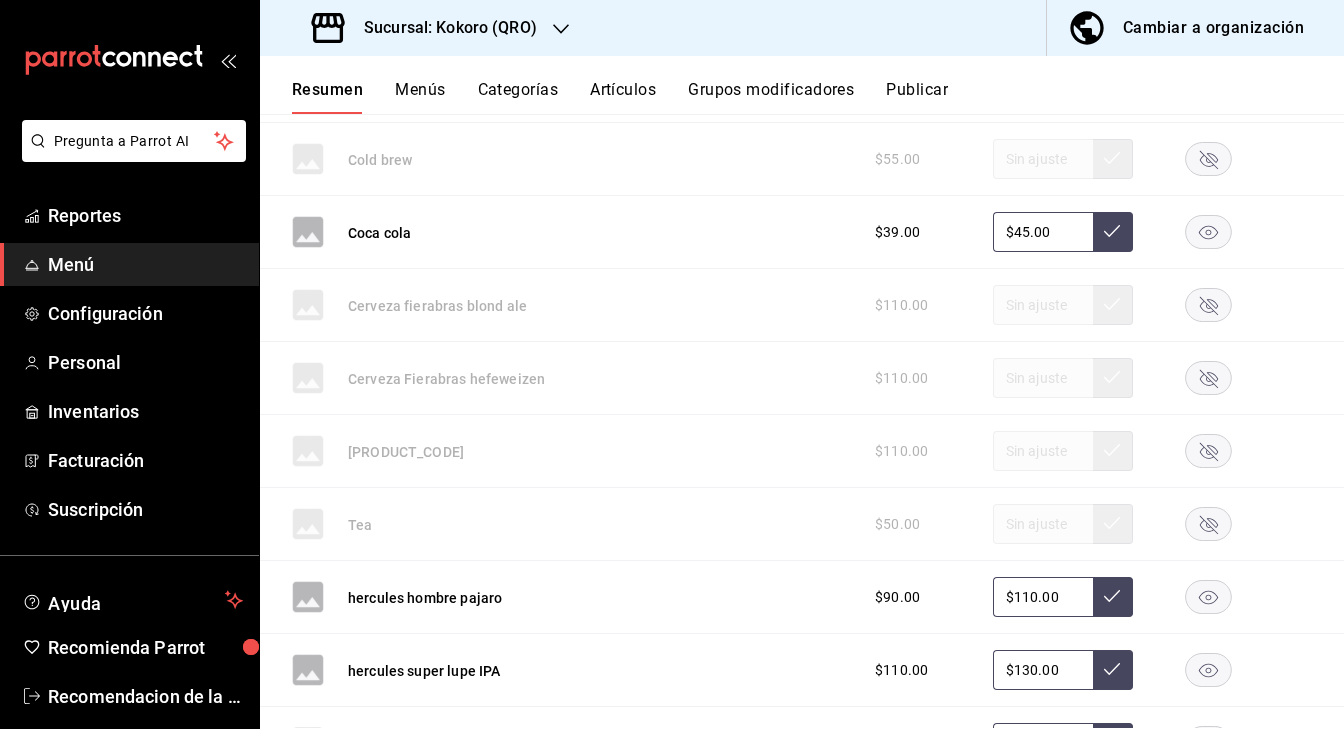 scroll, scrollTop: 3816, scrollLeft: 0, axis: vertical 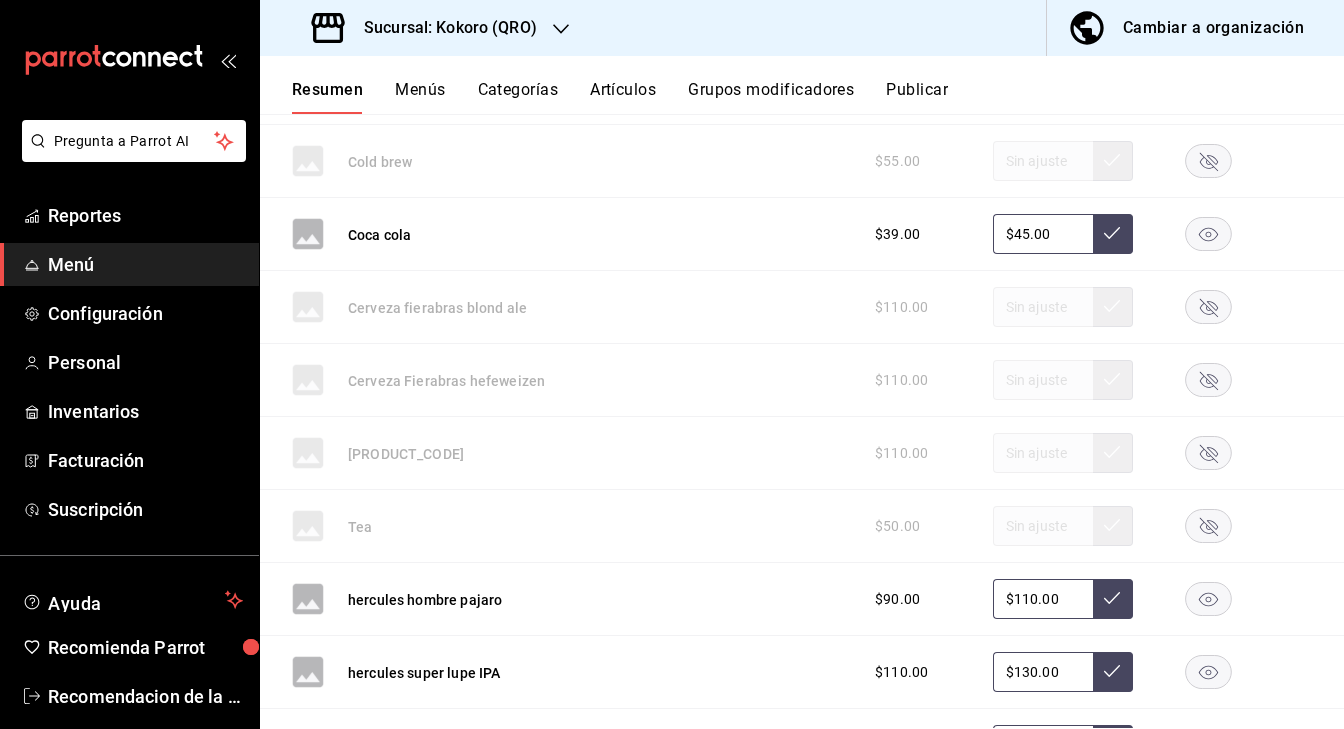 click 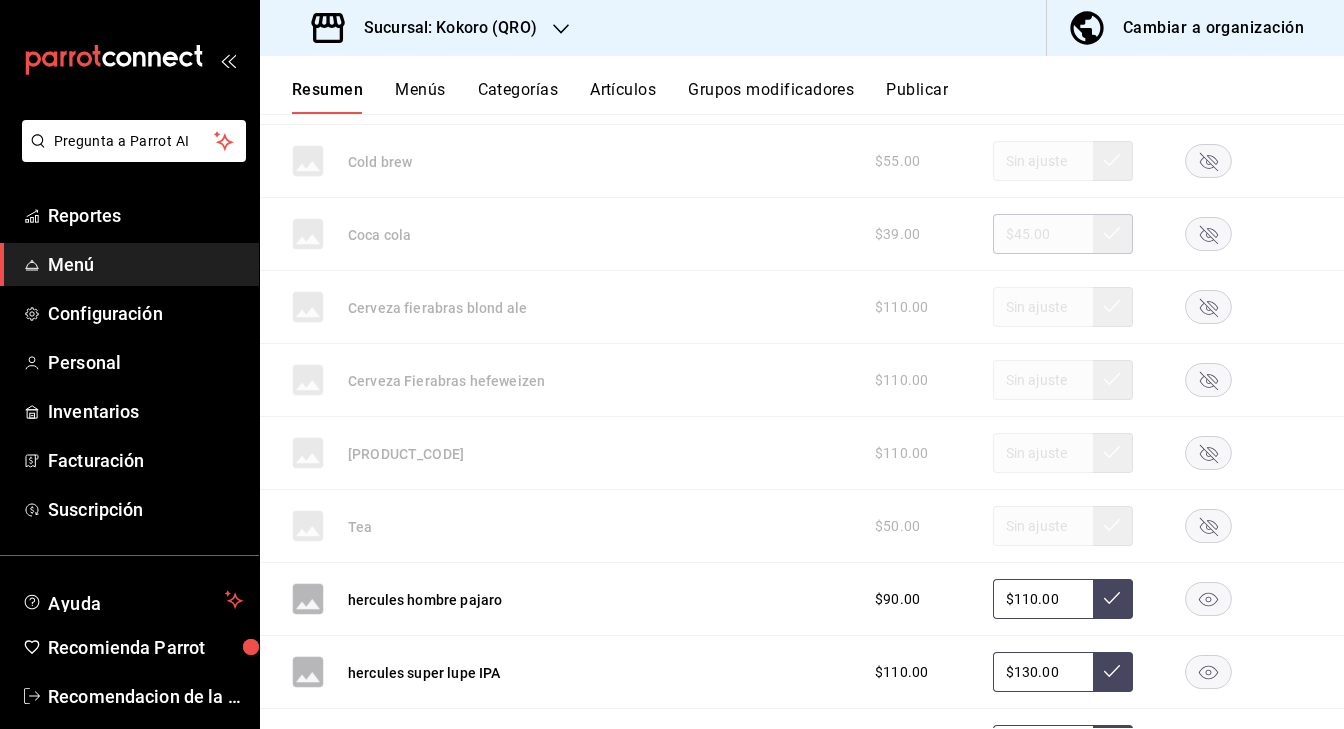 click 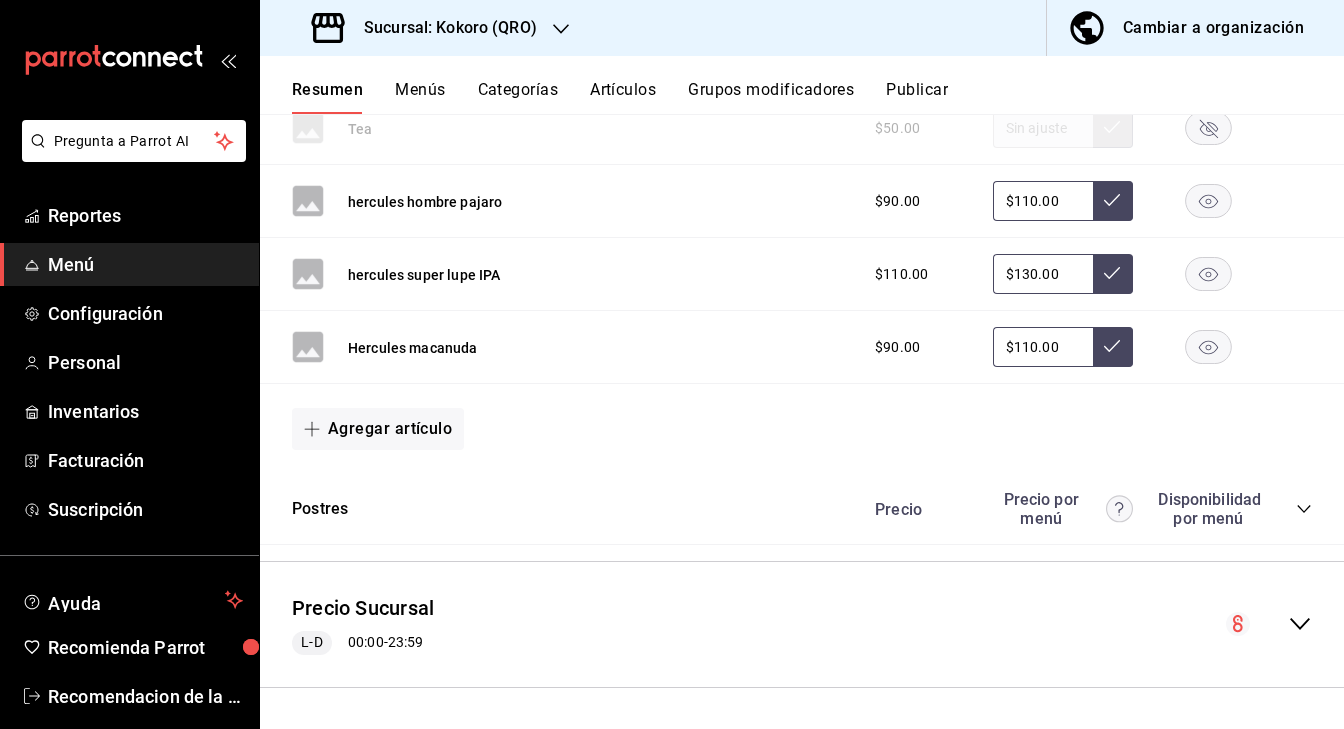 scroll, scrollTop: 4213, scrollLeft: 0, axis: vertical 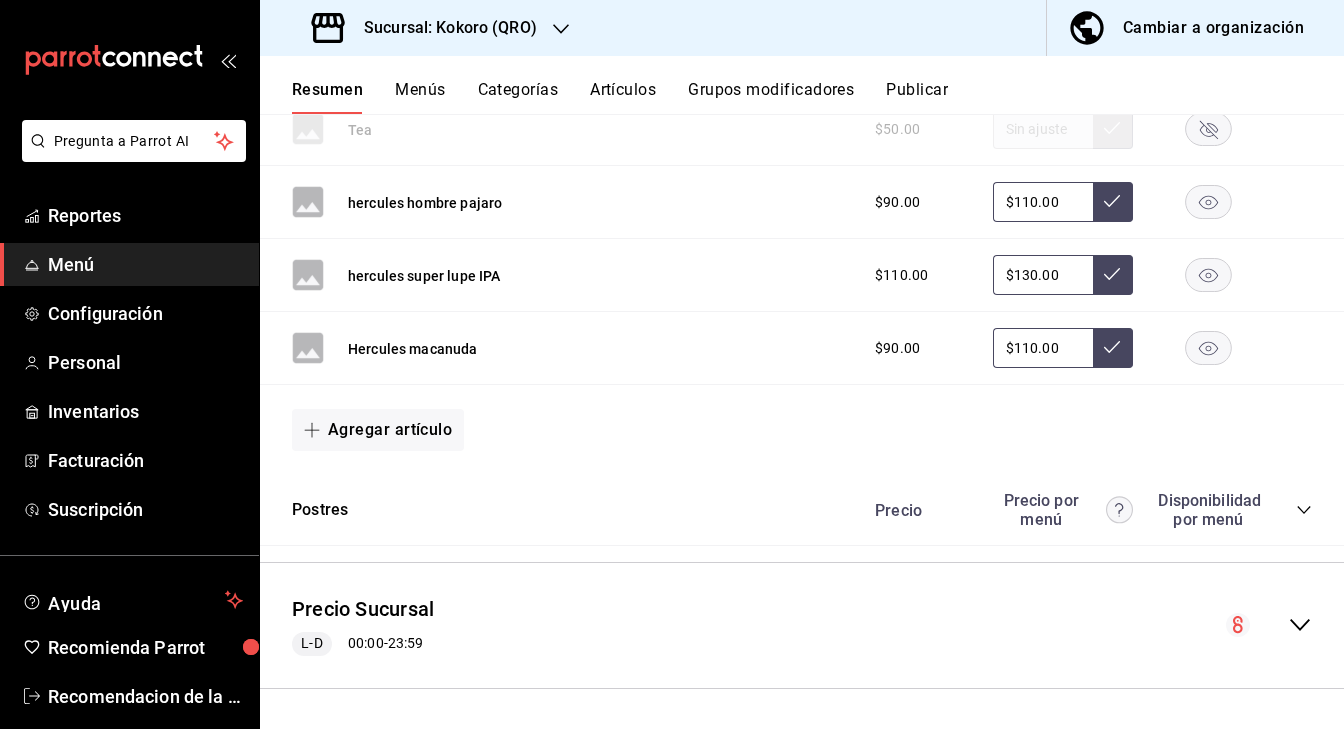 click on "Precio Precio por menú   Disponibilidad por menú" at bounding box center [1083, 510] 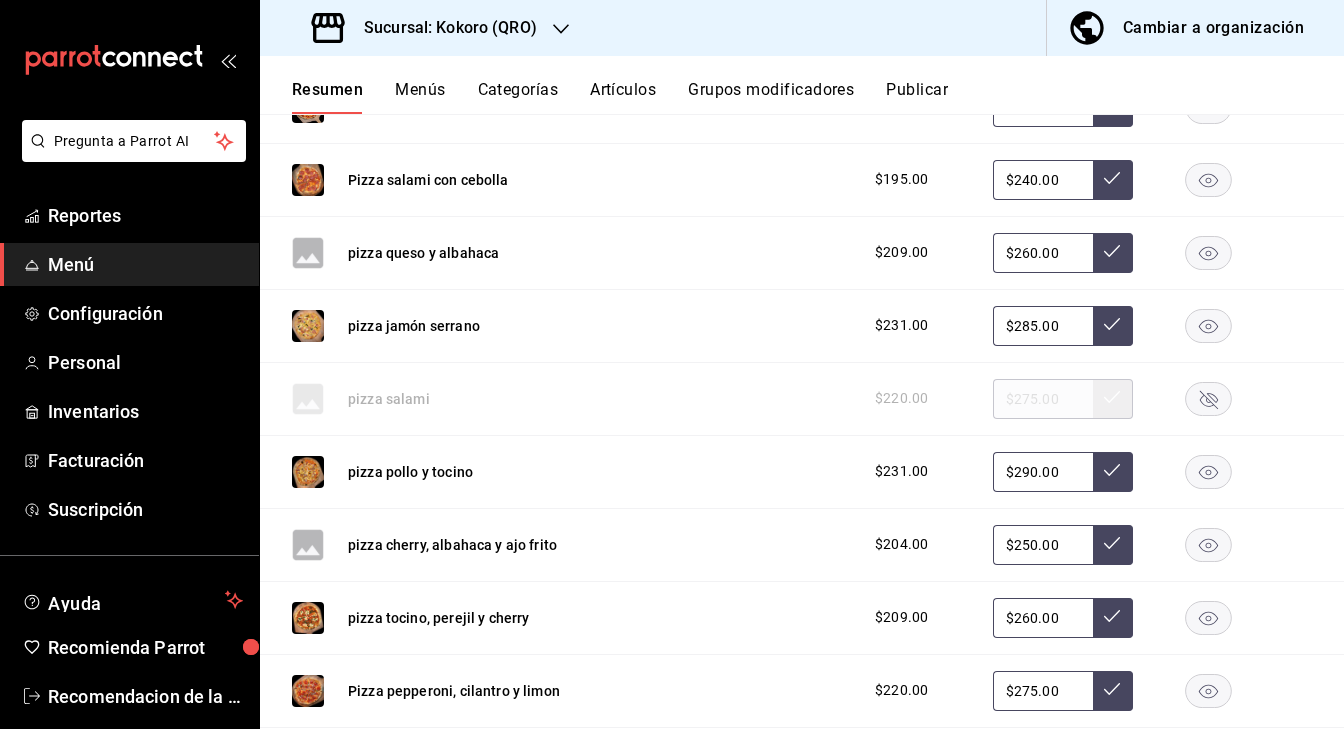 scroll, scrollTop: 188, scrollLeft: 0, axis: vertical 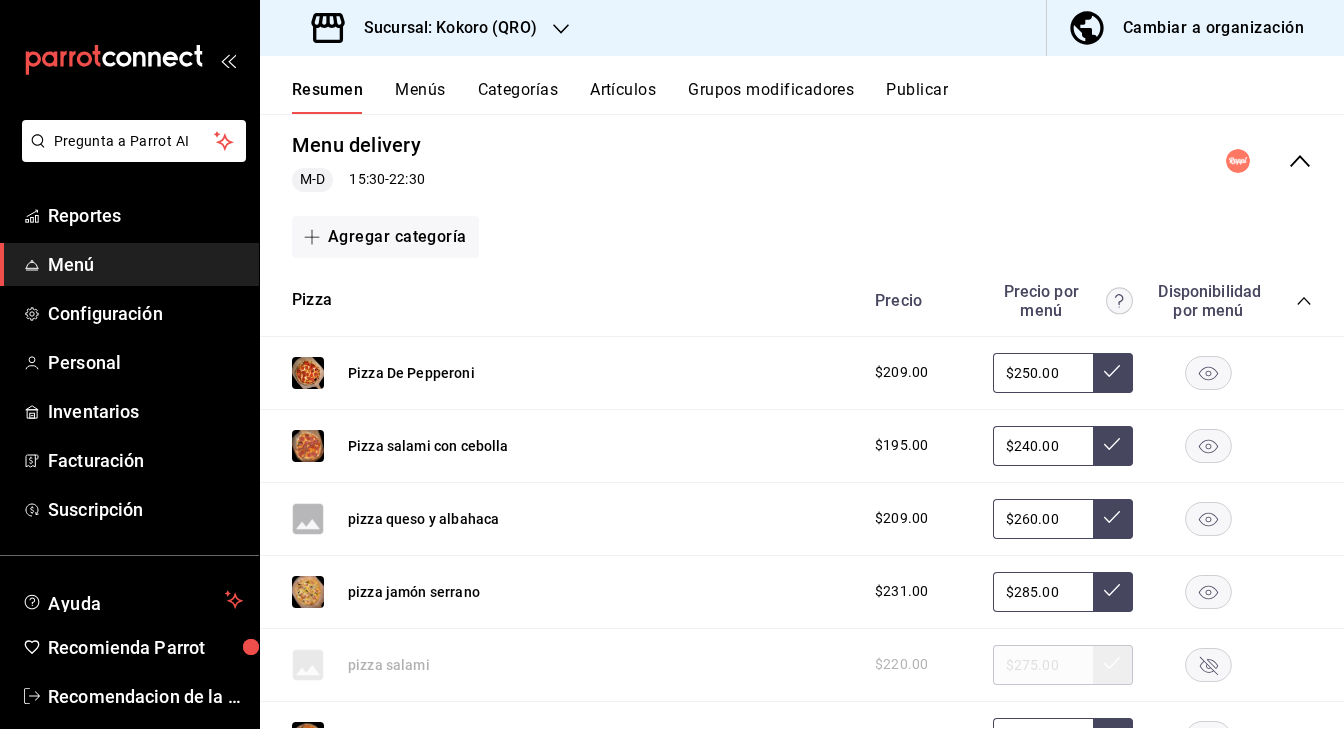 click on "Artículos" at bounding box center [623, 97] 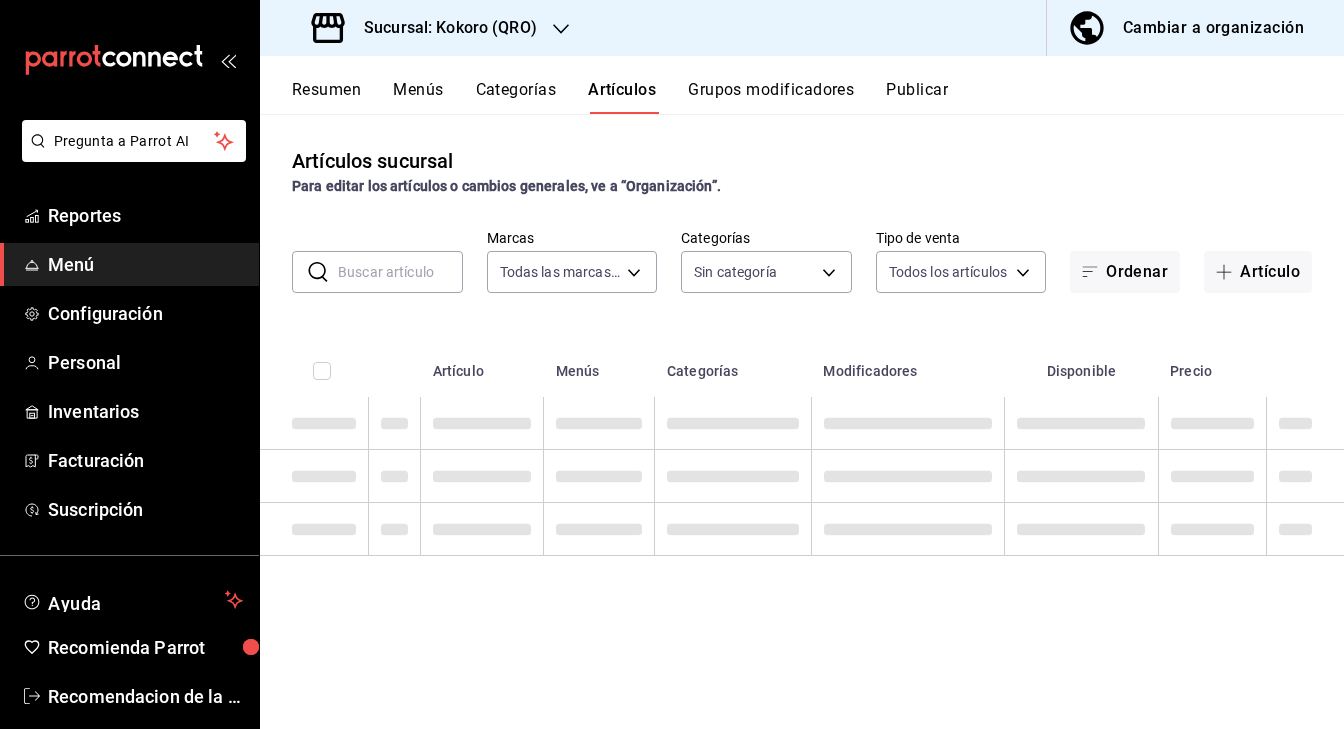 type on "5dd2431f-515e-47b5-ba9f-8586cfd3a091" 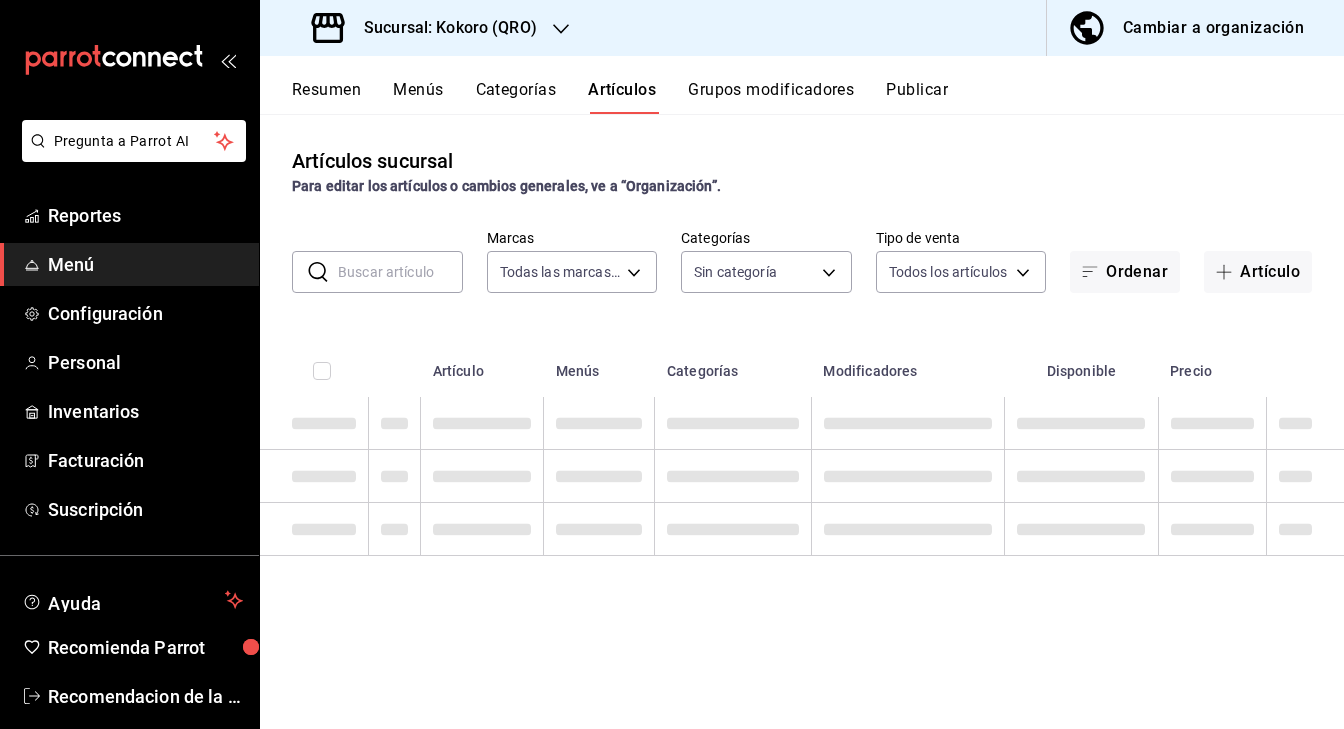 type on "[UUID],[UUID],[UUID],[UUID],[UUID],[UUID],[UUID],[UUID],[UUID]" 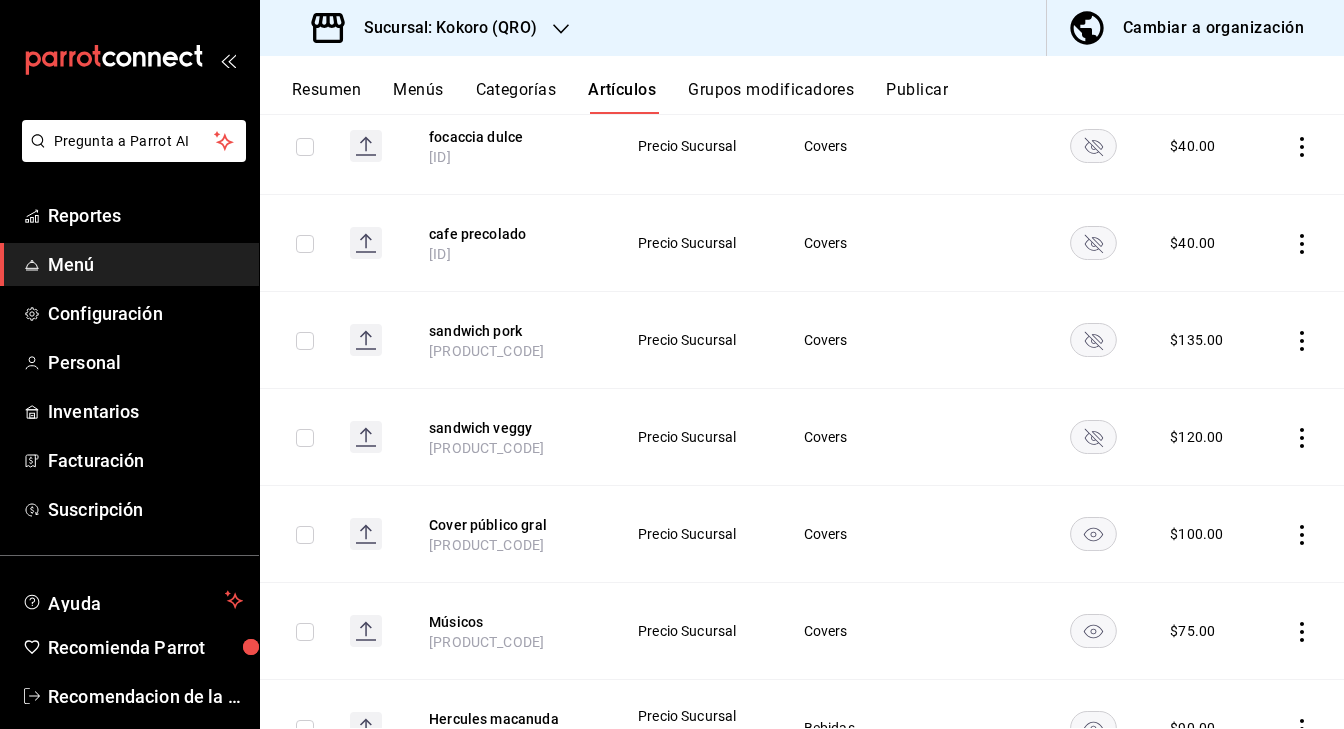 scroll, scrollTop: 348, scrollLeft: 0, axis: vertical 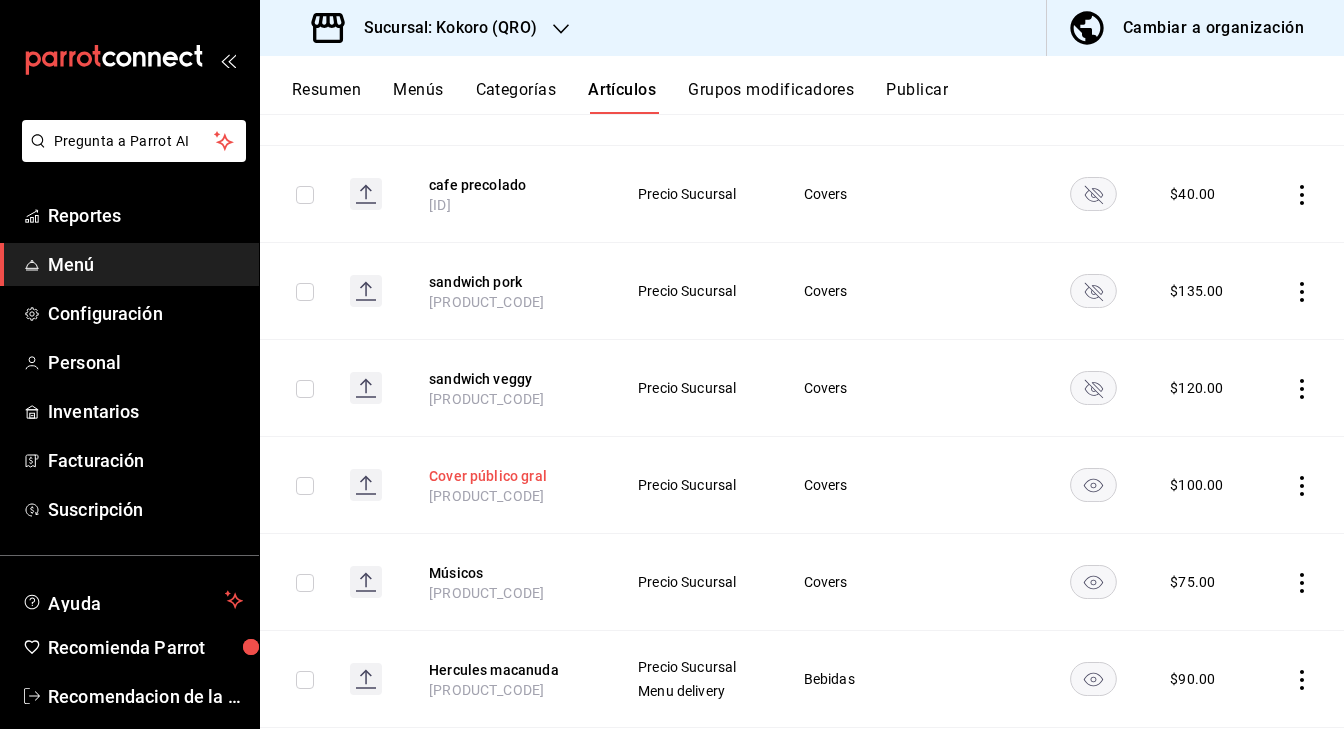 click on "Cover público gral" at bounding box center [509, 476] 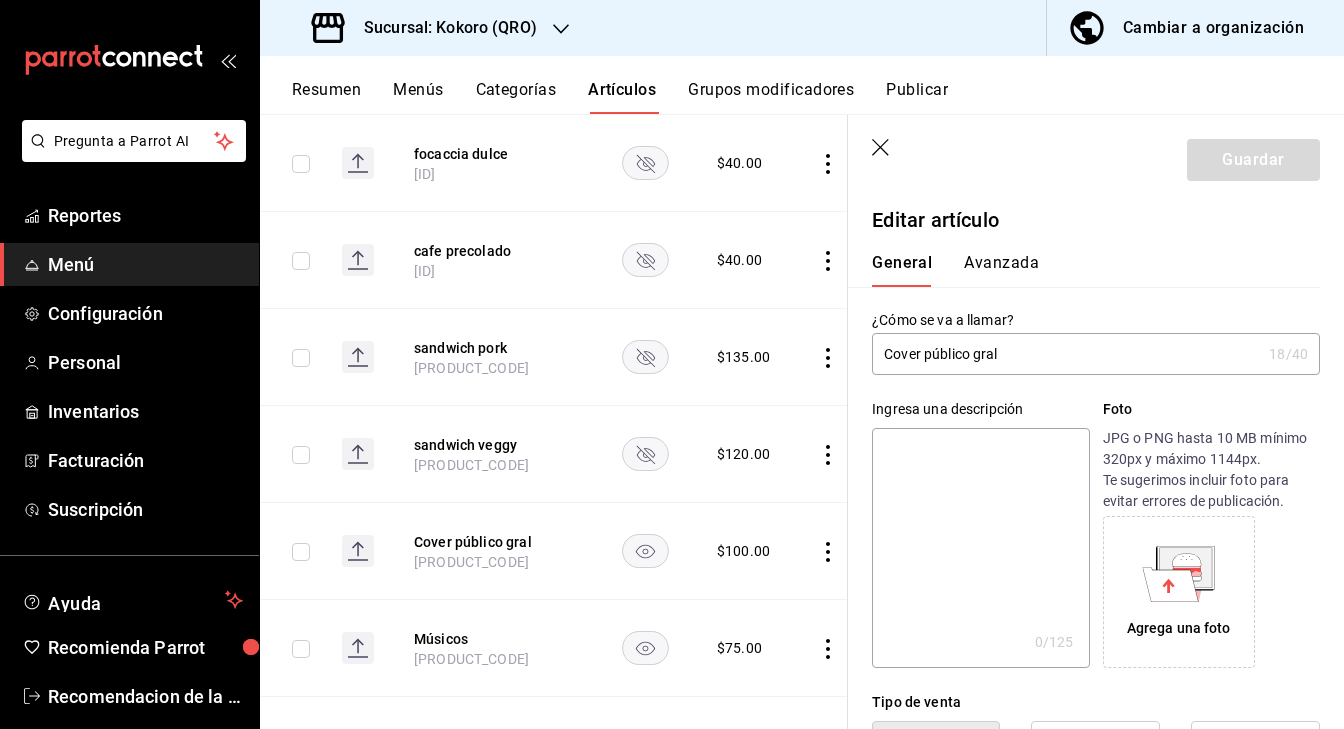 click 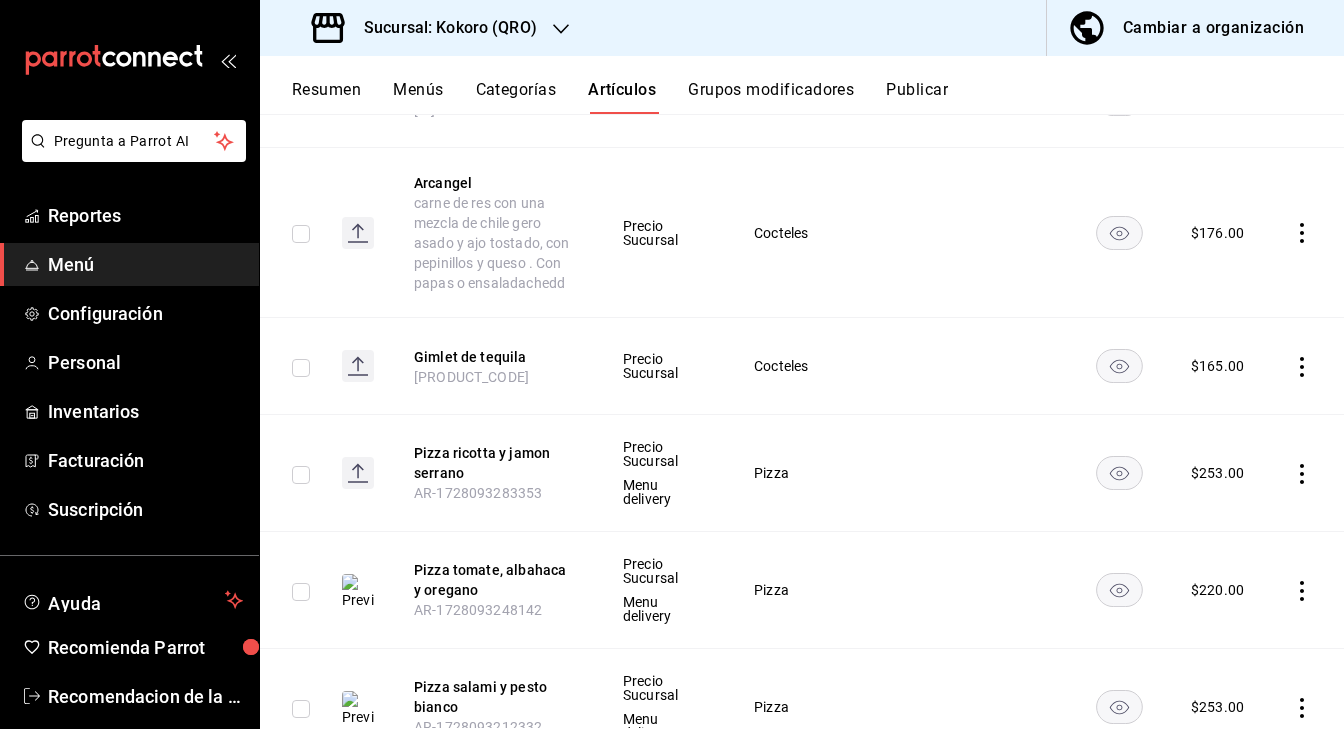 scroll, scrollTop: 2034, scrollLeft: 0, axis: vertical 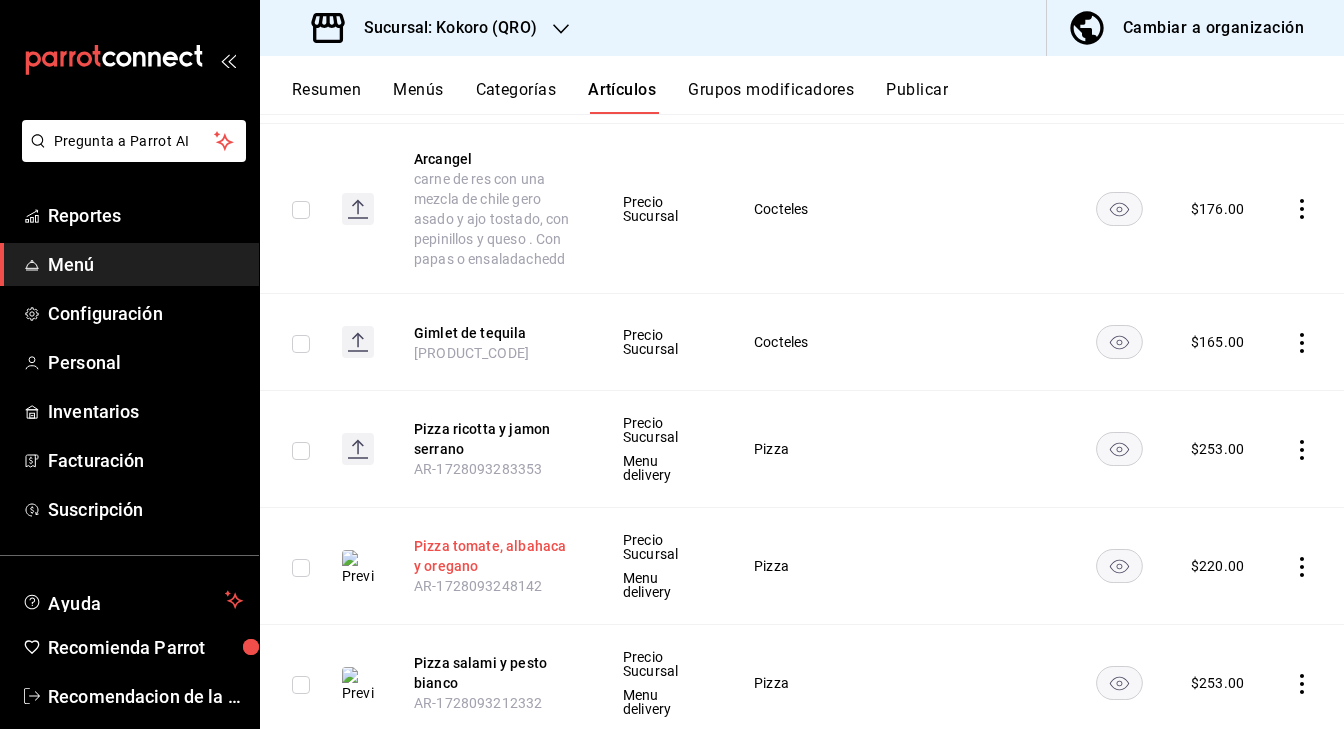 click on "Pizza tomate, albahaca y oregano" at bounding box center (494, 556) 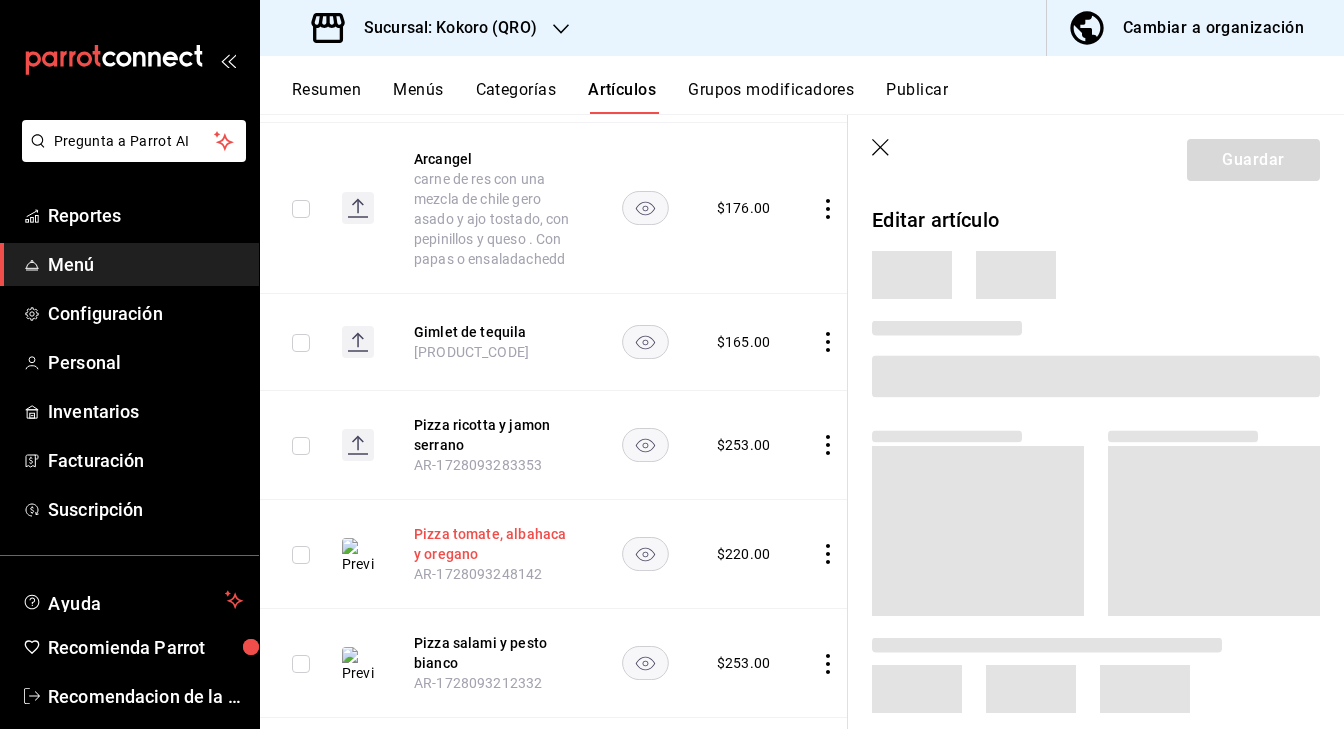 scroll, scrollTop: 1954, scrollLeft: 0, axis: vertical 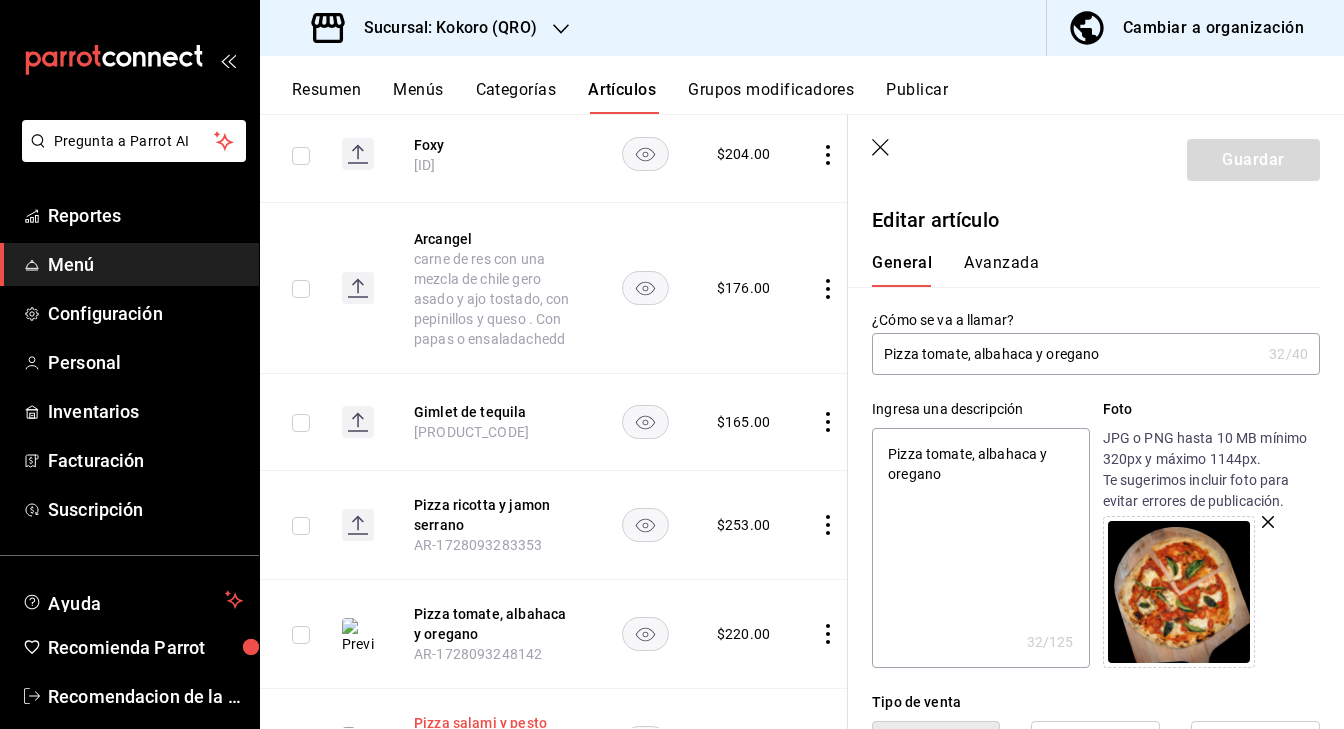 click on "Pizza salami y pesto bianco" at bounding box center (494, 733) 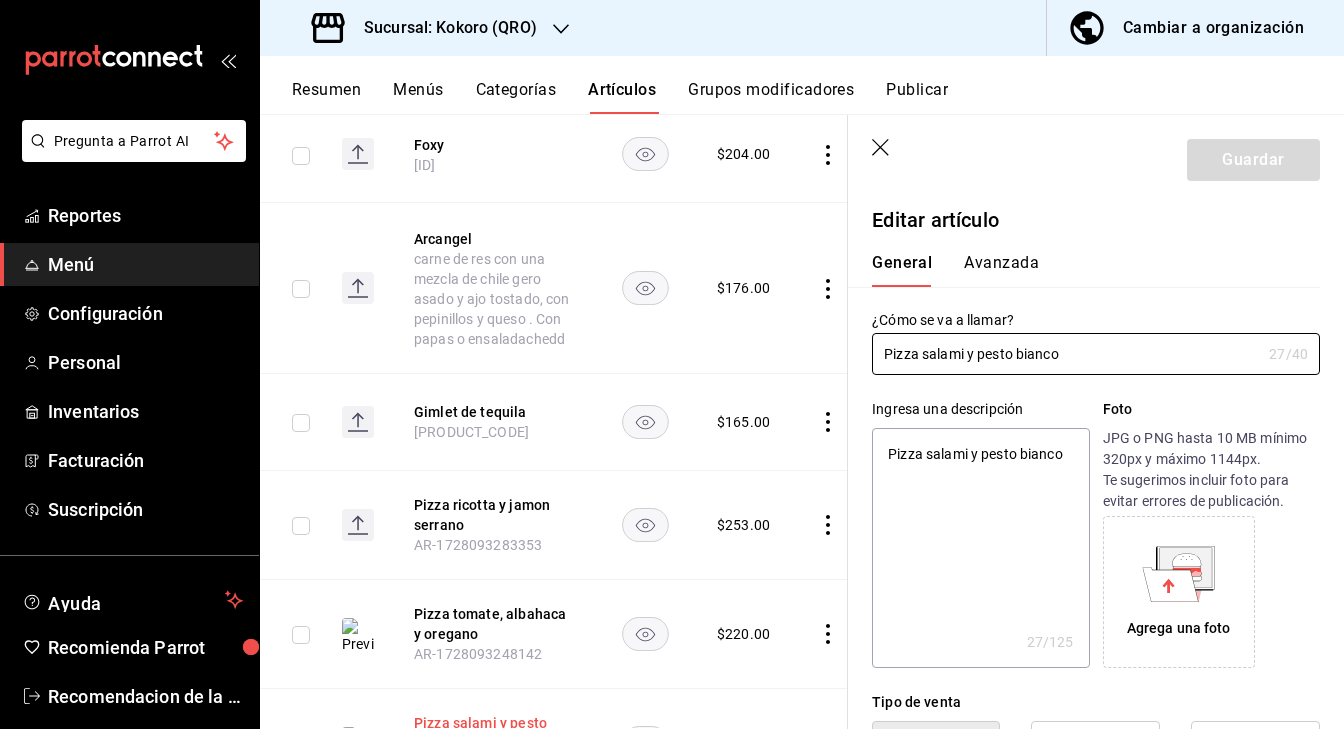 type on "x" 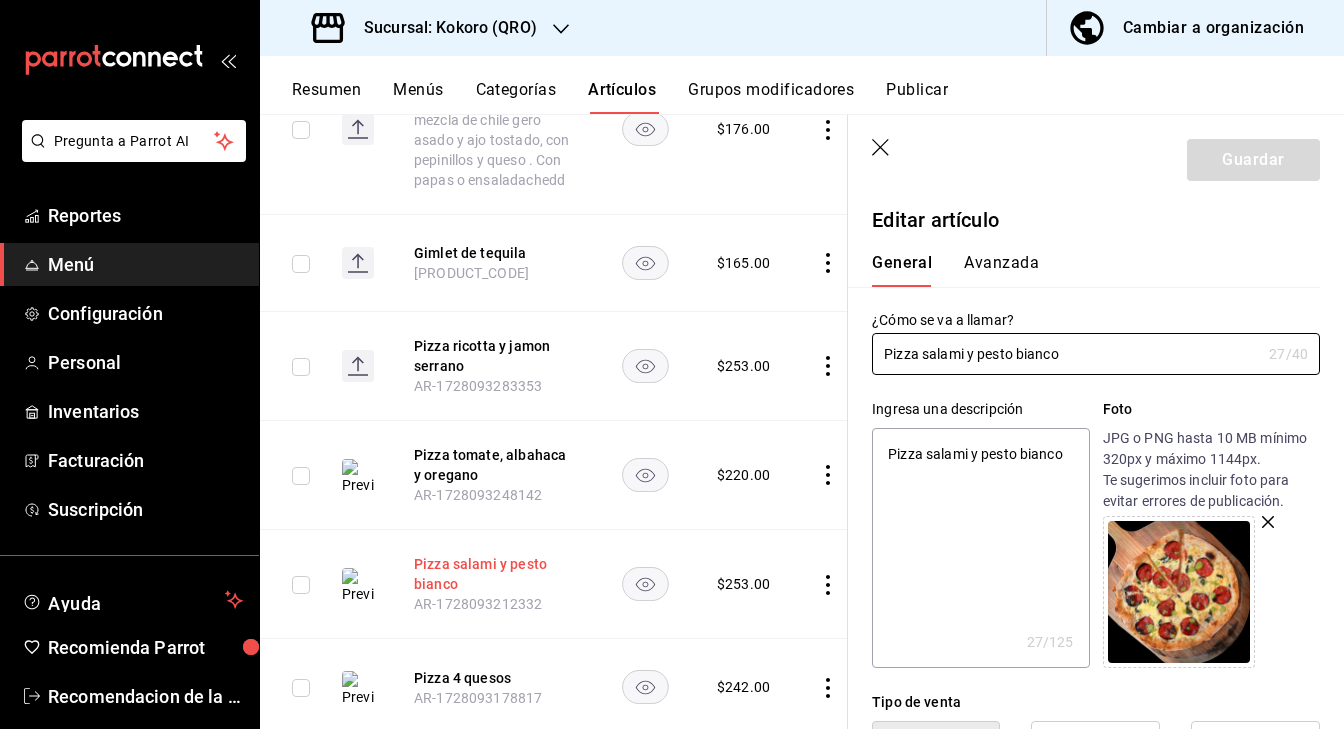 scroll, scrollTop: 2114, scrollLeft: 0, axis: vertical 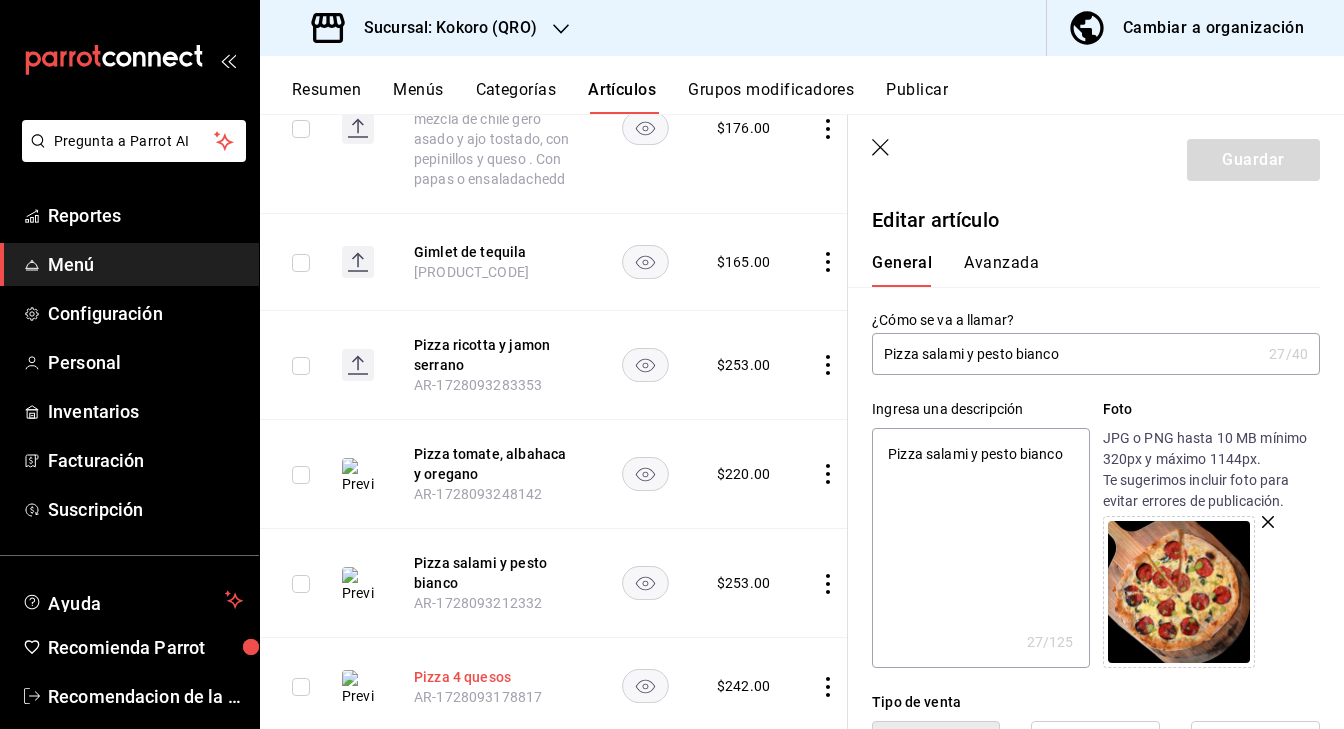 click on "Pizza 4 quesos" at bounding box center [494, 677] 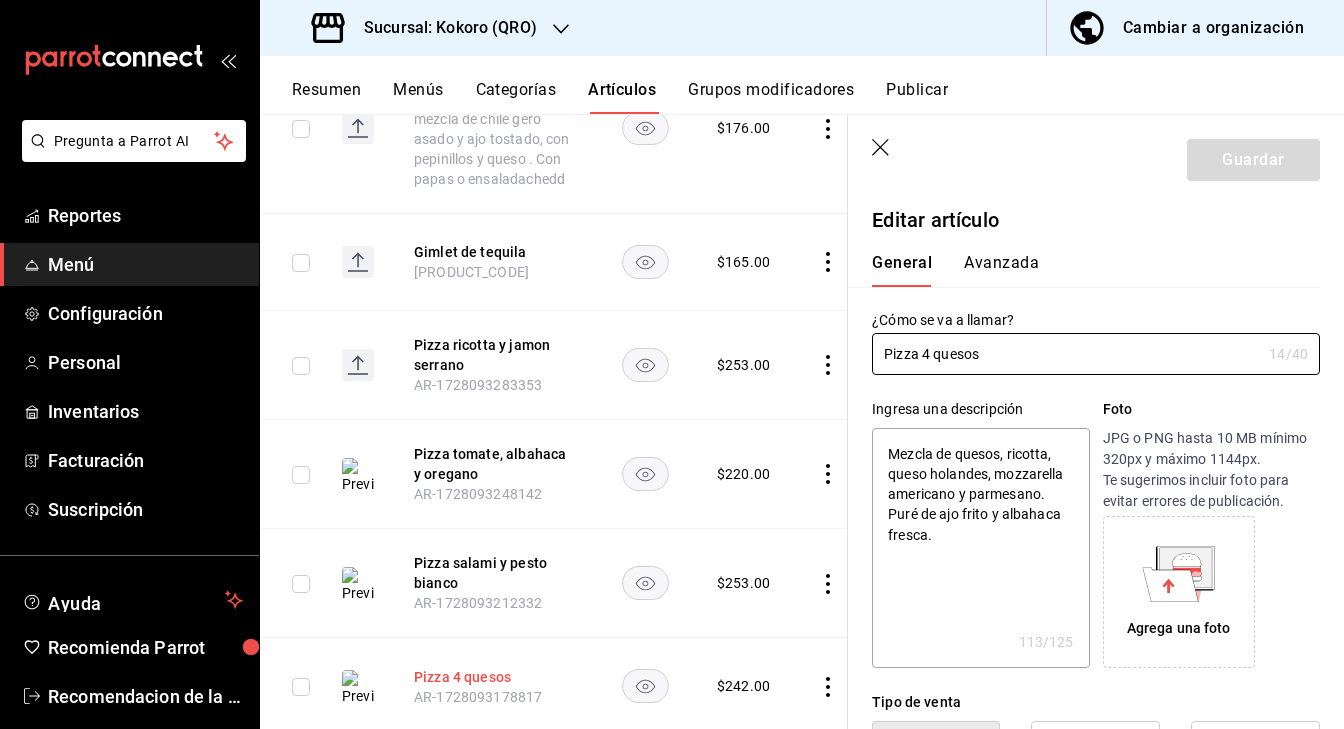 type on "x" 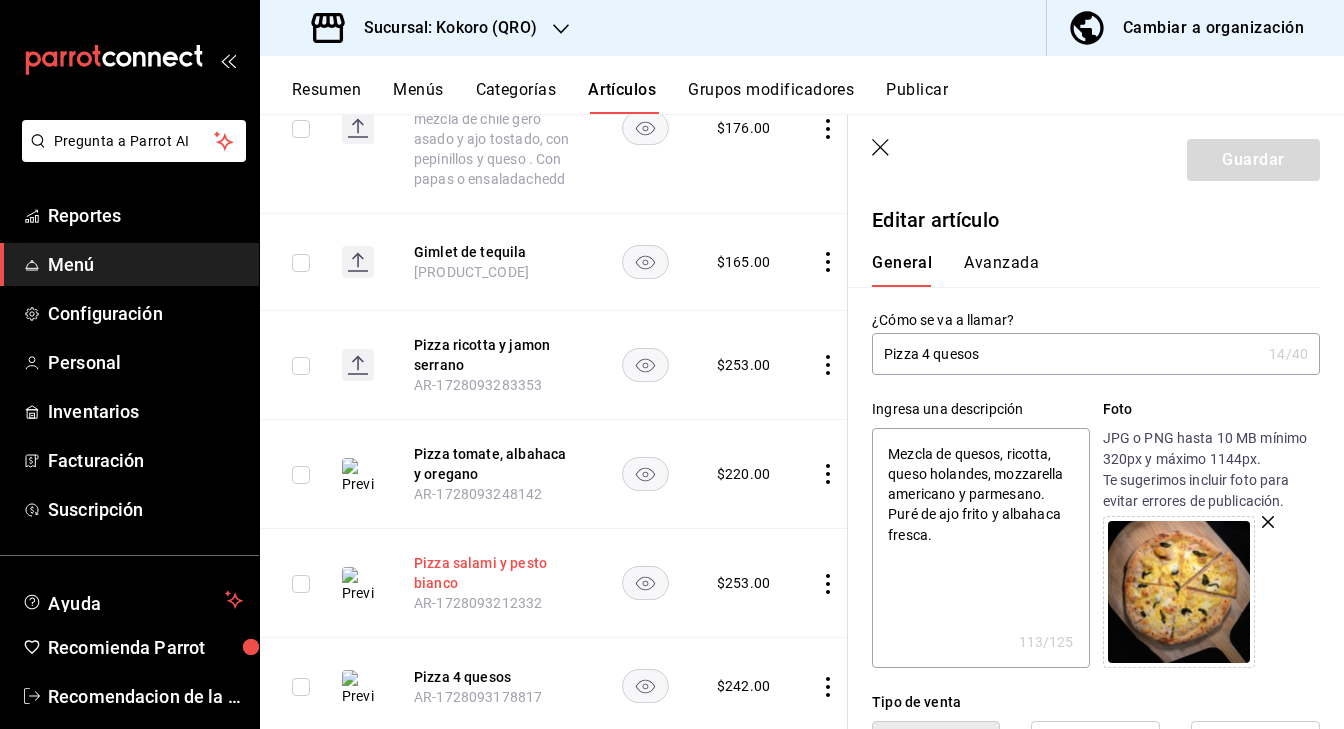 click on "Pizza salami y pesto bianco" at bounding box center (494, 573) 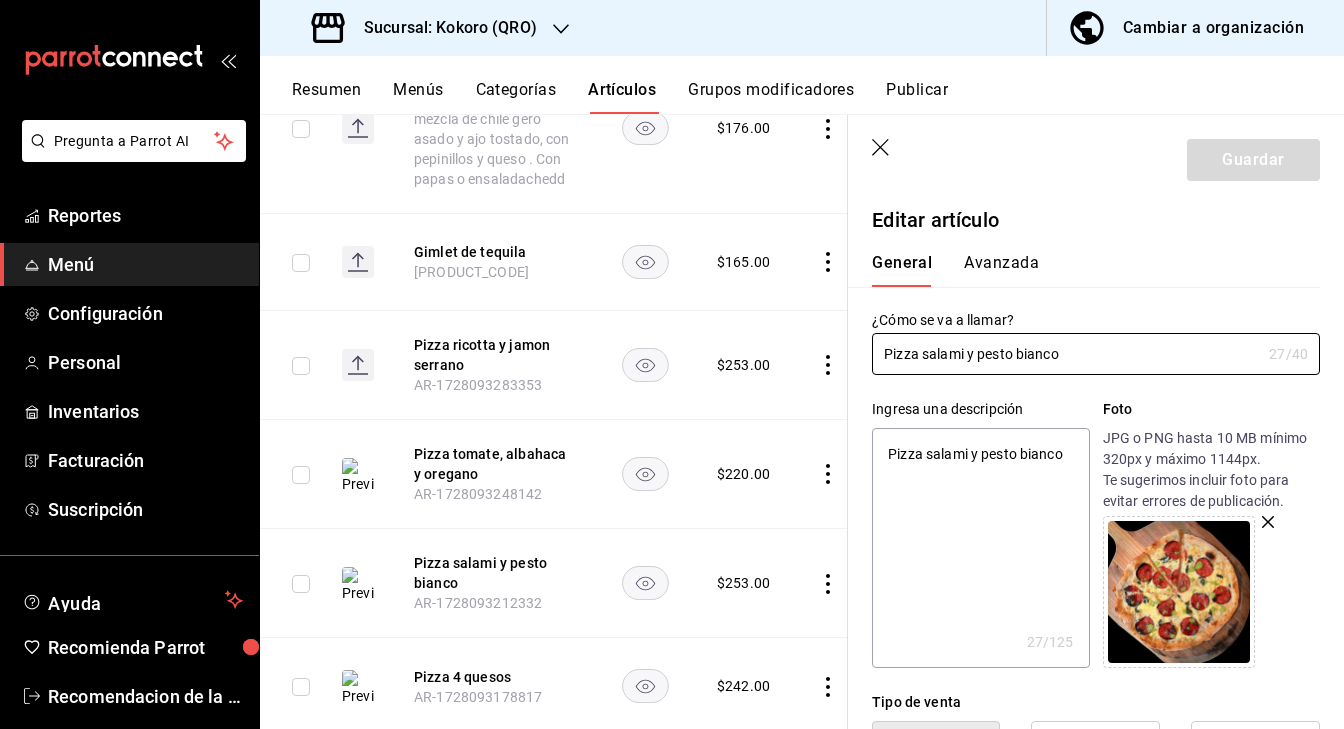 click on "Pizza pepperoni, cilantro y limon" at bounding box center (494, 779) 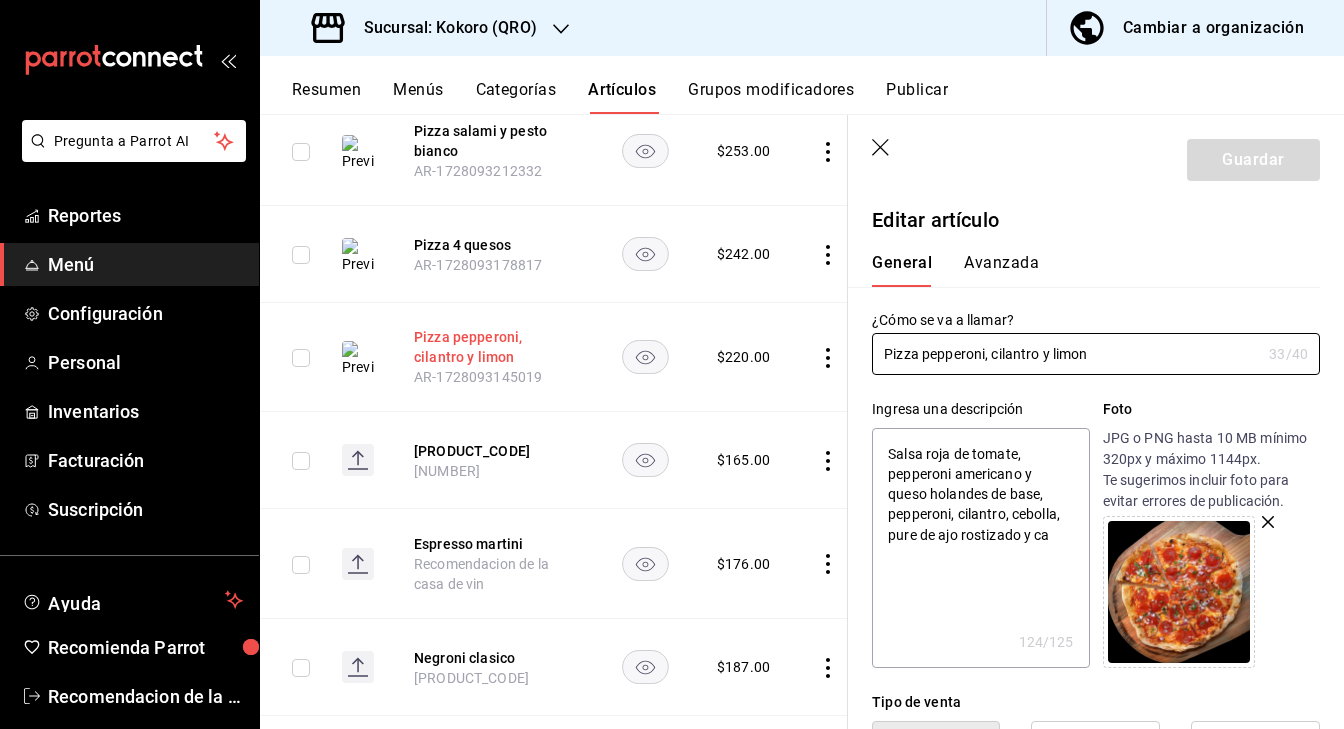 scroll, scrollTop: 2557, scrollLeft: 0, axis: vertical 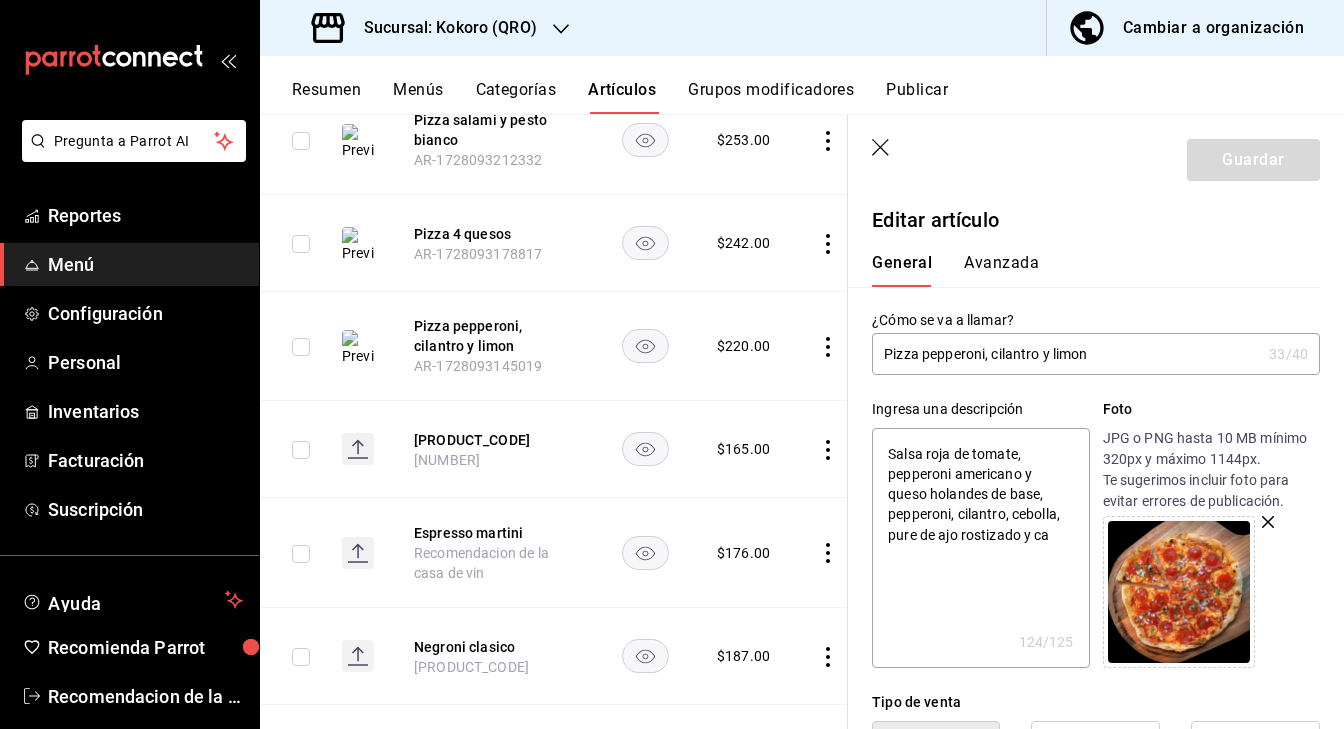click 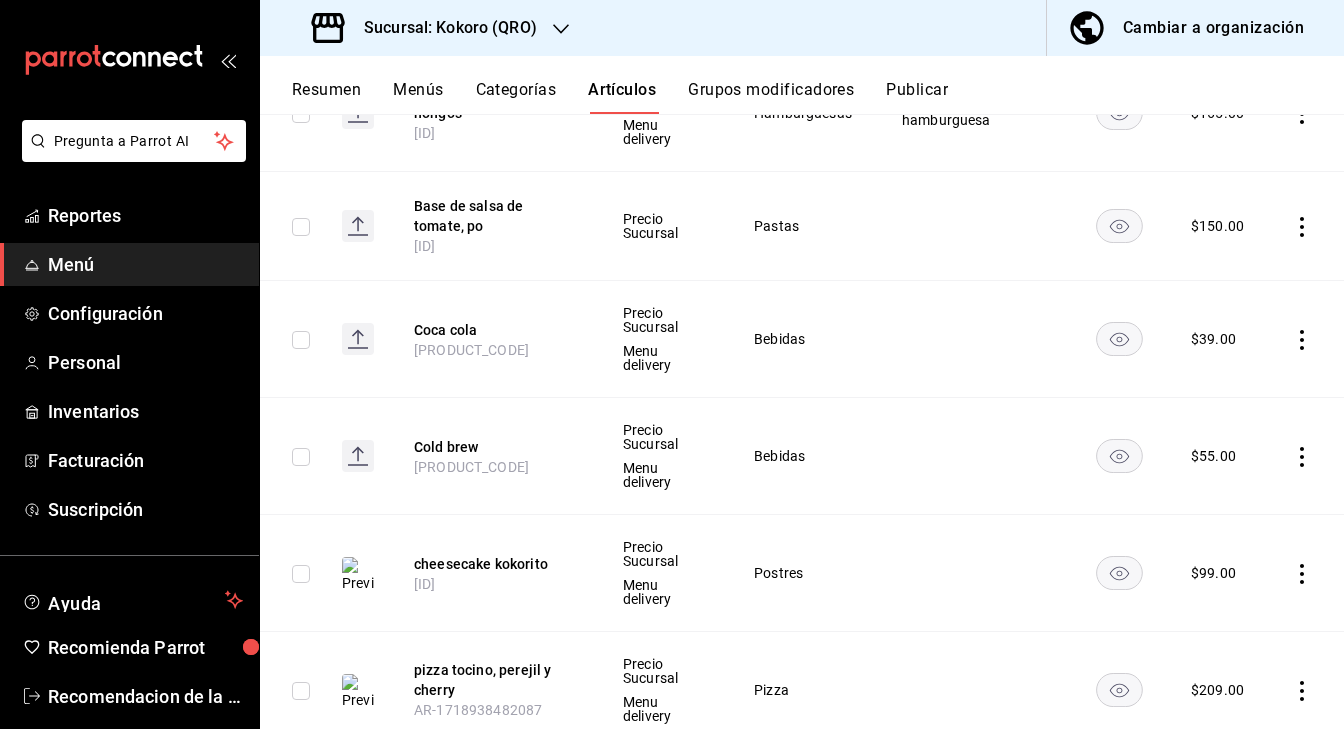 scroll, scrollTop: 3863, scrollLeft: 0, axis: vertical 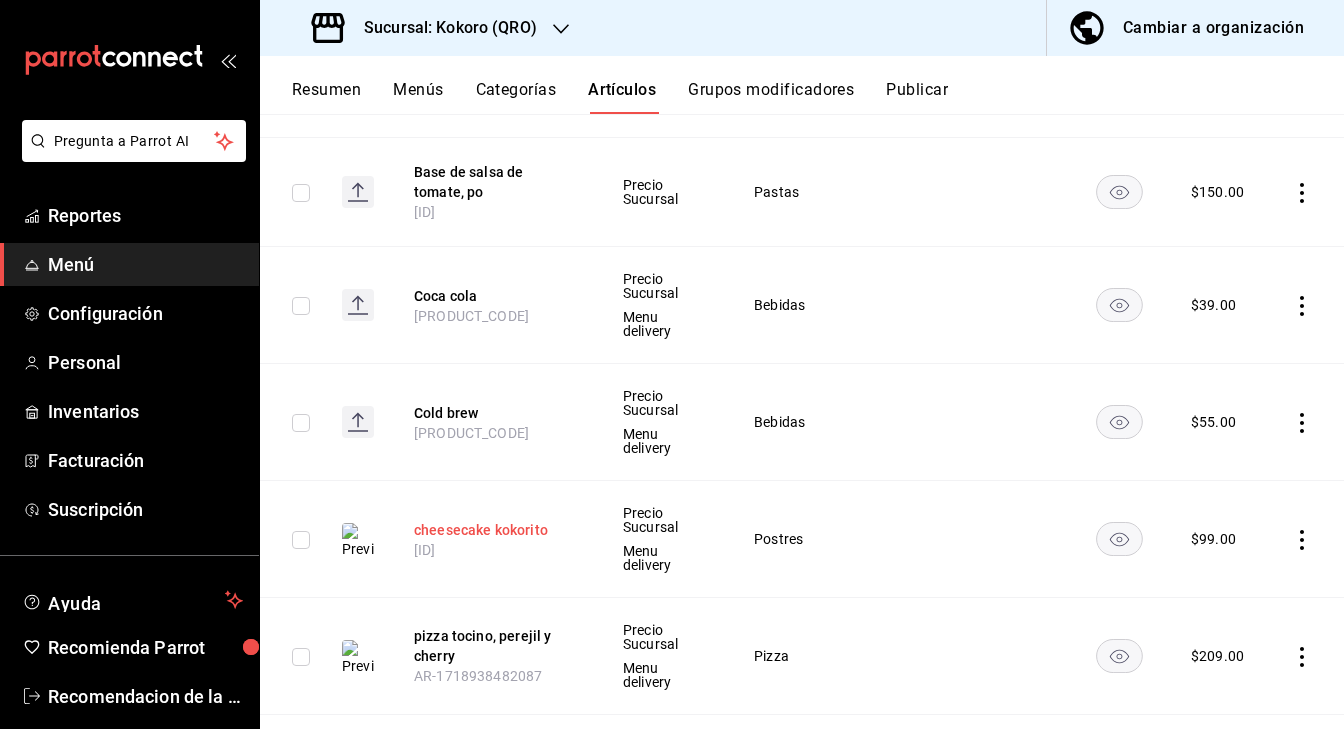 click on "cheesecake kokorito" at bounding box center [494, 530] 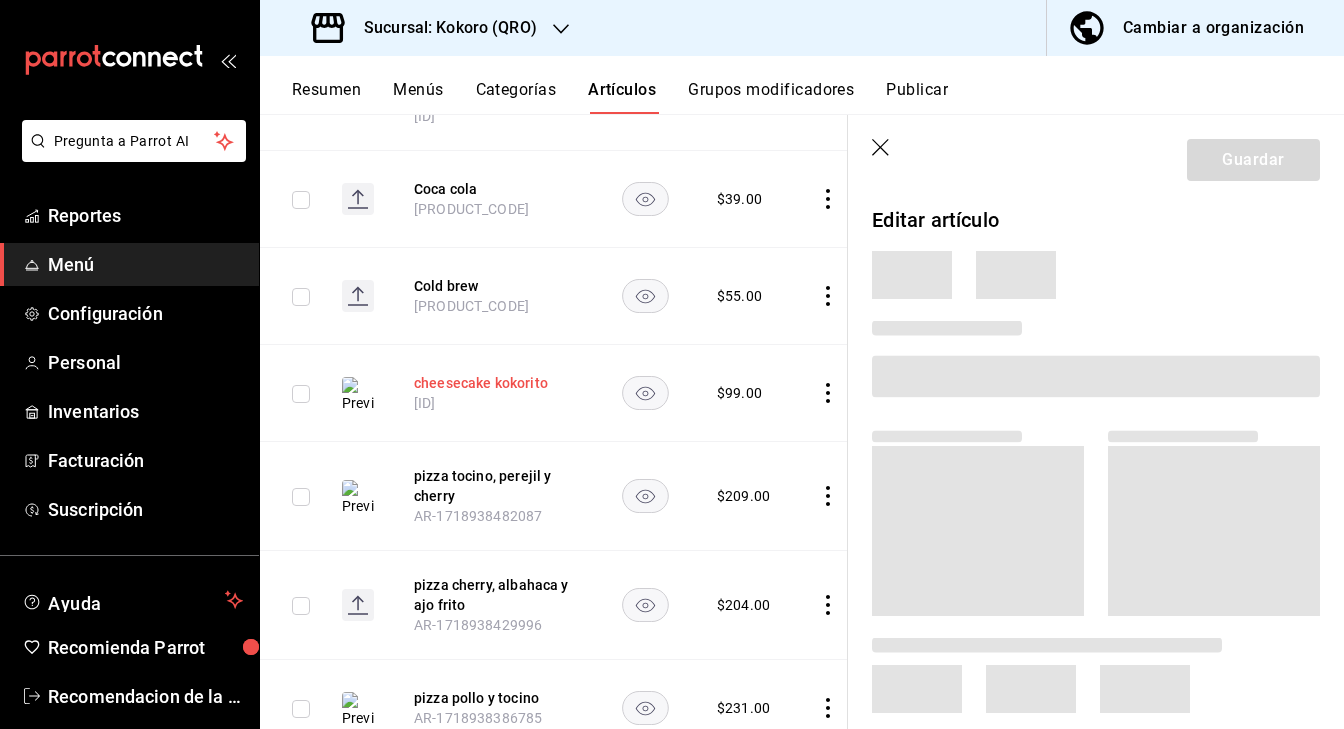 scroll, scrollTop: 3677, scrollLeft: 0, axis: vertical 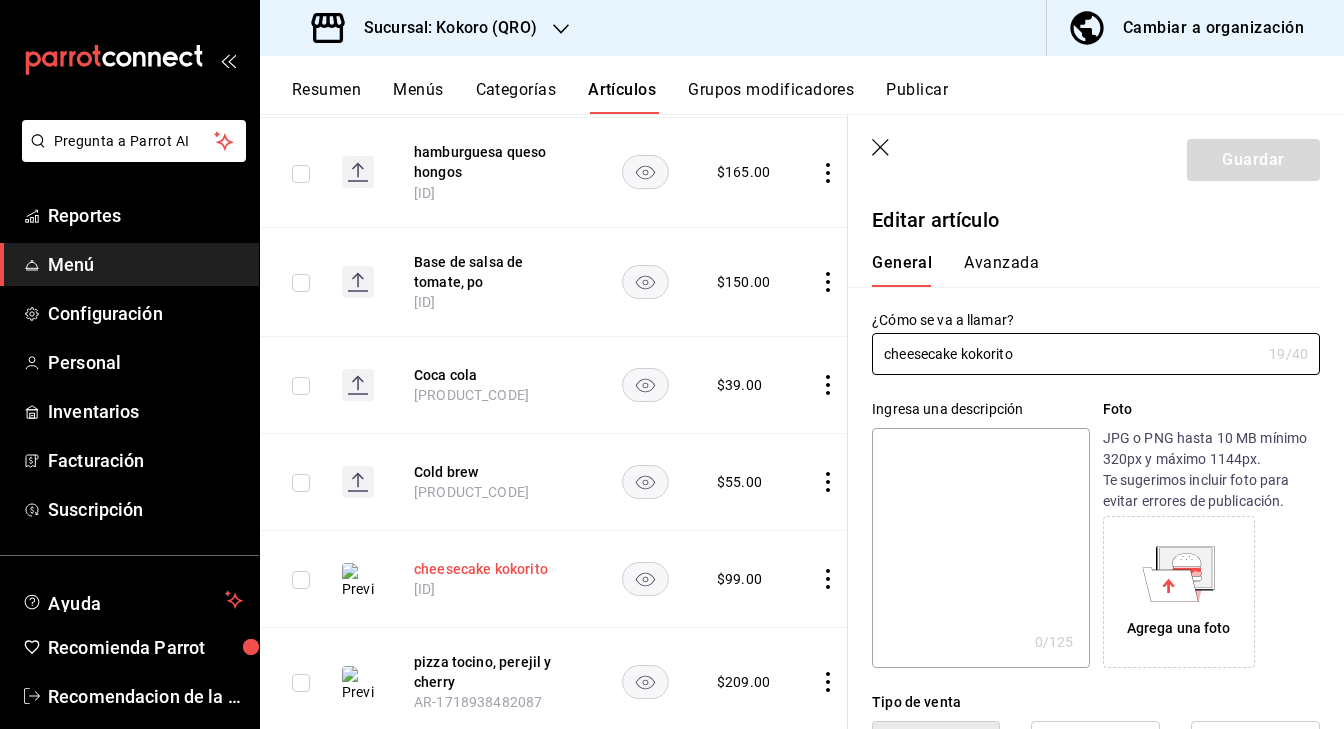 type on "$99.00" 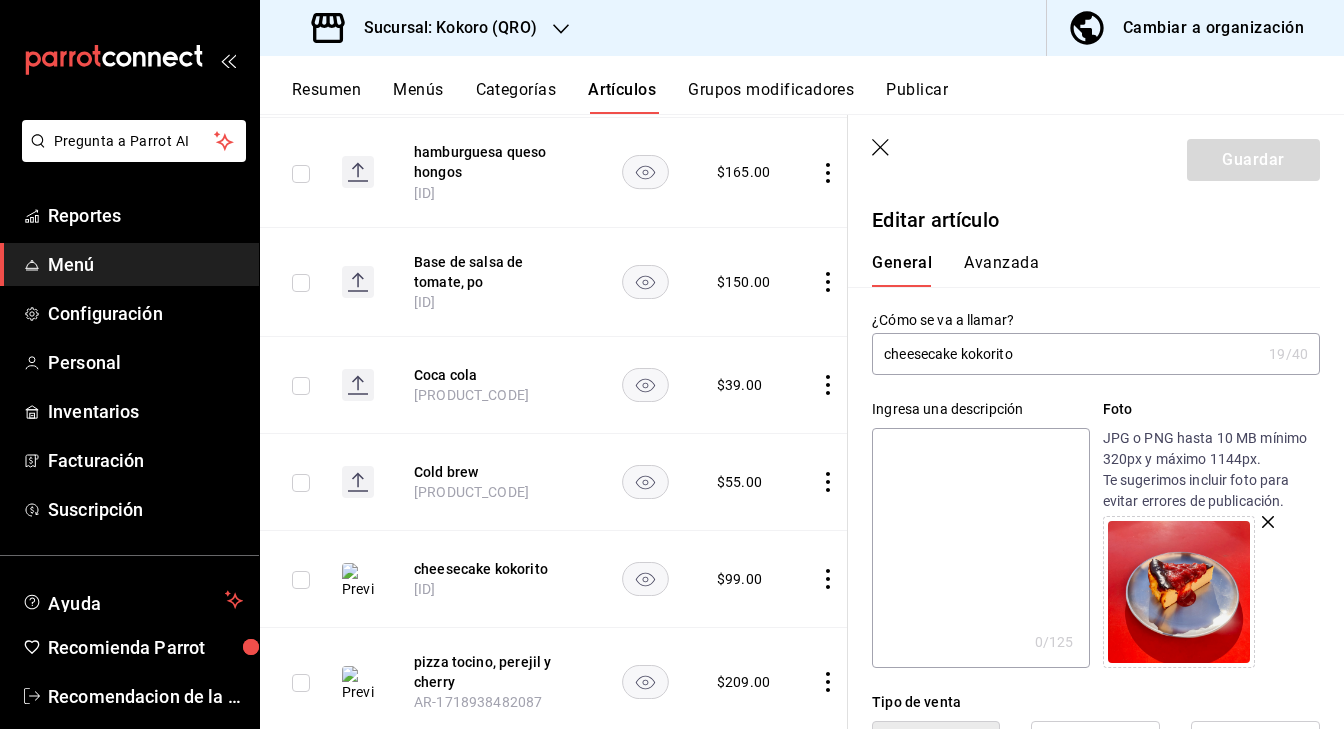 click at bounding box center (980, 548) 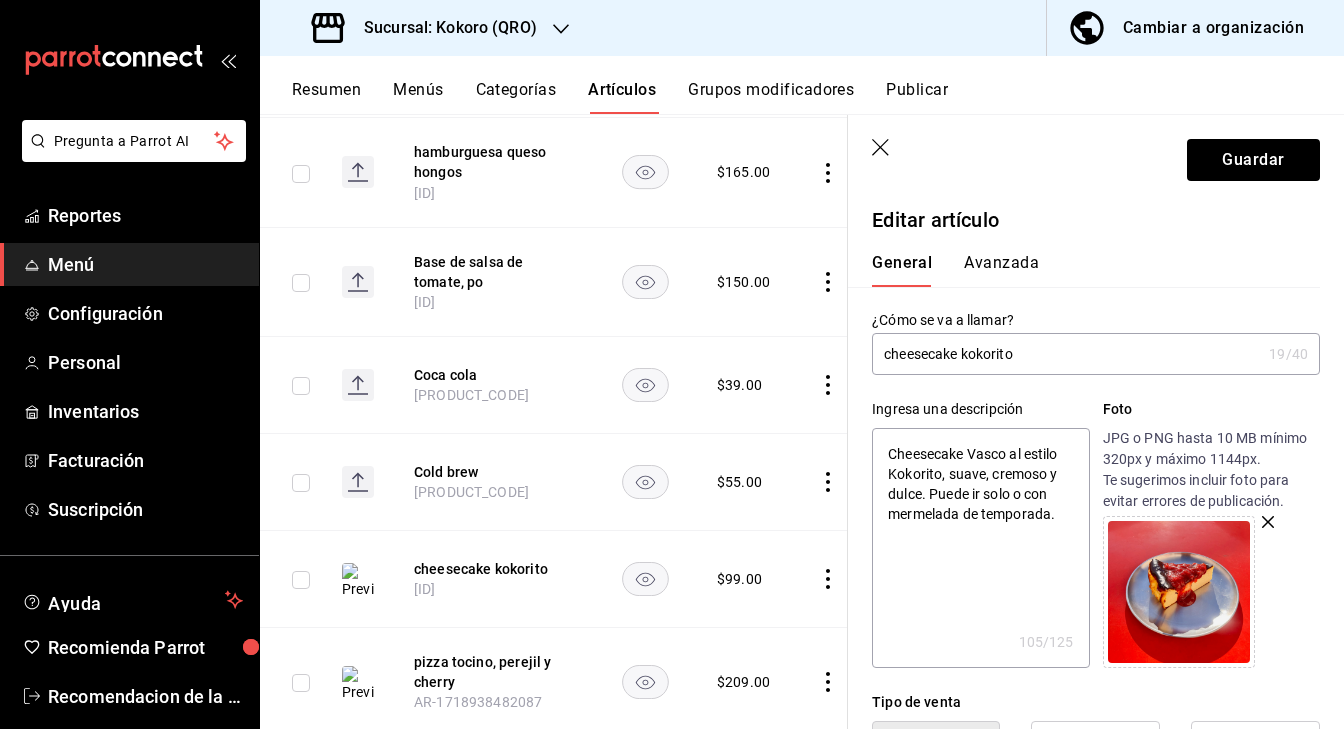 type on "x" 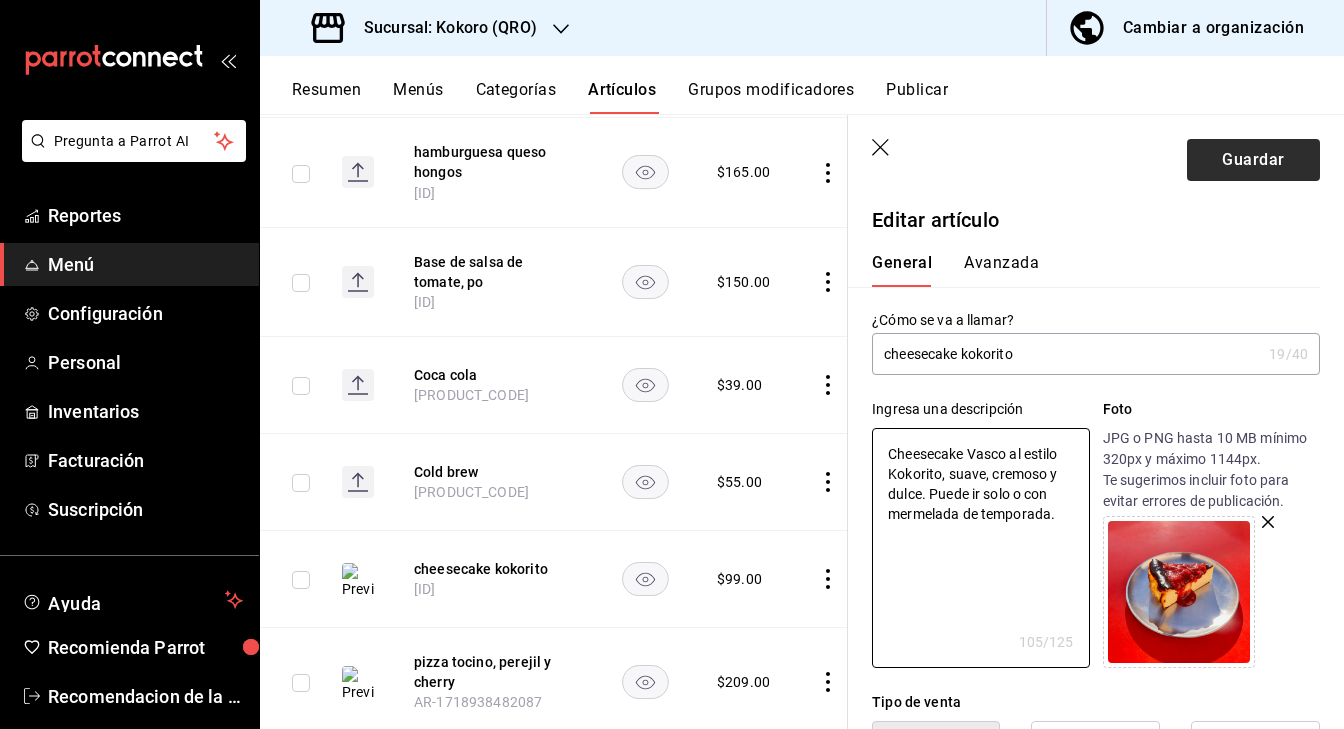 type on "Cheesecake Vasco al estilo Kokorito, suave, cremoso y dulce. Puede ir solo o con mermelada de temporada." 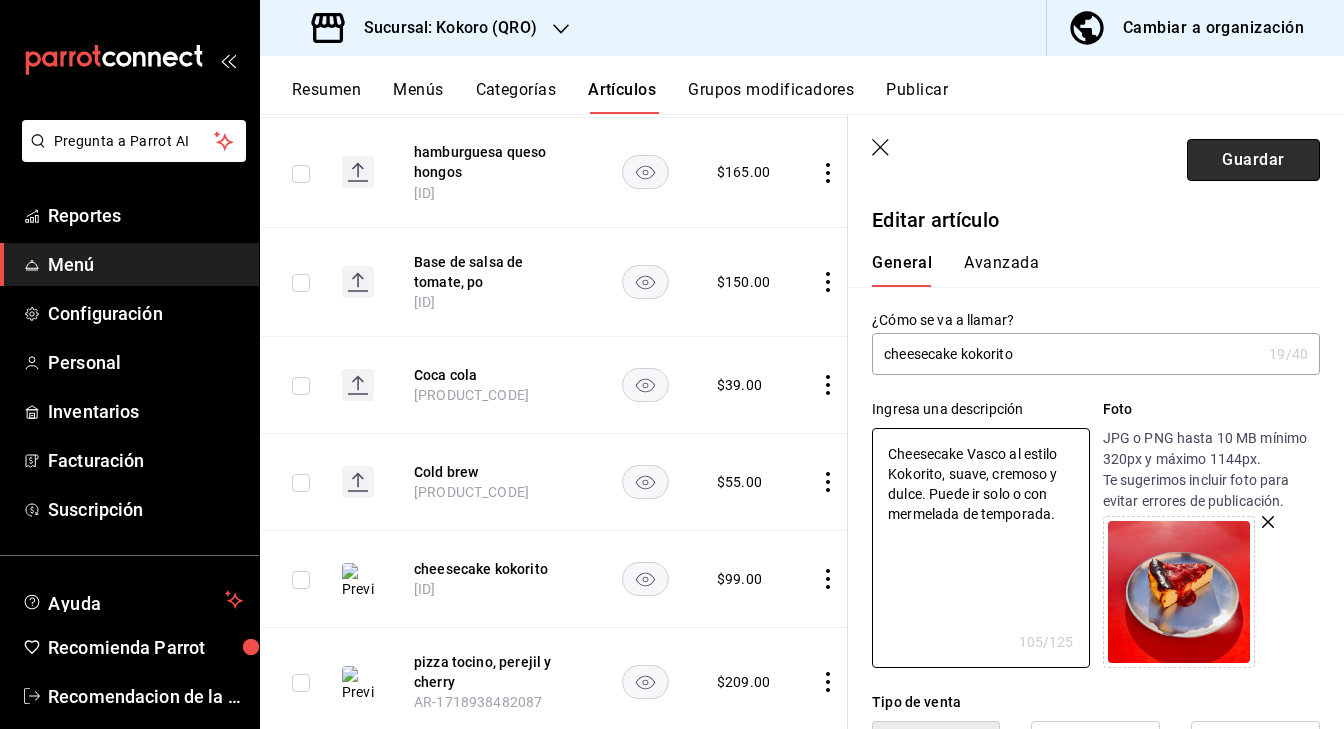 click on "Guardar" at bounding box center (1253, 160) 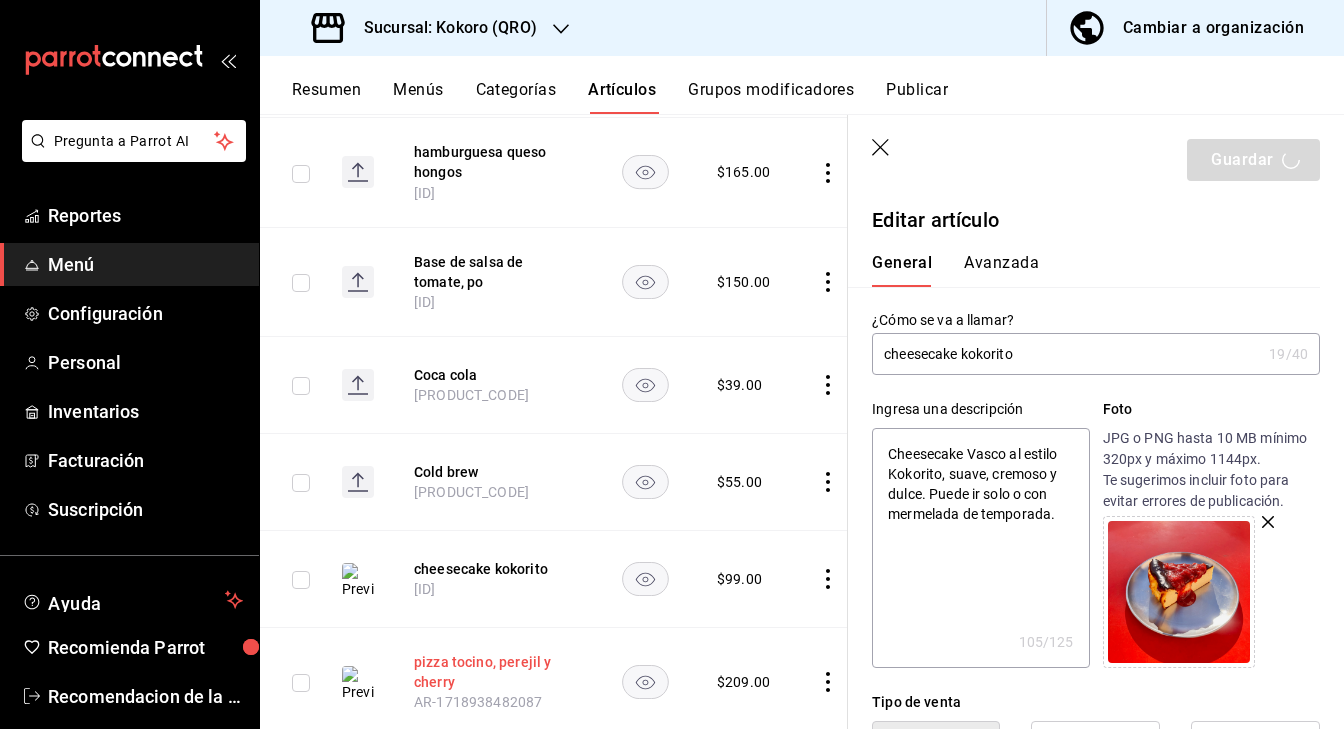 type on "x" 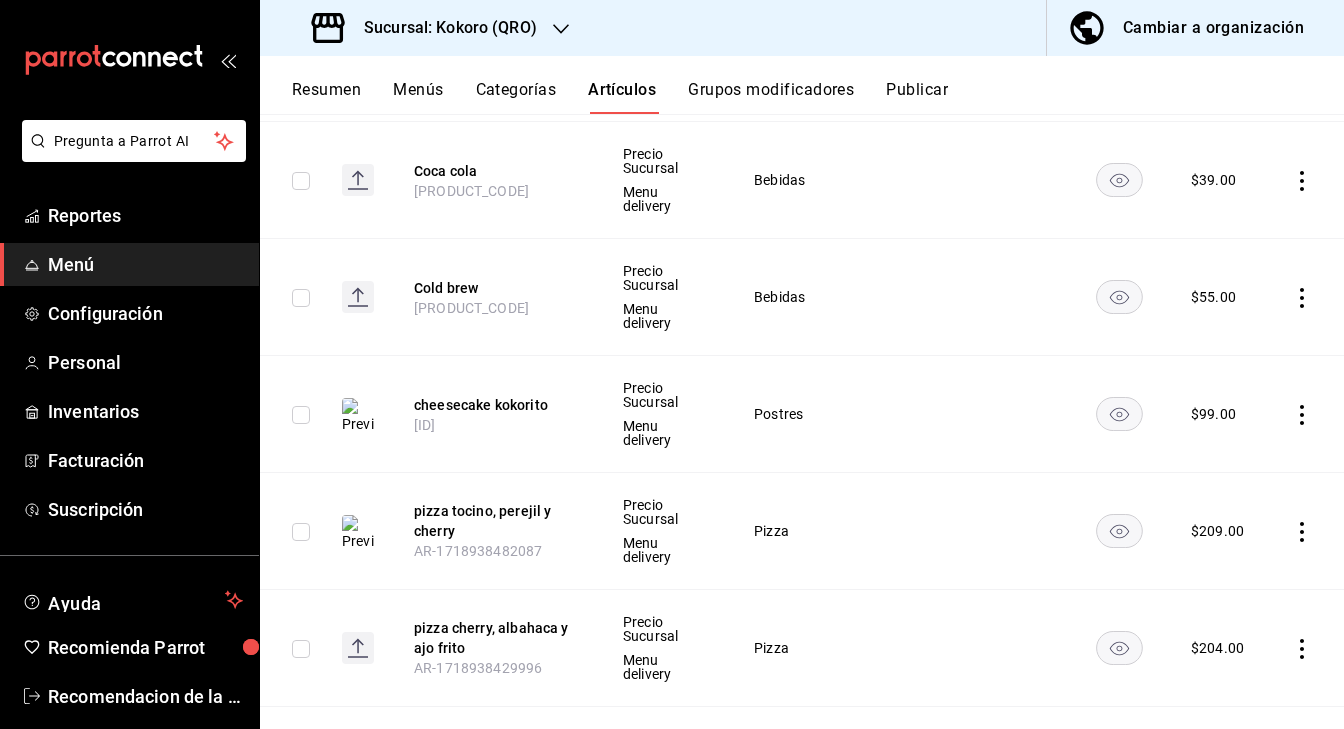 scroll, scrollTop: 3991, scrollLeft: 0, axis: vertical 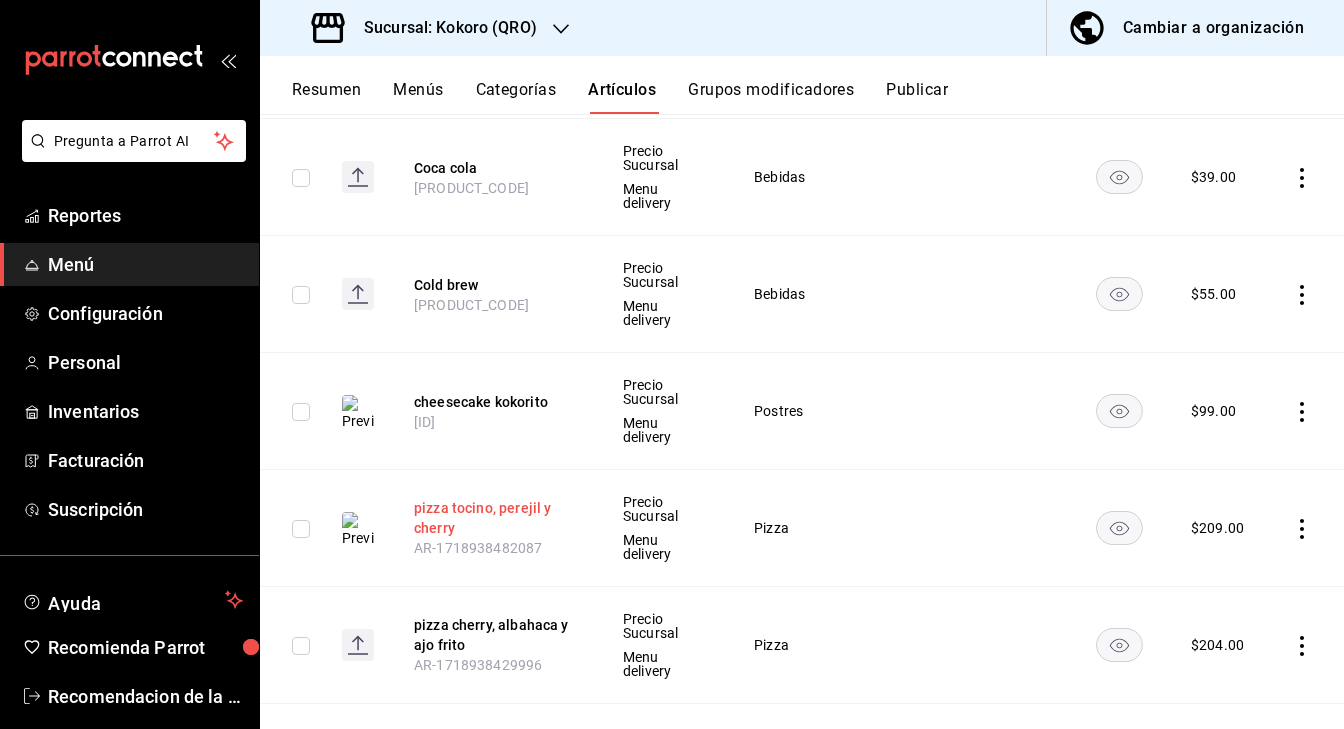 click on "pizza tocino, perejil y cherry" at bounding box center [494, 518] 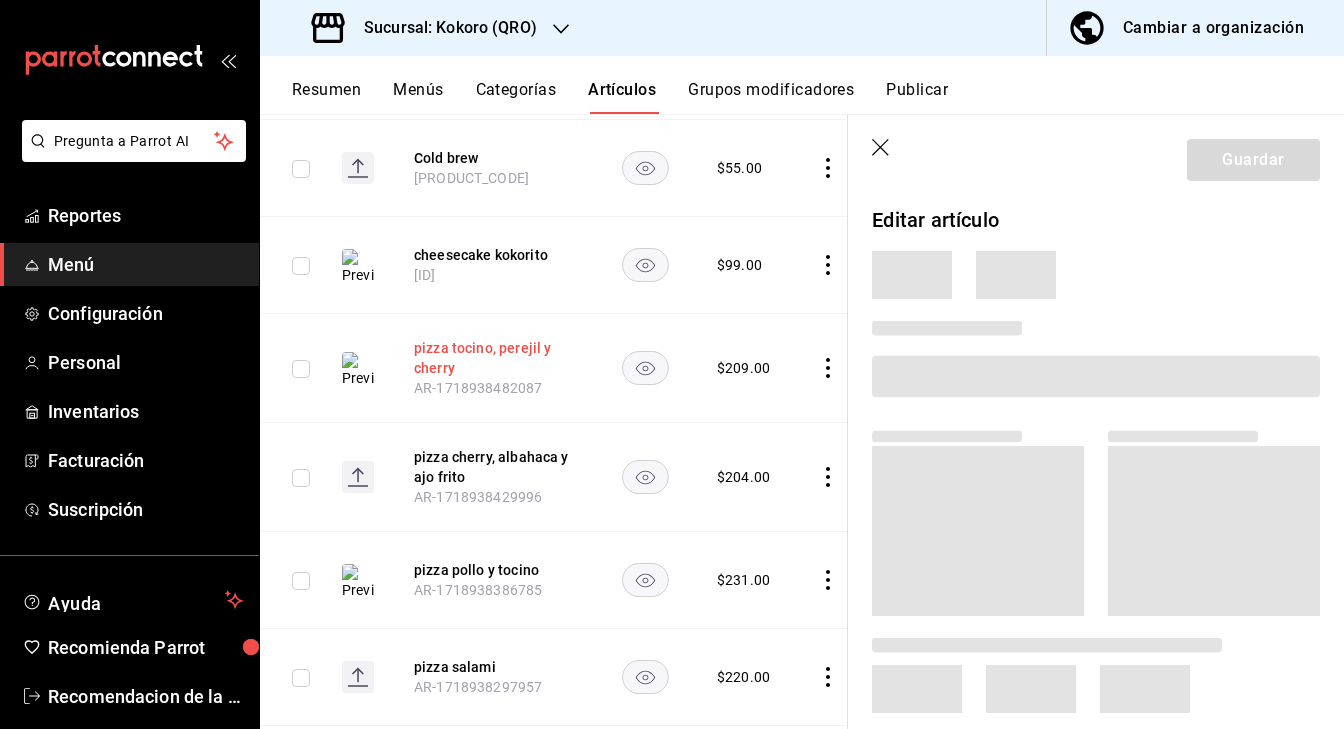 scroll, scrollTop: 3785, scrollLeft: 0, axis: vertical 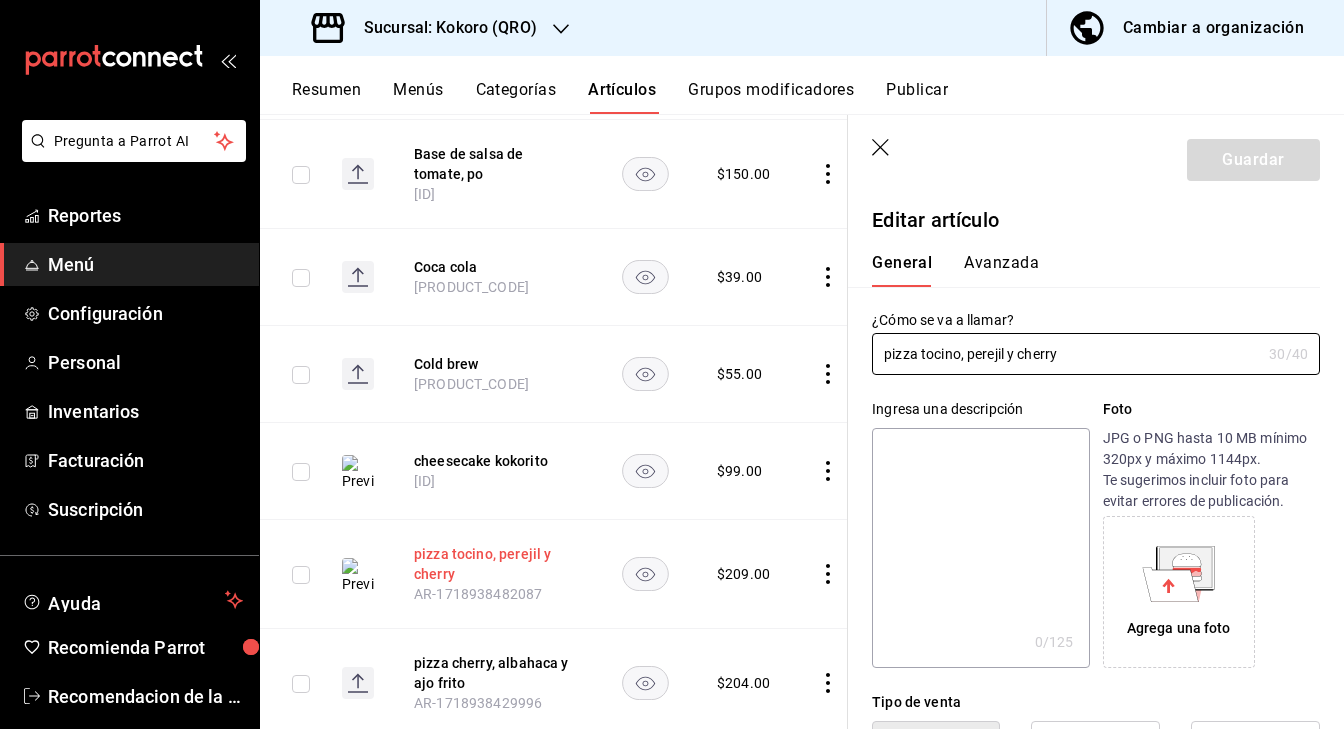 type on "$209.00" 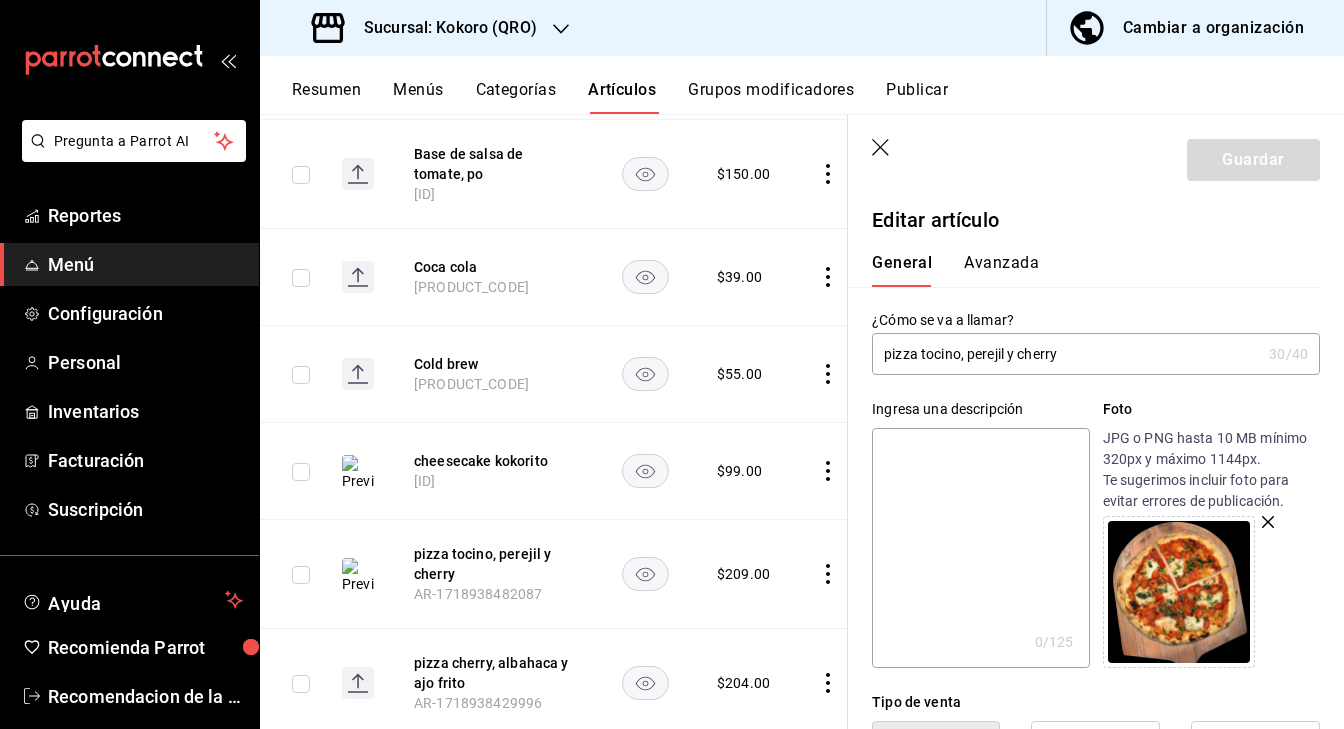 click on "pizza tocino, perejil y cherry" at bounding box center [1066, 354] 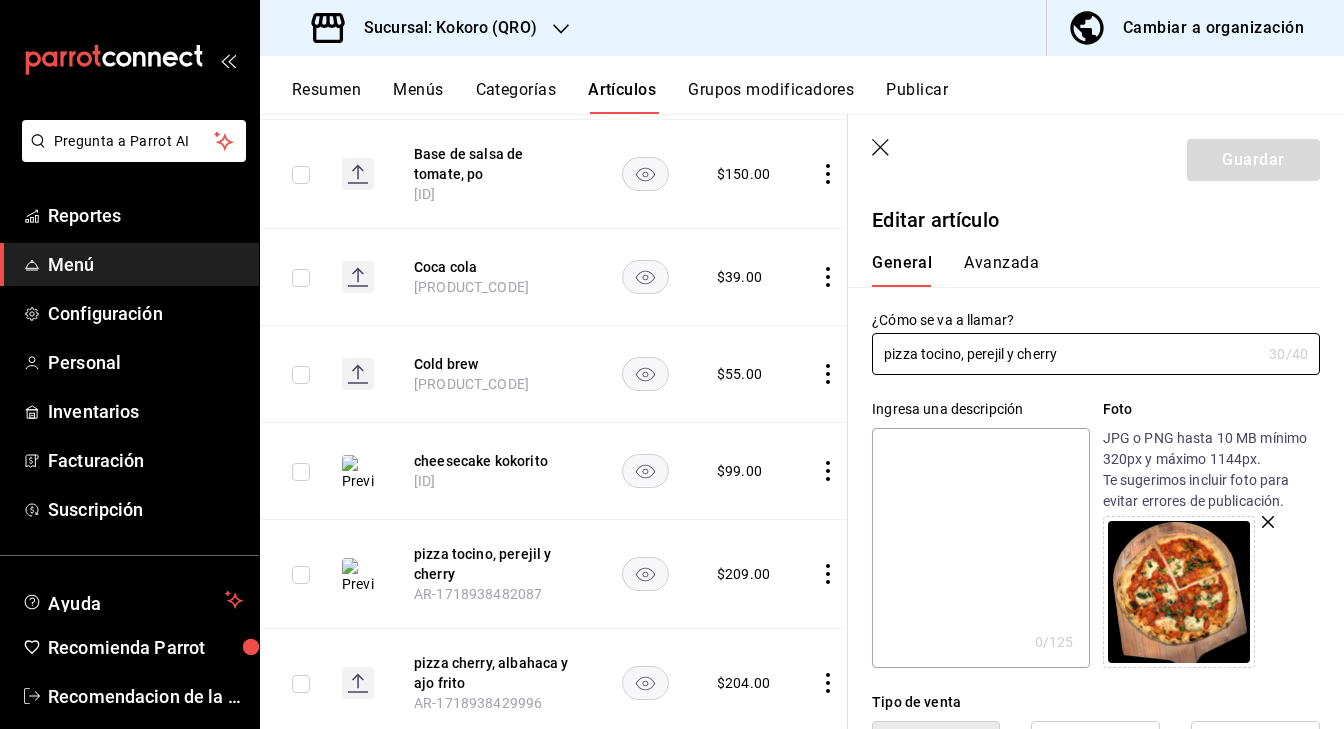 click at bounding box center [980, 548] 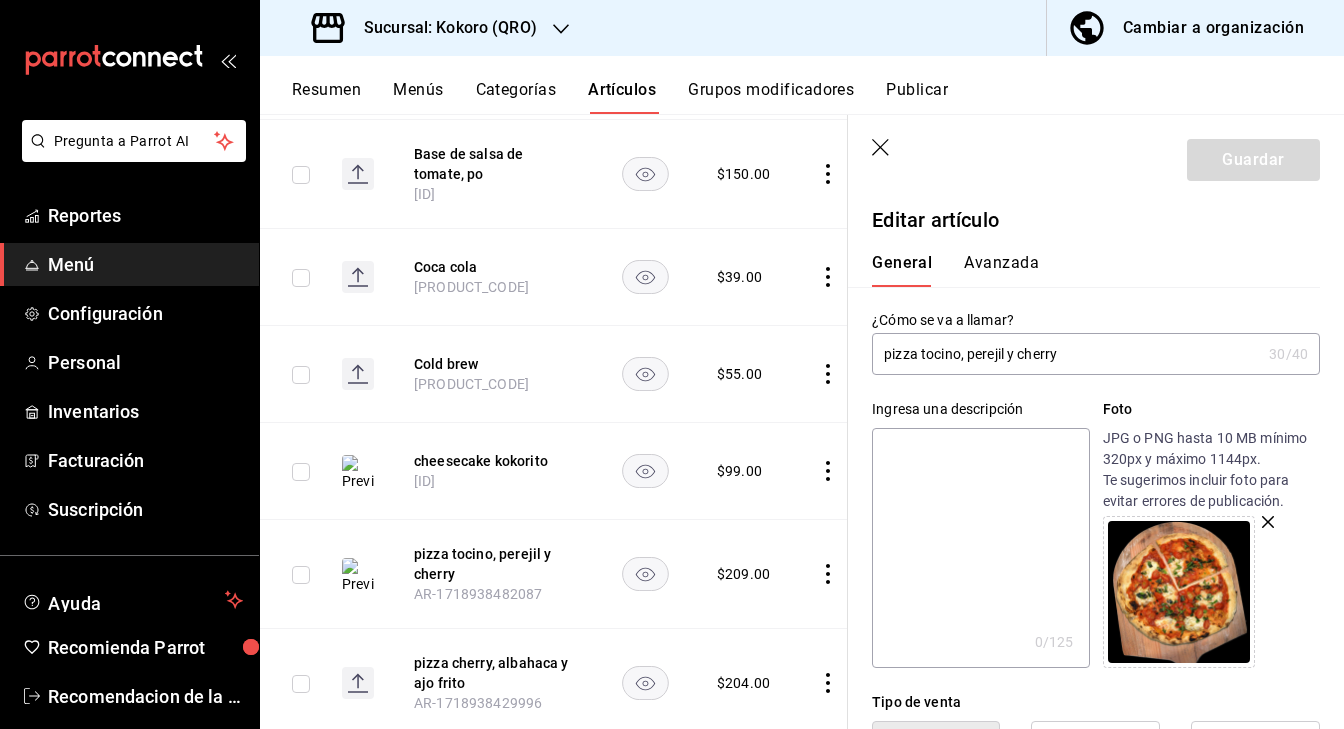 paste on "pizza tocino, perejil y cherry" 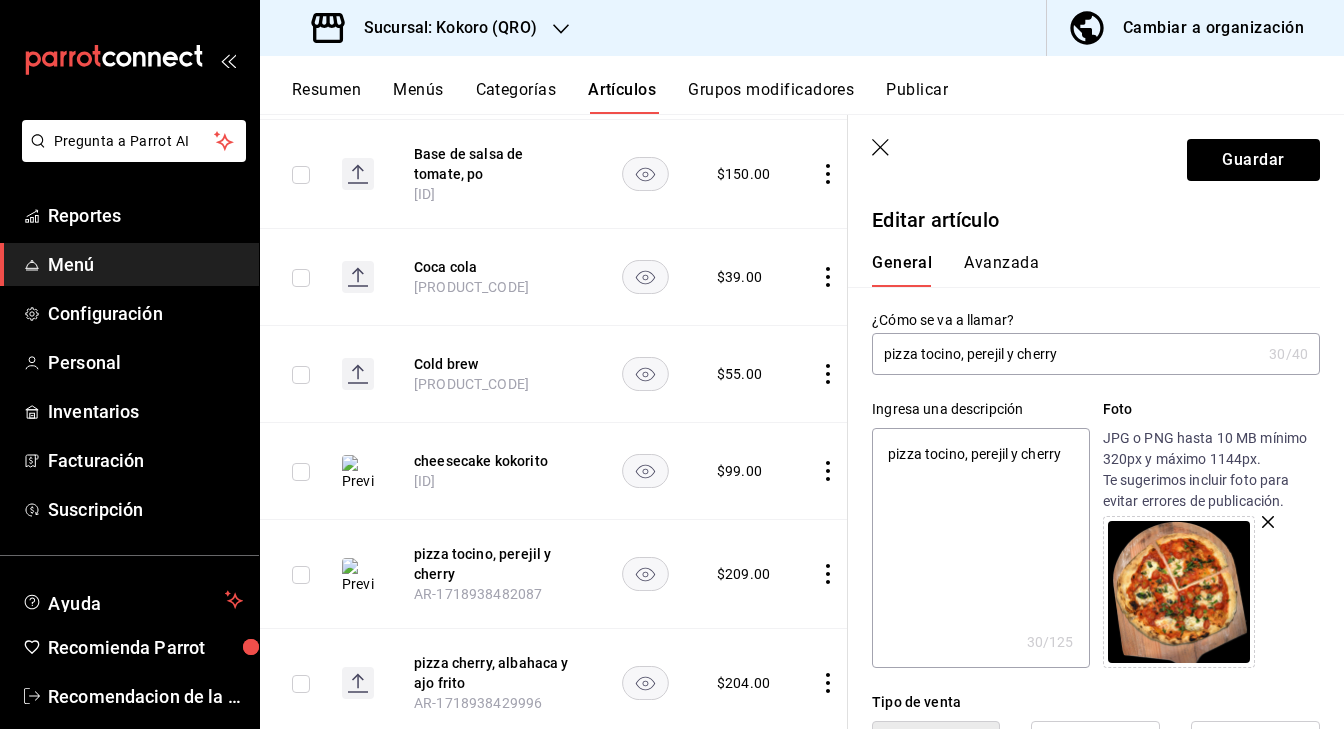 type on "x" 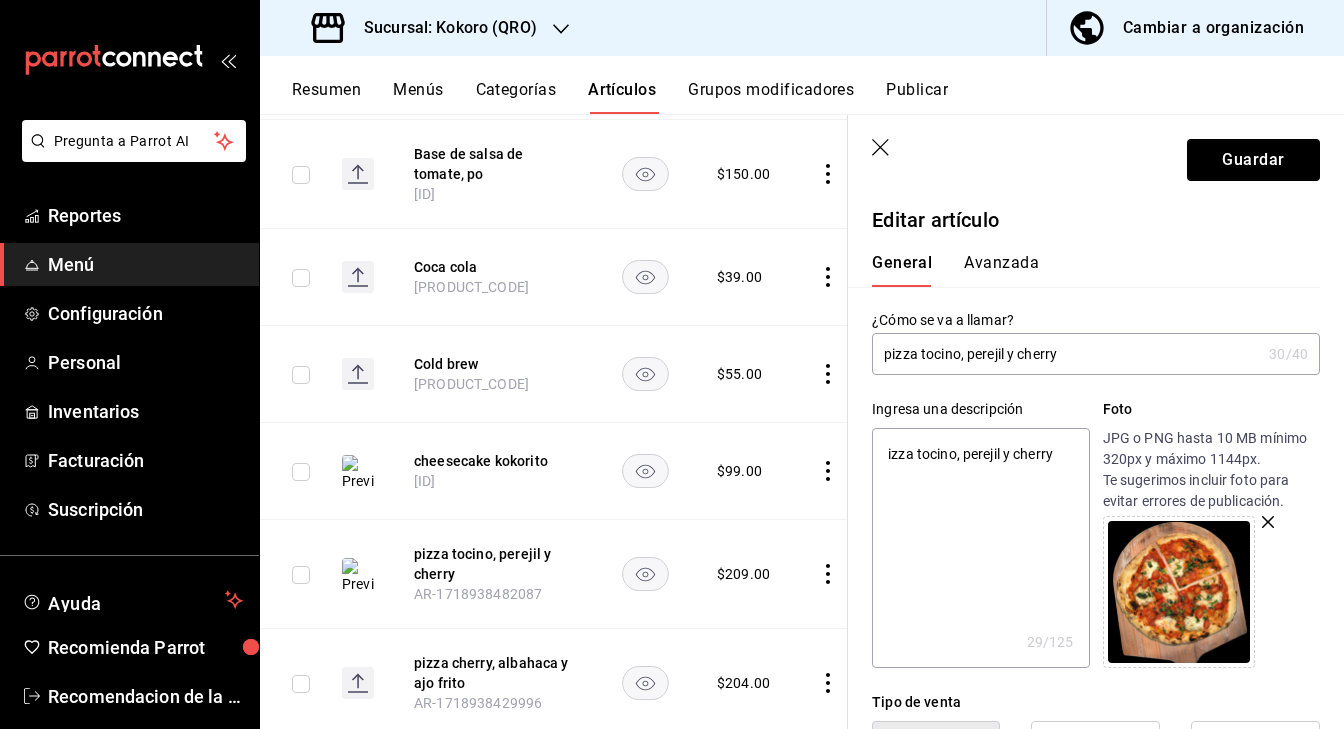type on "Pizza tocino, perejil y cherry" 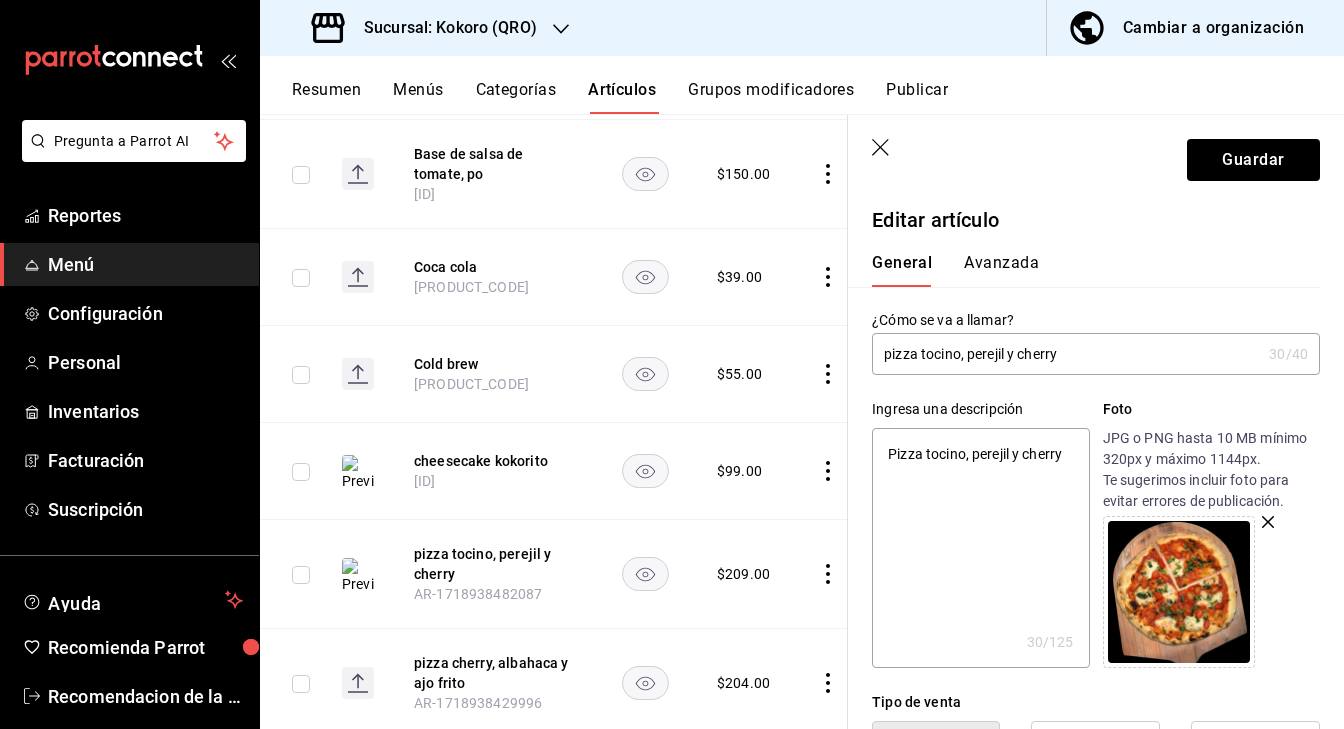 click on "Pizza tocino, perejil y cherry" at bounding box center (980, 548) 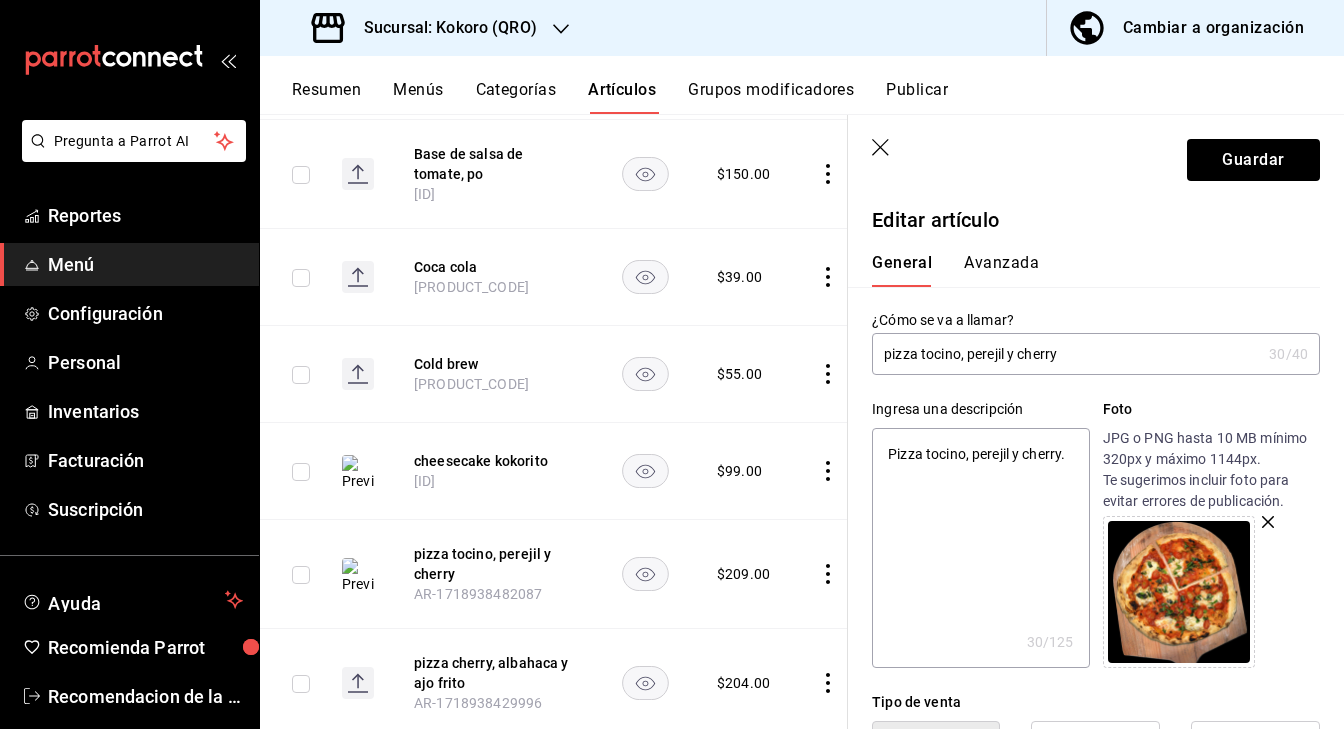 type on "x" 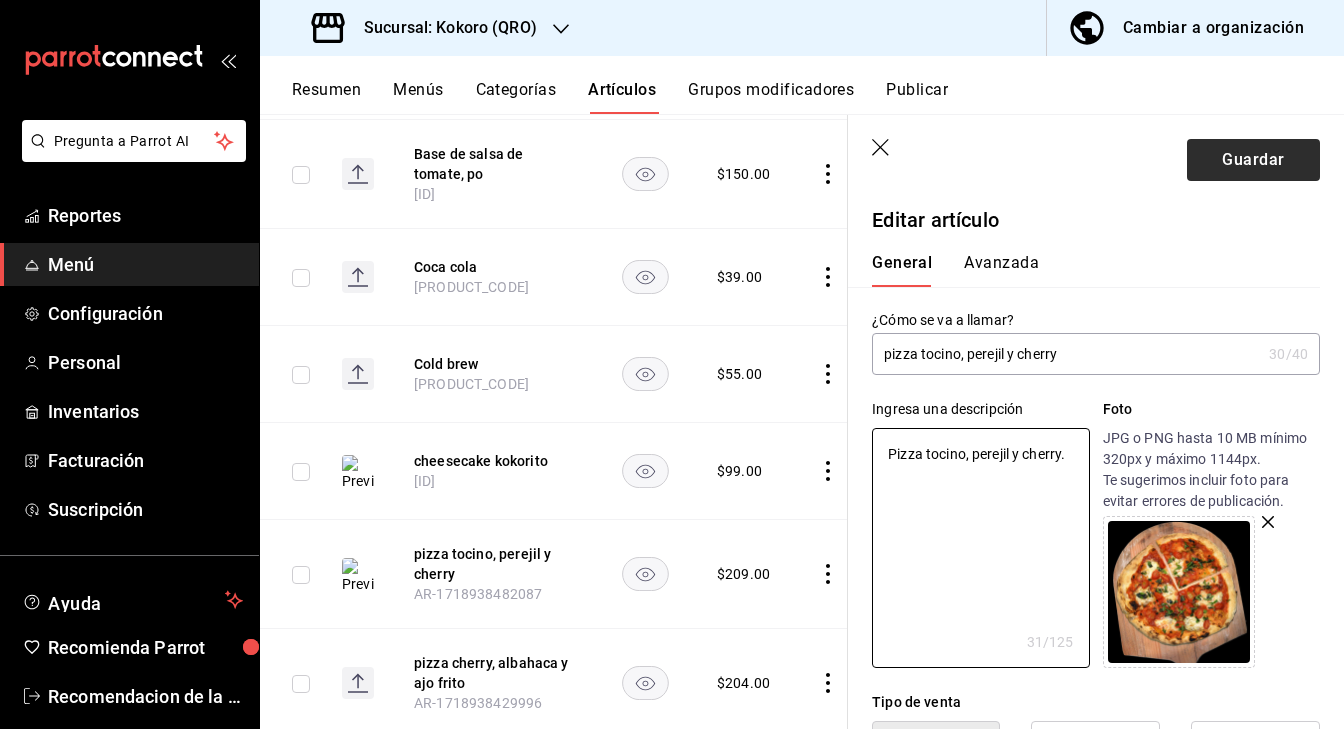 type on "Pizza tocino, perejil y cherry." 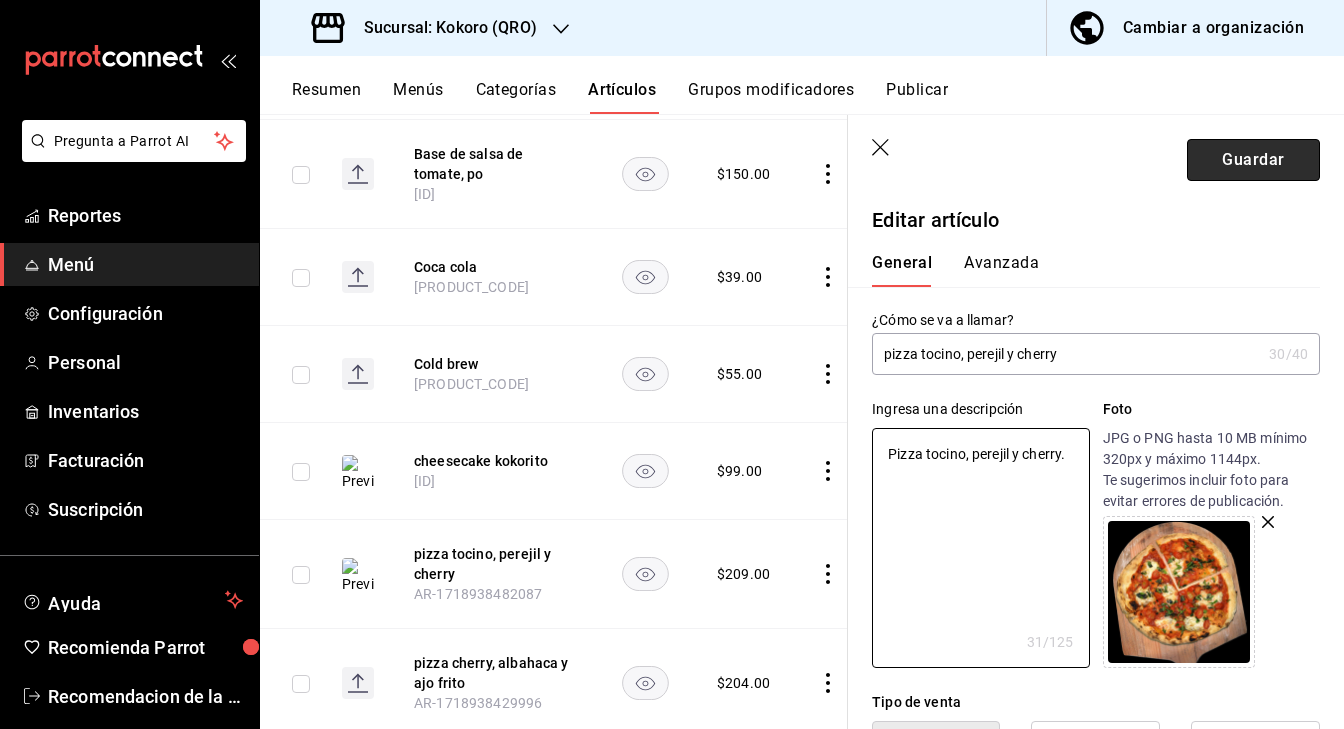 click on "Guardar" at bounding box center (1253, 160) 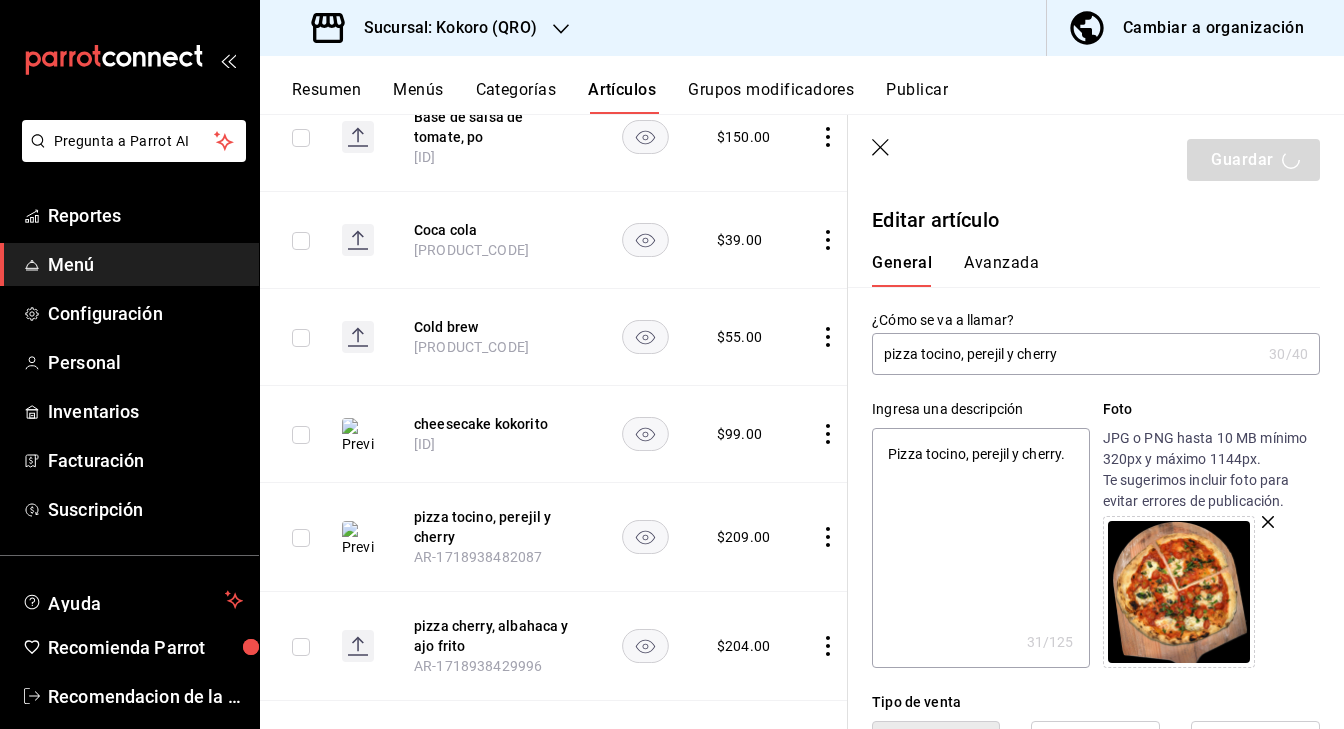 type on "x" 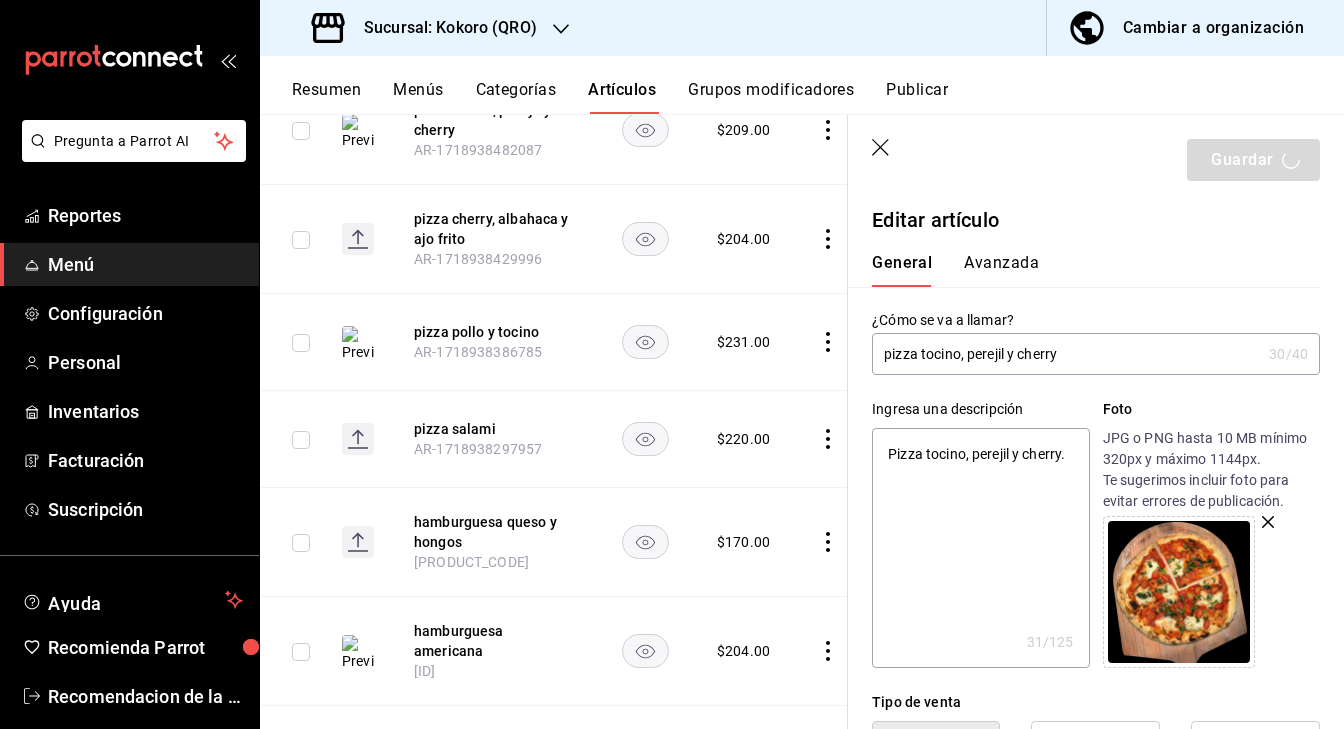 scroll, scrollTop: 4322, scrollLeft: 0, axis: vertical 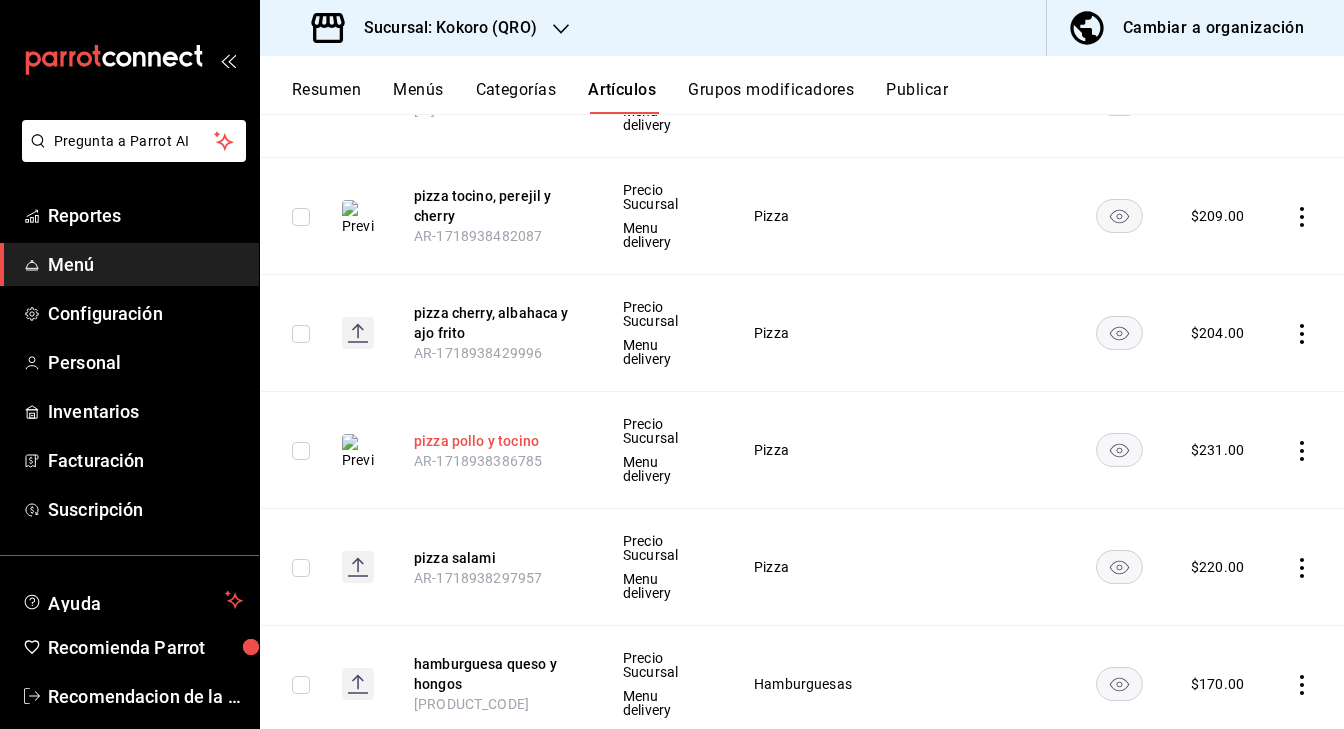 click on "pizza pollo y tocino" at bounding box center (494, 441) 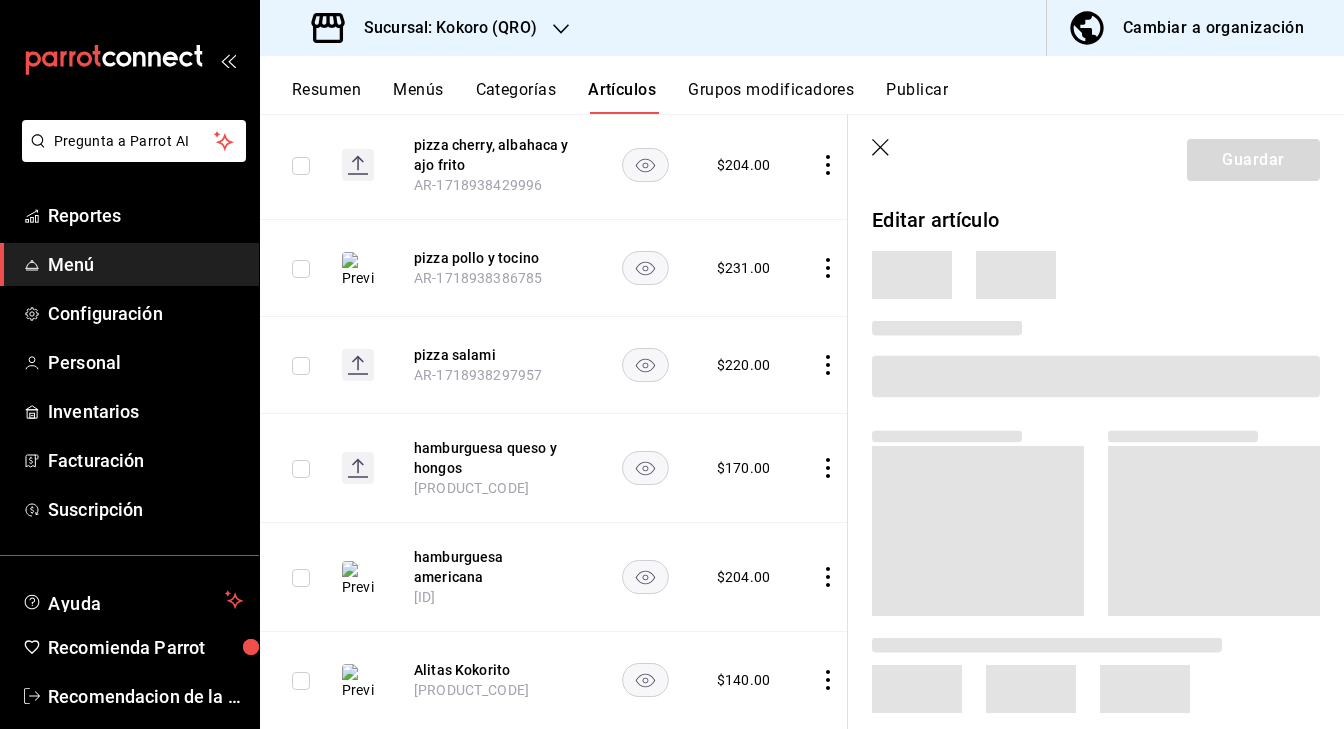 scroll, scrollTop: 4067, scrollLeft: 0, axis: vertical 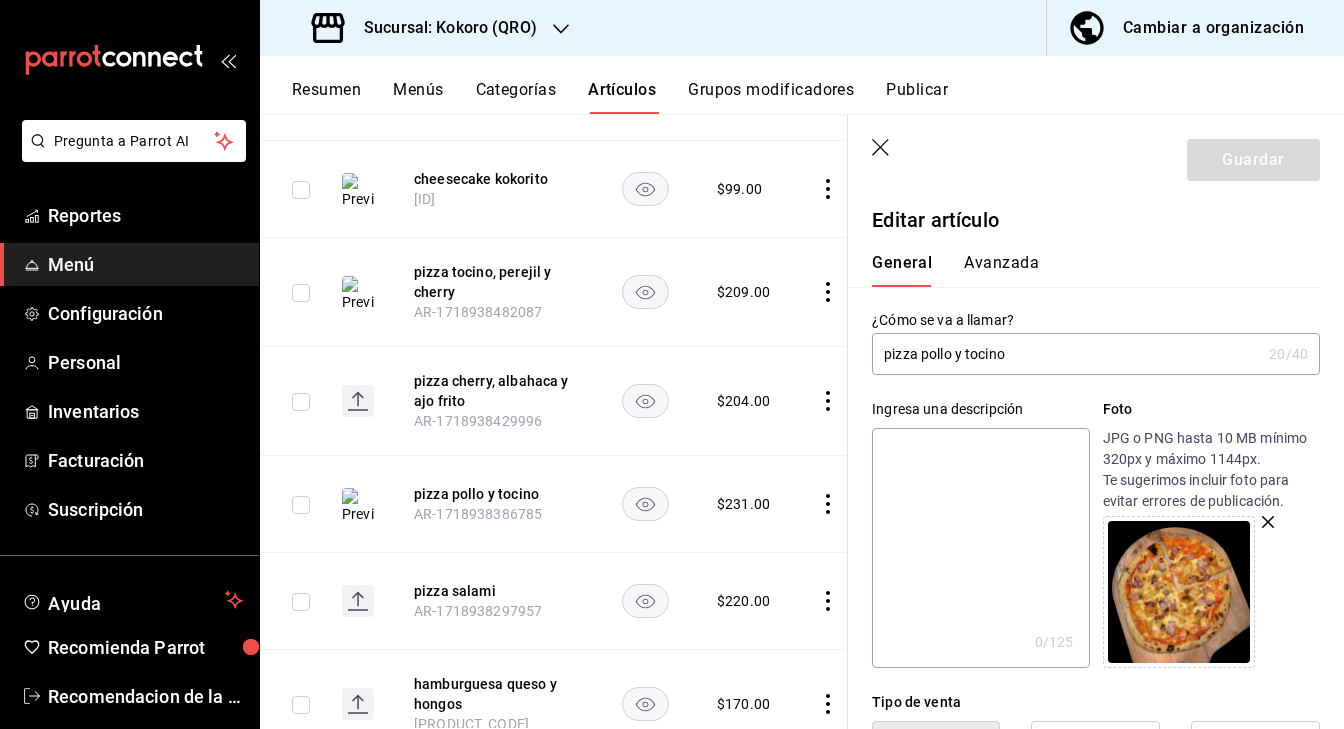 click at bounding box center [980, 548] 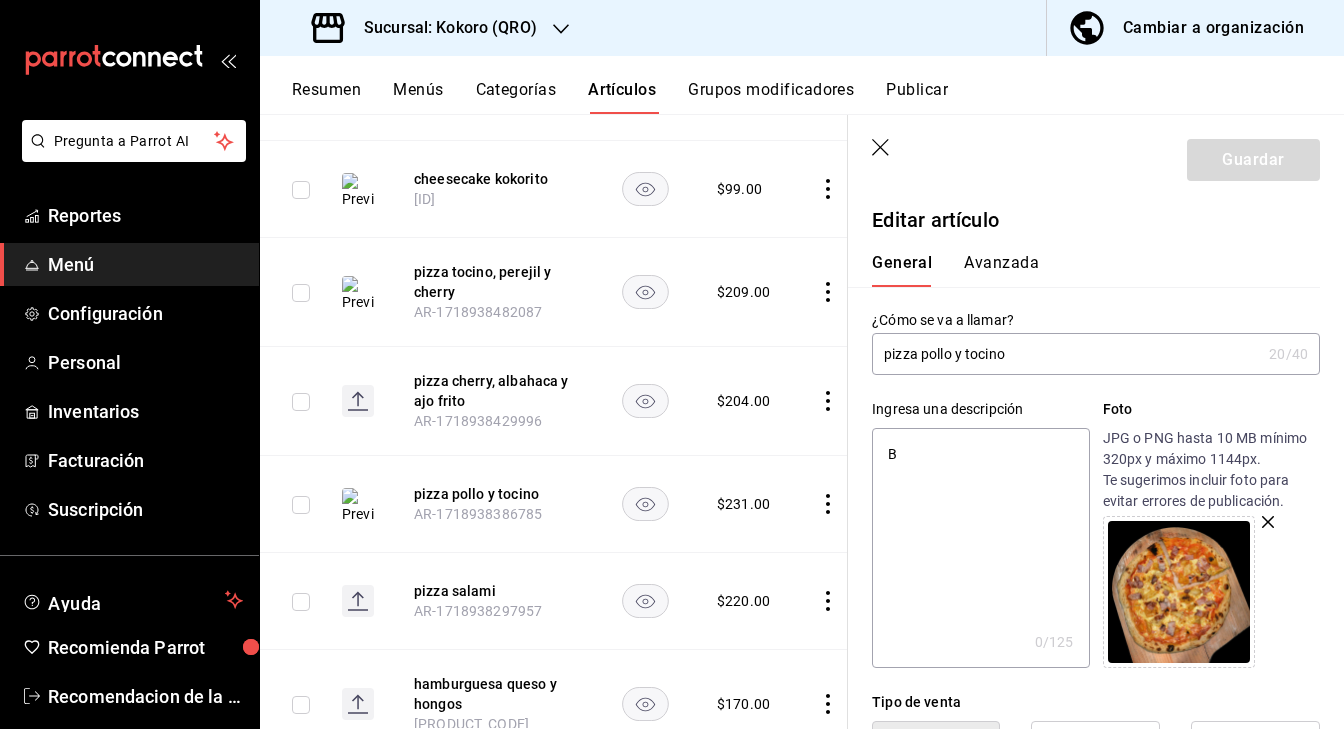 type on "x" 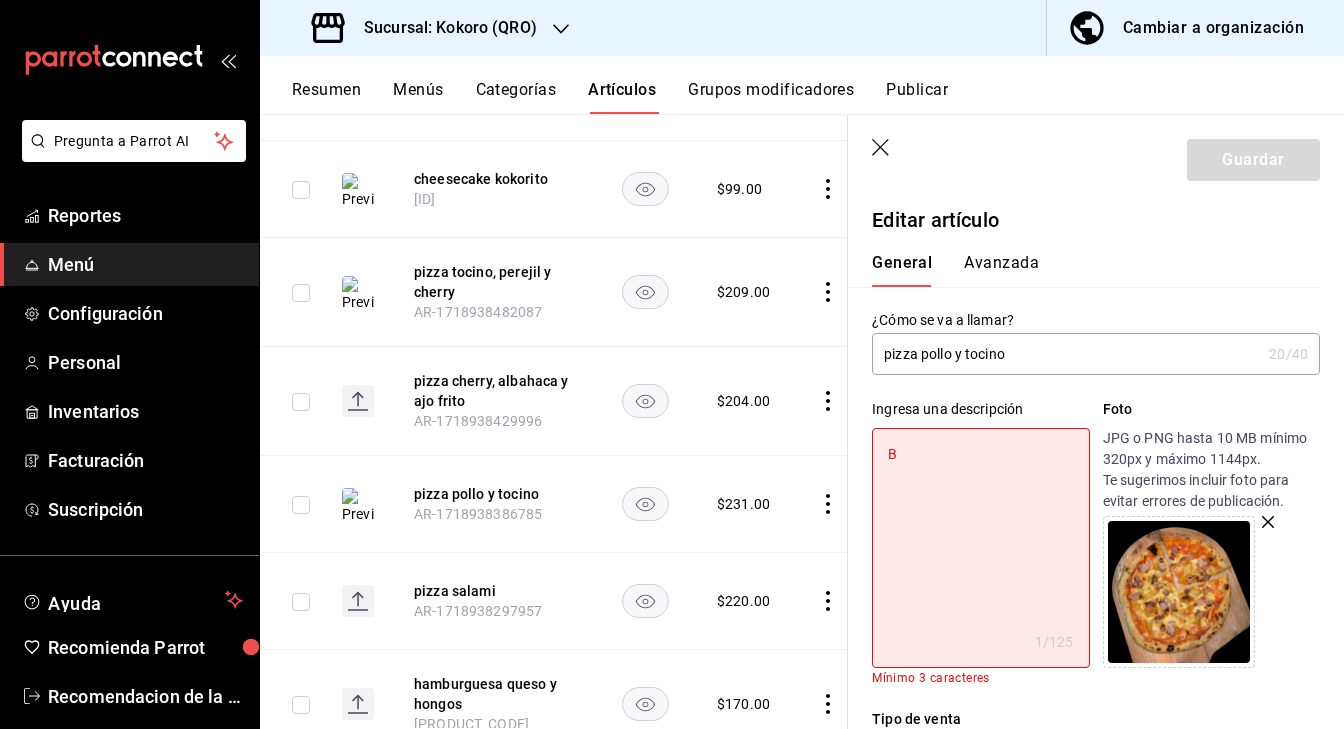 type on "Ba" 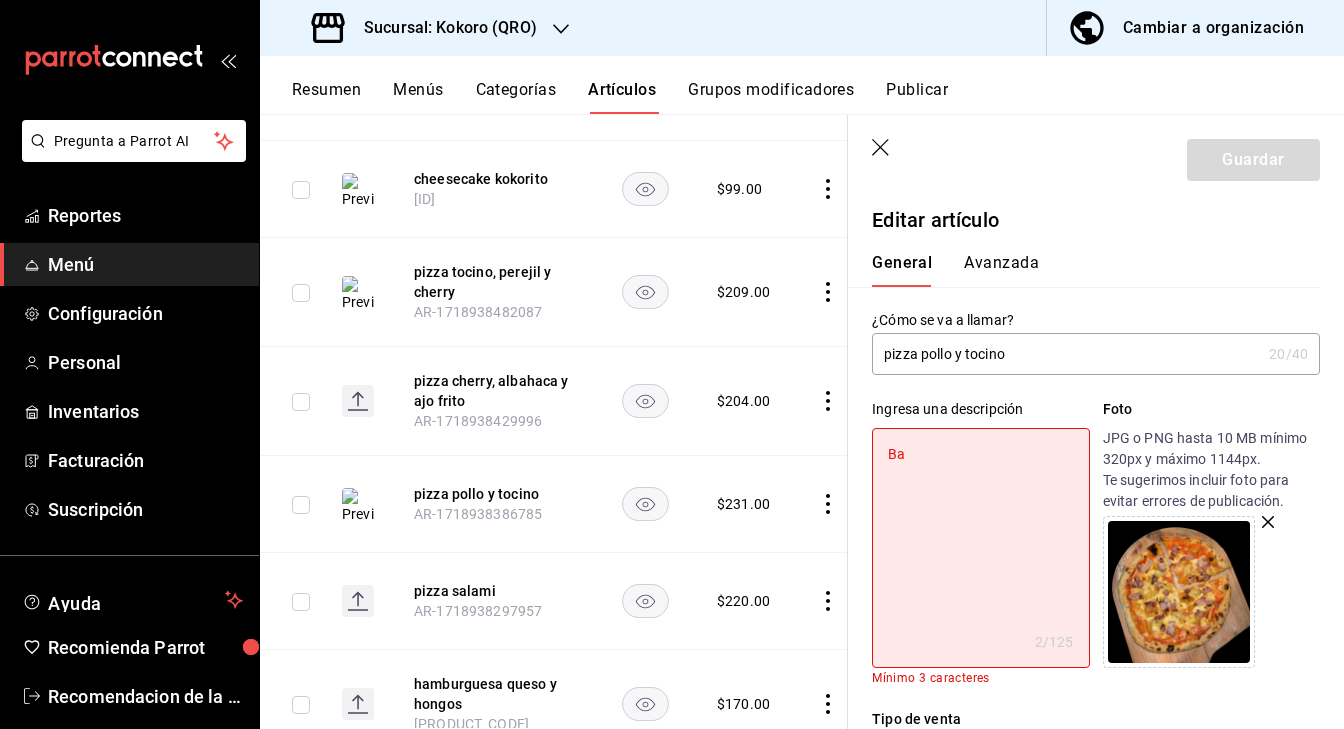 type on "Bas" 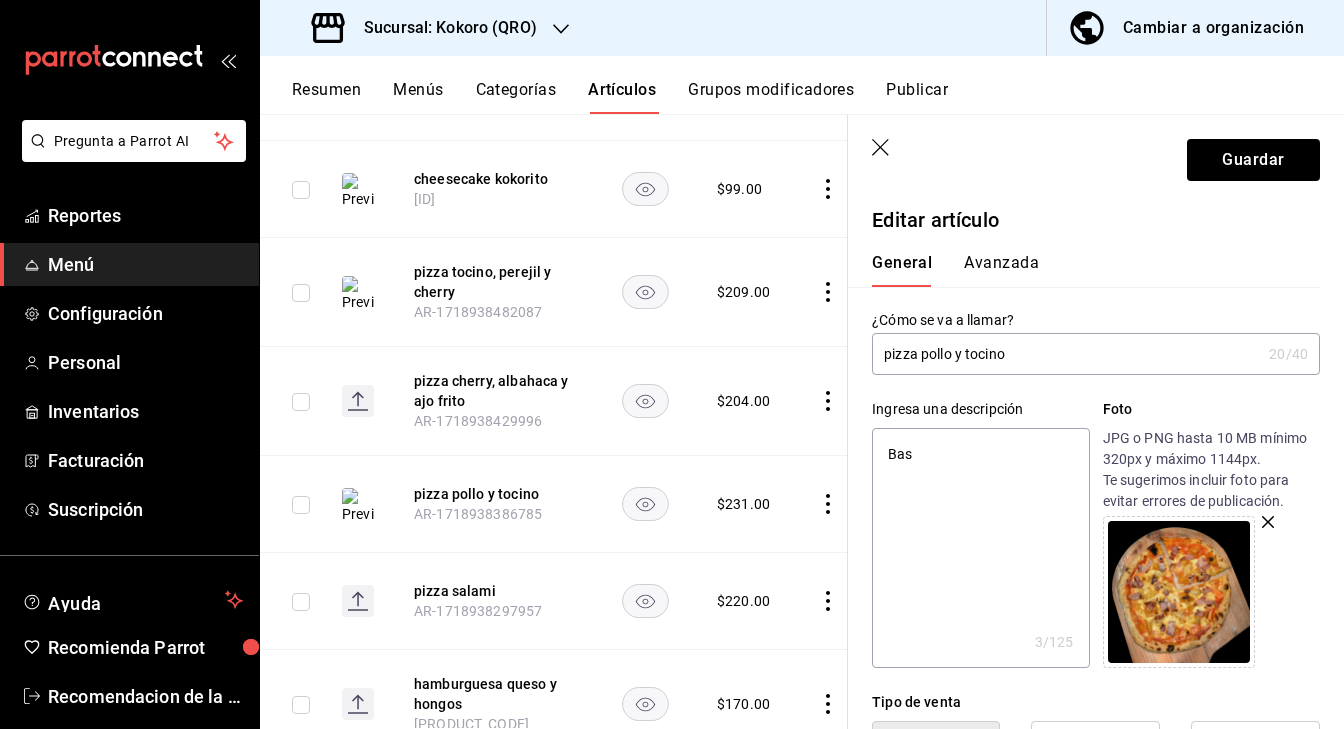 type on "Base" 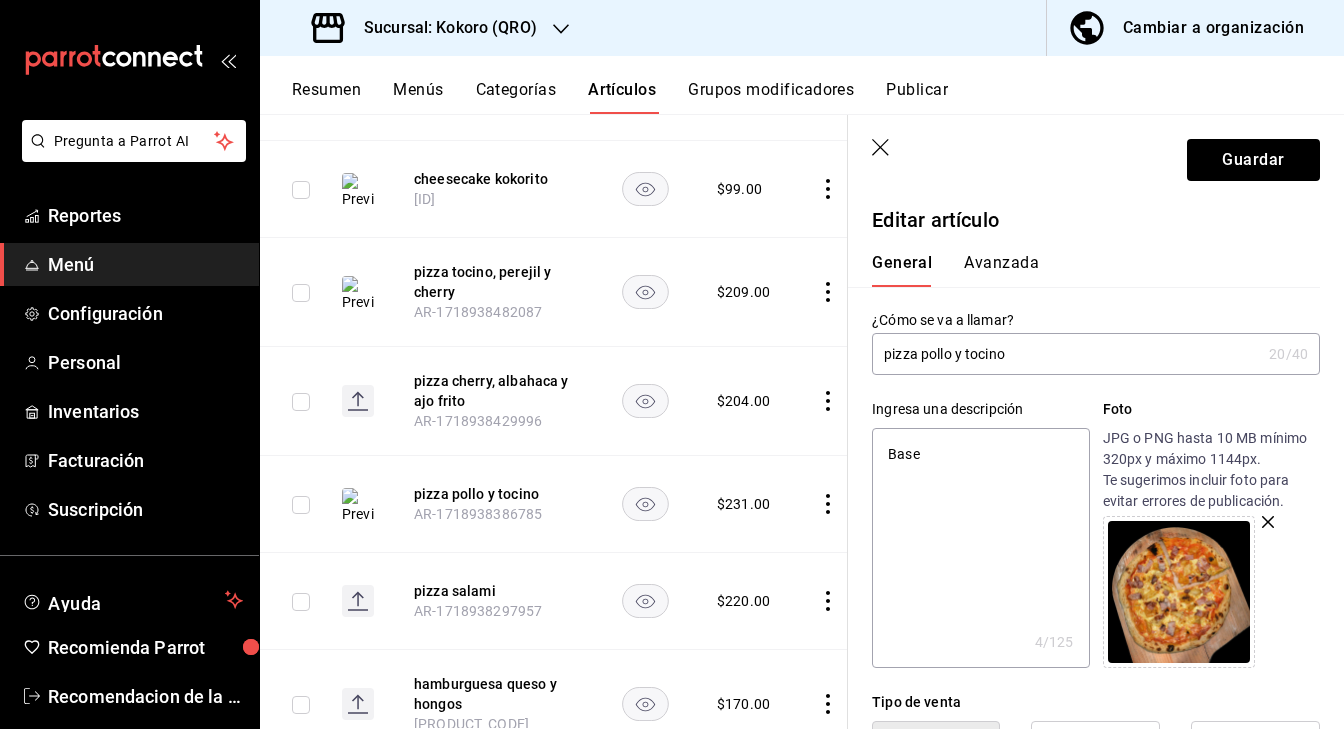 type on "Base" 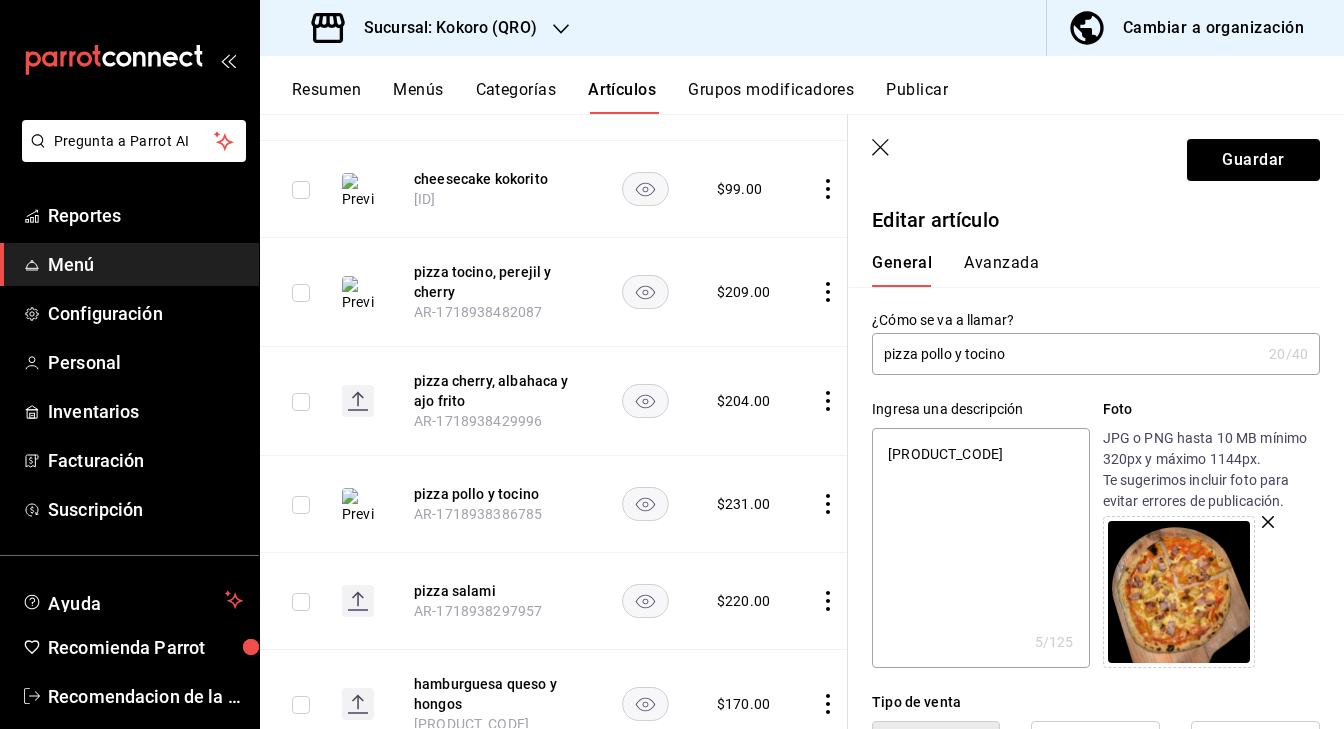 type on "Base de" 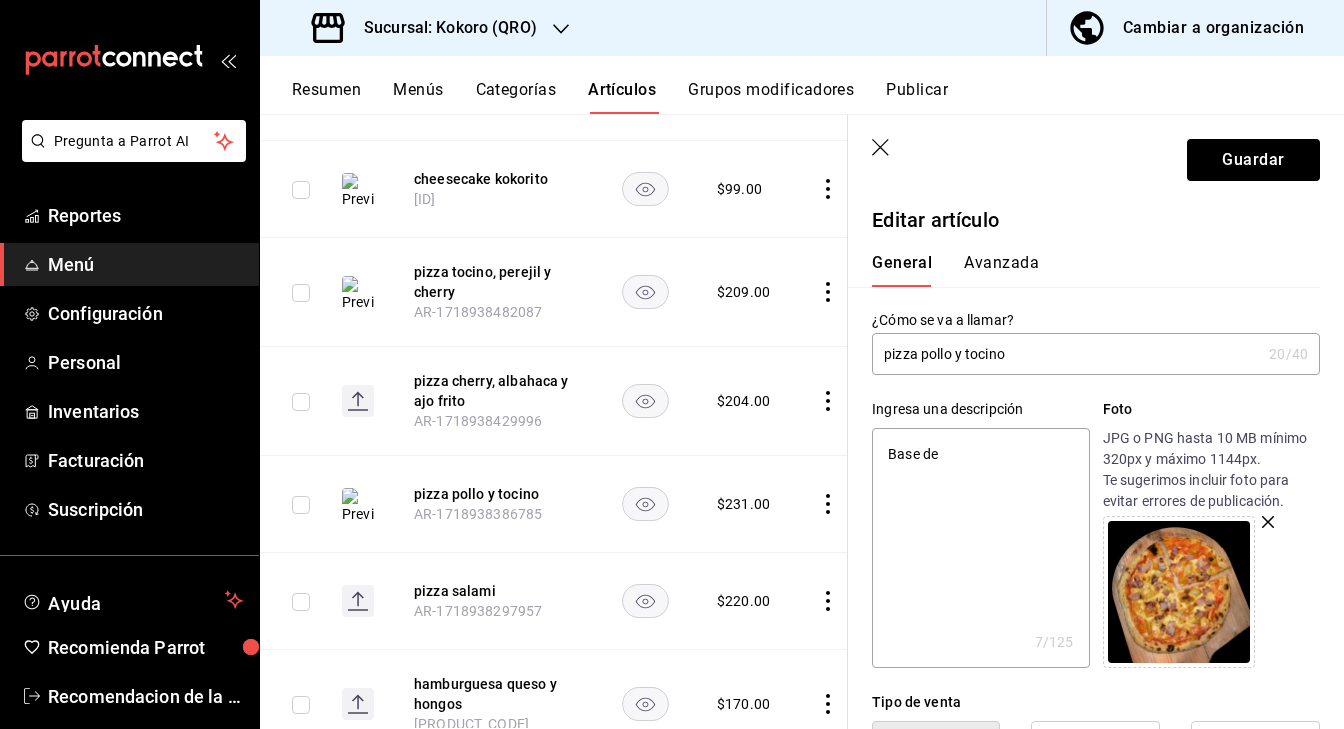 type on "Base de" 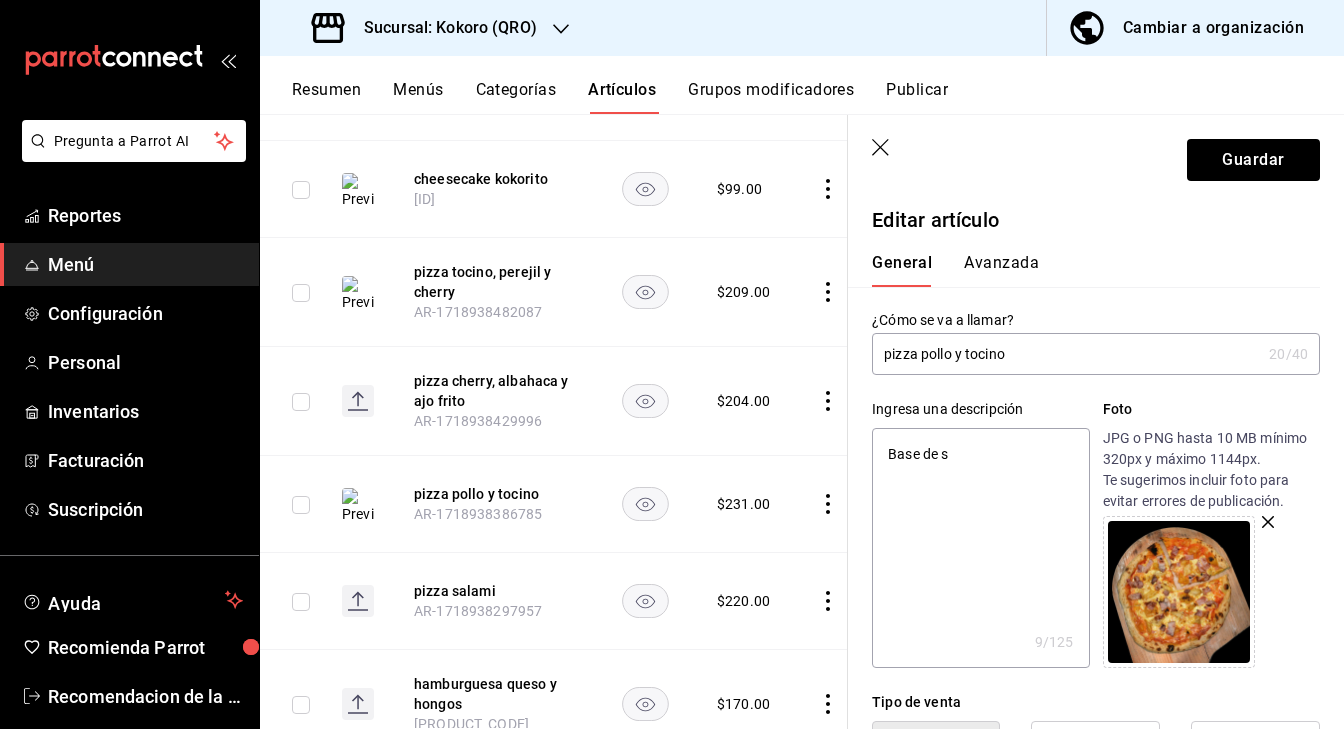 type on "Base de sa" 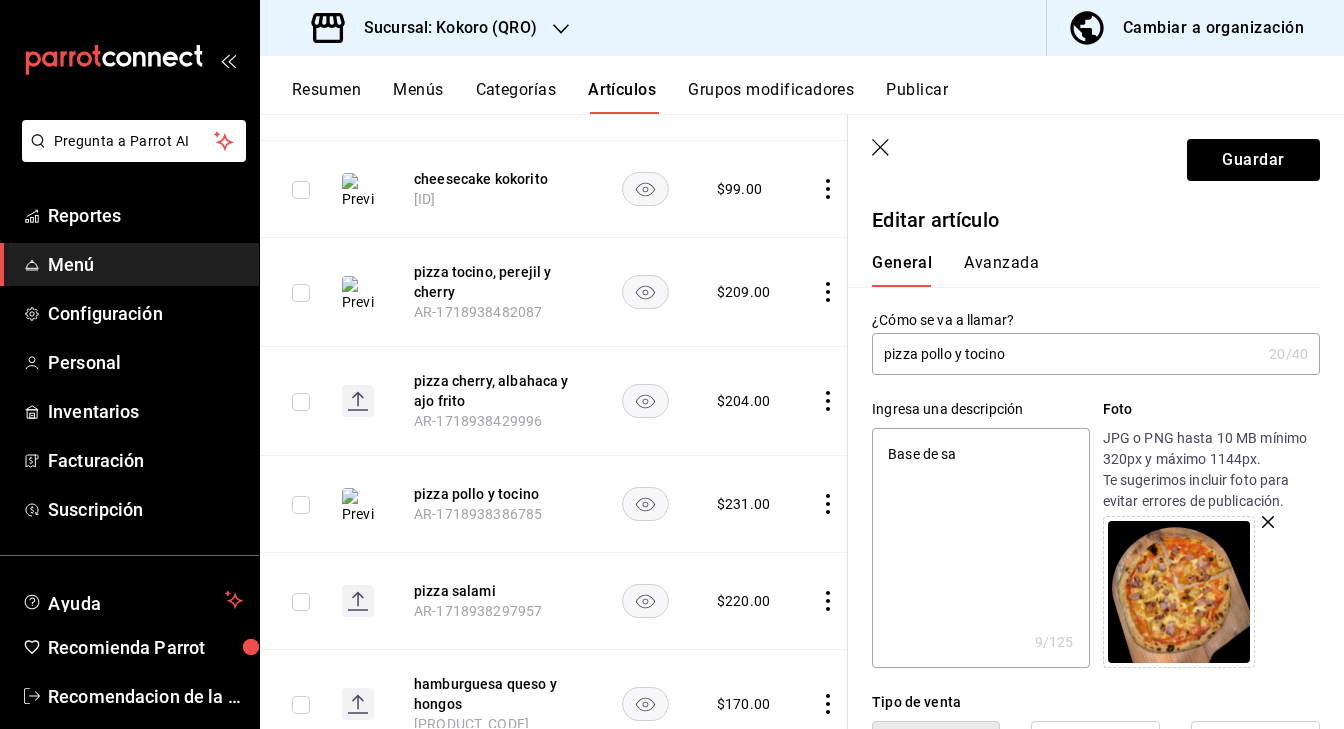 type on "Base de sal" 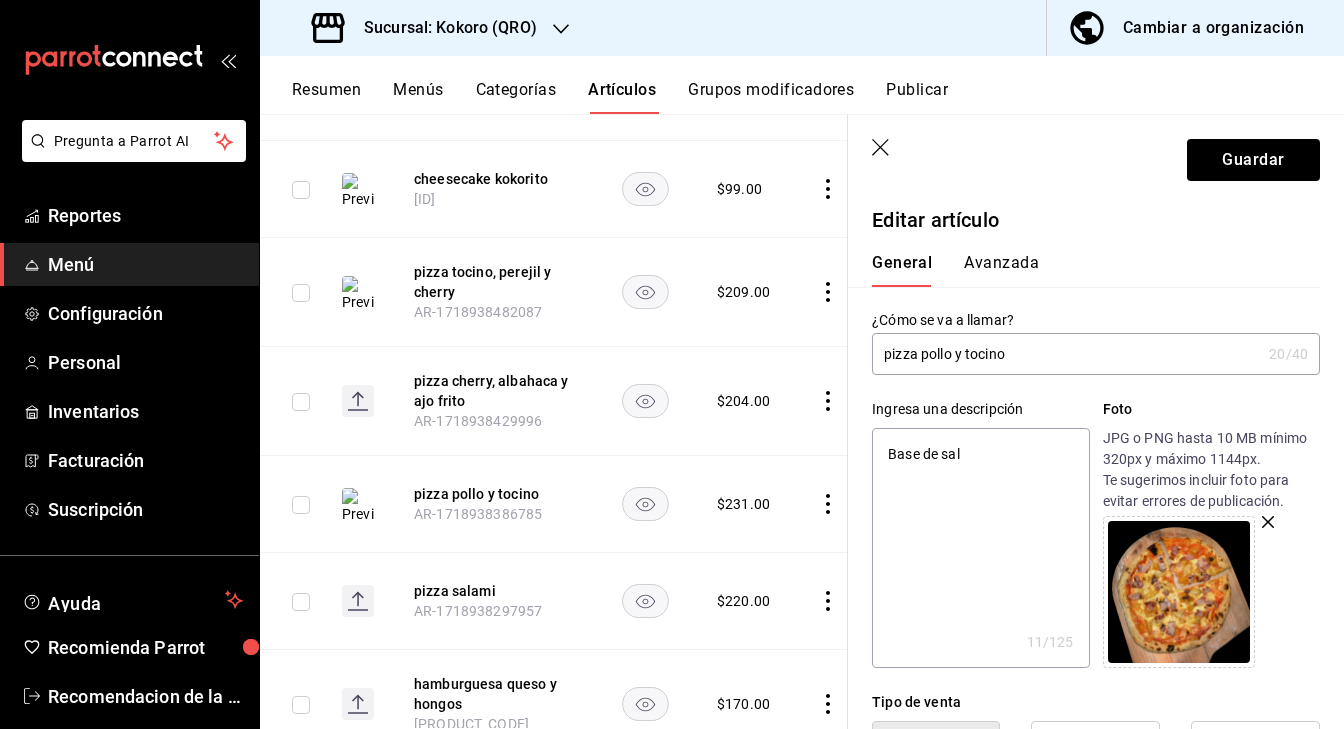type on "Base de sals" 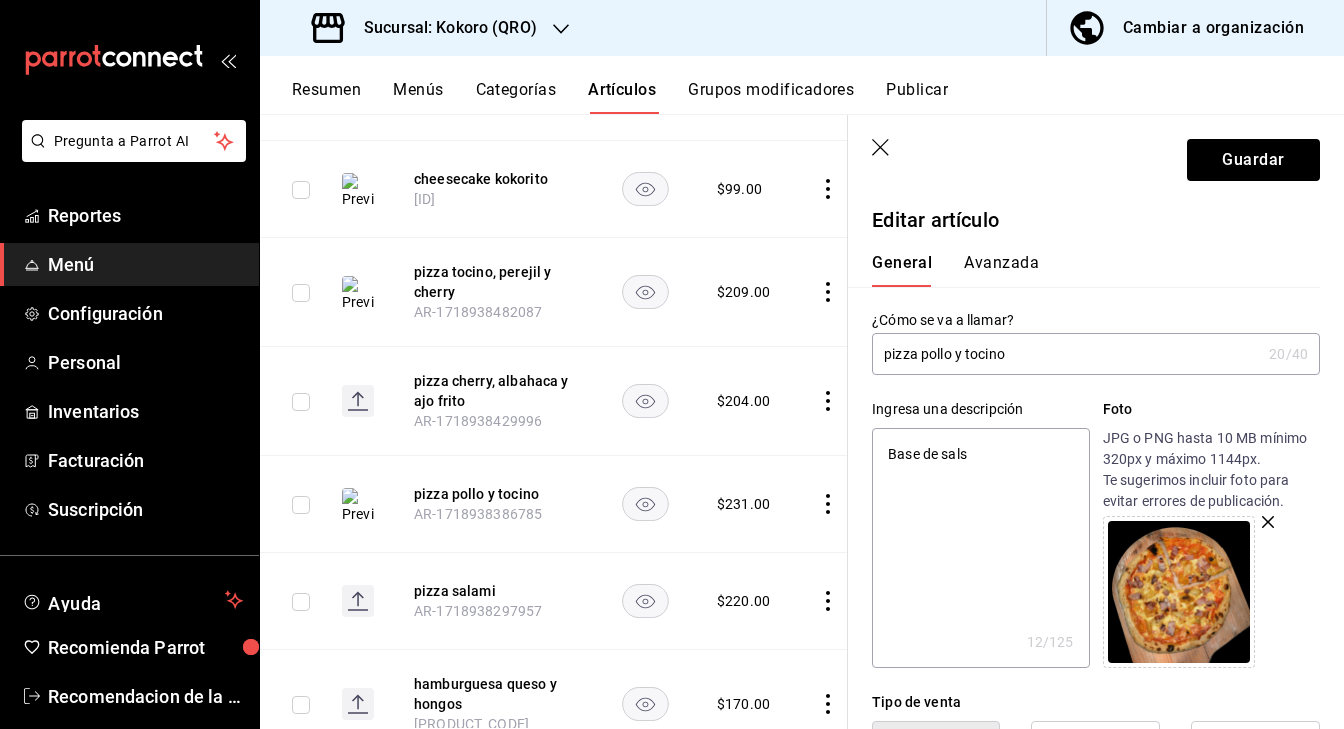 type on "Base de salsa" 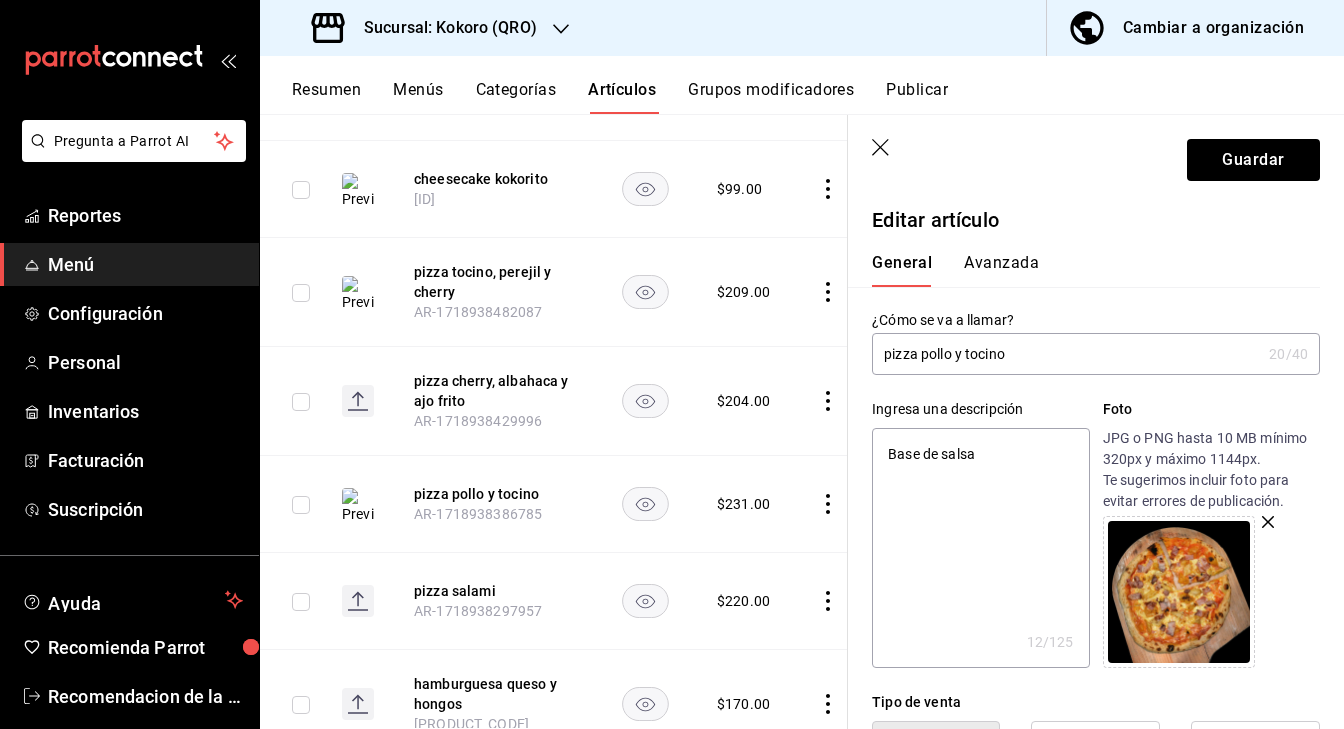type on "x" 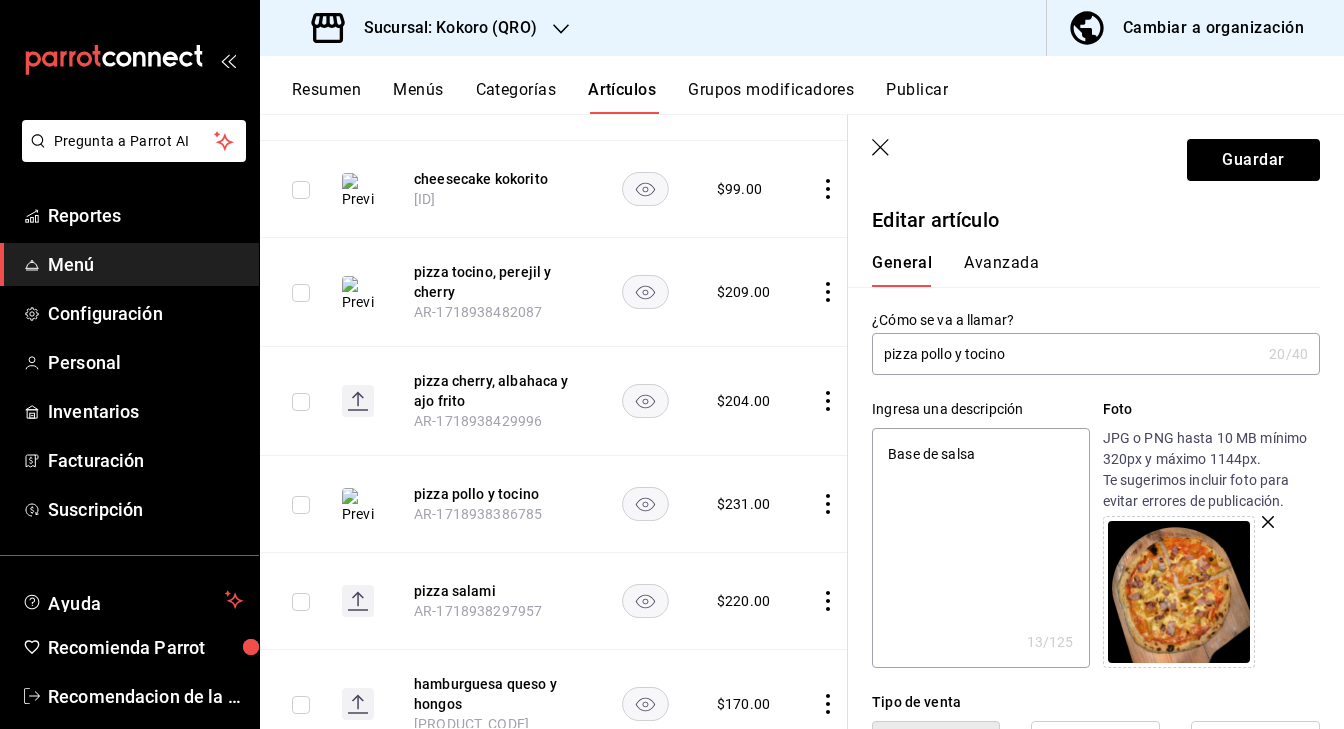type on "Base de salsa" 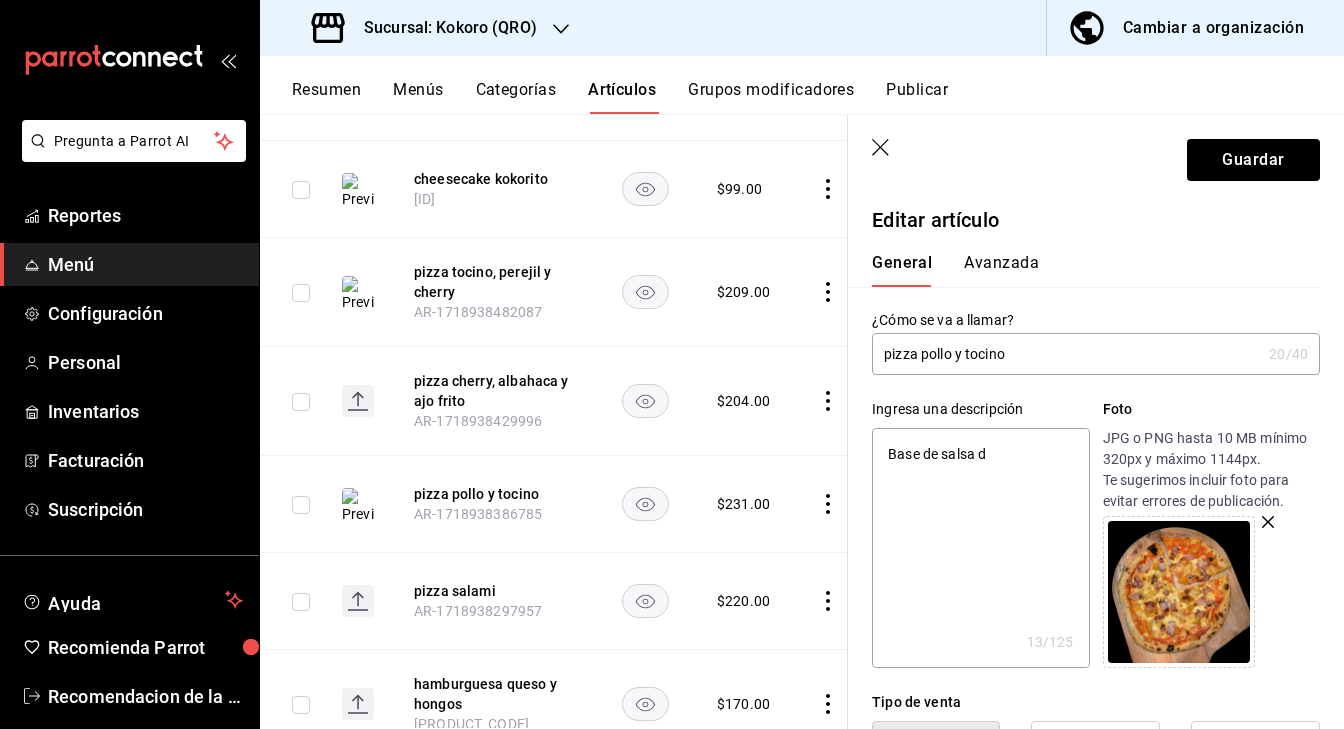 type on "Base de salsa de" 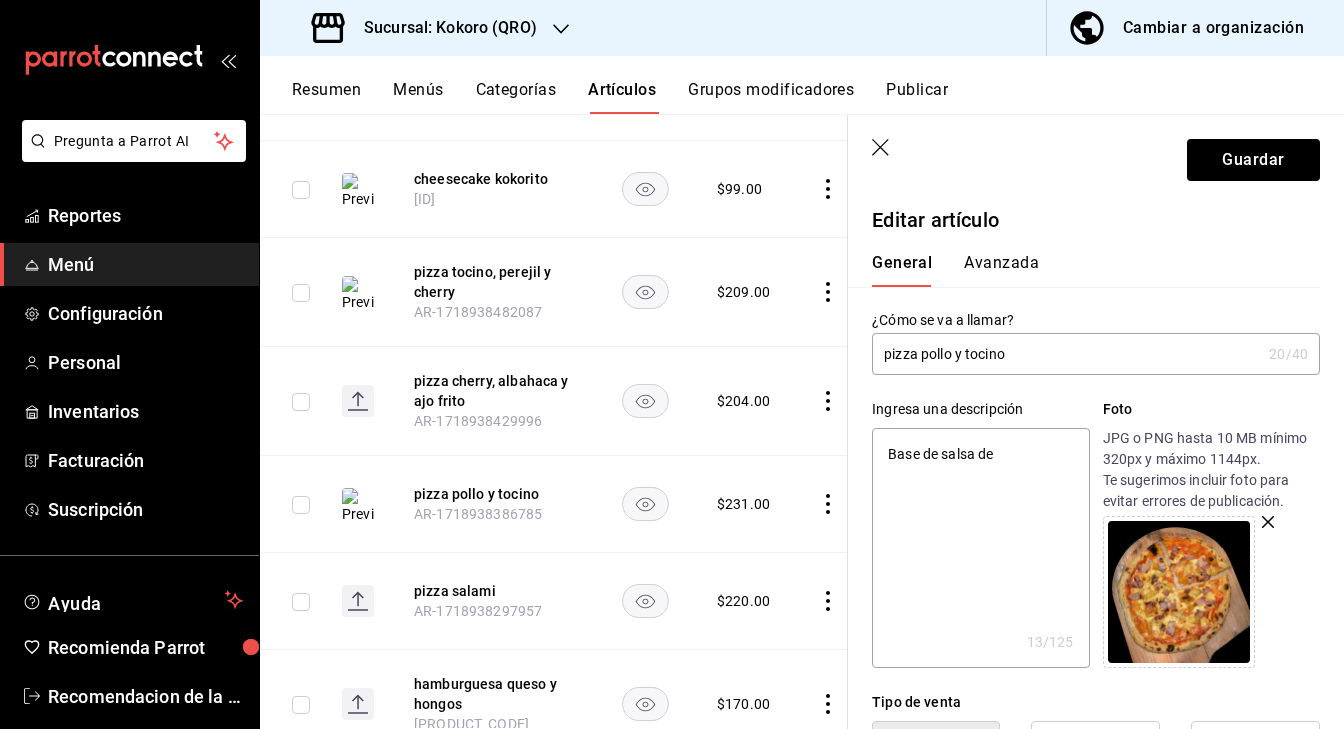 type on "x" 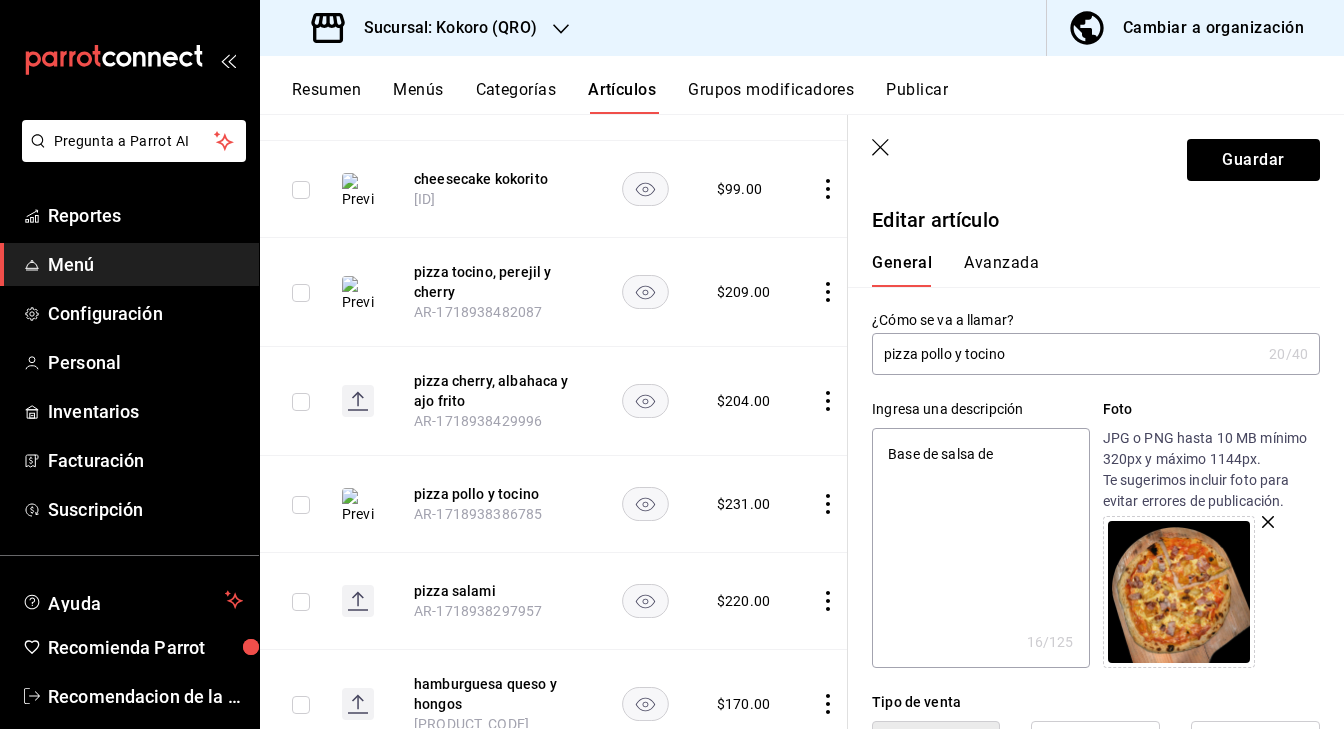 type on "Base de salsa de" 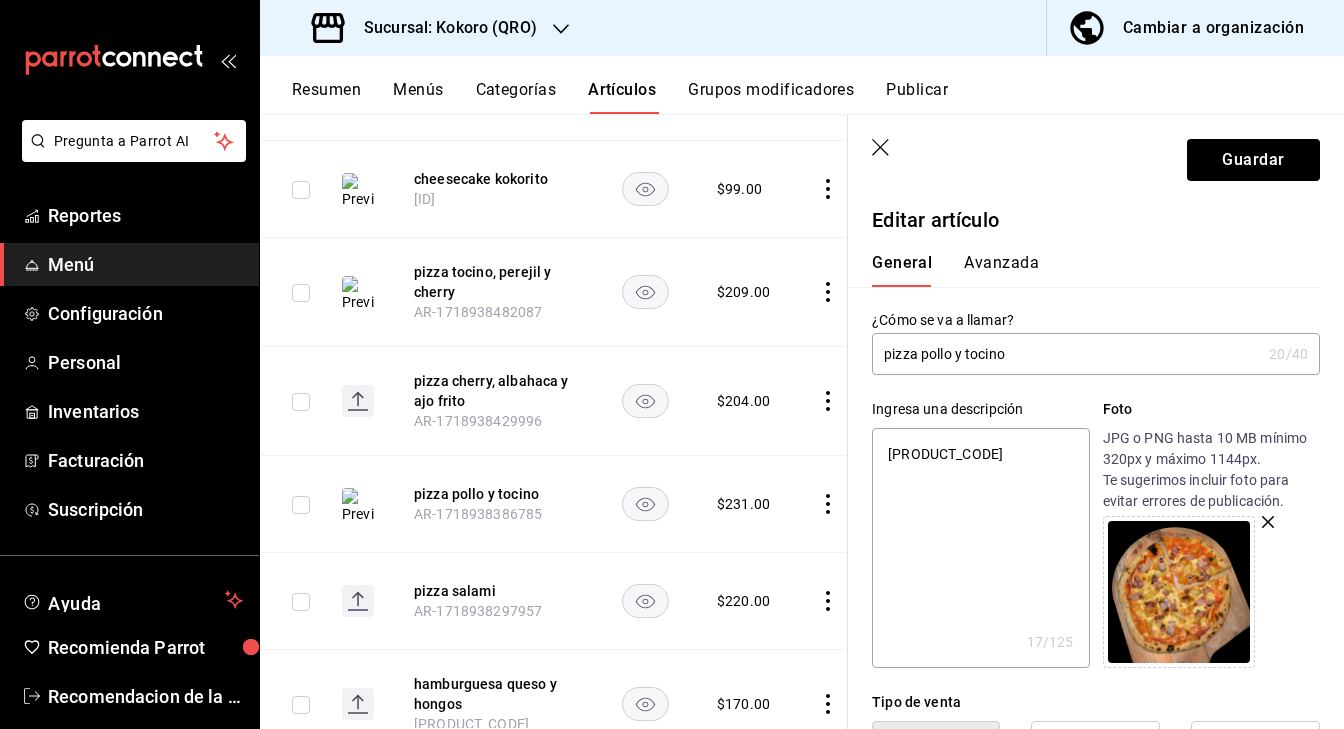 type on "Base de salsa de to" 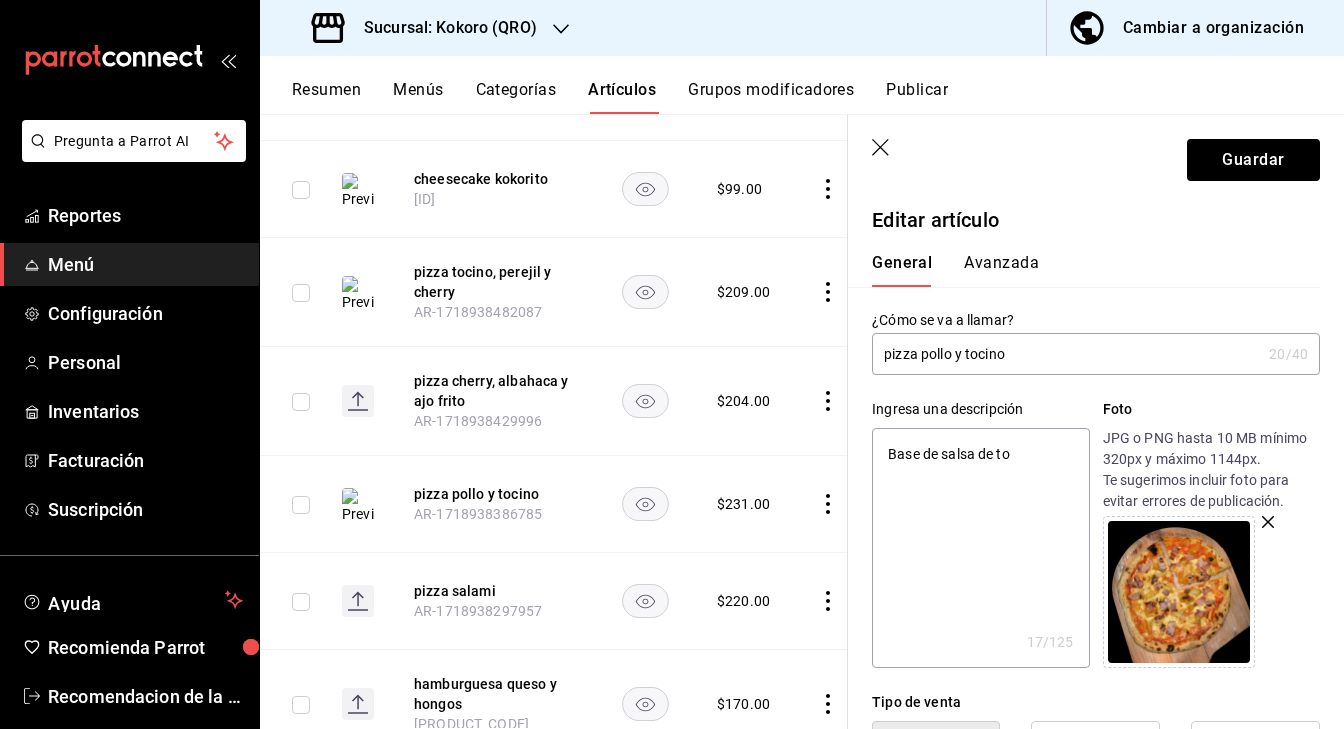 type on "x" 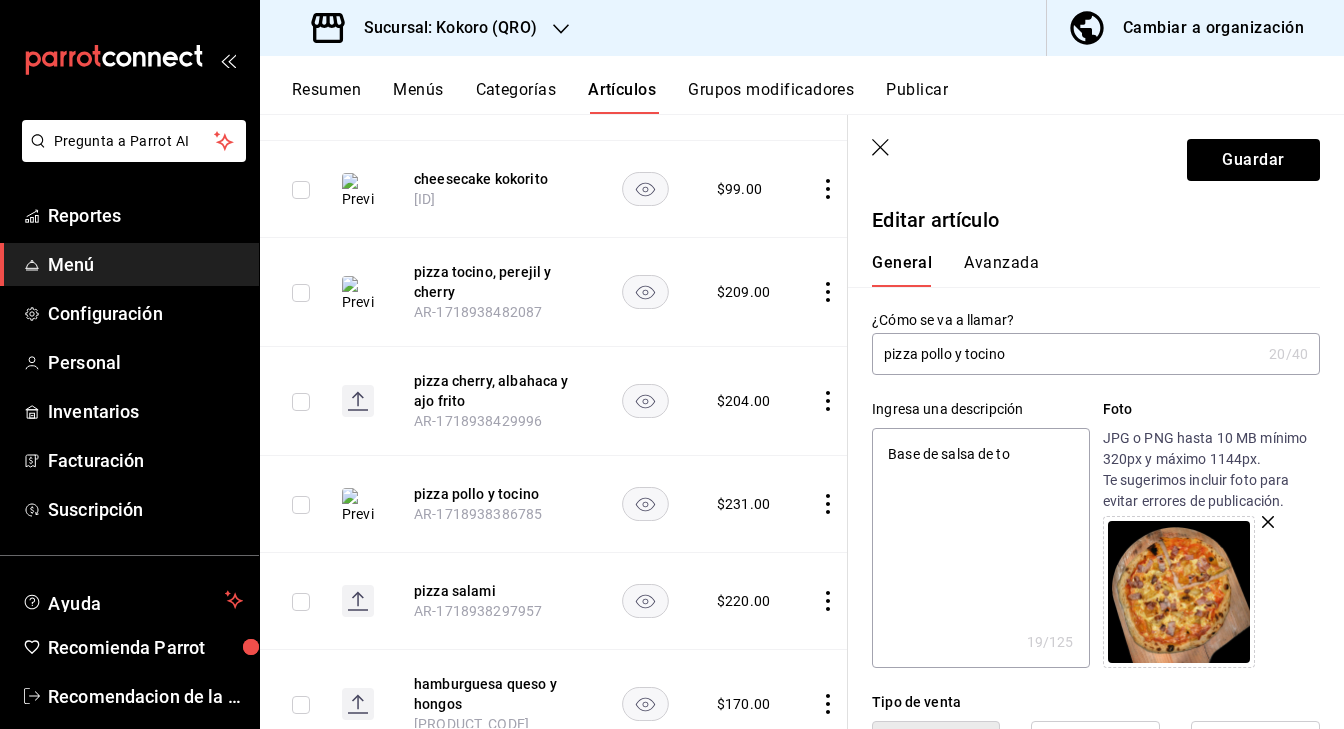 type on "Base de salsa de tom" 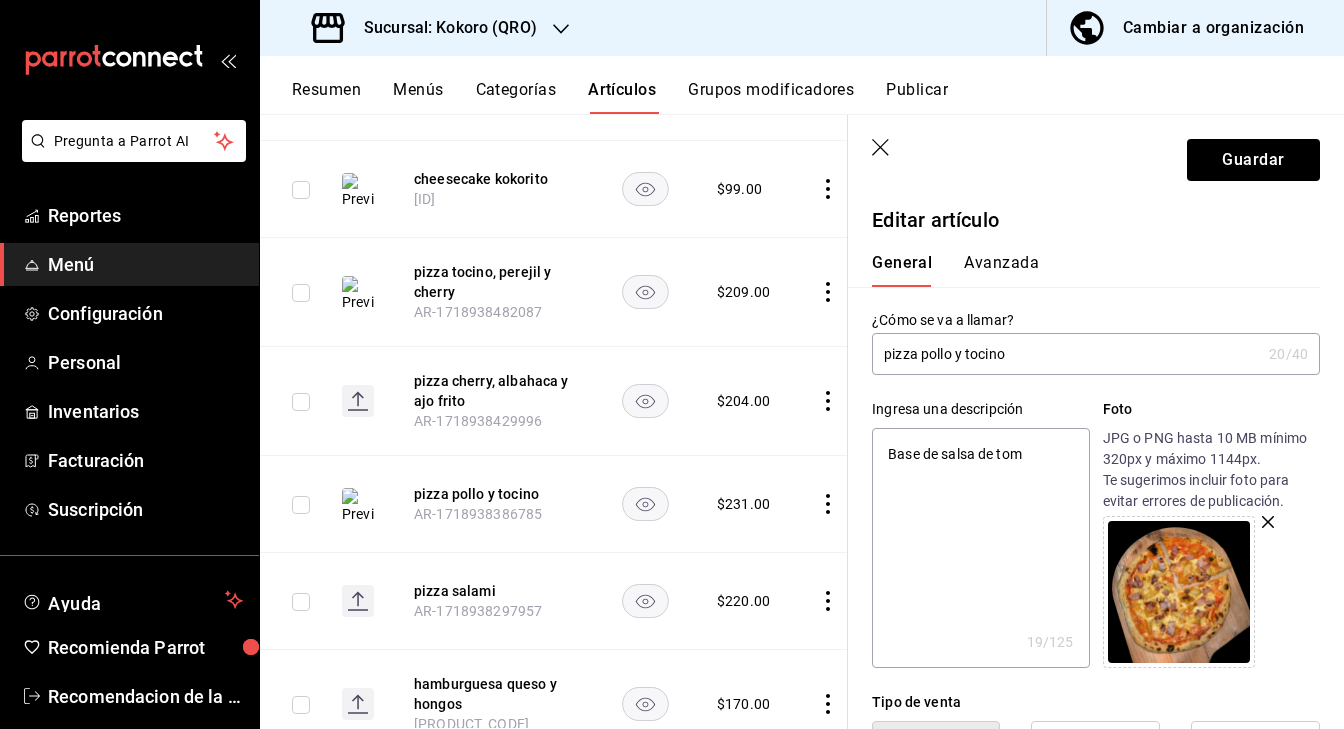 type on "Base de salsa de toma" 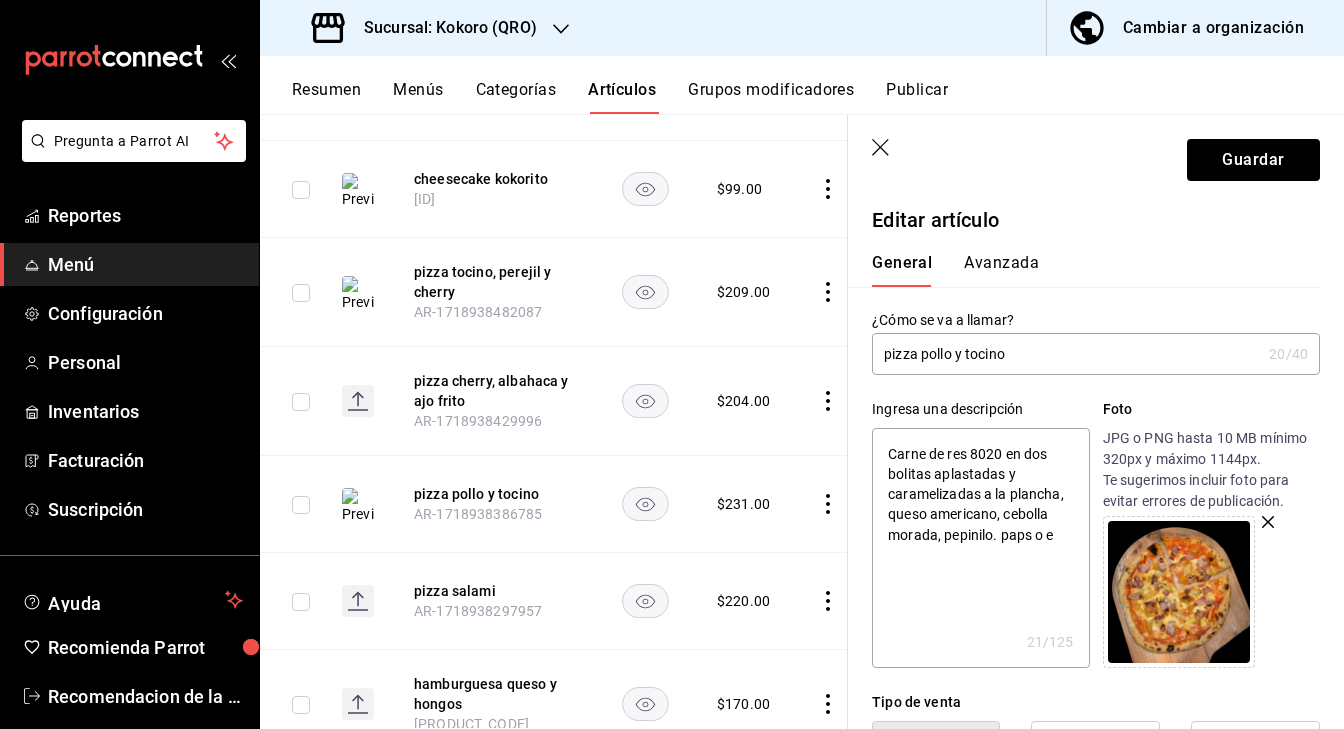 type on "Base de salsa de tomate" 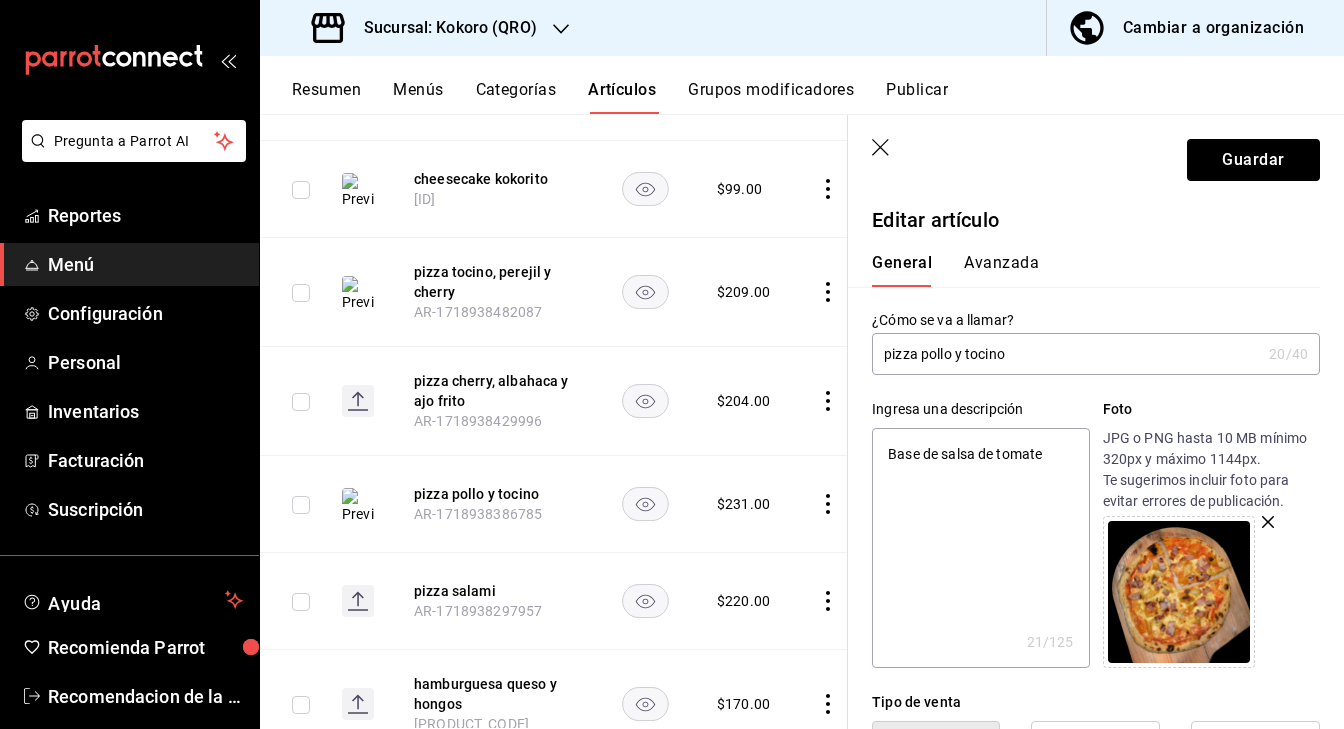 type on "x" 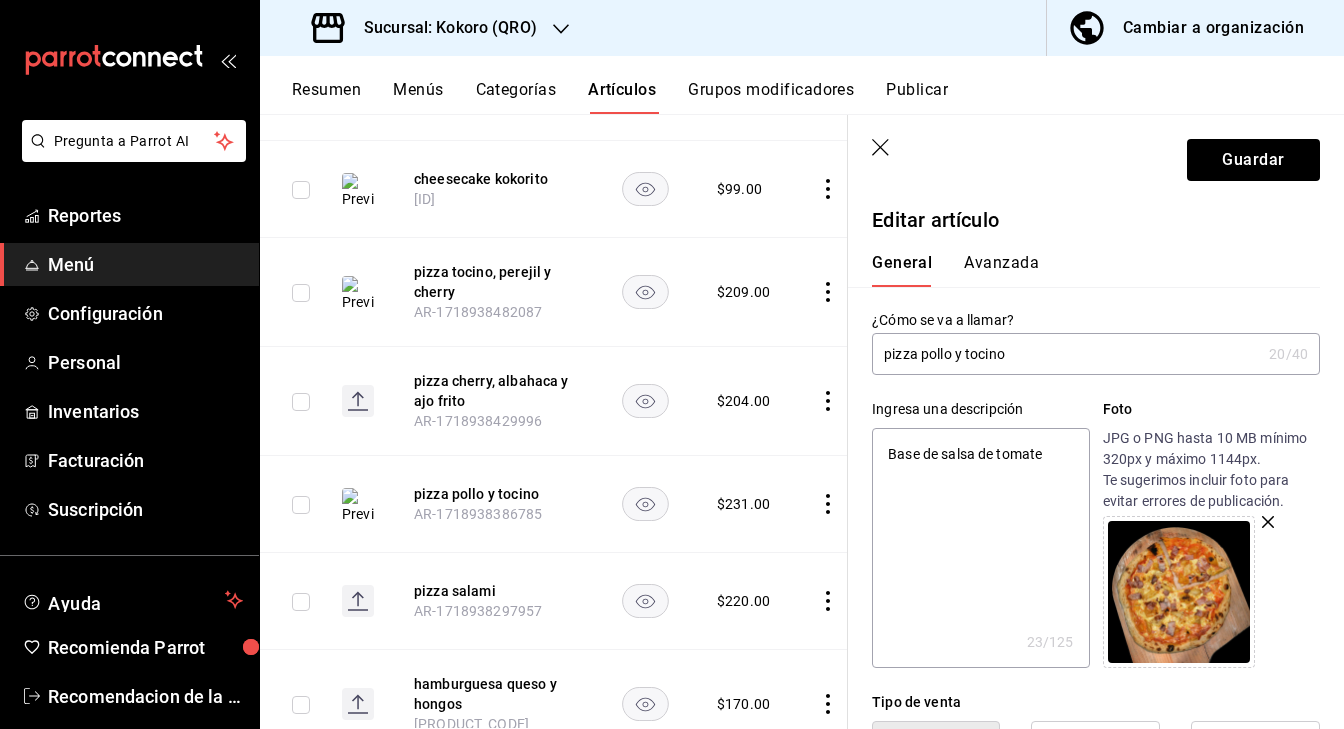 type on "Base de salsa de tomate," 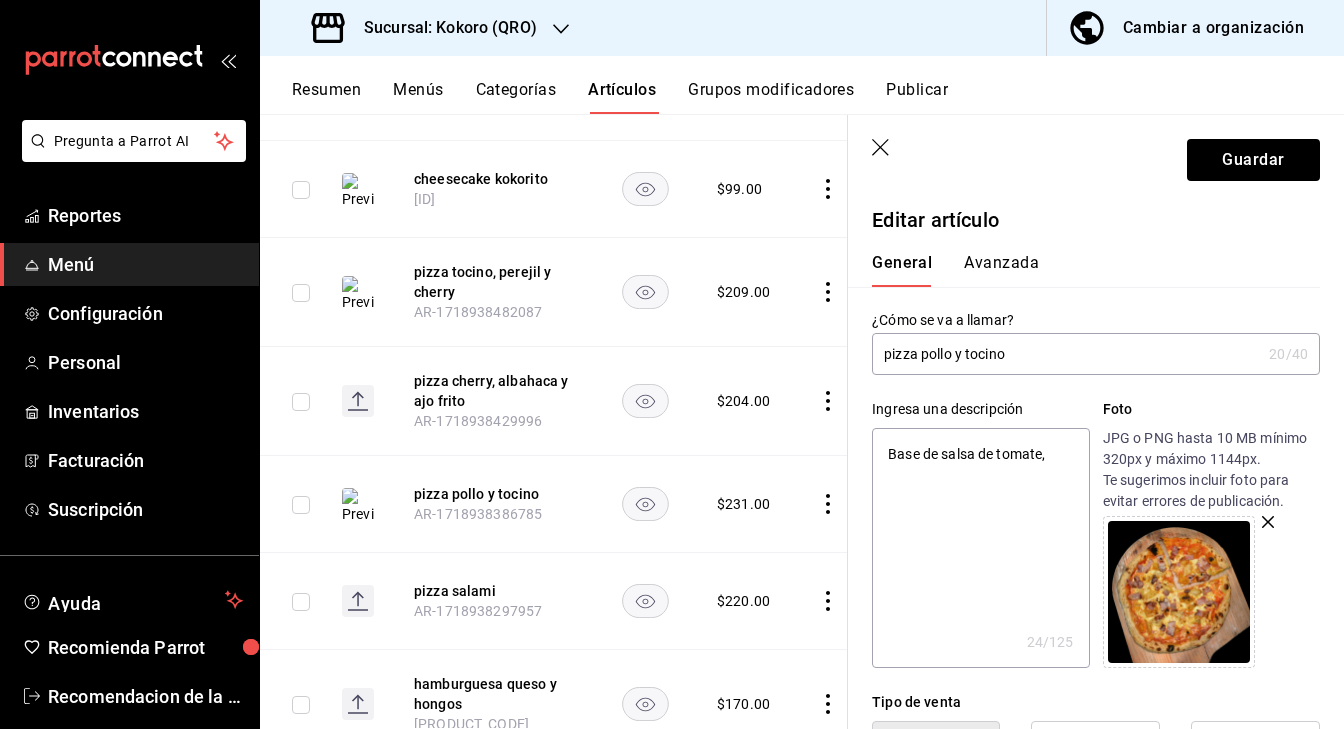 type on "Base de salsa de tomate," 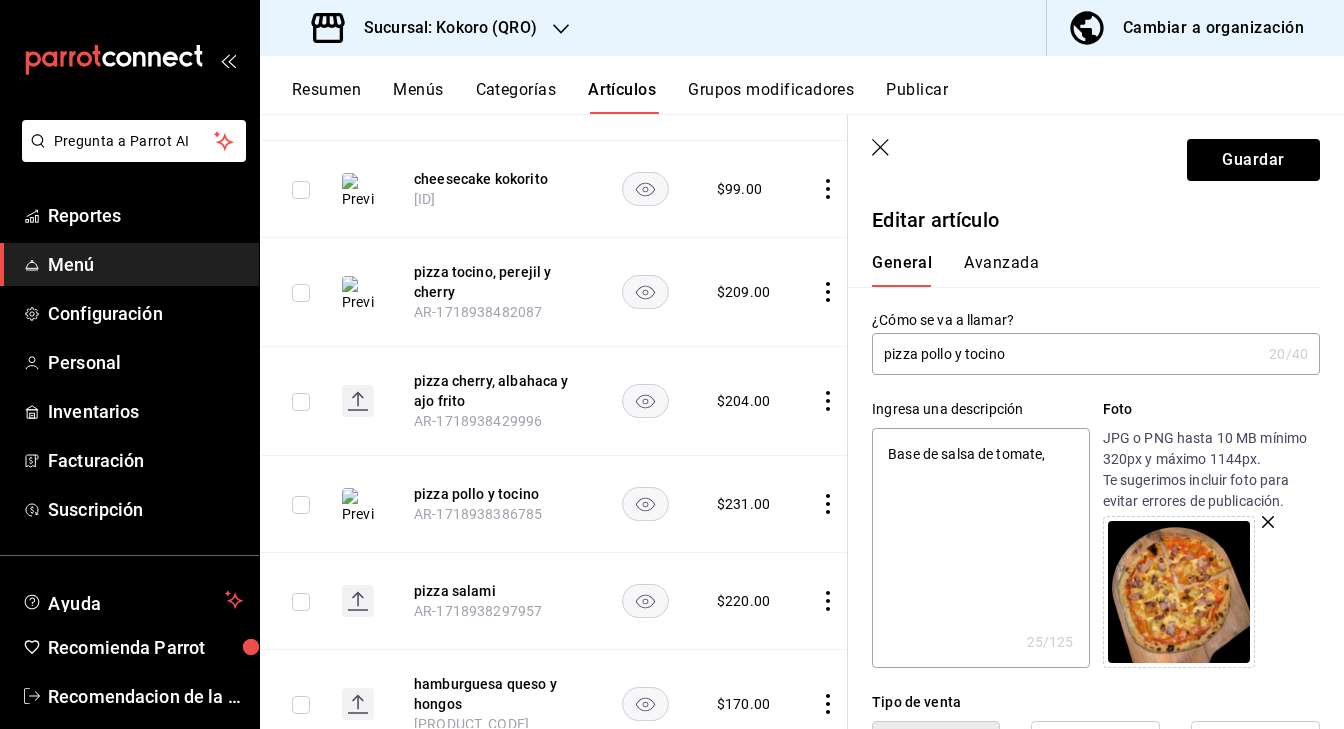 type on "Base de salsa de tomate, p" 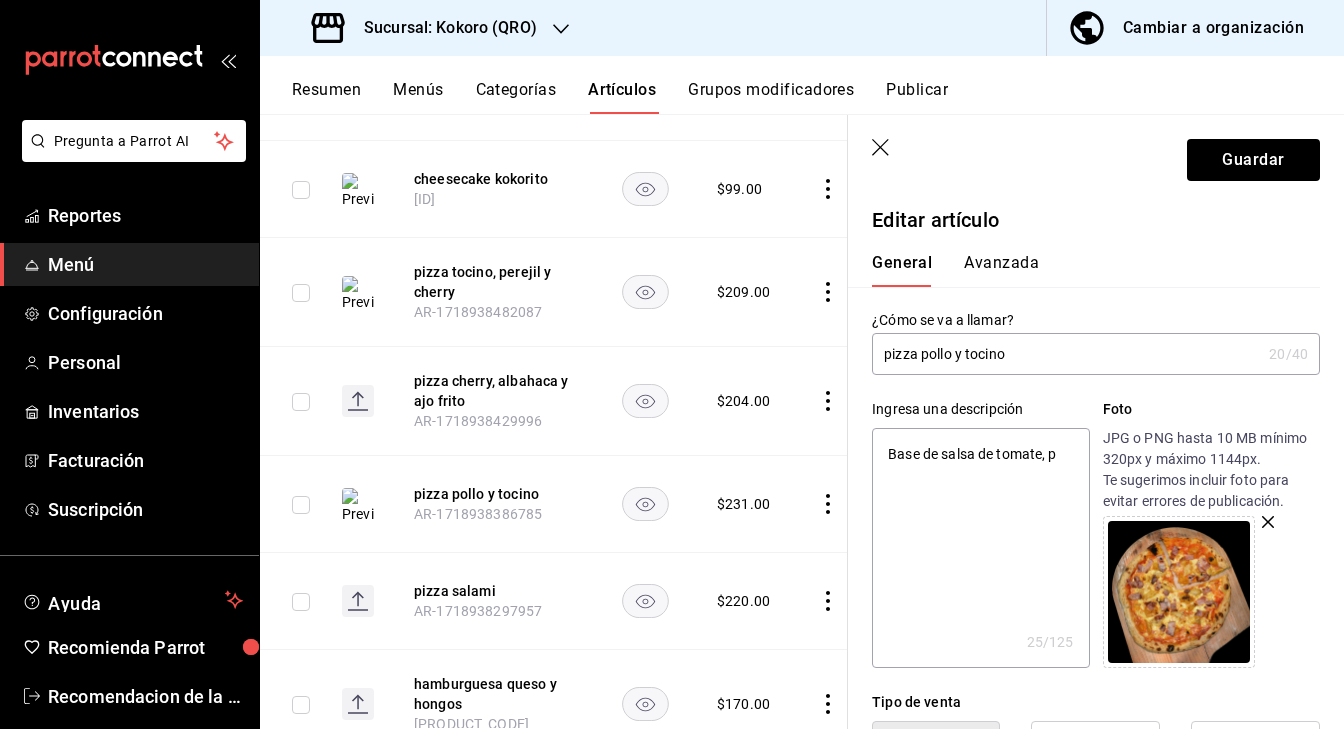 type on "Base de salsa de tomate, po" 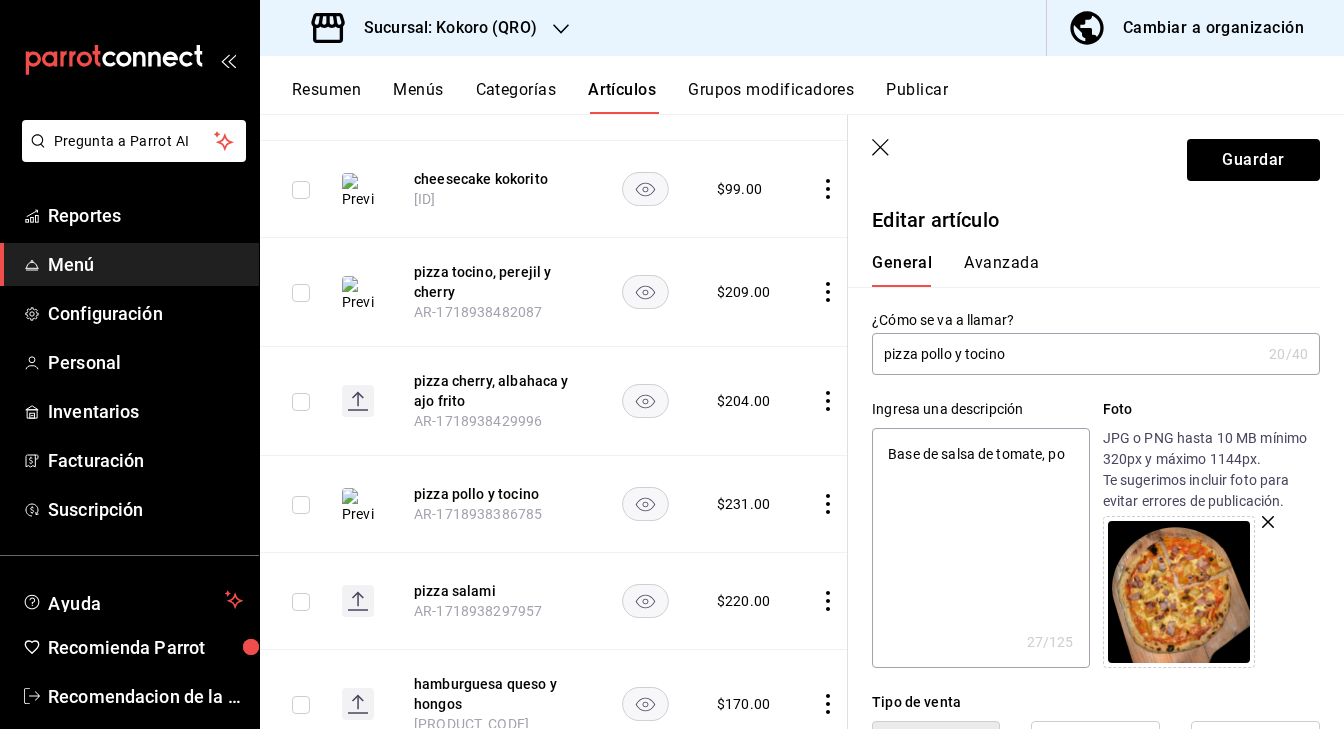 type on "Base de salsa de tomate, pol" 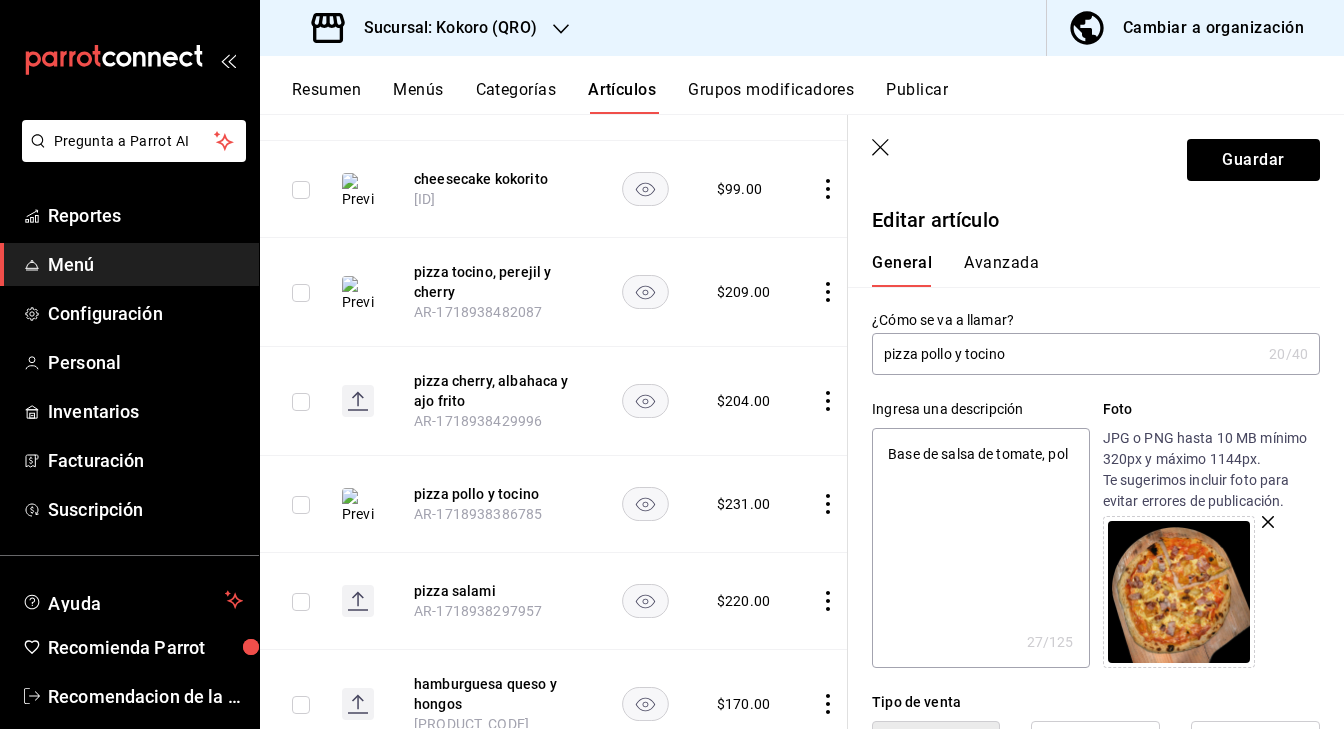 type on "x" 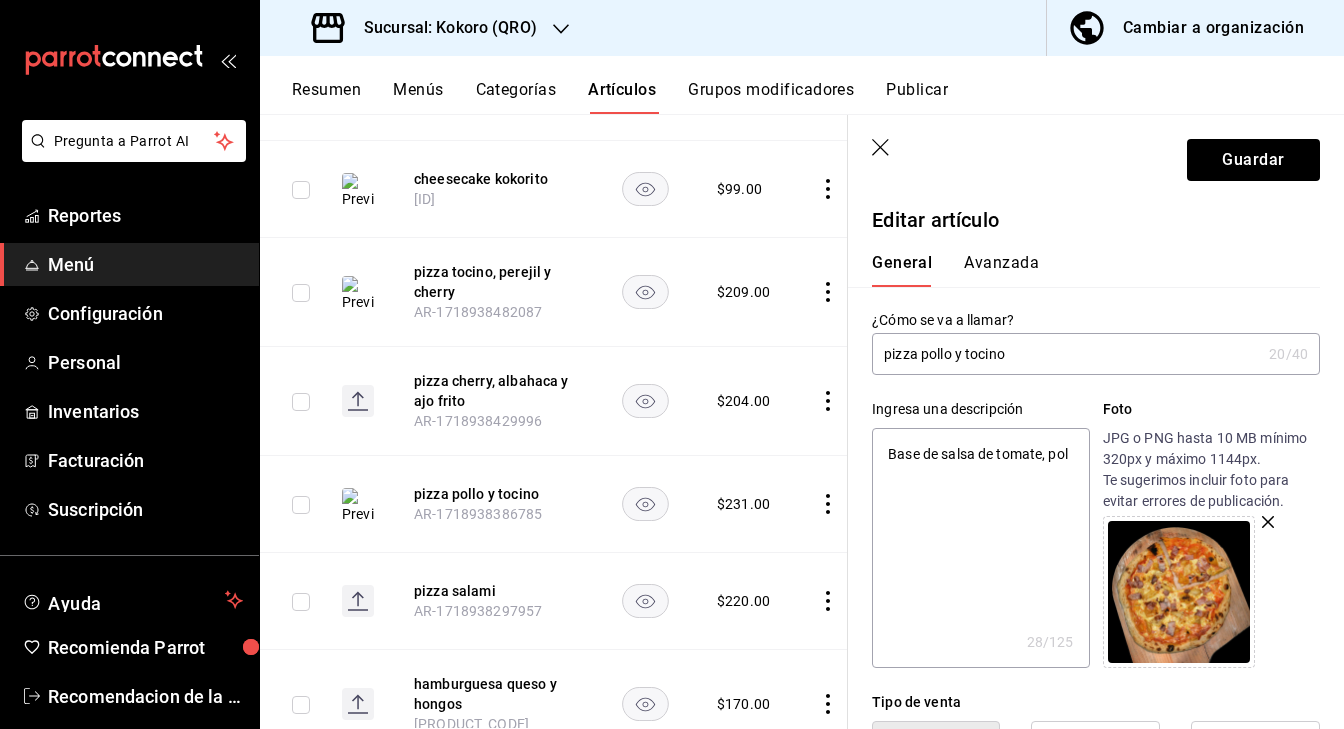 type on "Base de salsa de tomate, poll" 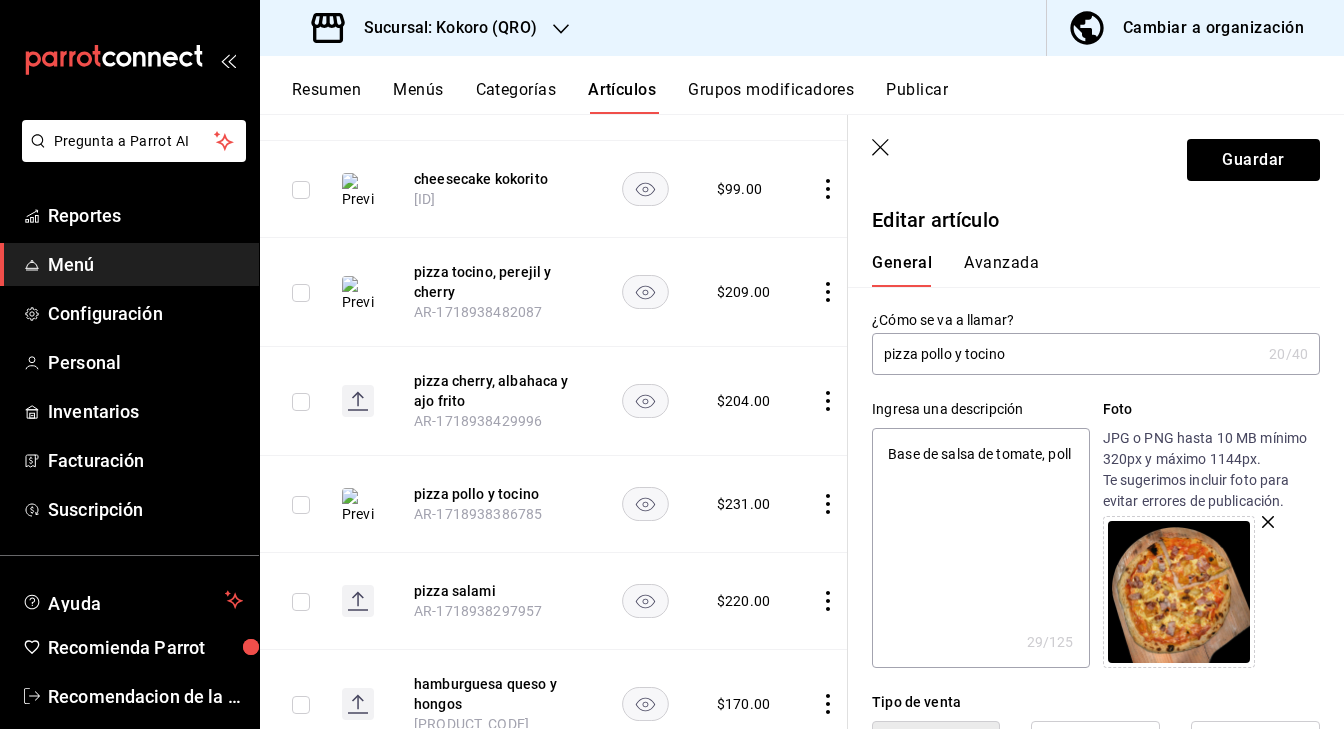 type on "Base de salsa de tomate, pollo" 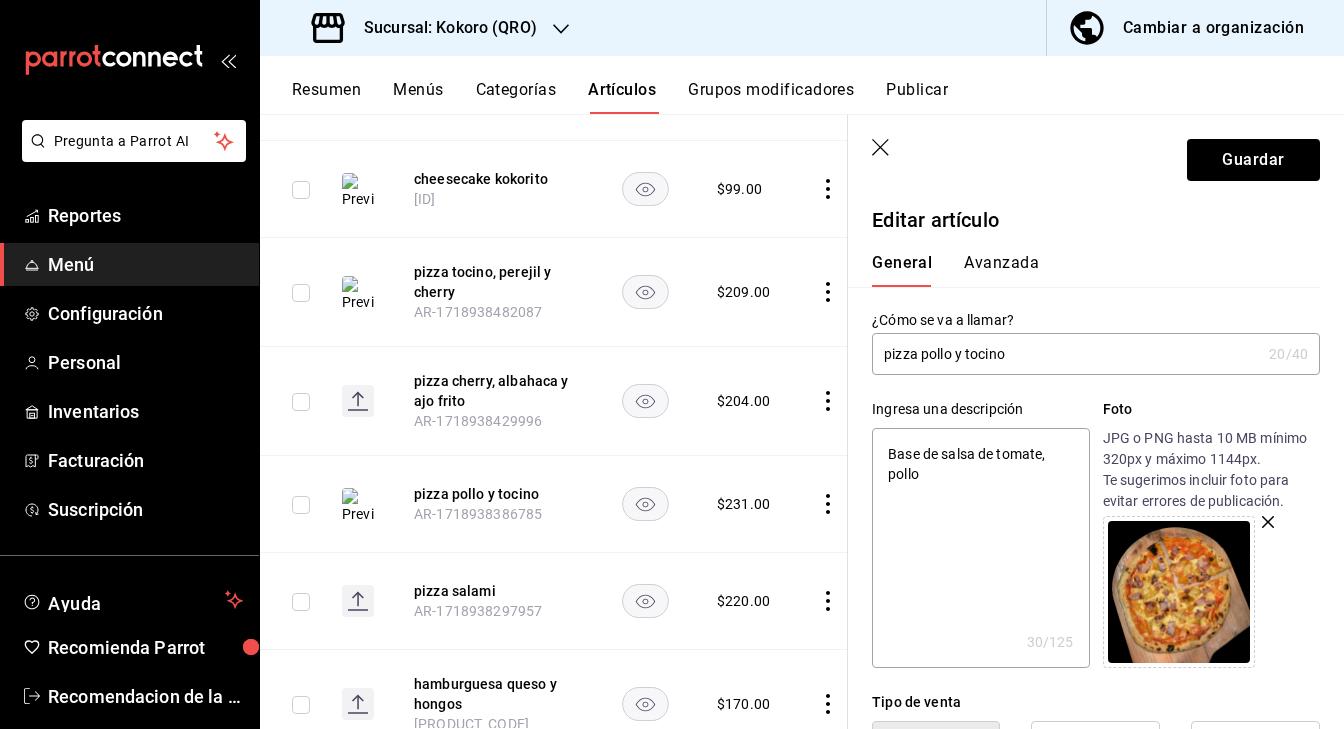 type on "Base de salsa de tomate, pollo," 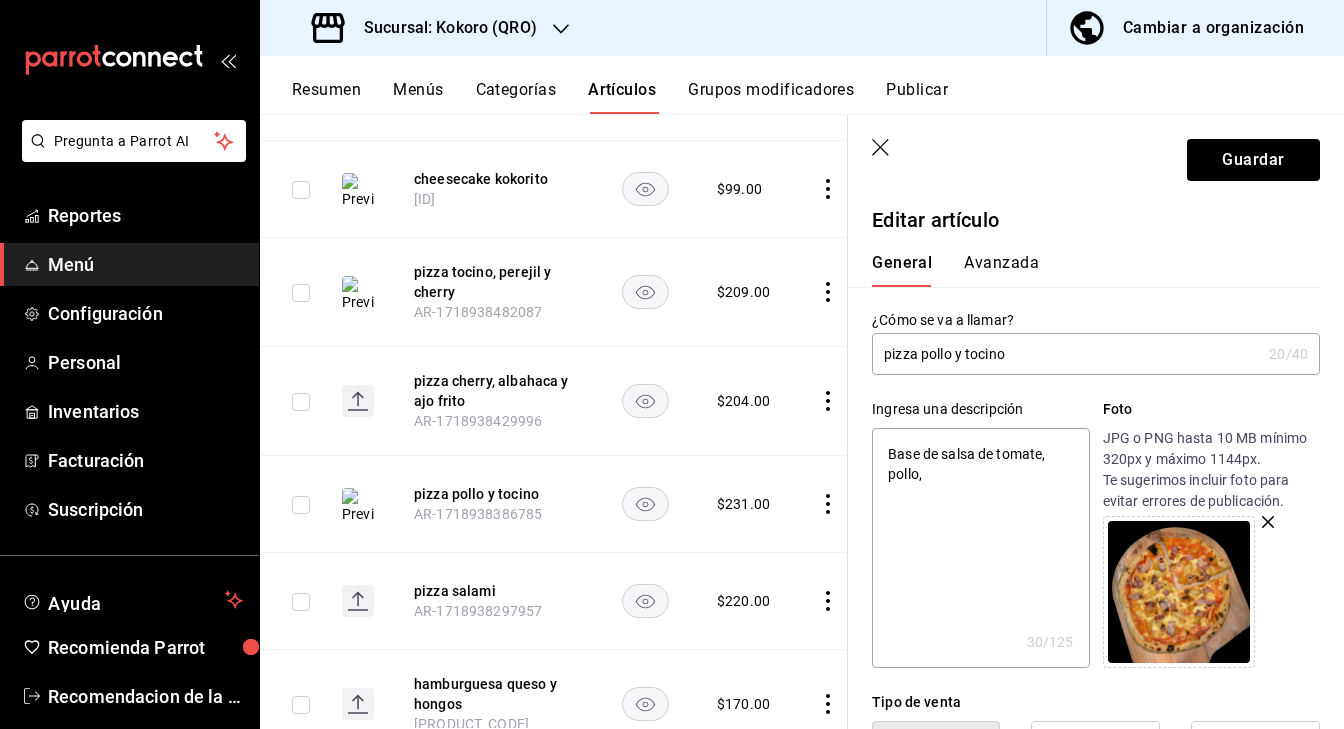 type on "Base de salsa de tomate, pollo," 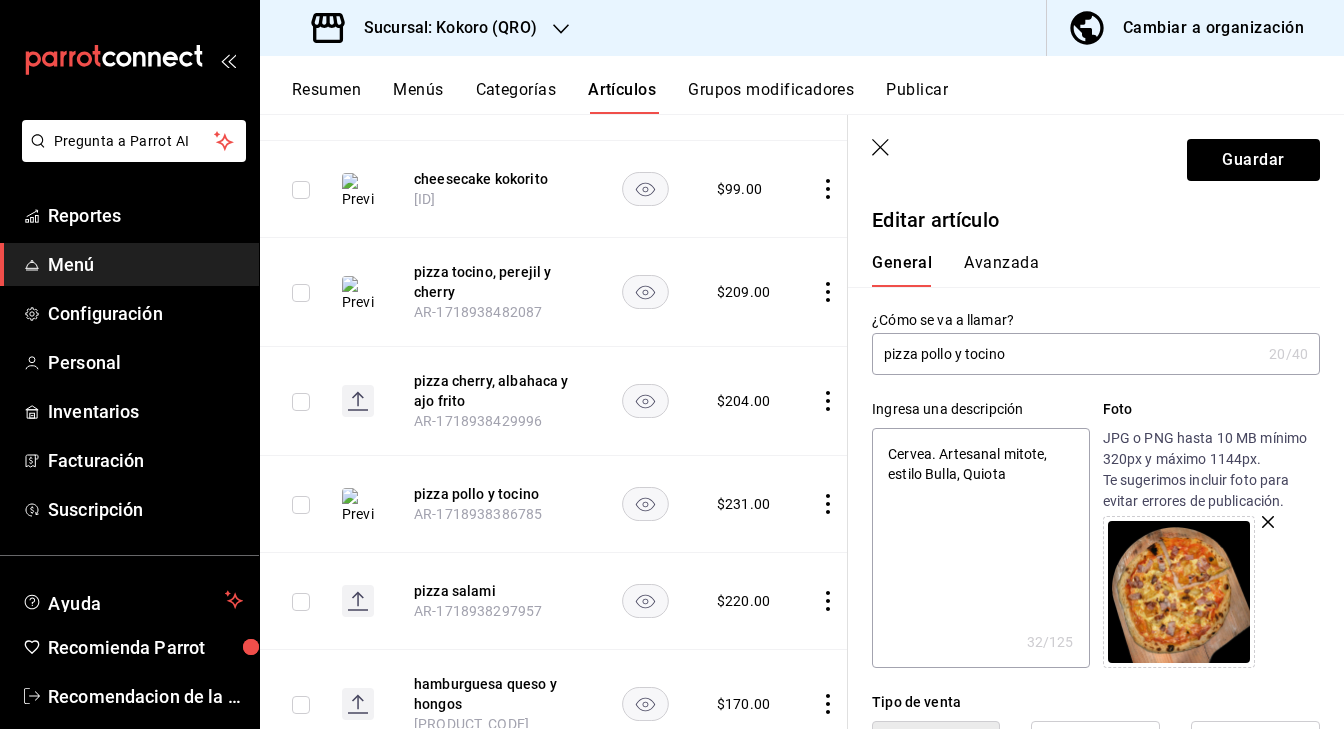 type on "RES es con una mezcla de chile guero asado y ajo tostado, con pepinillos y queso cheddar .papas o ensalada" 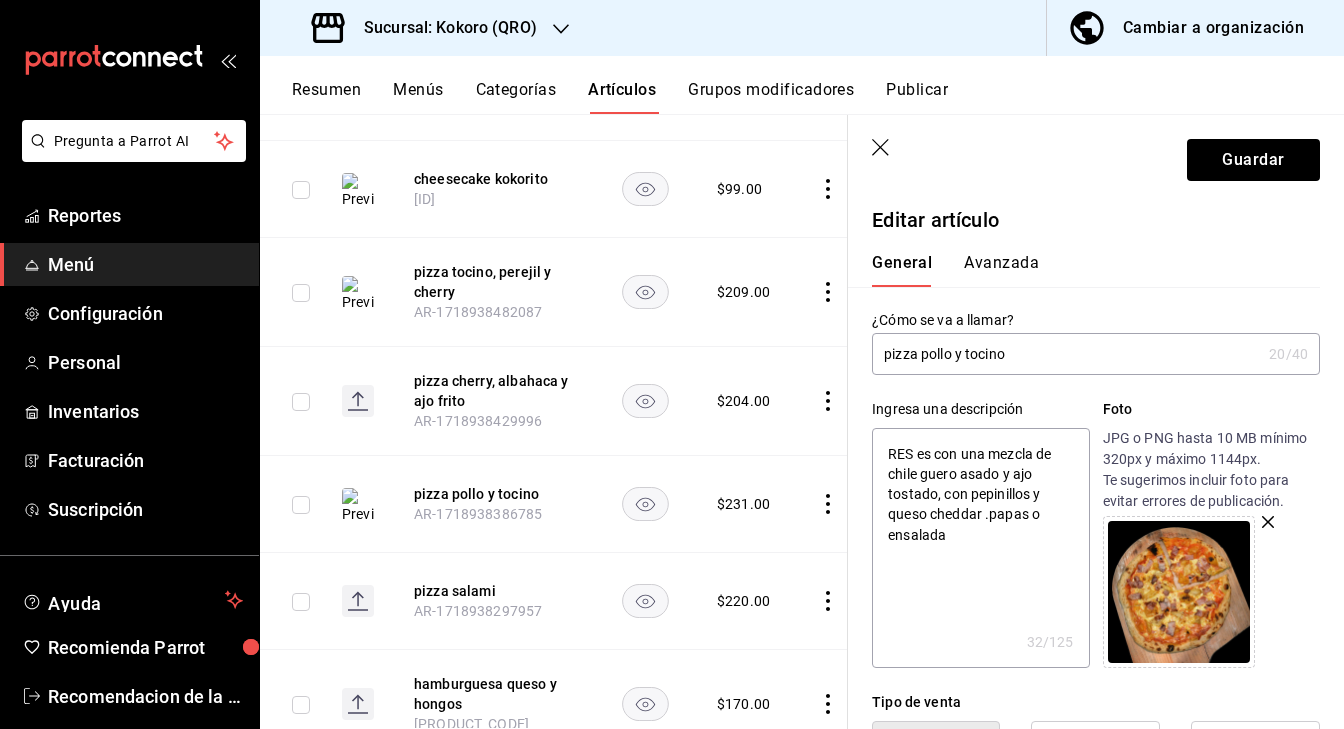 type on "x" 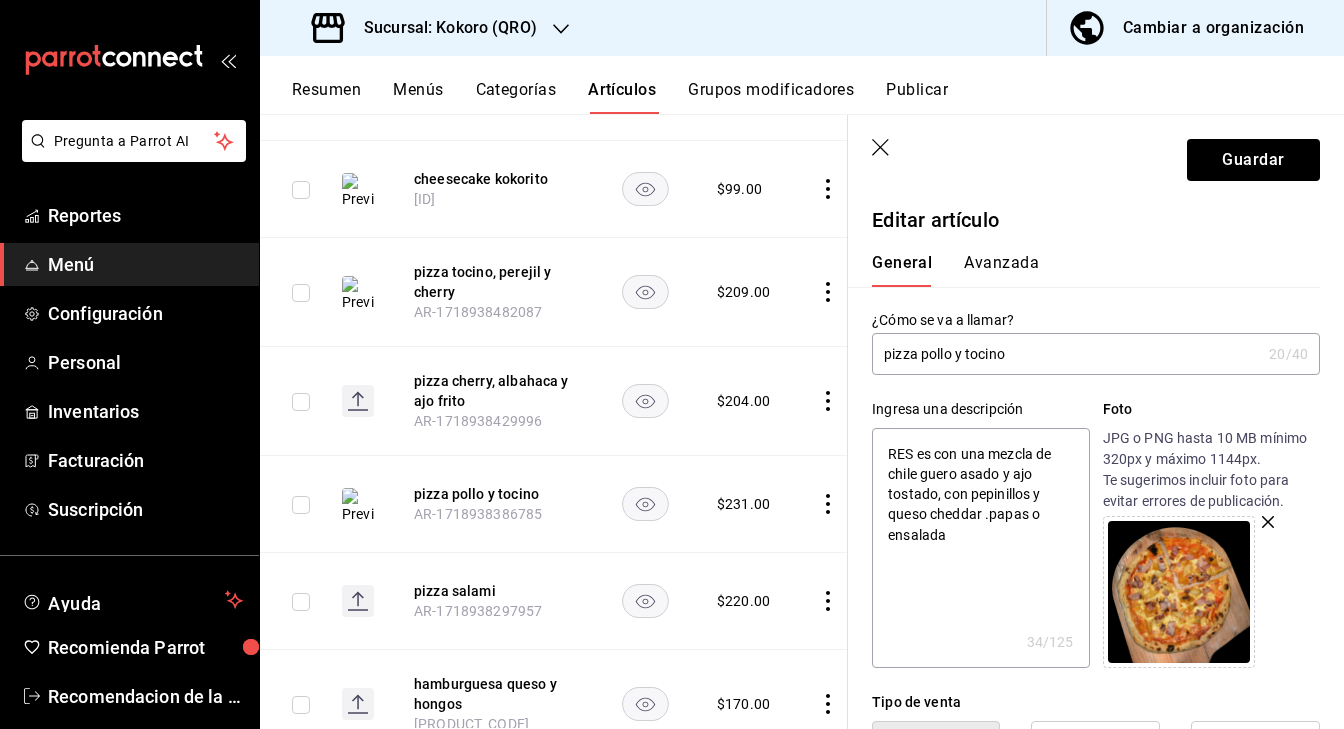 type on "Base de salsa de tomate, pollo, toc" 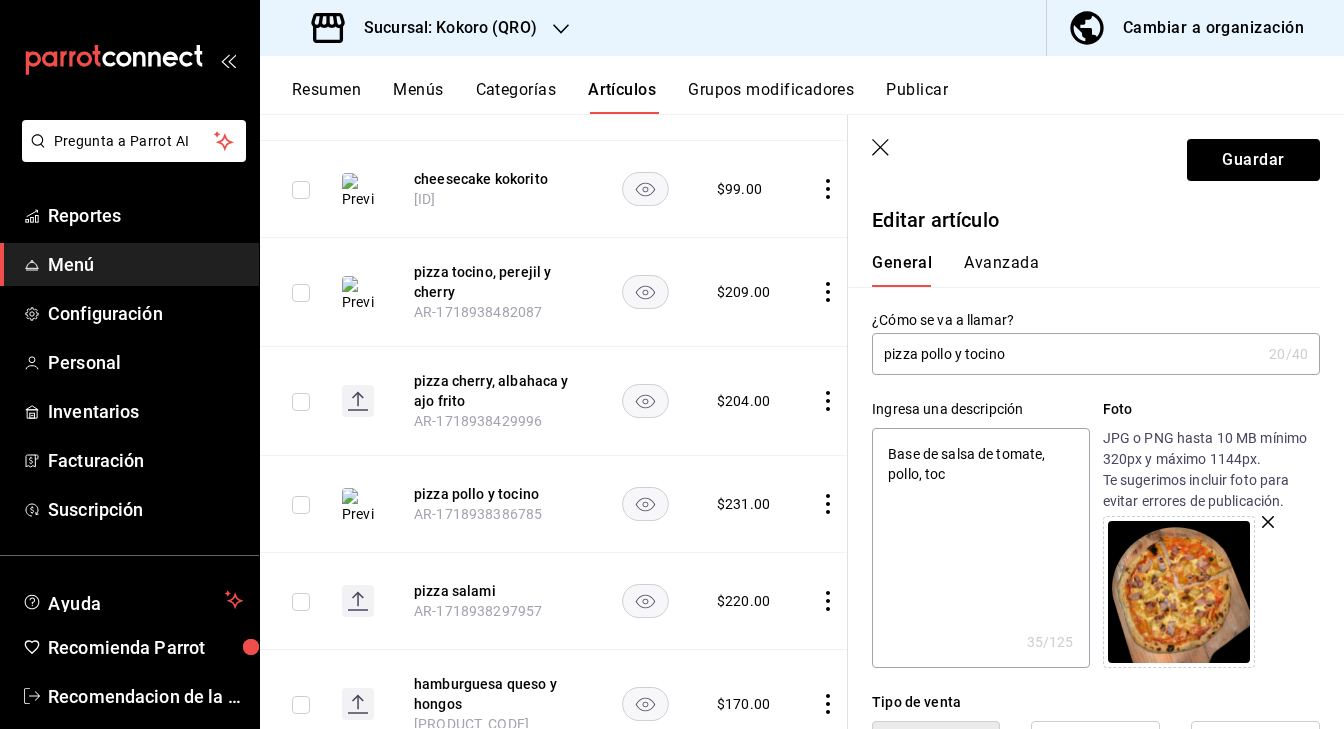 type on "Base de salsa de tomate, pollo, toci" 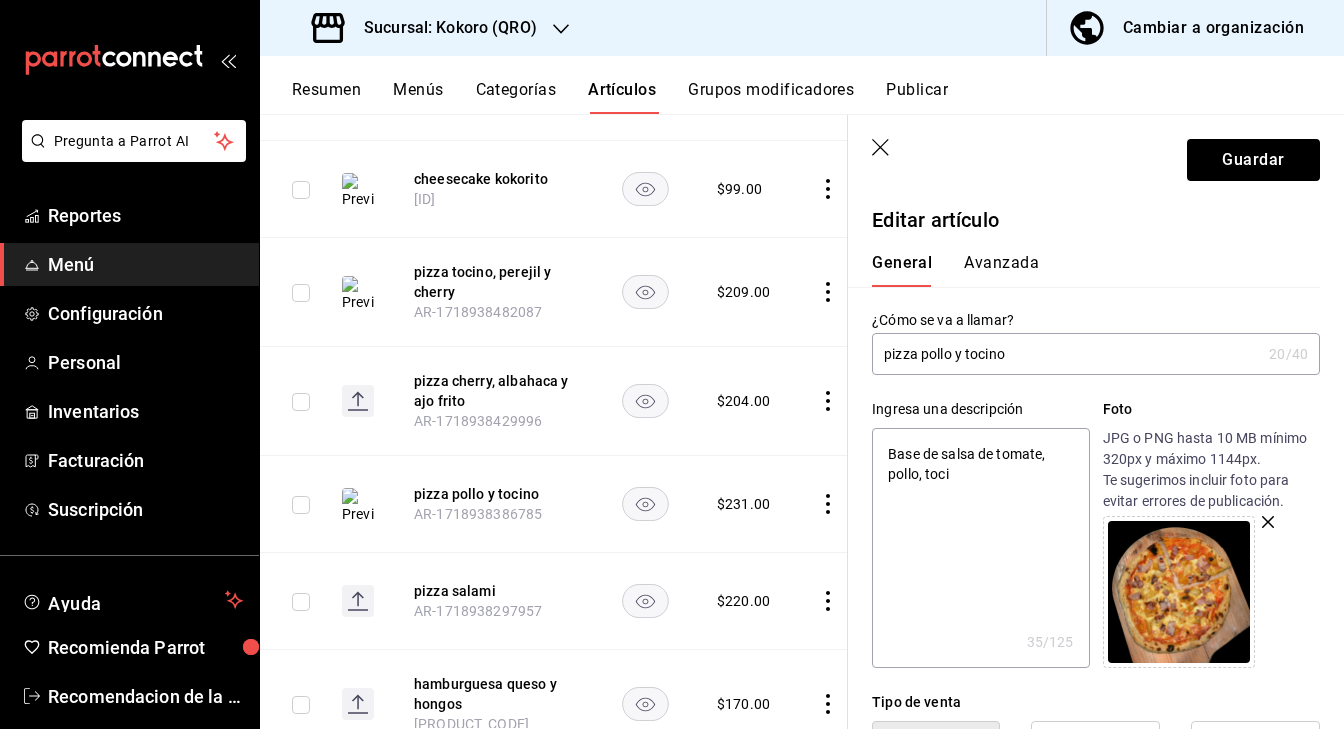 type on "x" 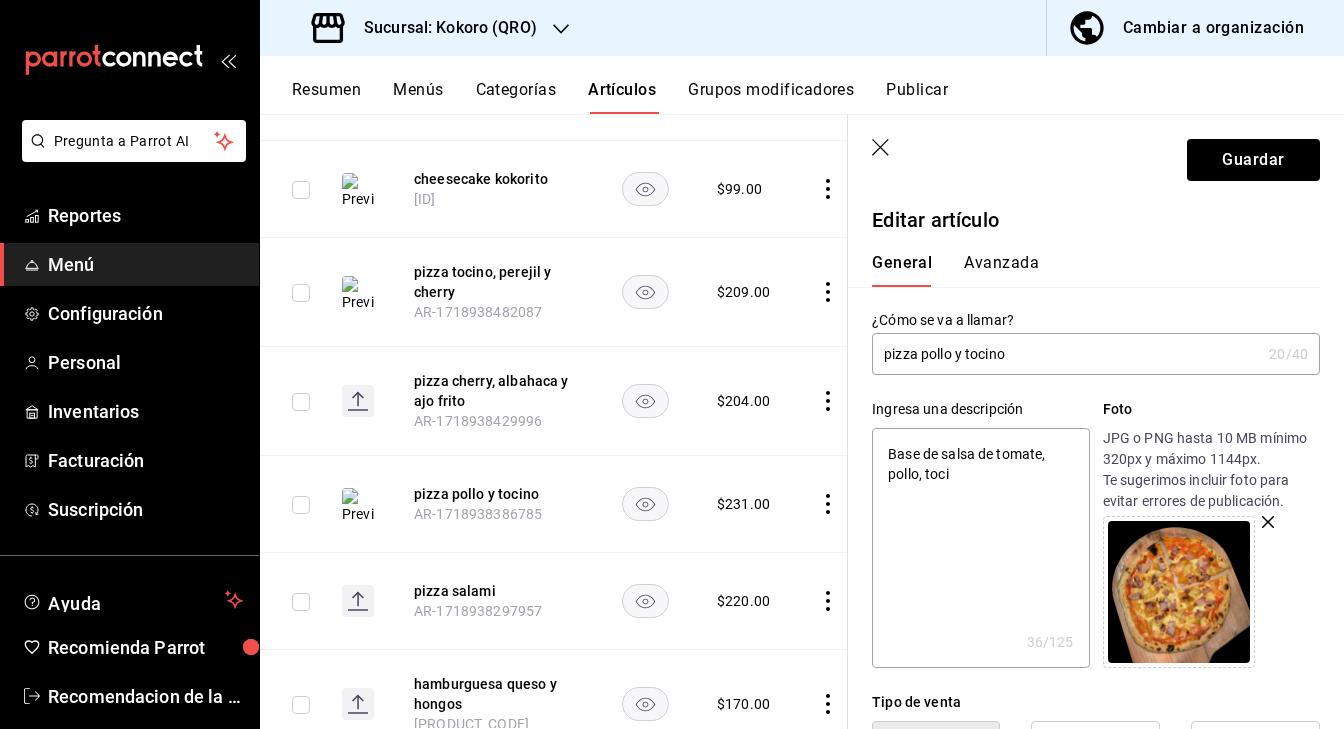 type on "Base de salsa de tomate, pollo, tocin" 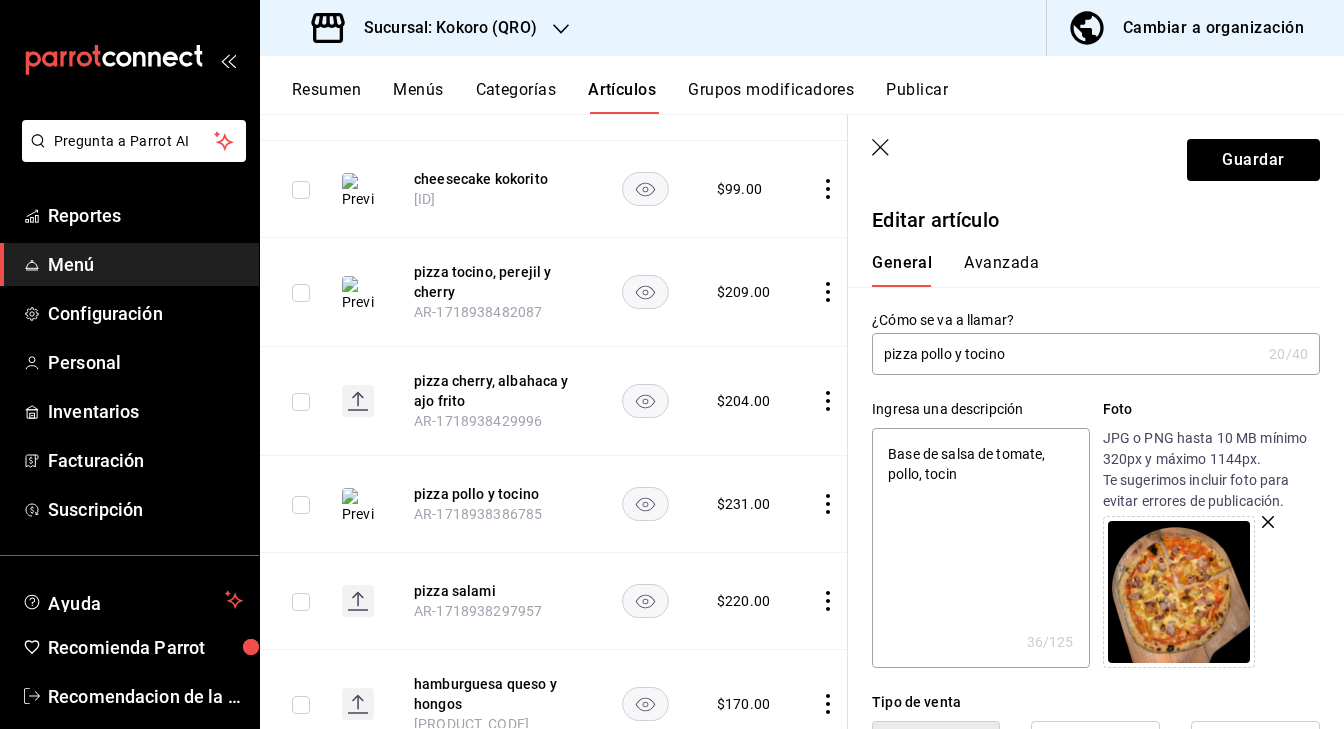 type on "Base de salsa de tomate, pollo, tocino" 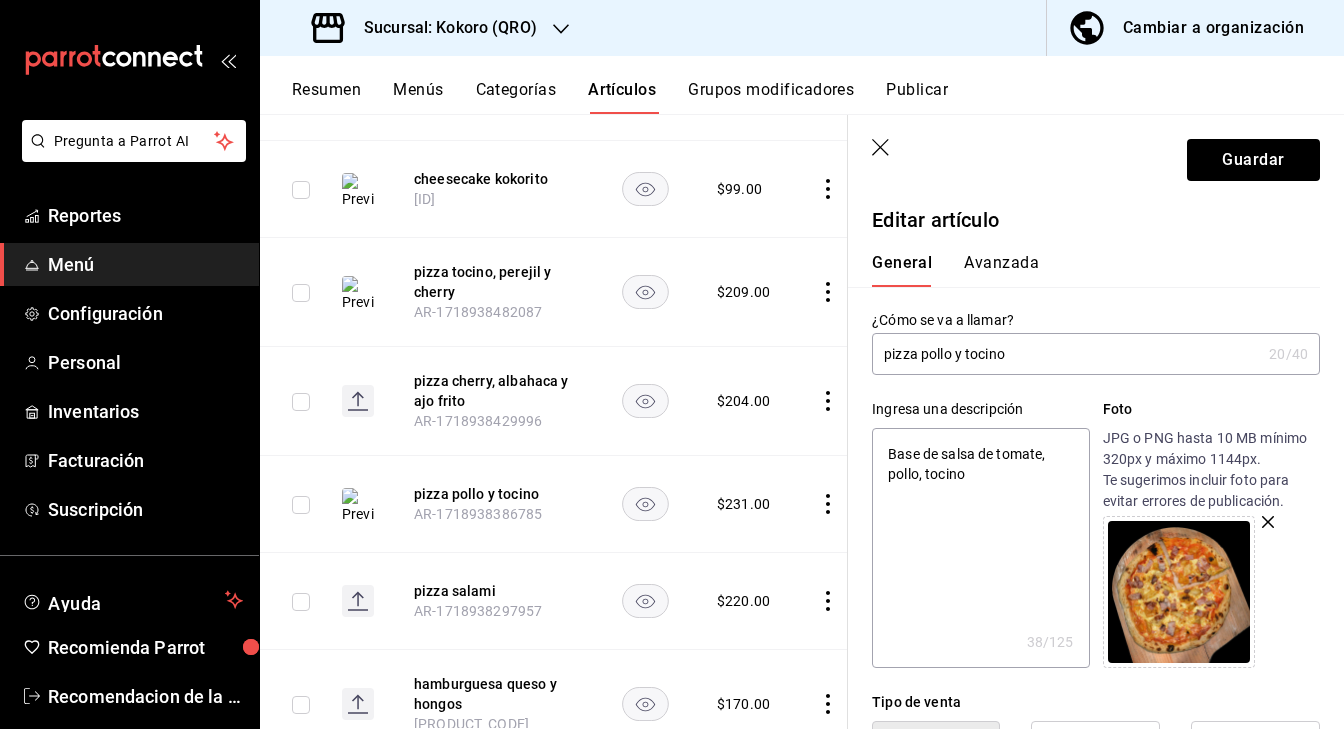 type on "Base de salsa de tomate, pollo, tocino" 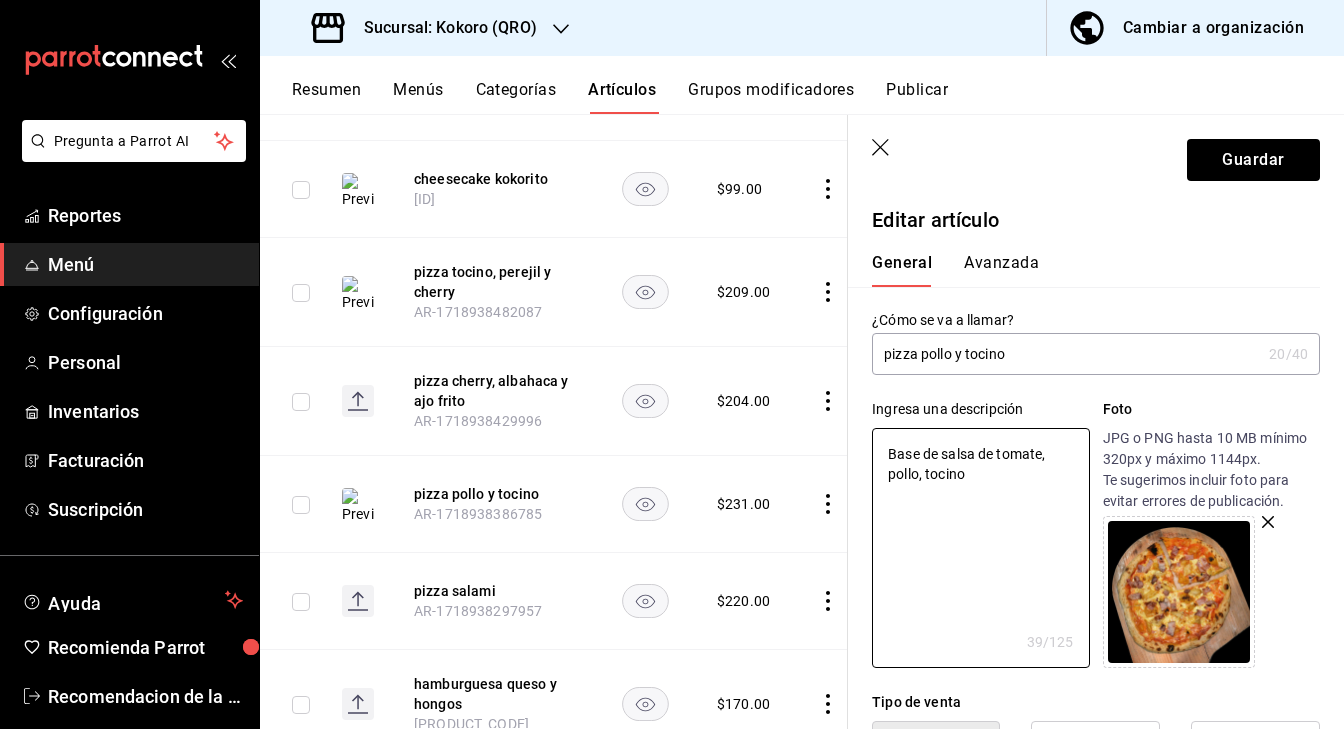 type on "Base de salsa de tomate, pollo, tocino" 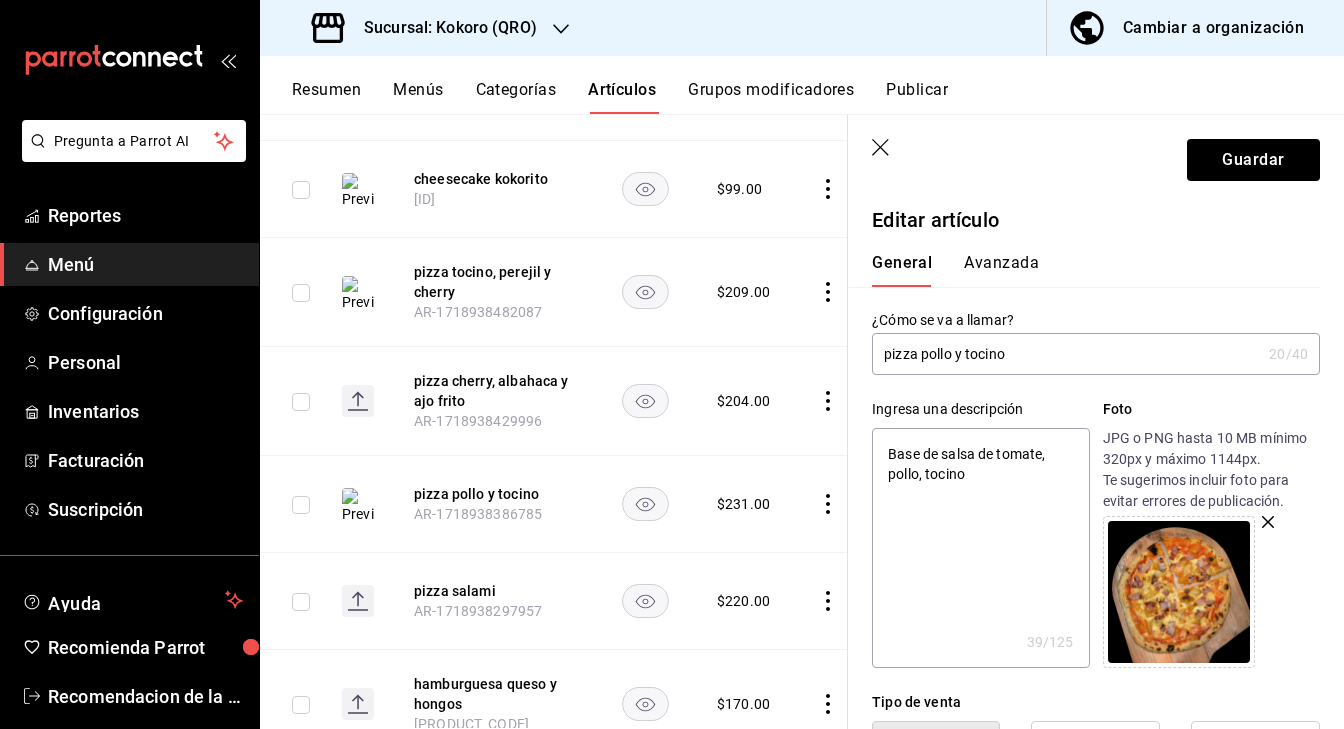 type on "x" 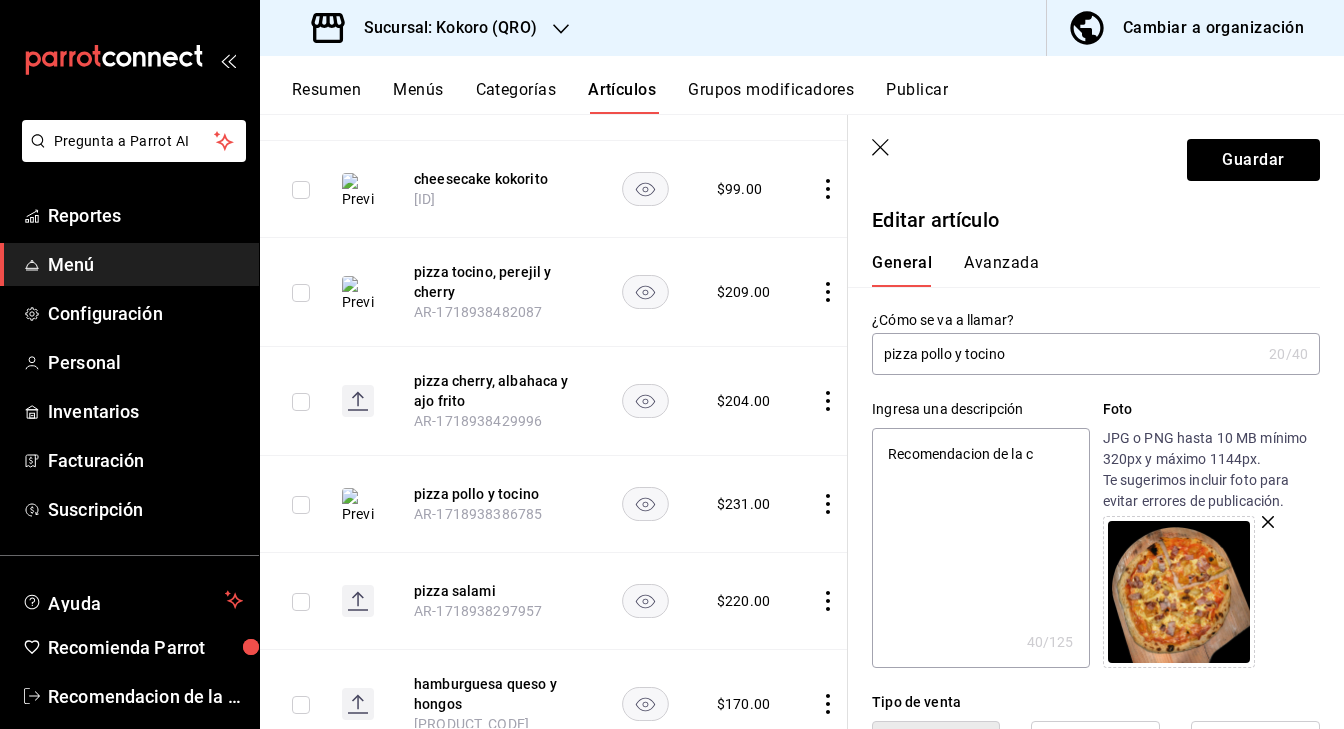 type on "Recomendacion de la c" 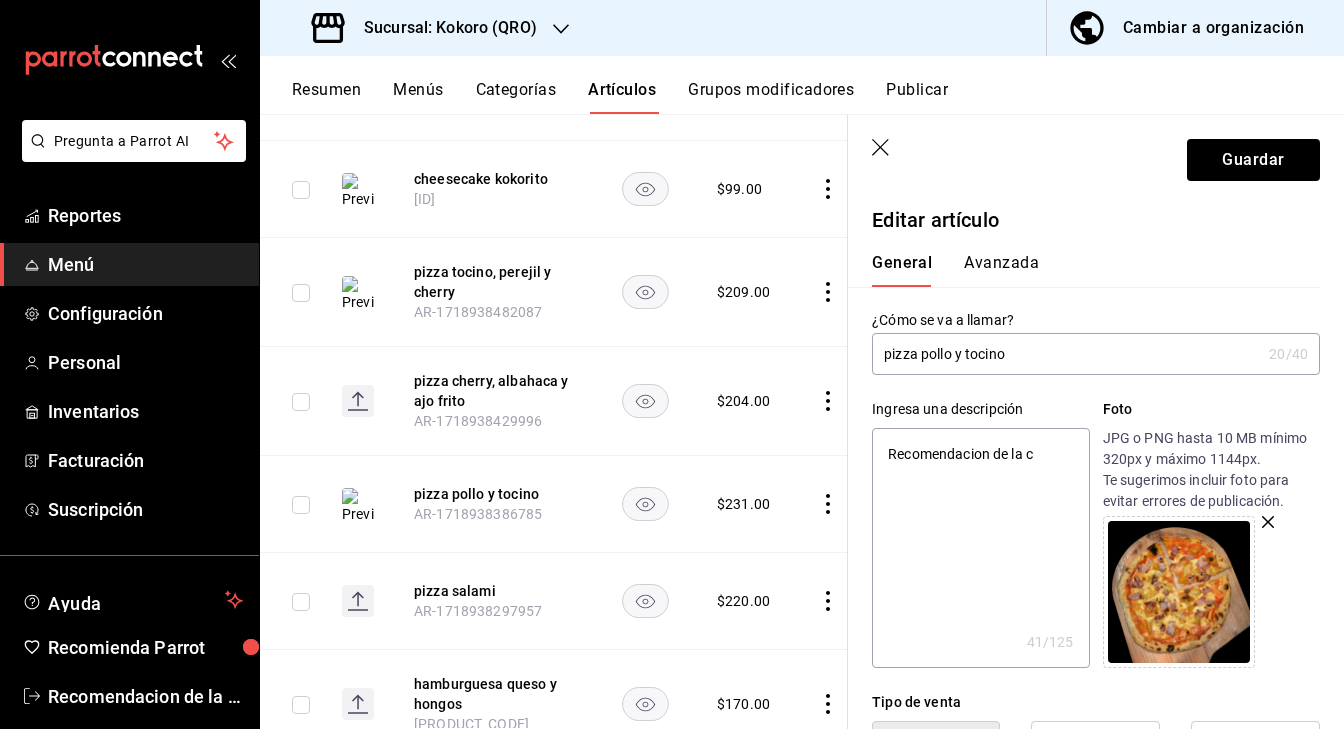 type on "Base de salsa de tomate, pollo, tocino y m" 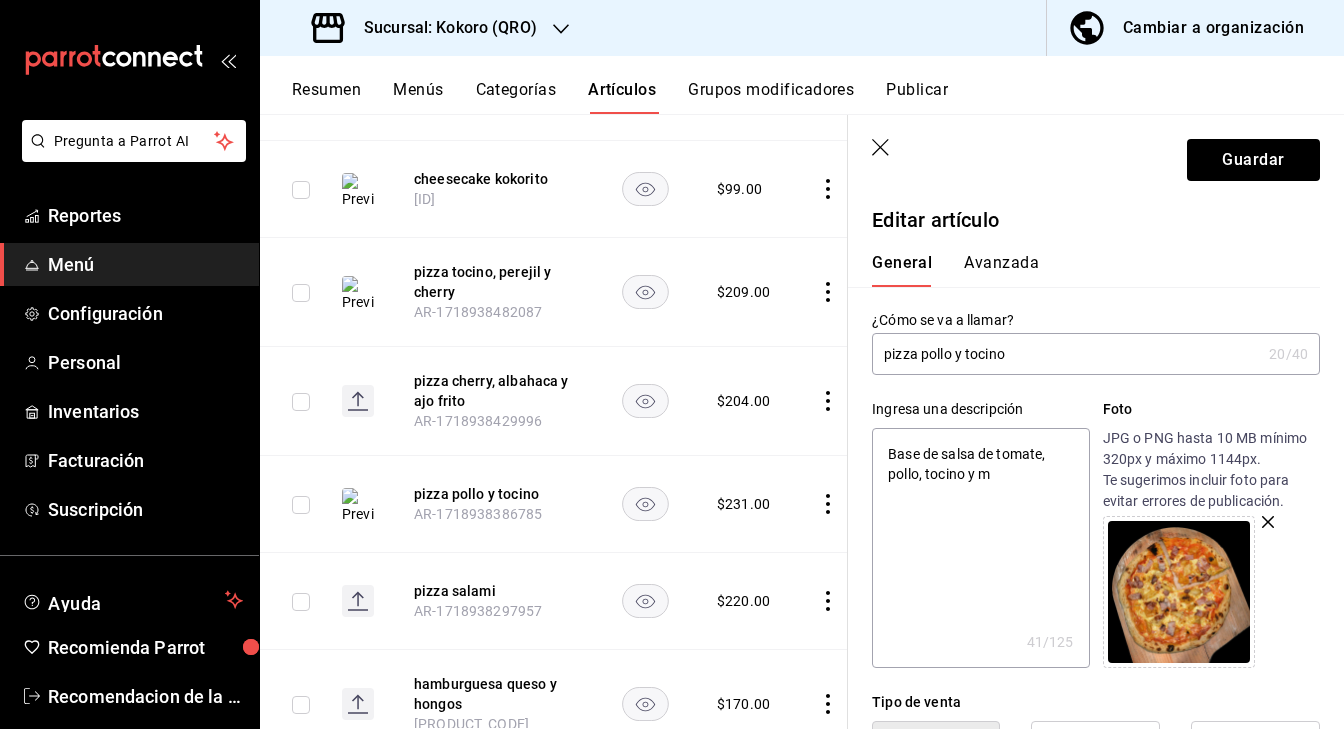 type on "Base de salsa de tomate, pollo, tocino y mo" 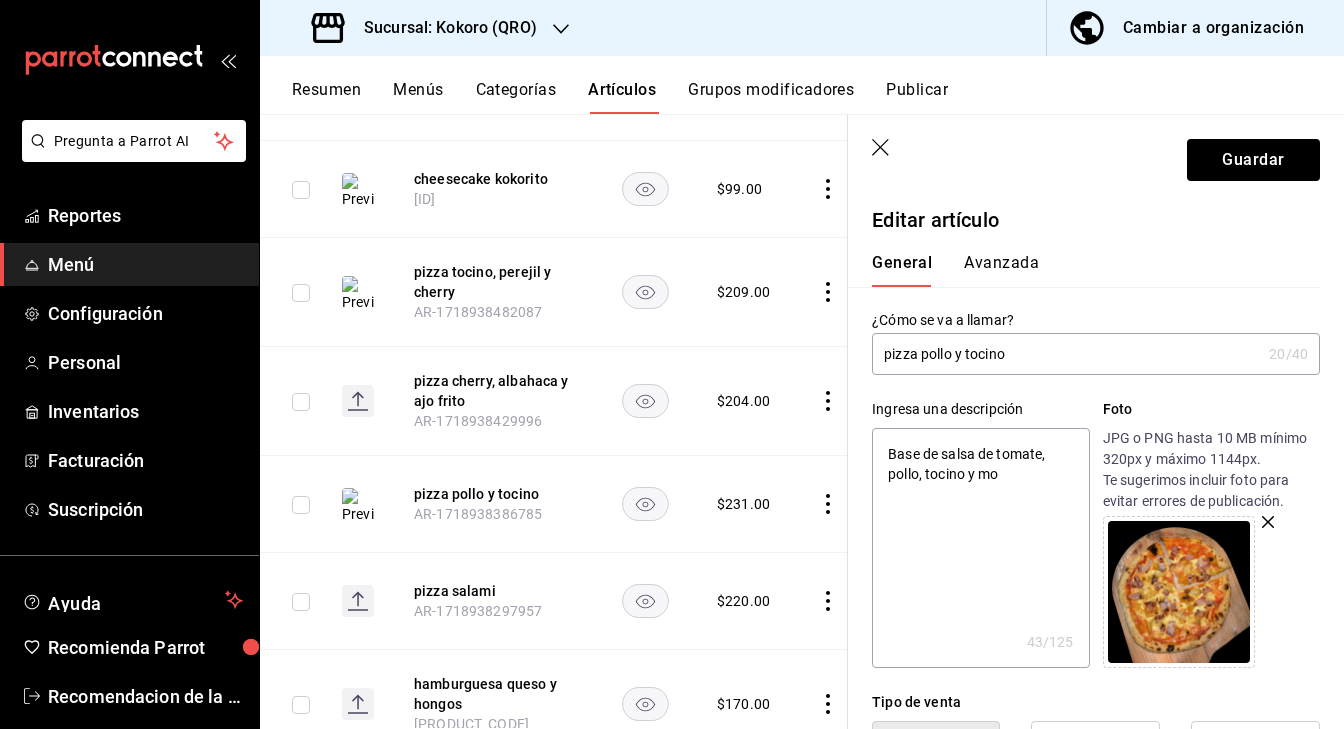 type on "Base de salsa de tomate, pollo, tocino y moz" 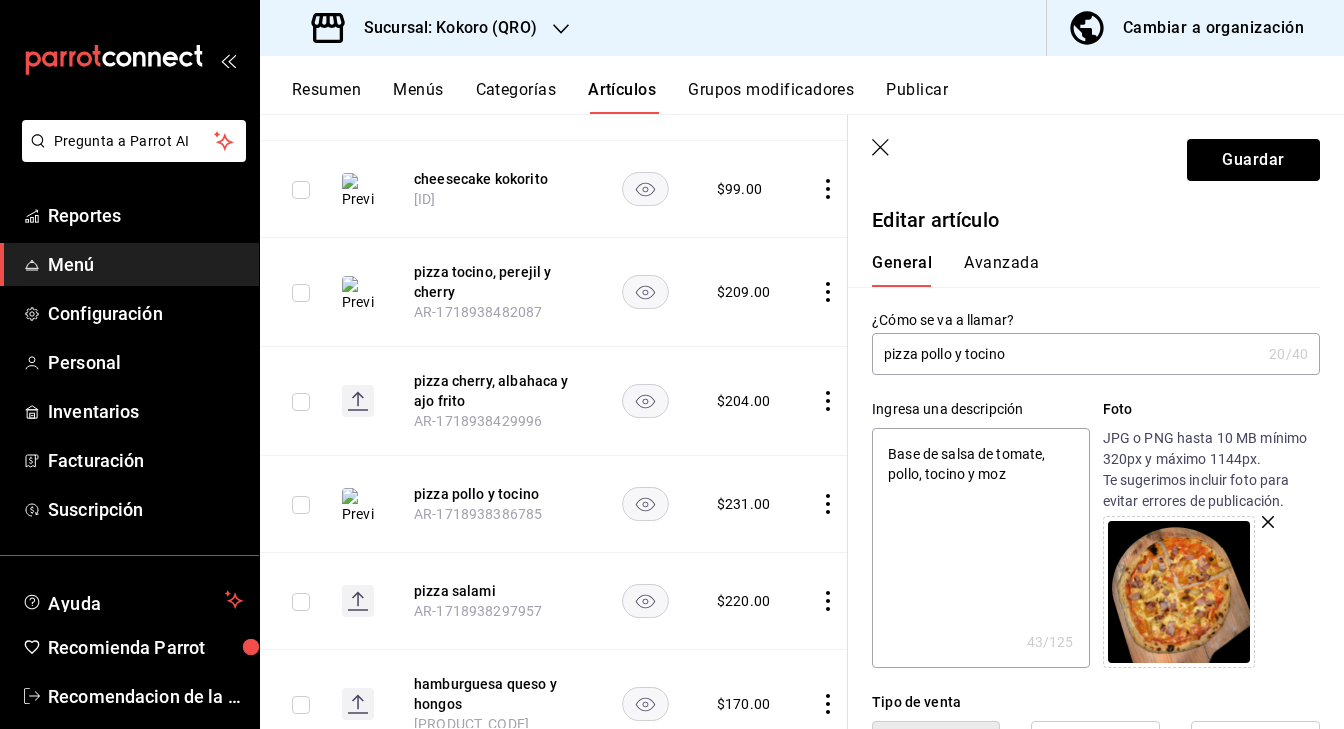 type on "x" 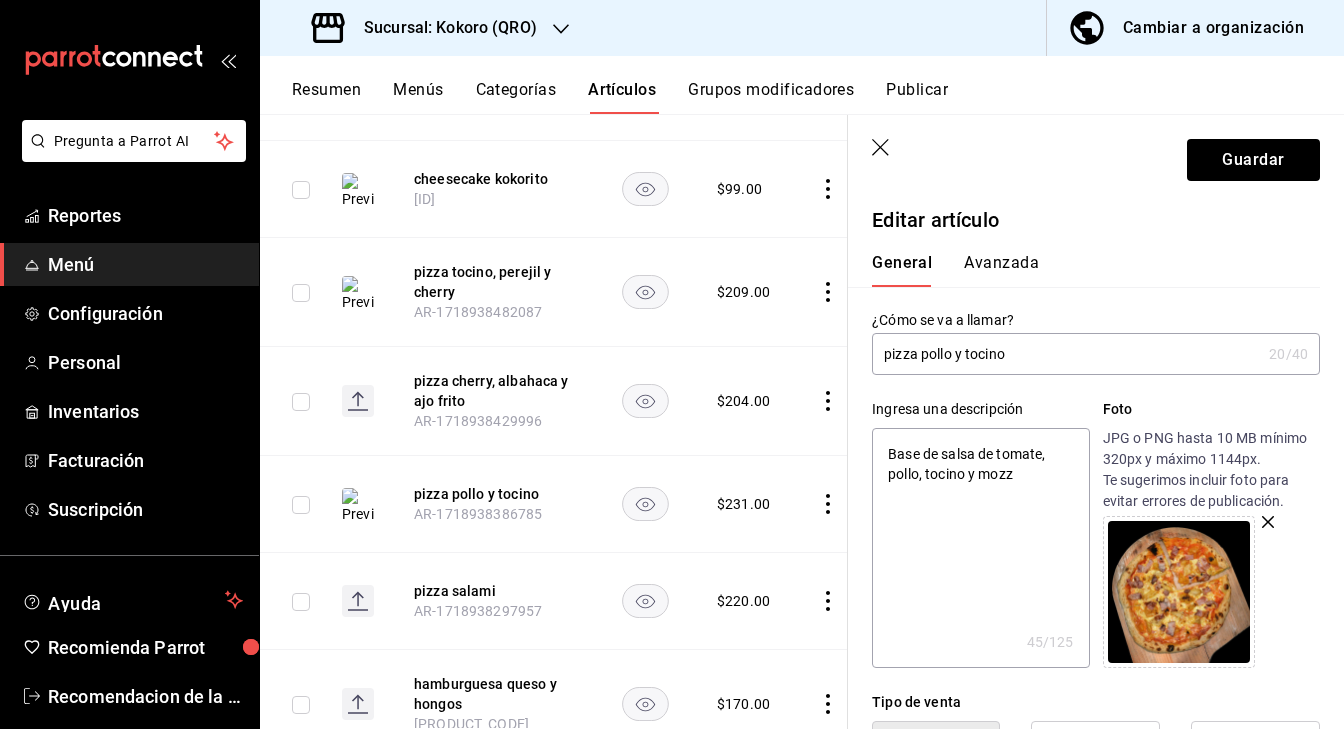 type on "Base de salsa de tomate, pollo, tocino y mozza" 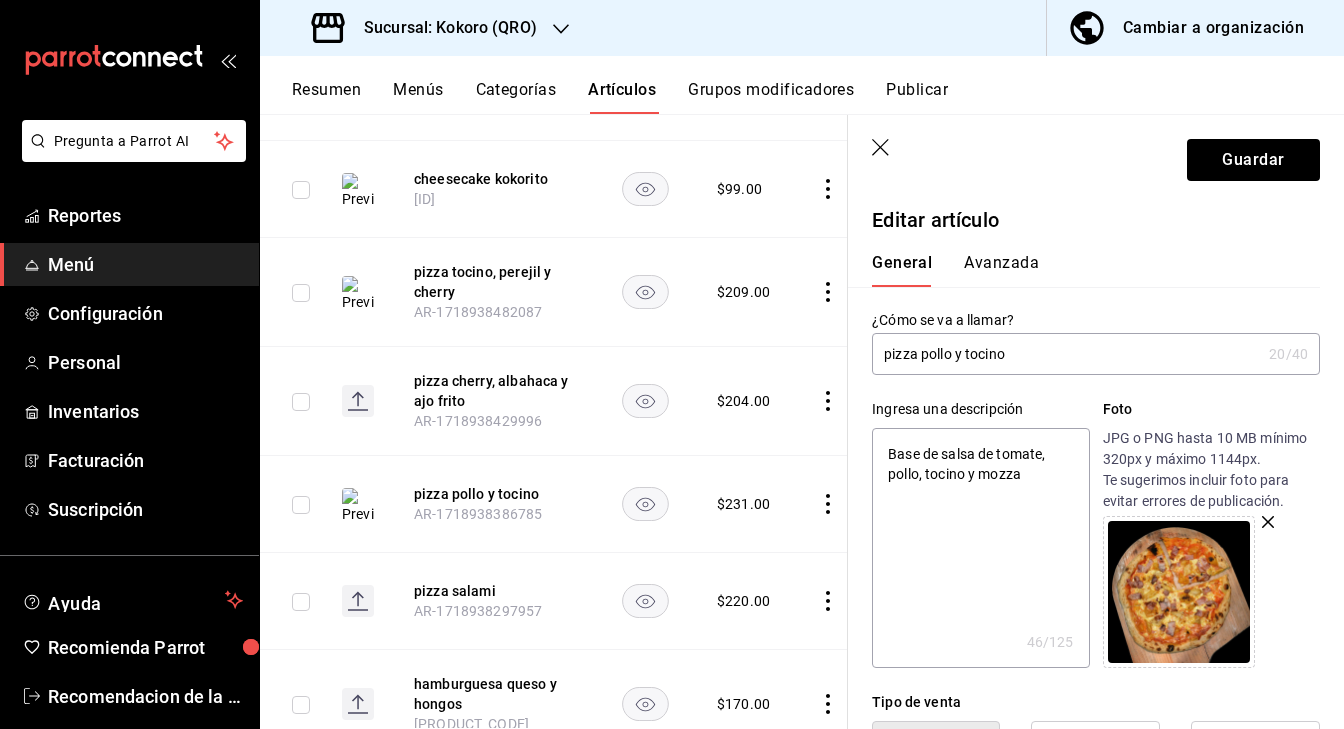 type on "lasagna de vegetales" 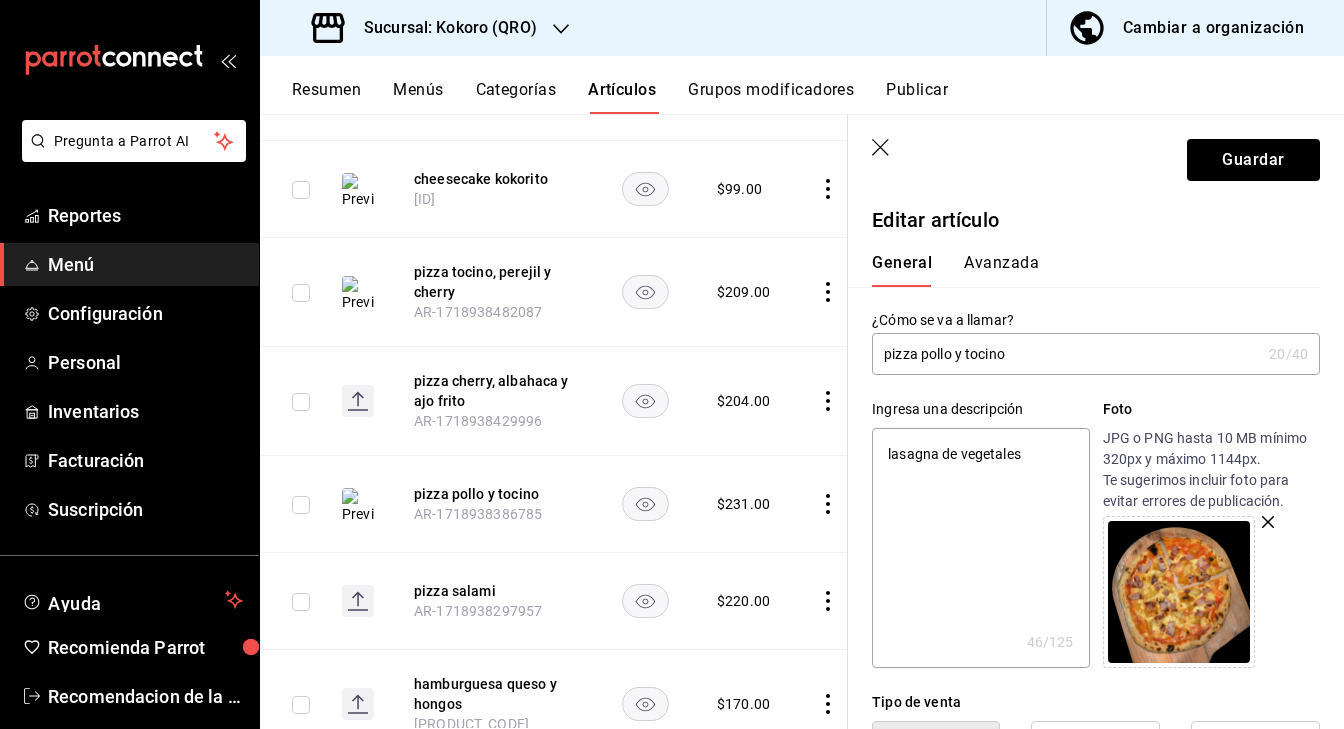 type on "Base de salsa de tomate, pollo, tocino y mozzare" 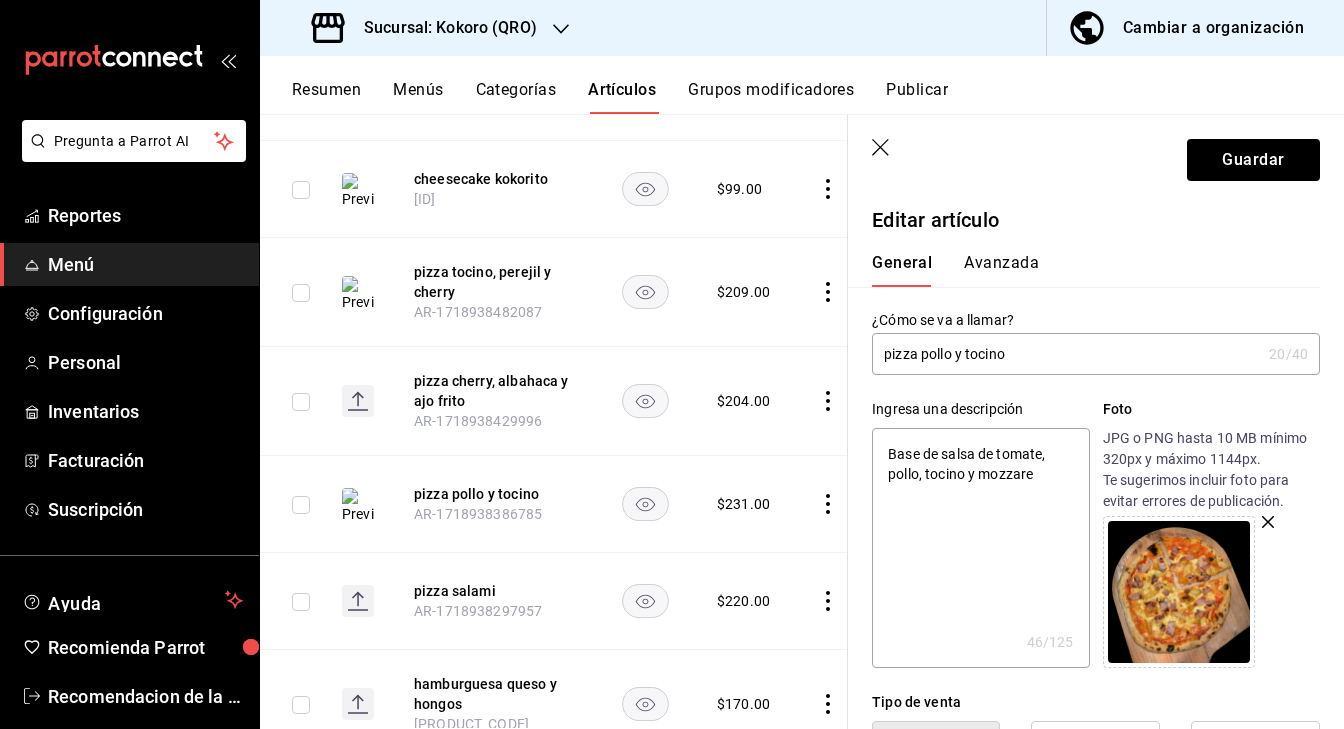 type on "x" 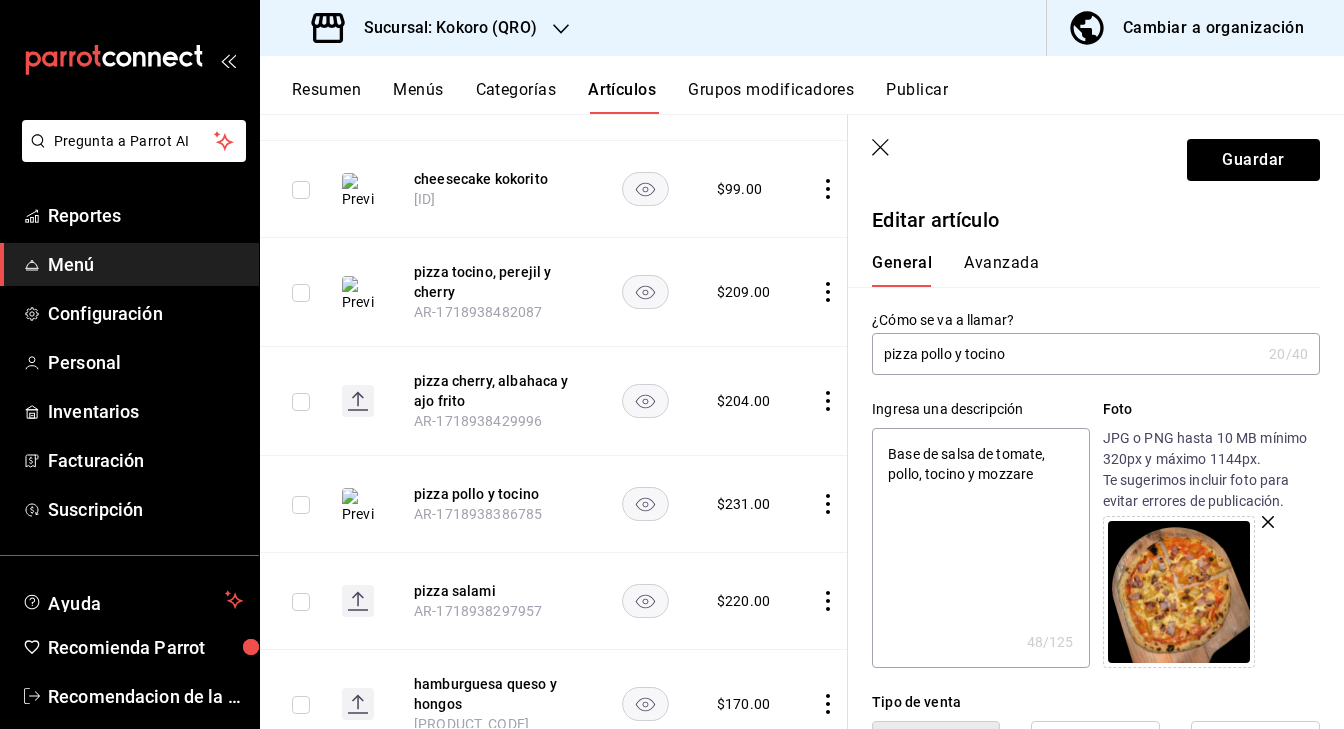 type on "Base de salsa de tomate, pollo, tocino y mozzarel" 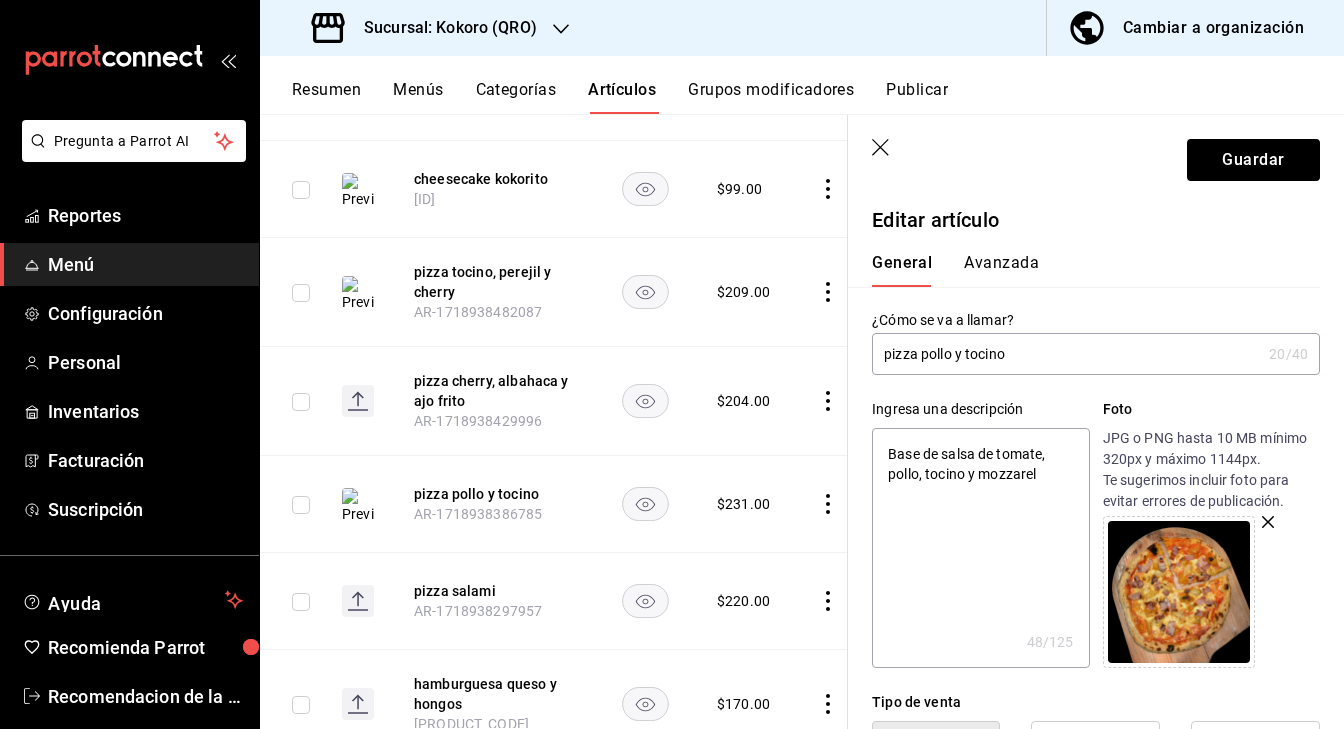 type on "x" 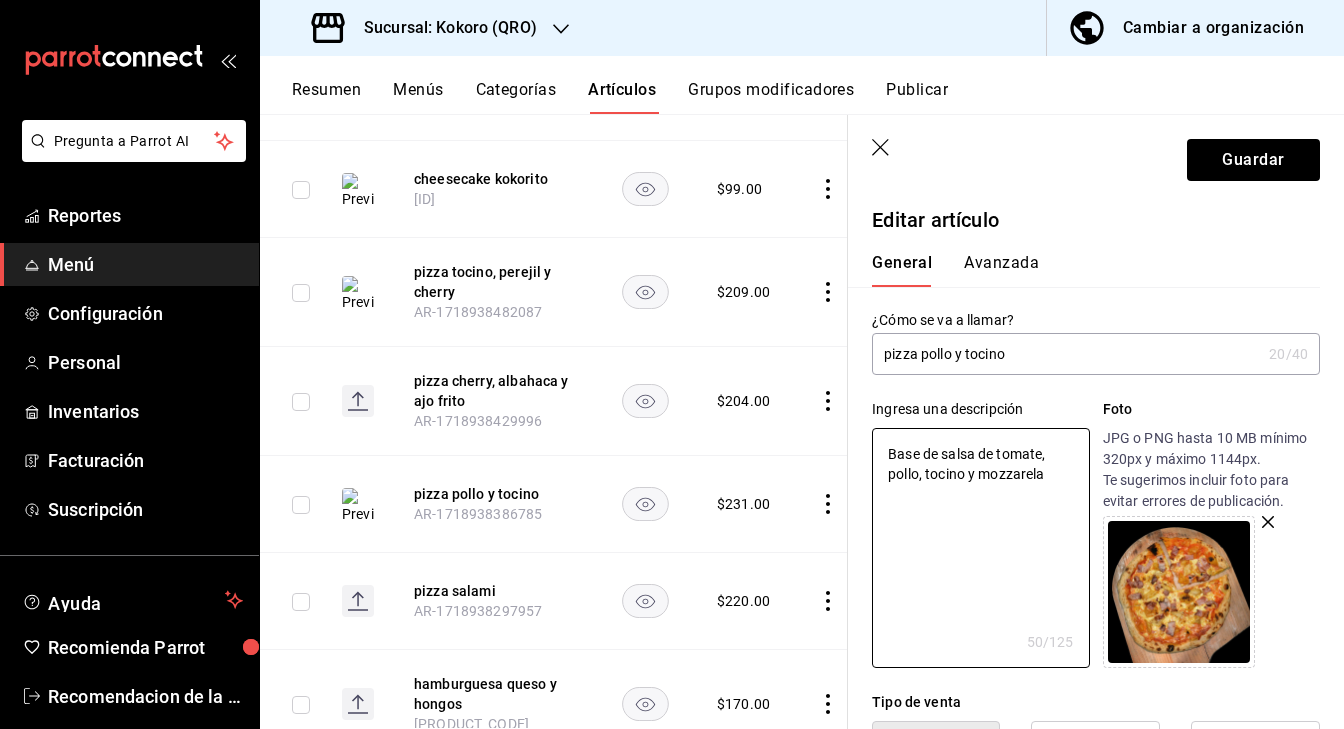 type on "Base de salsa de tomate, pollo, tocino y mozzarela" 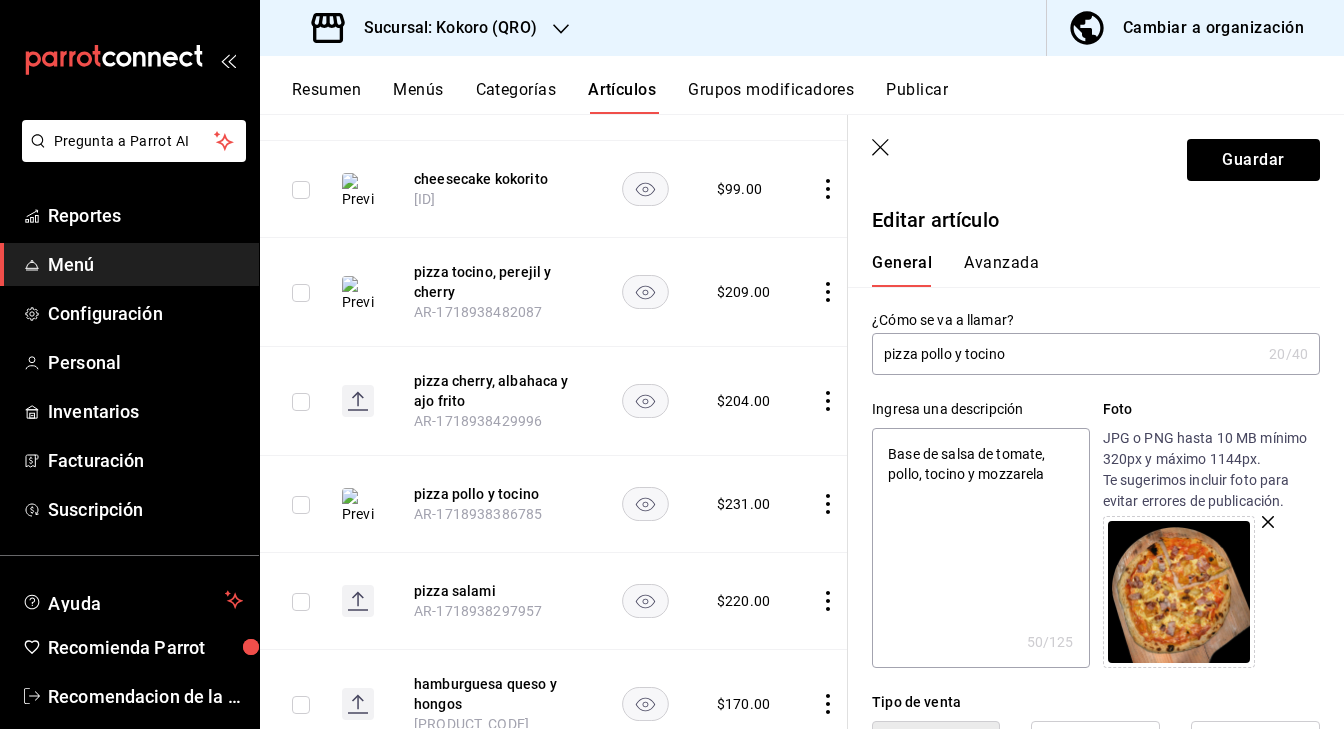 click on "Guardar" at bounding box center [1096, 156] 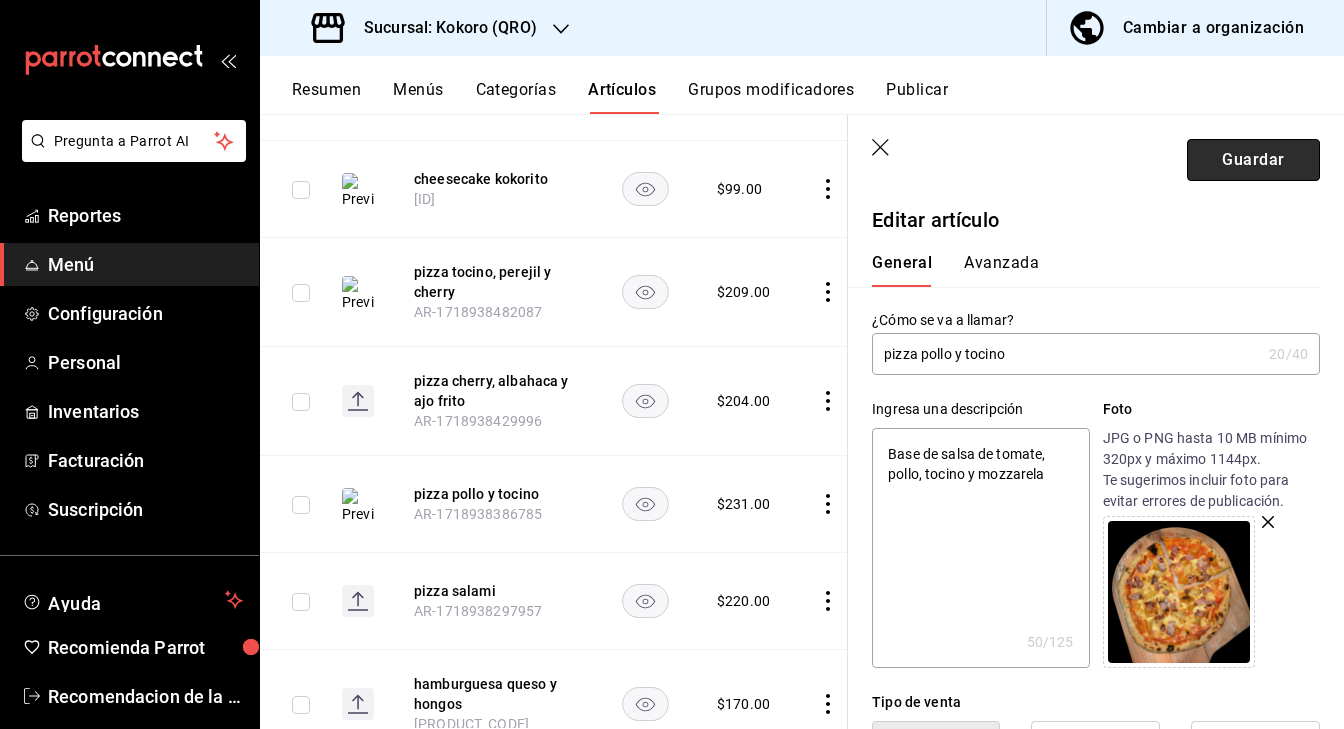 click on "Guardar" at bounding box center [1253, 160] 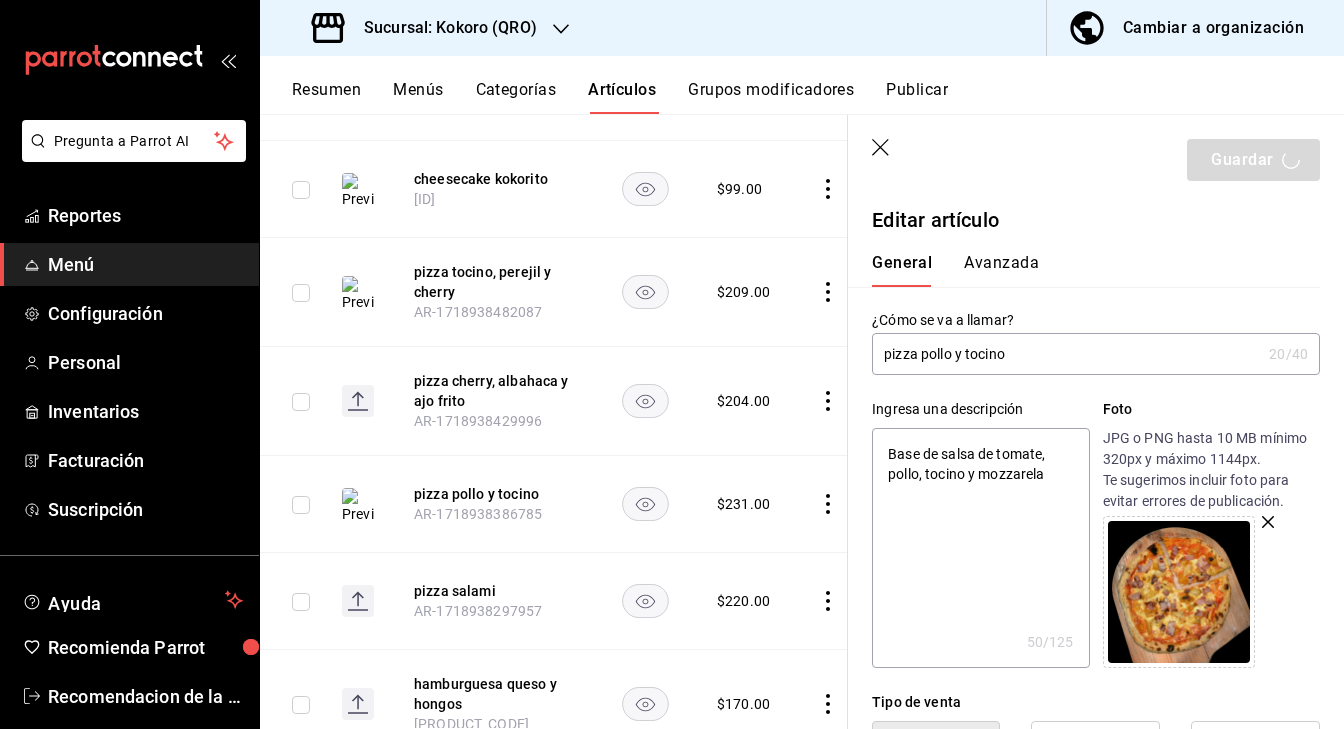 type on "x" 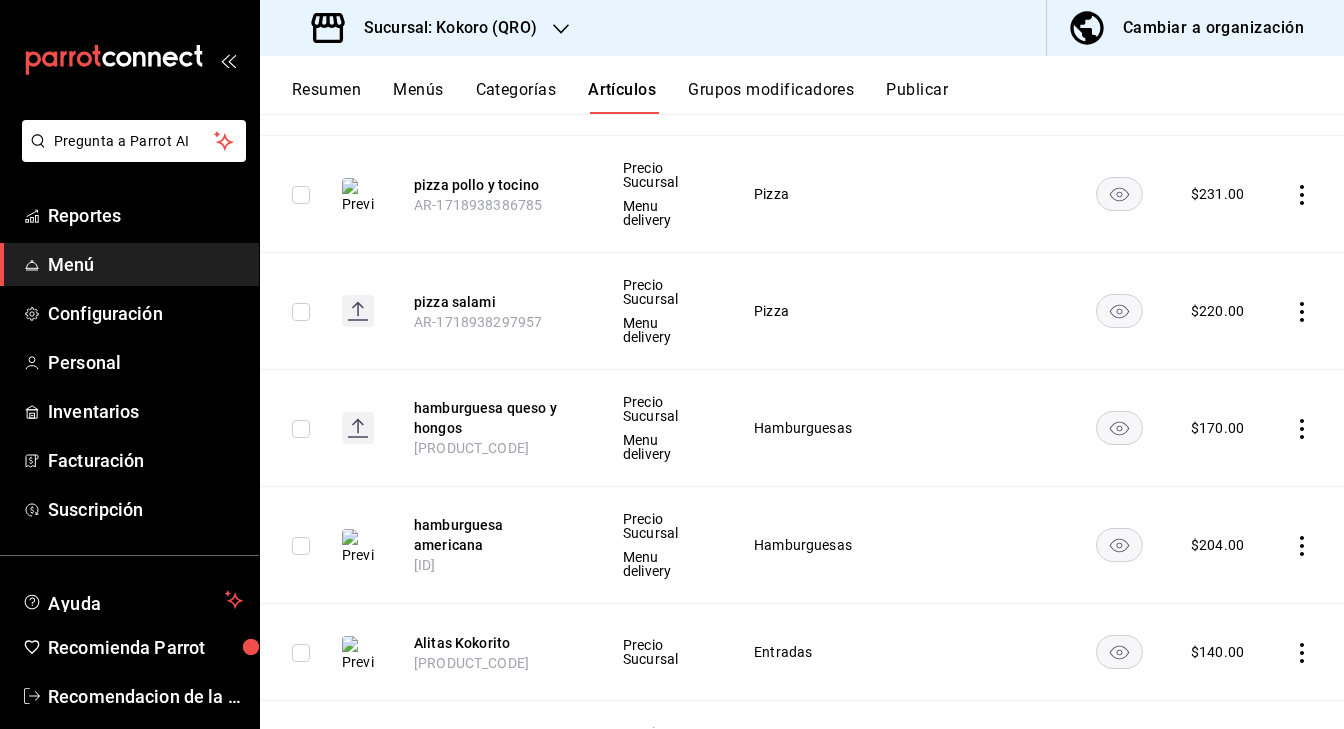 scroll, scrollTop: 4560, scrollLeft: 0, axis: vertical 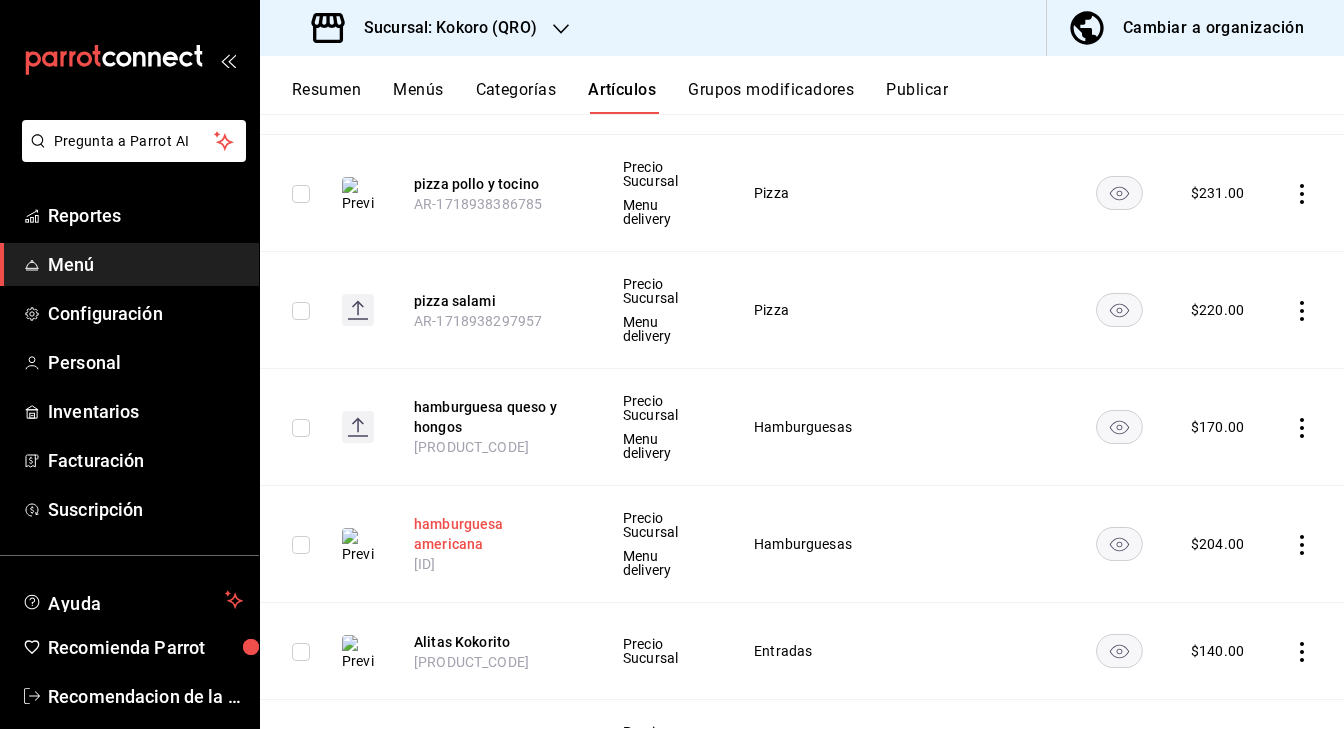 click on "hamburguesa americana" at bounding box center [494, 534] 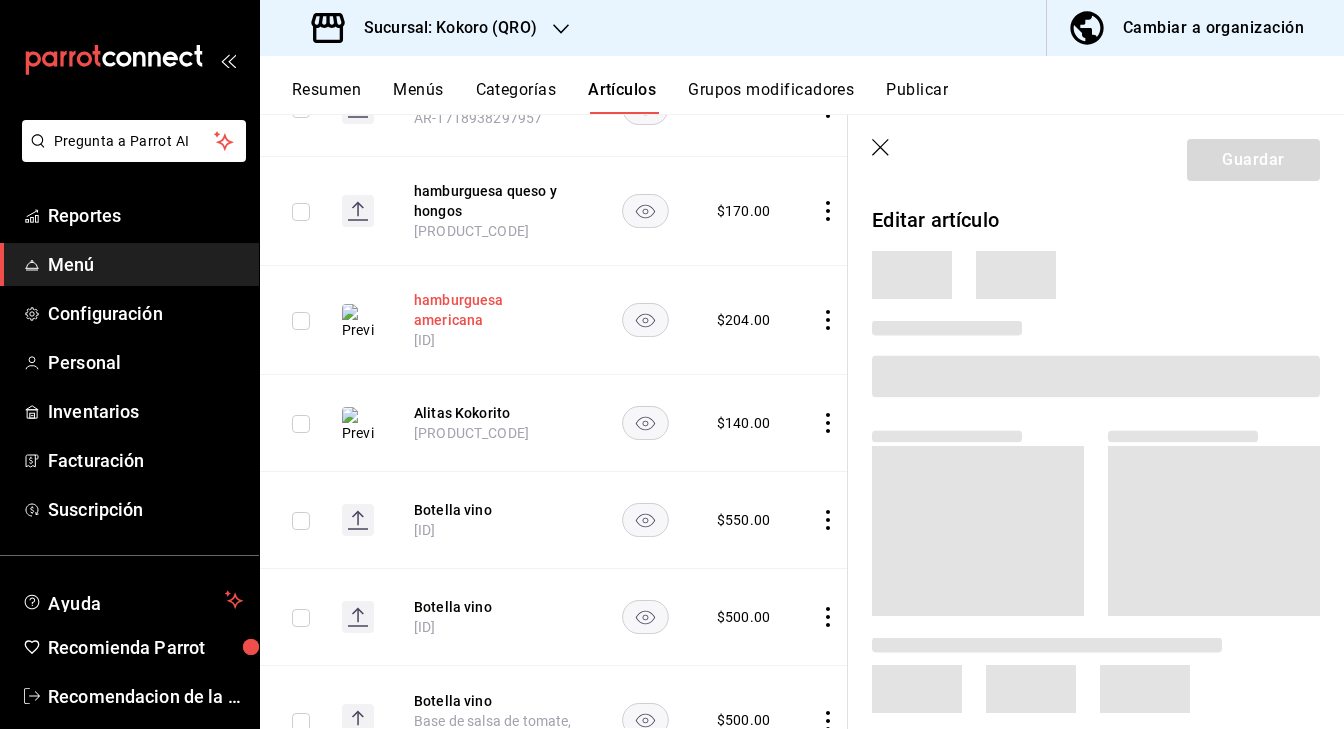 scroll, scrollTop: 4278, scrollLeft: 0, axis: vertical 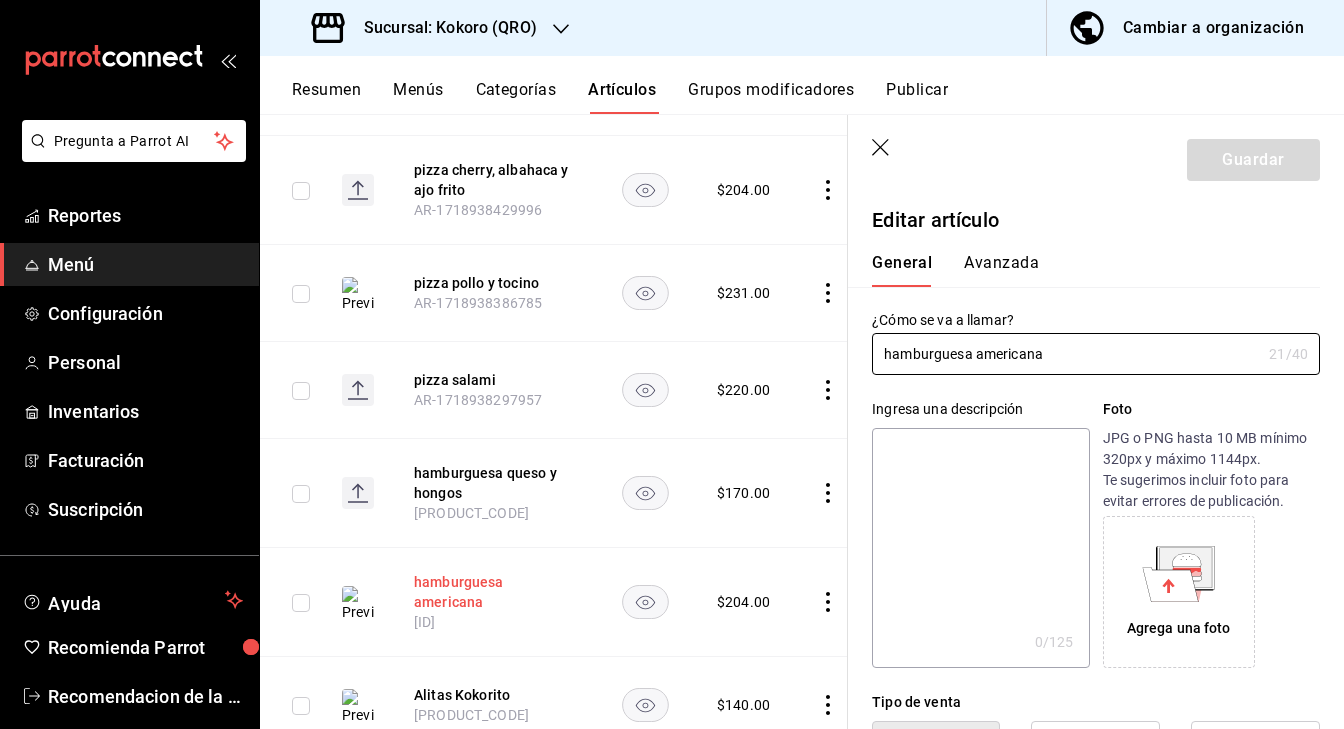 type on "$204.00" 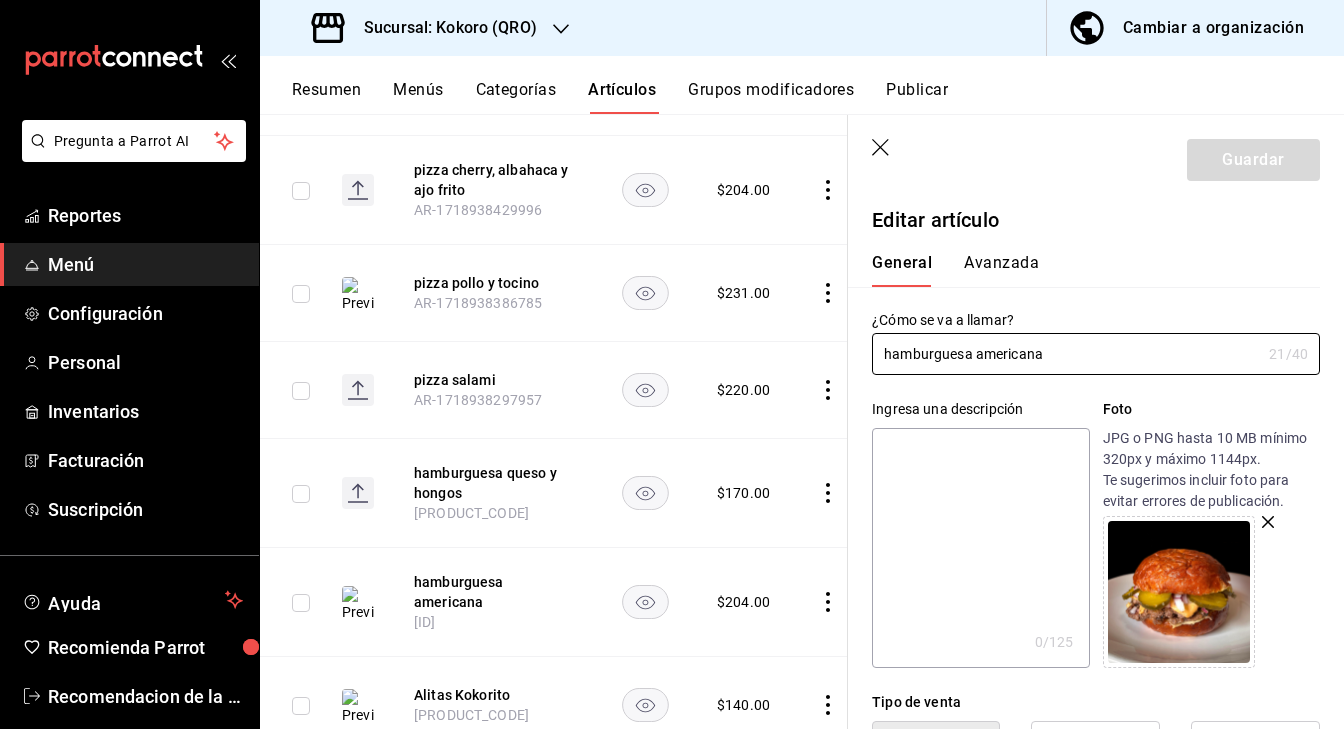 click at bounding box center (980, 548) 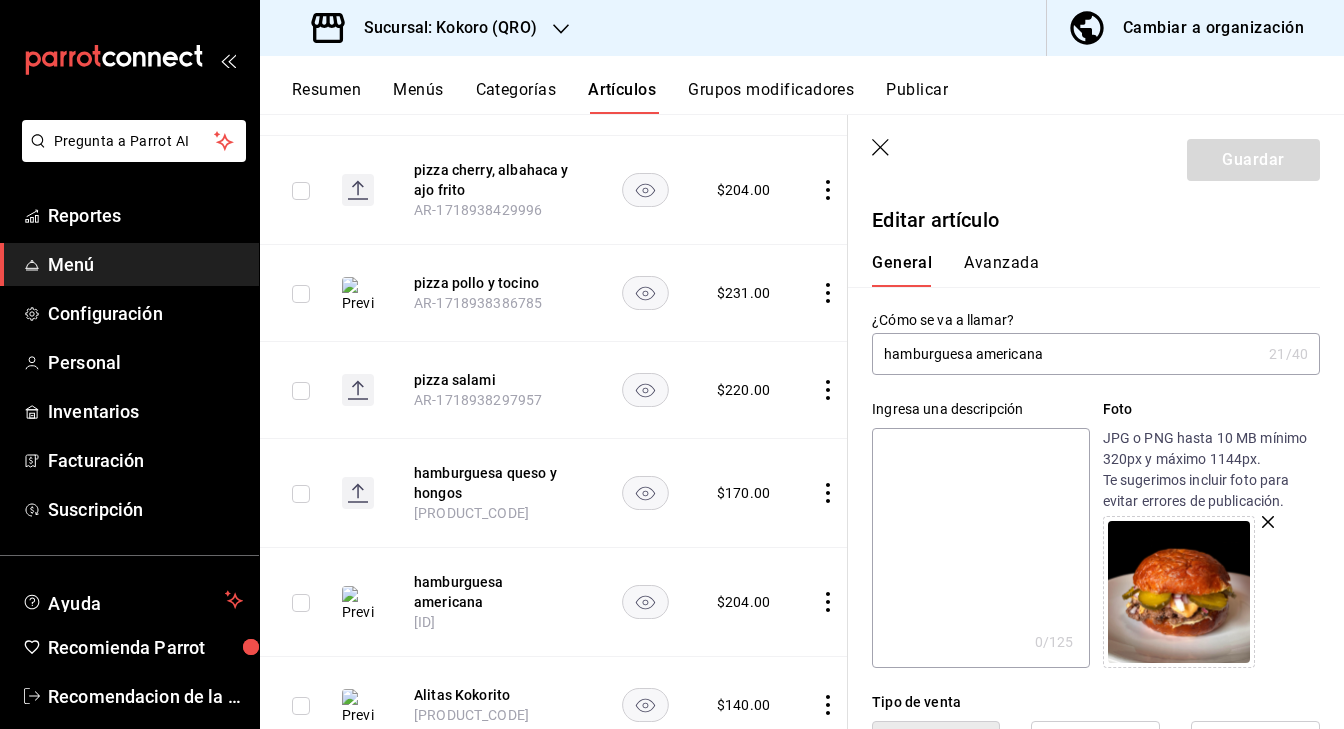 paste on "Botella de vino selecci" 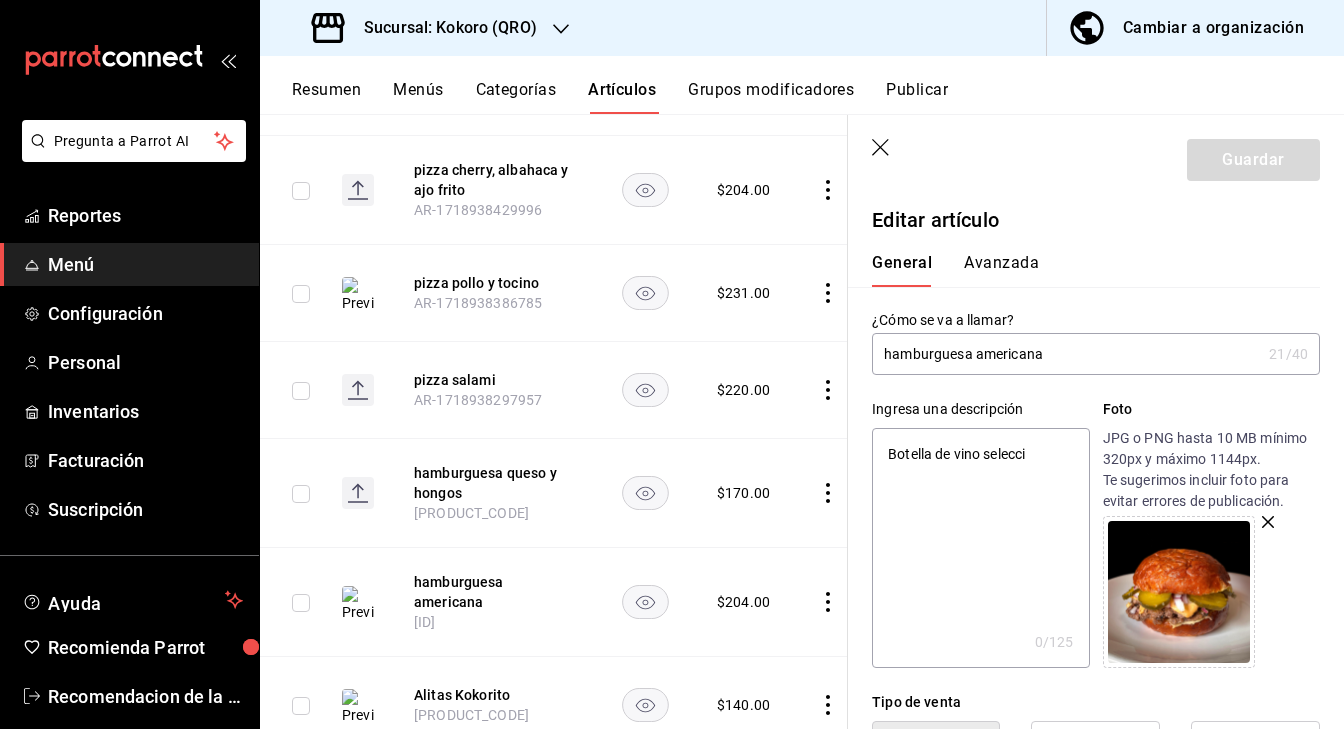 type on "x" 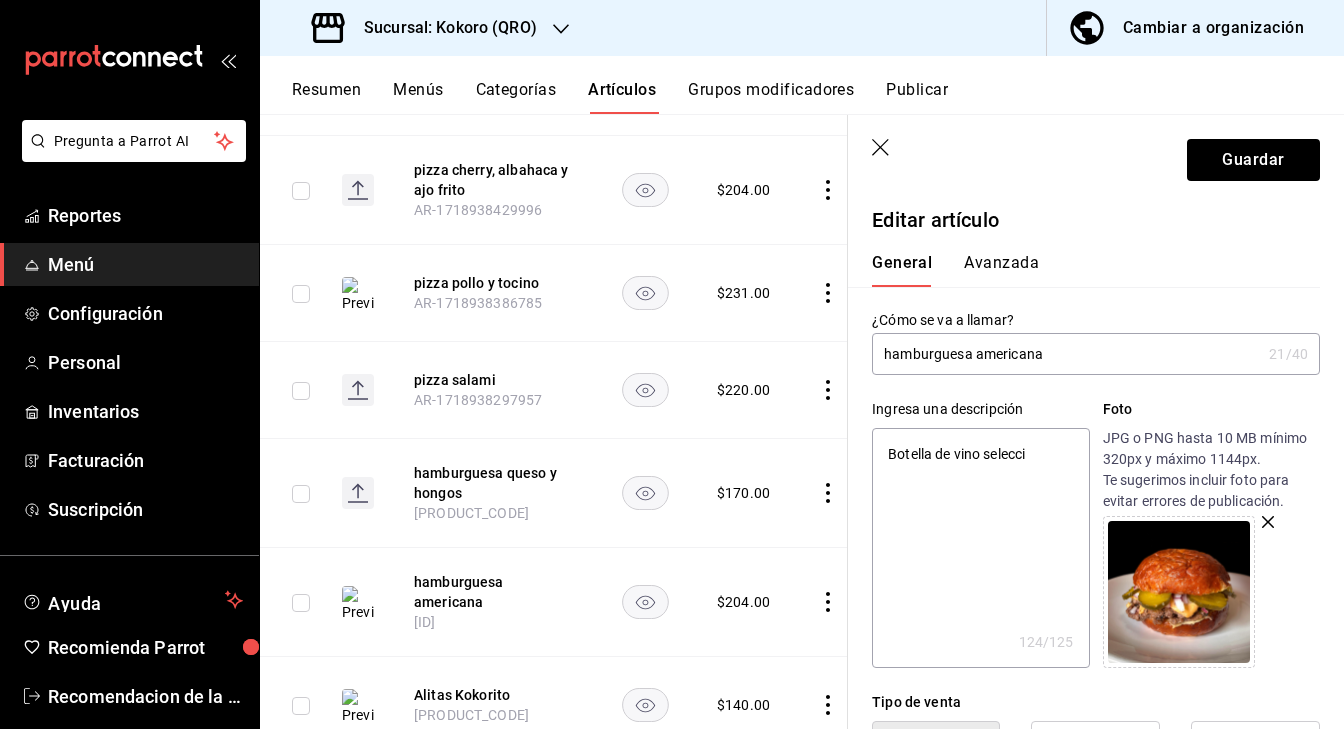 click on "Botella de vino selecci" at bounding box center (980, 548) 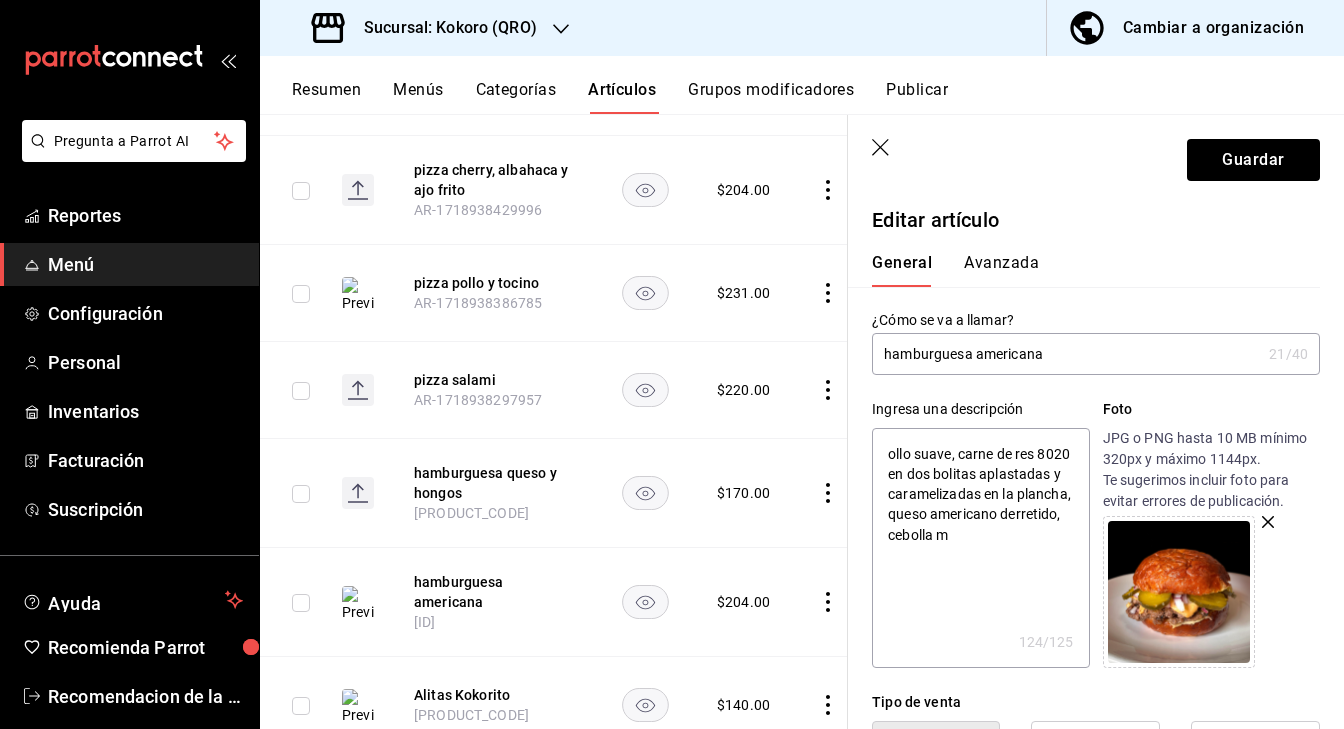 type on "x" 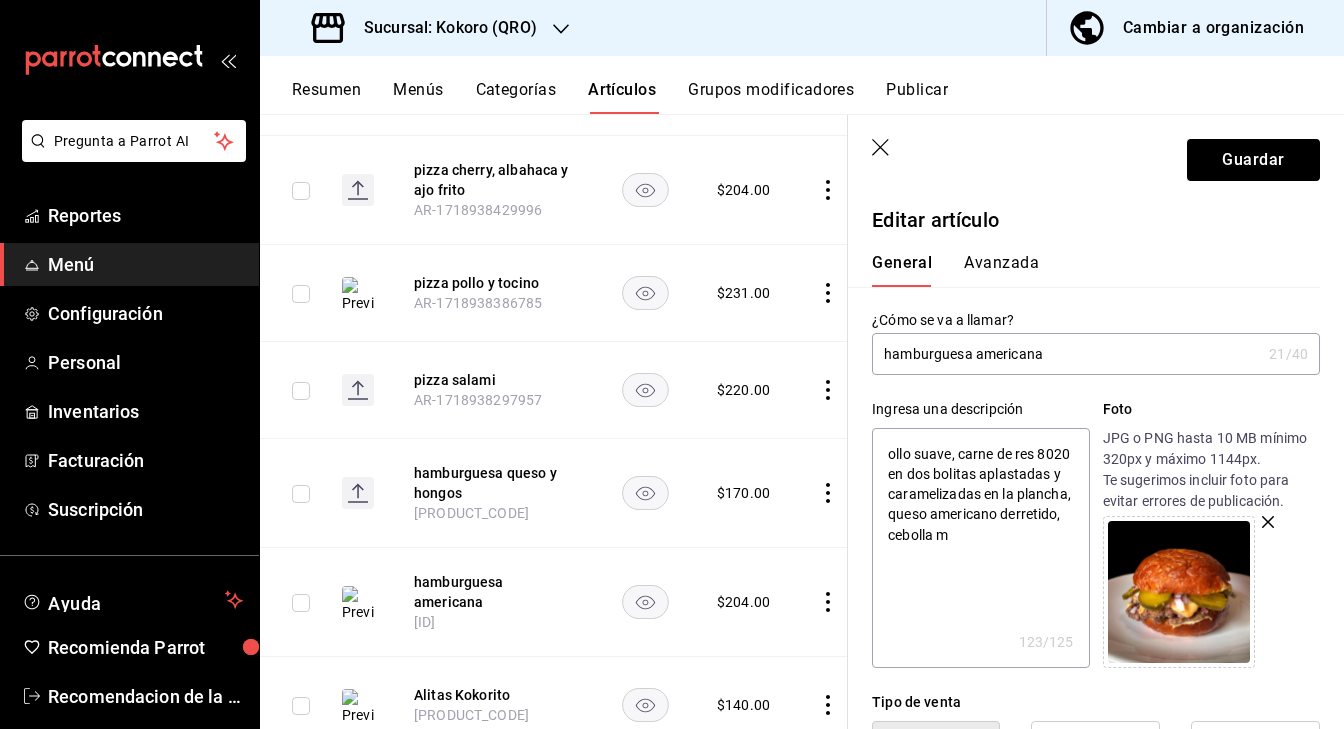 type on "Bollo suave, carne de res 8020 en dos bolitas aplastadas y caramelizadas en la plancha, queso americano derretido, cebolla m" 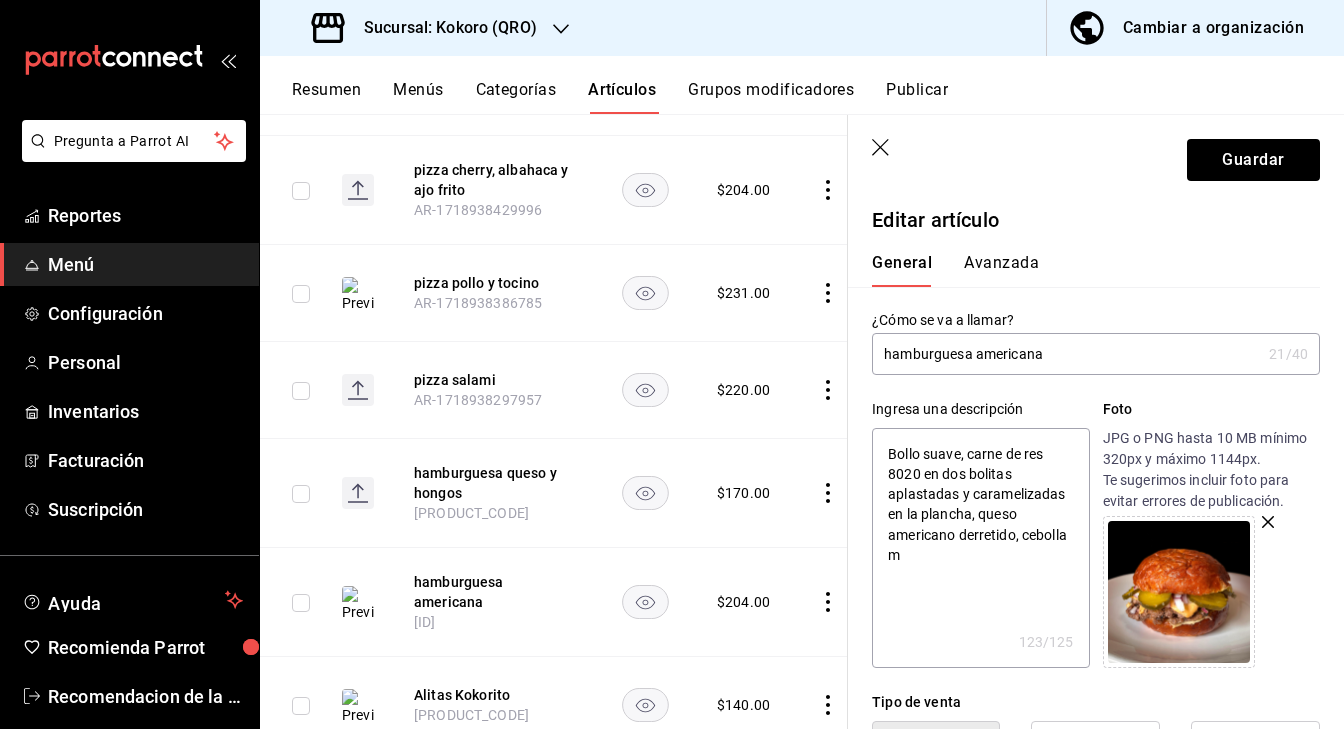 type on "x" 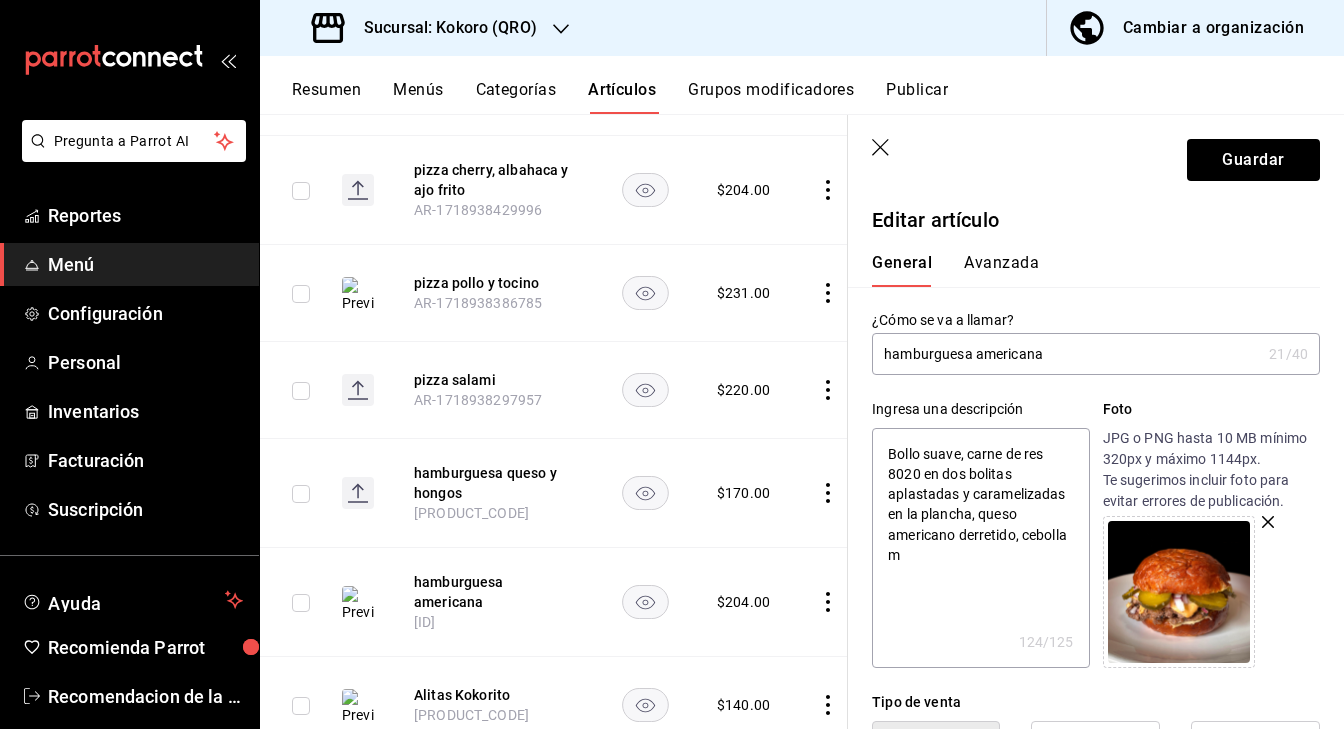 click on "Bollo suave, carne de res 8020 en dos bolitas aplastadas y caramelizadas en la plancha, queso americano derretido, cebolla m" at bounding box center [980, 548] 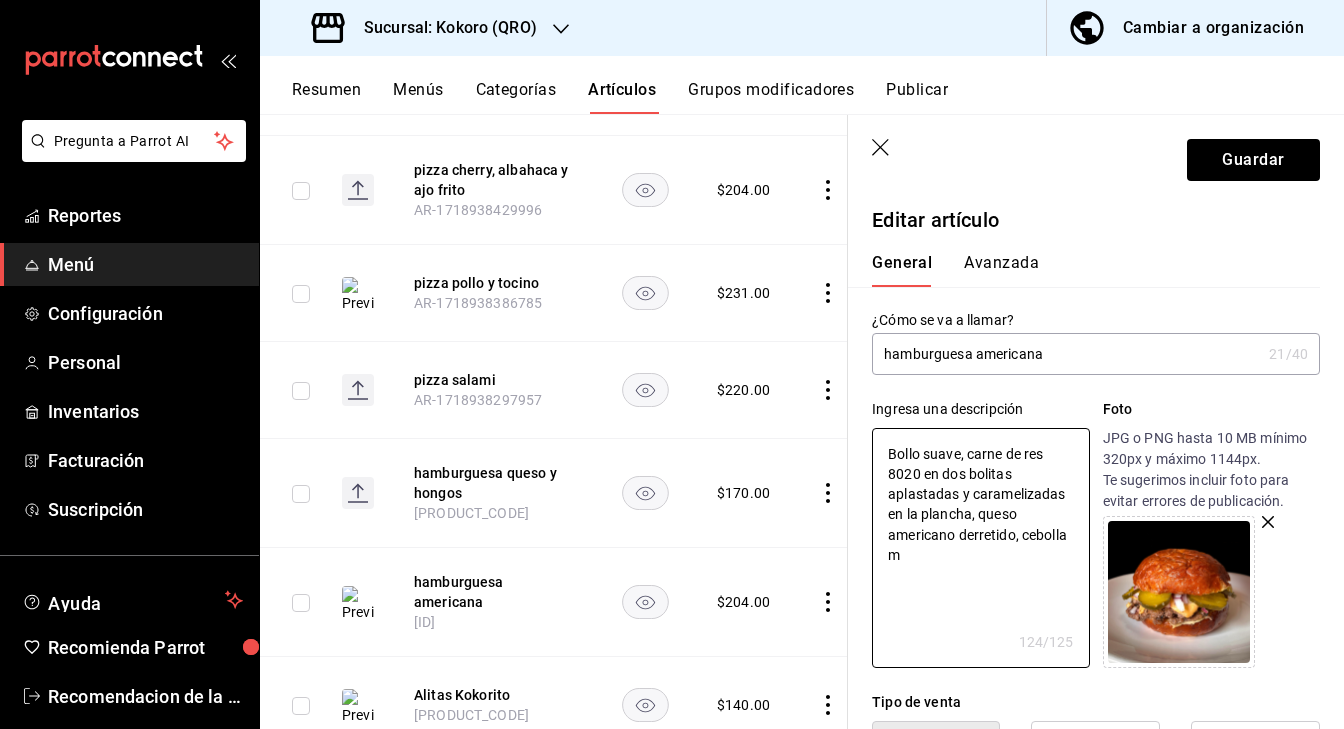 type on "Bollo suave, carne de res 8020 en dos bolitas aplastadas y caramelizadas en la plancha, queso americano derretido, cebolla m" 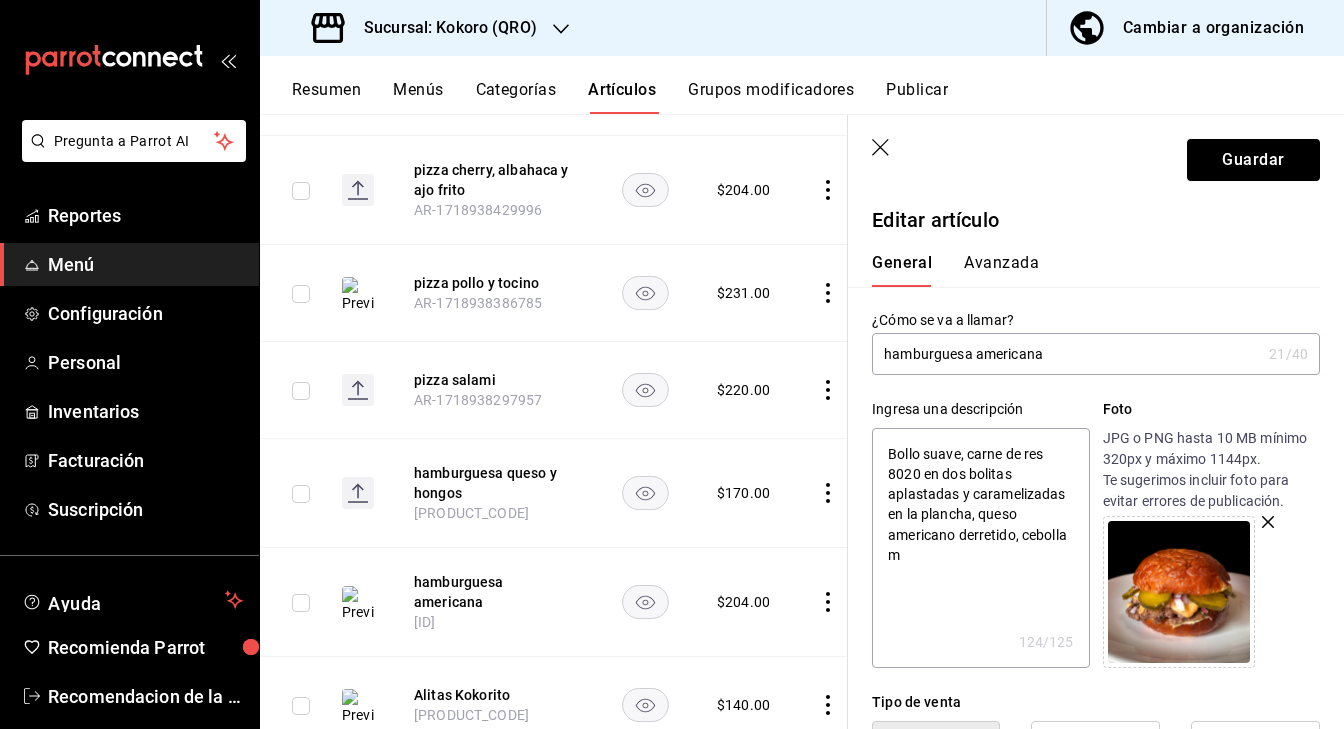 click on "Bollo suave, carne de res 8020 en dos bolitas aplastadas y caramelizadas en la plancha, queso americano derretido, cebolla m" at bounding box center [980, 548] 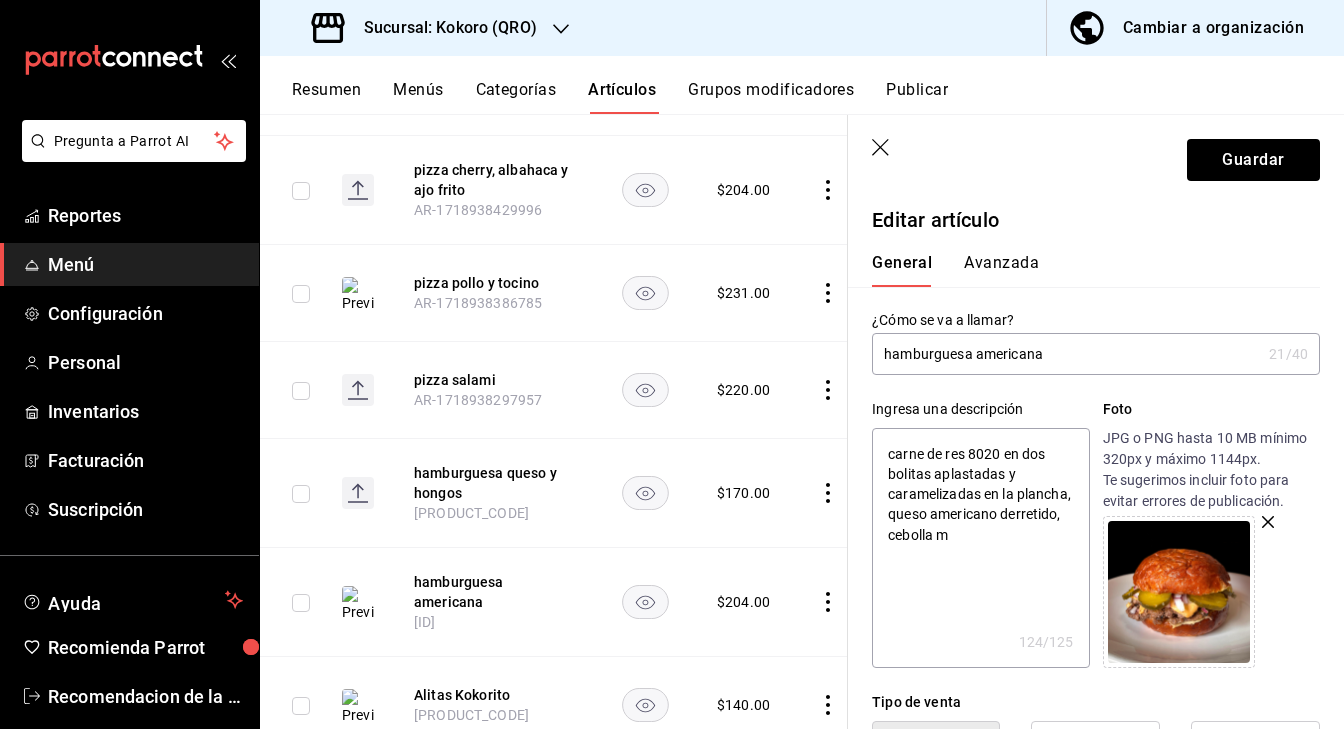 type on "x" 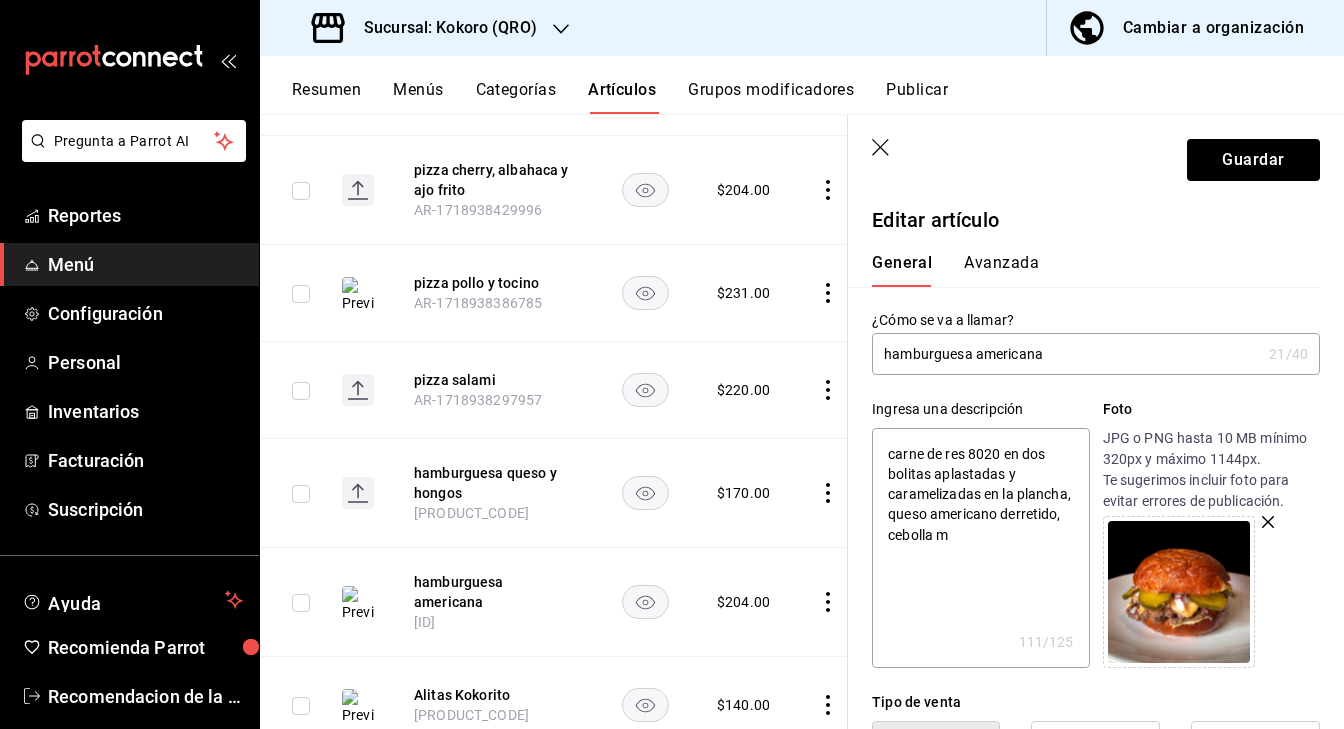 type on "arne de res 8020 en dos bolitas aplastadas y caramelizadas en la plancha, queso americano derretido, cebolla m" 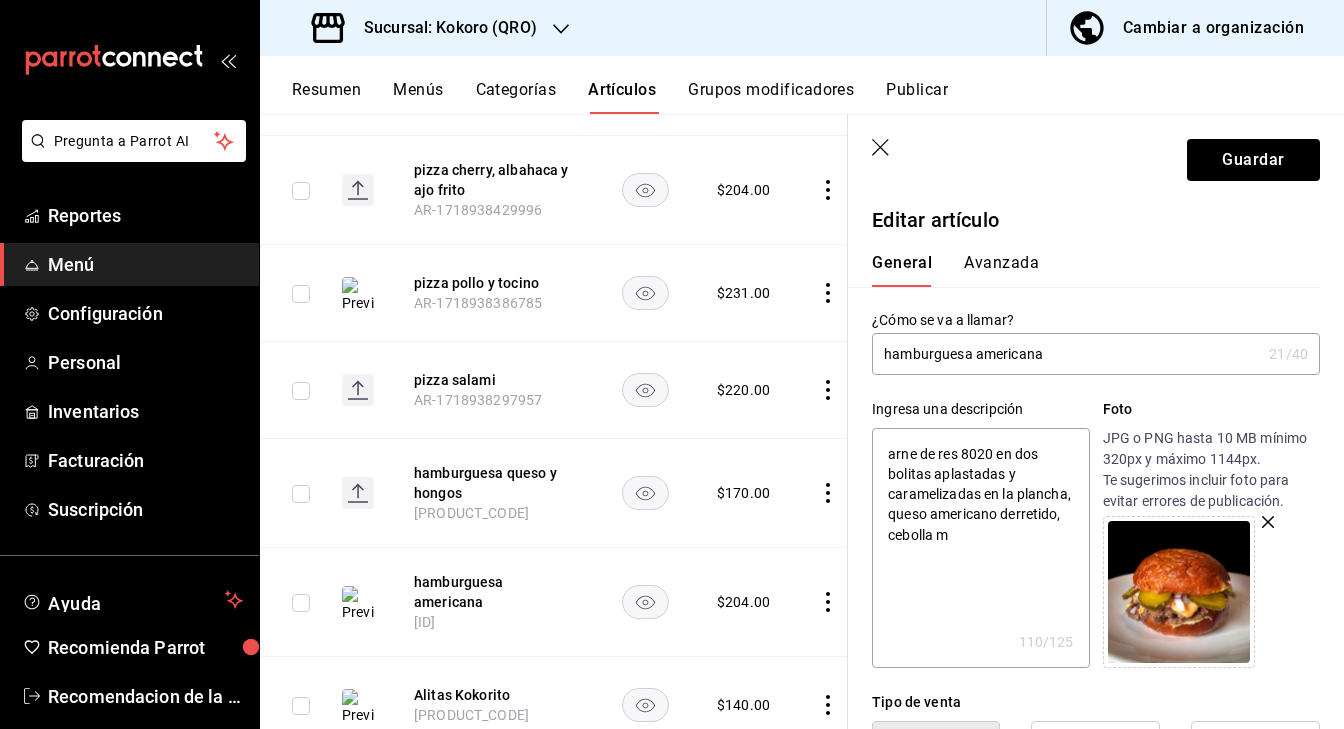type on "carne de res 8020 en dos bolitas aplastadas y caramelizadas en la plancha, queso americano derretido, cebolla m" 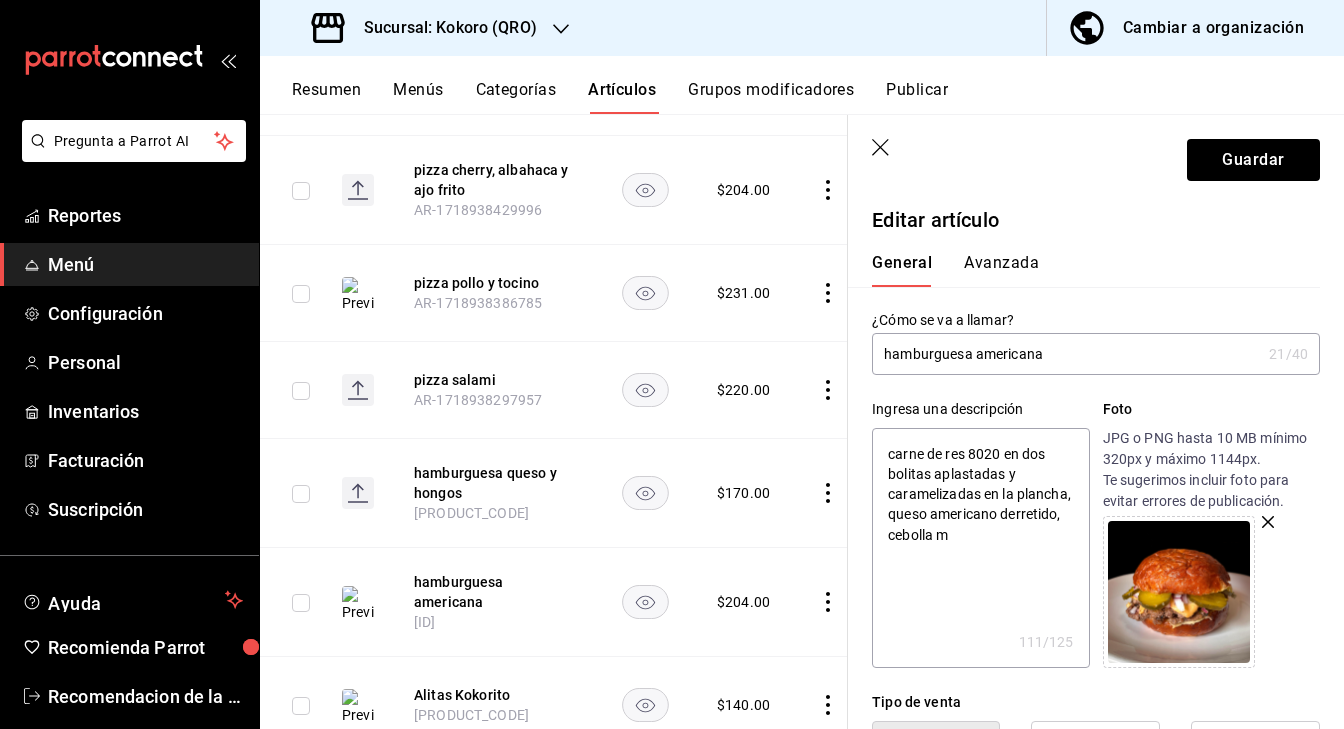 type on "arne de res 8020 en dos bolitas aplastadas y caramelizadas en la plancha, queso americano derretido, cebolla m" 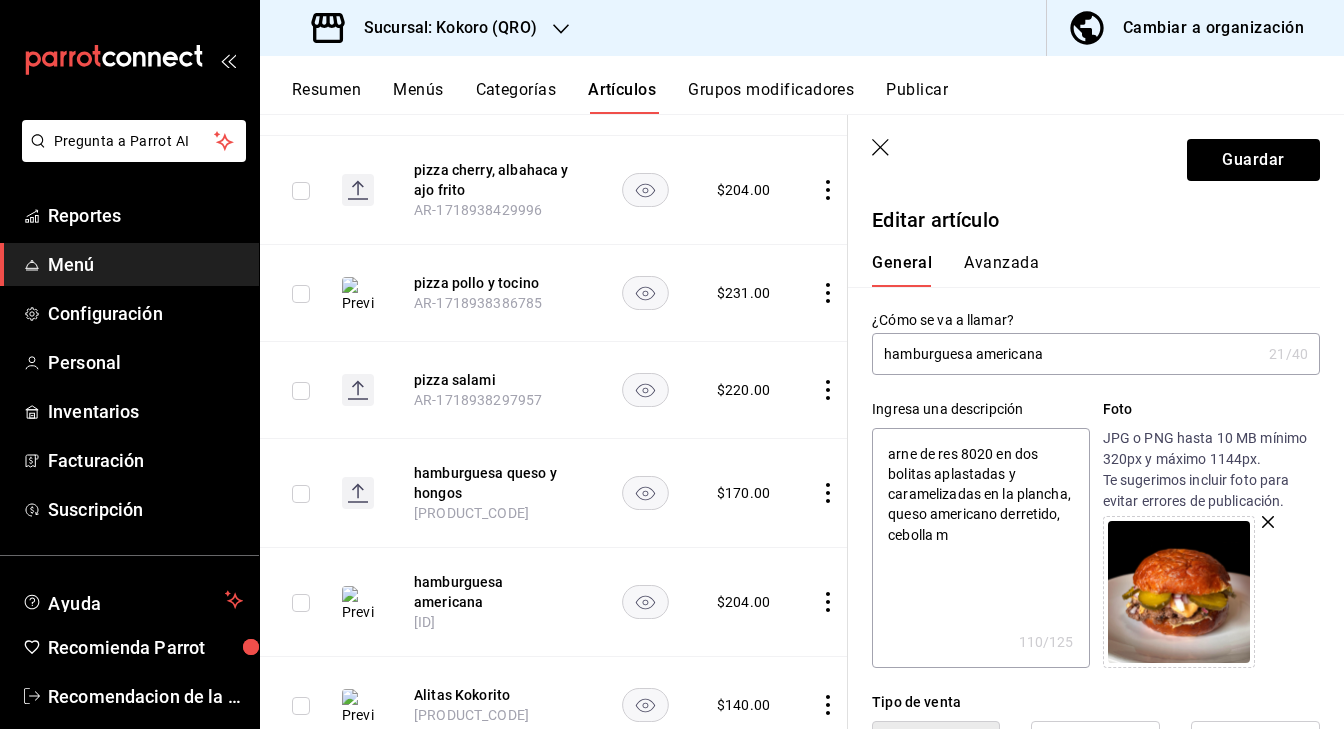 type on "Carne de res 8020 en dos bolitas aplastadas y caramelizadas en la plancha, queso americano derretido, cebolla m" 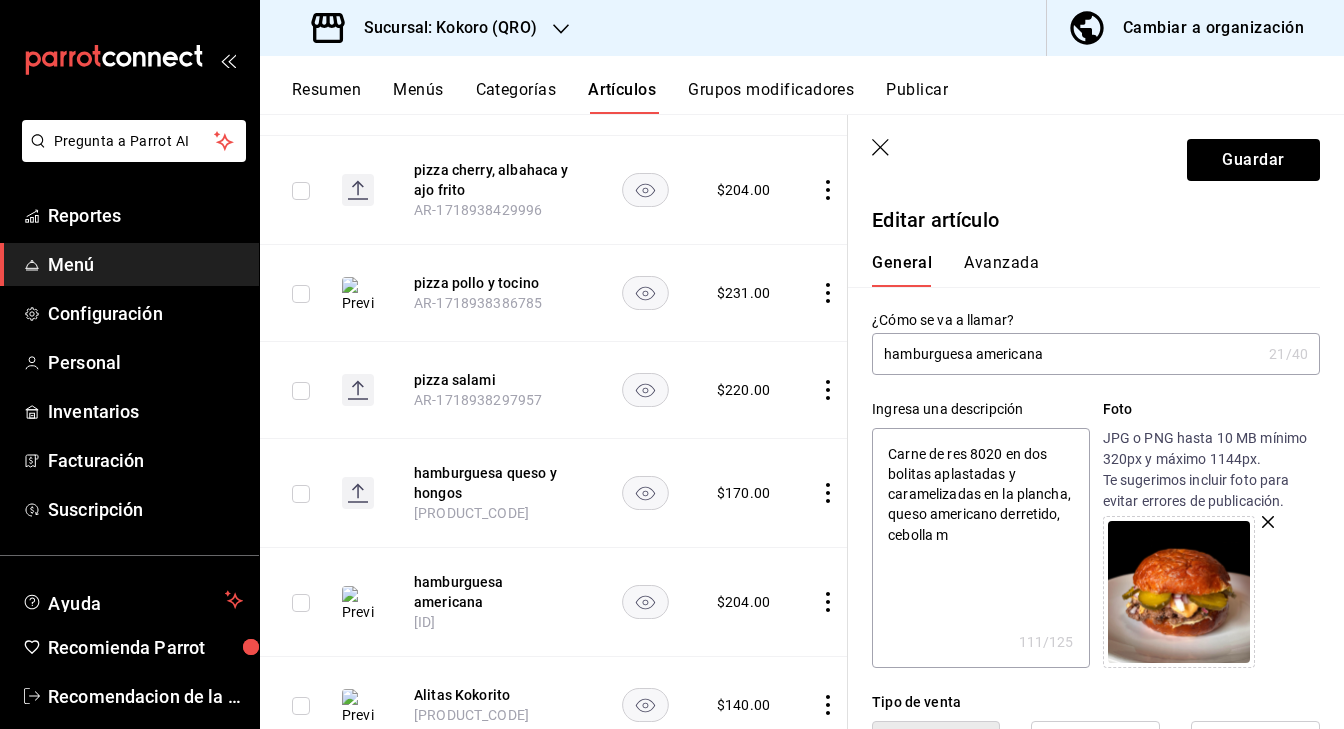 click on "Carne de res 8020 en dos bolitas aplastadas y caramelizadas en la plancha, queso americano derretido, cebolla m" at bounding box center (980, 548) 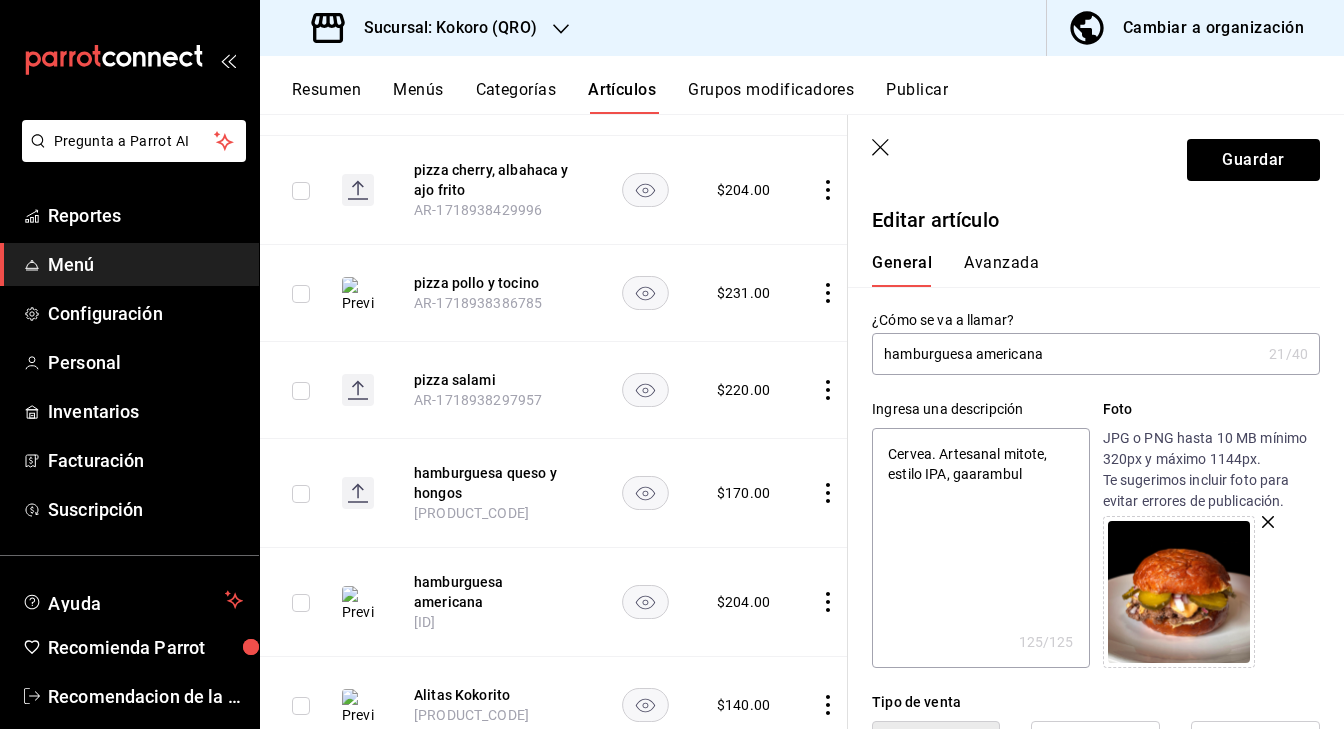 click on "Cervea. Artesanal mitote, estilo IPA, gaarambul" at bounding box center (980, 548) 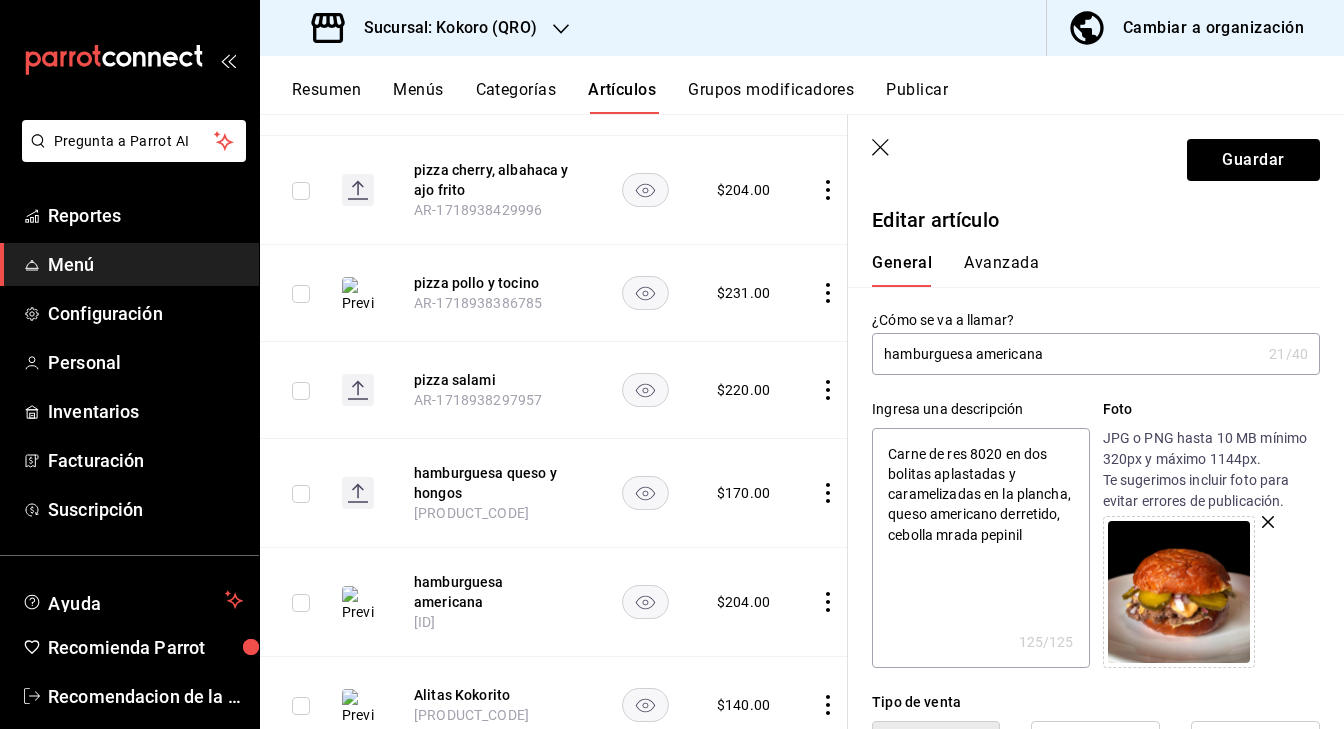 type on "x" 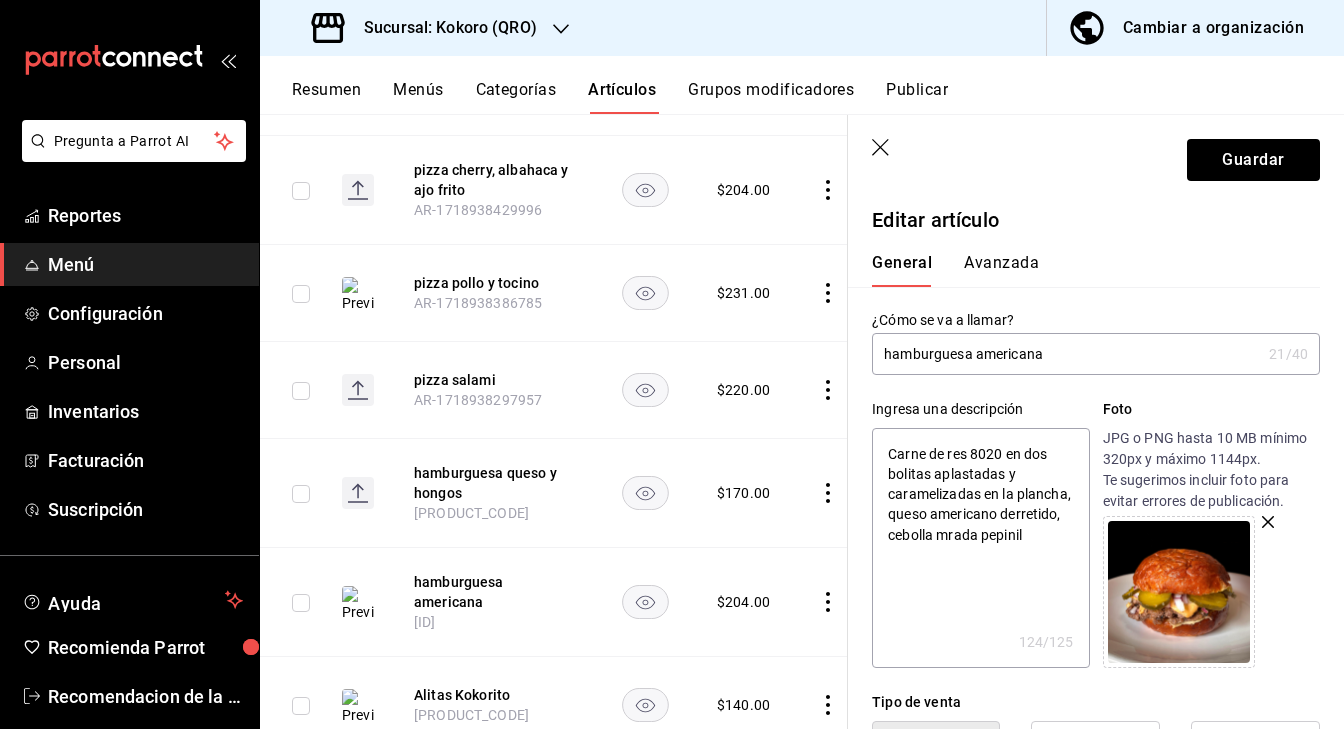 type on "Carne de res 8020 en dos bolitas aplastadas y caramelizadas en la plancha, queso americano derretido, cebolla mrada pepinil" 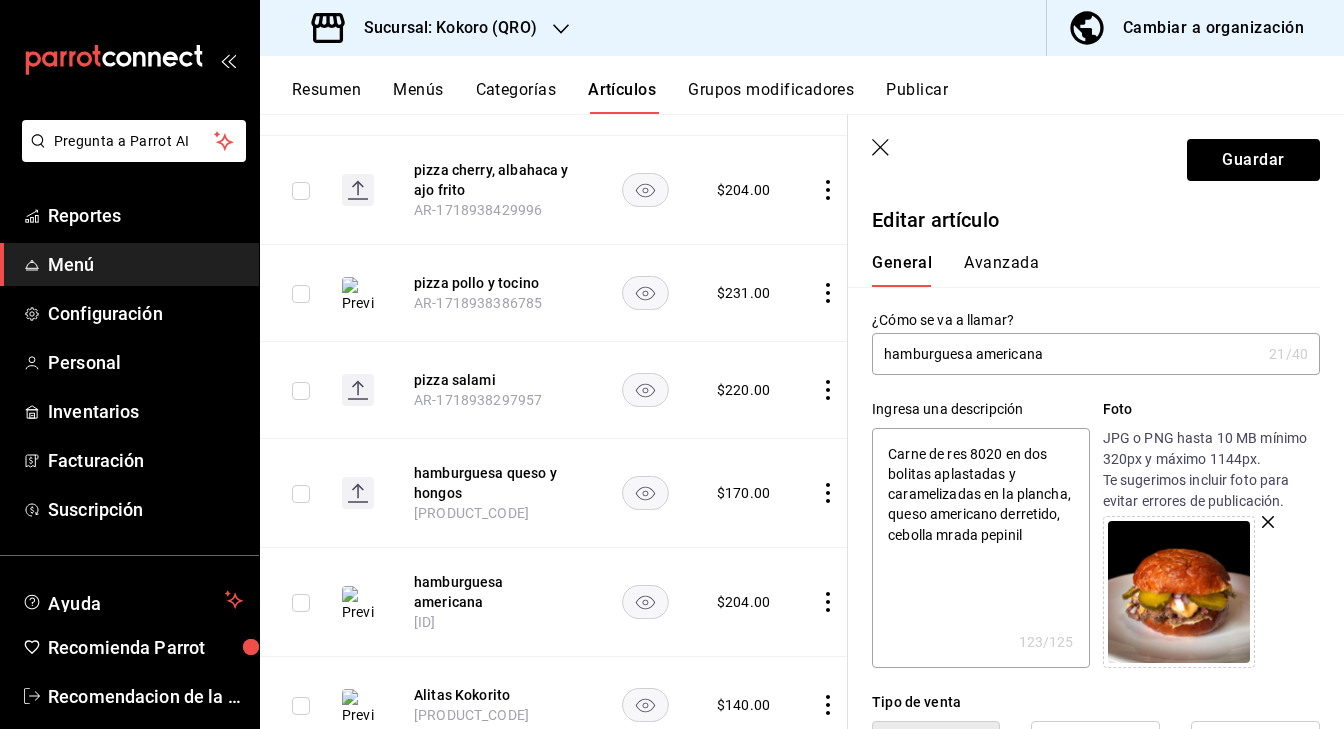 type on "Carne de res 8020 en dos bolitas aplastadas y caramelizadas en la plancha, queso americano derretido, cebolla mrada, pepinil" 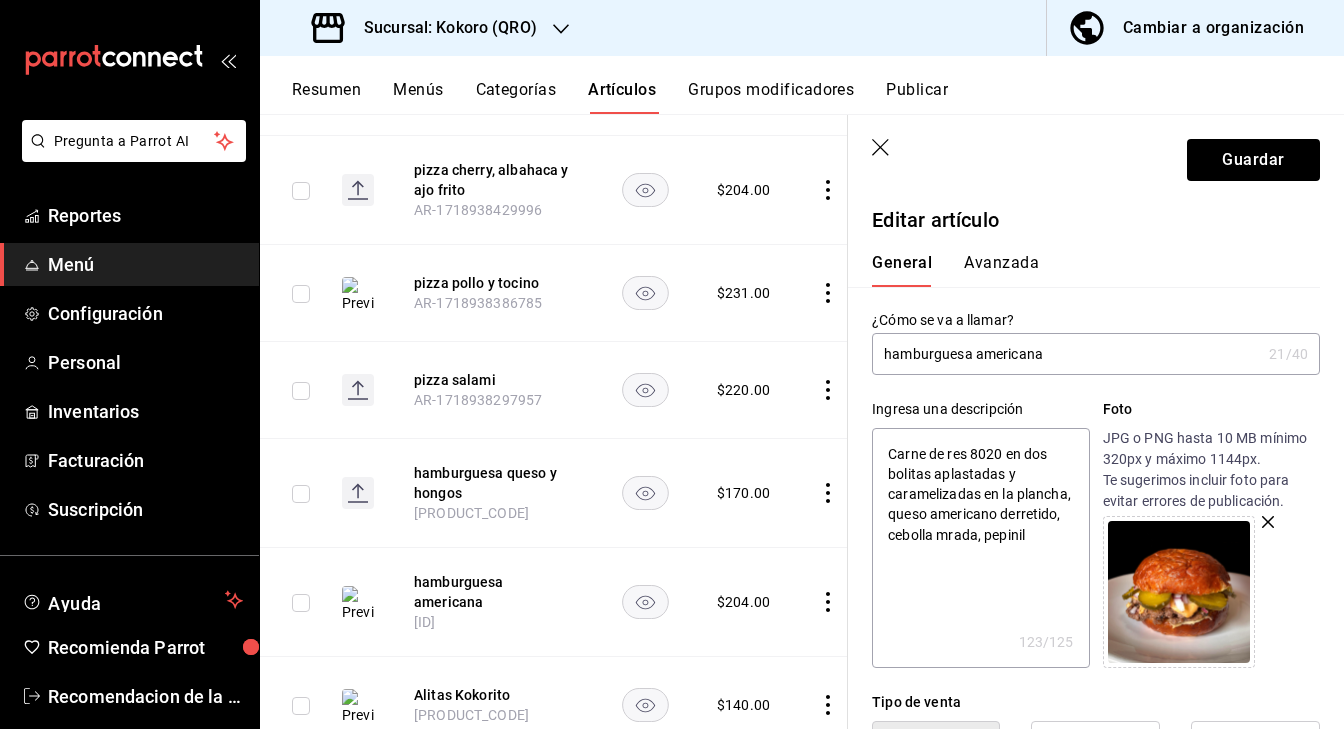 type on "x" 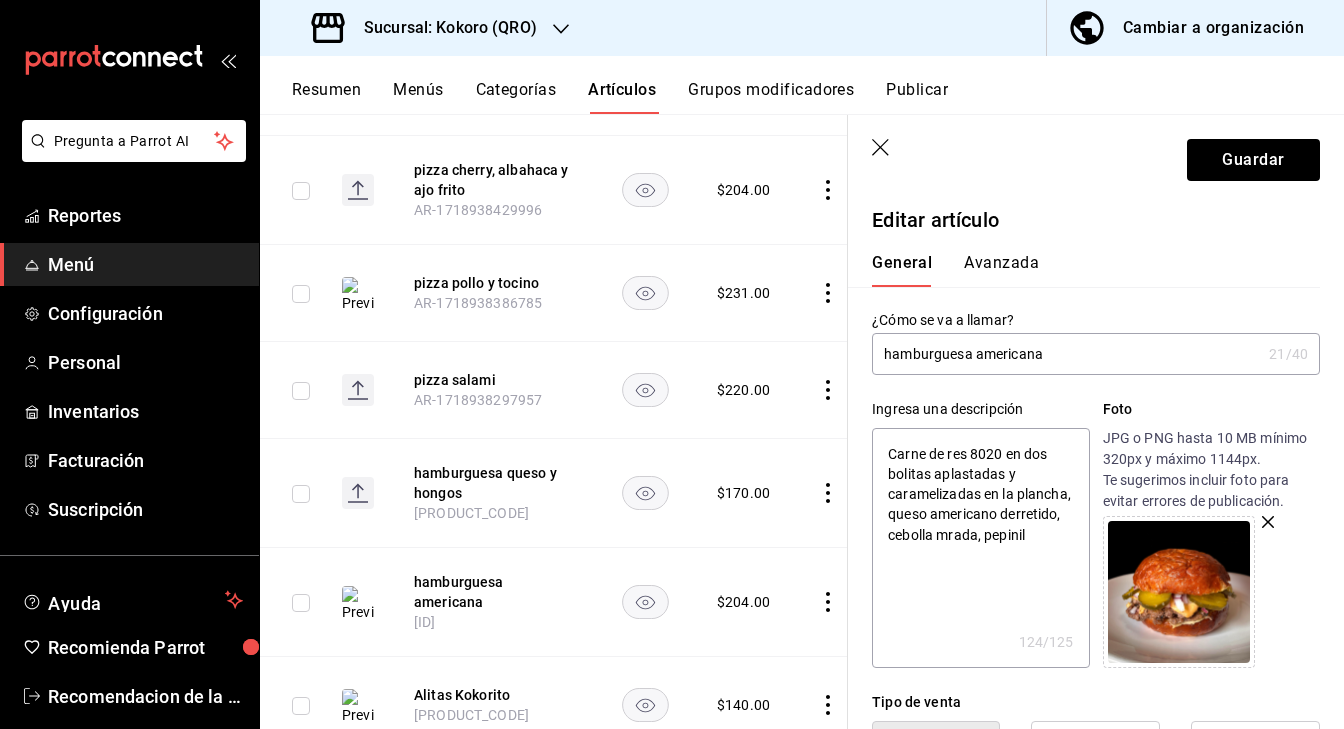 click on "Carne de res 8020 en dos bolitas aplastadas y caramelizadas en la plancha, queso americano derretido, cebolla mrada, pepinil" at bounding box center [980, 548] 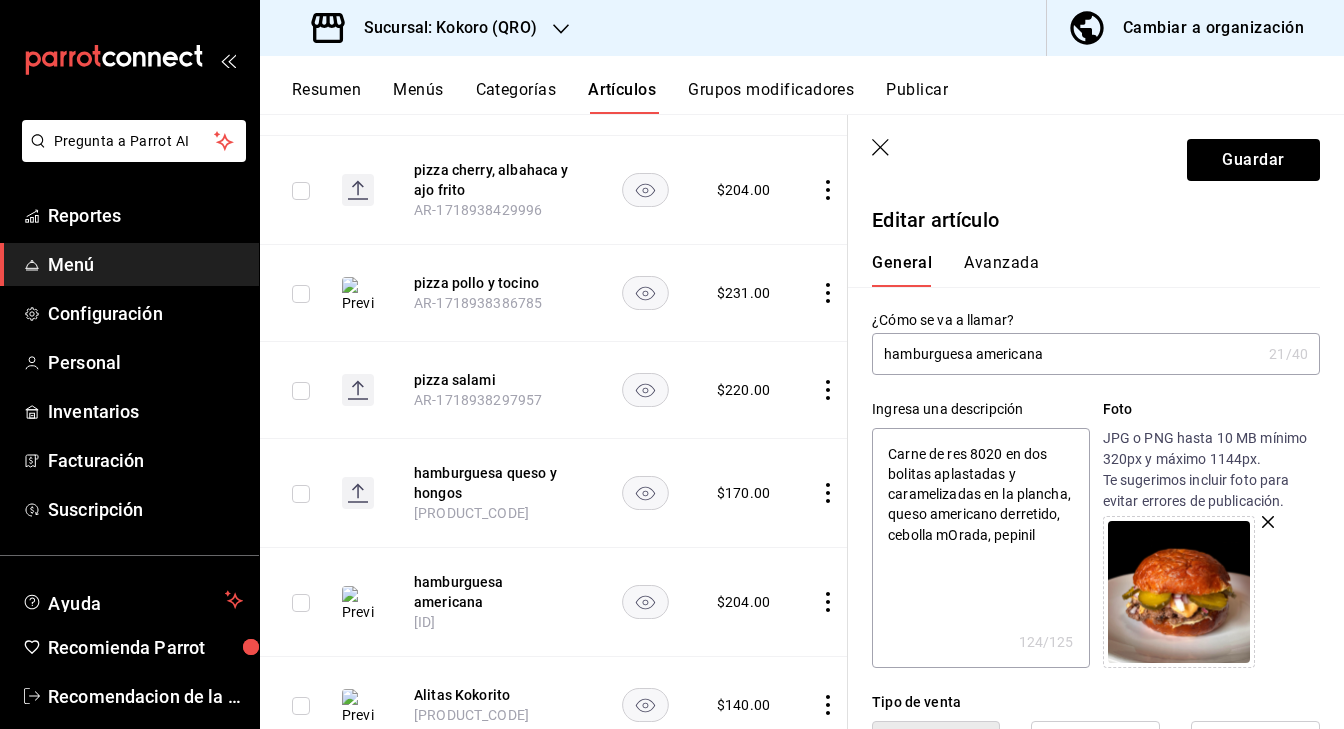 type on "x" 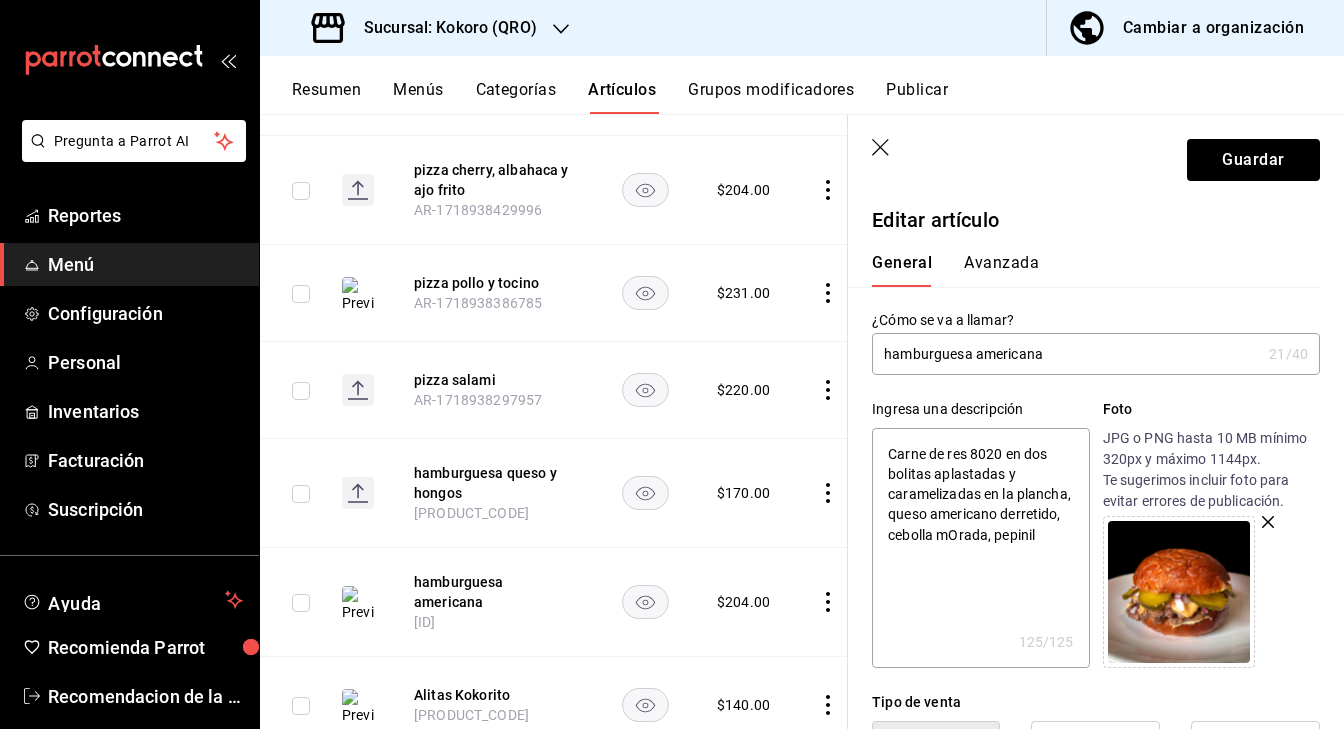 type on "Carne de res 8020 en dos bolitas aplastadas y caramelizadas en la plancha, queso americano derretido, cebolla mrada, pepinil" 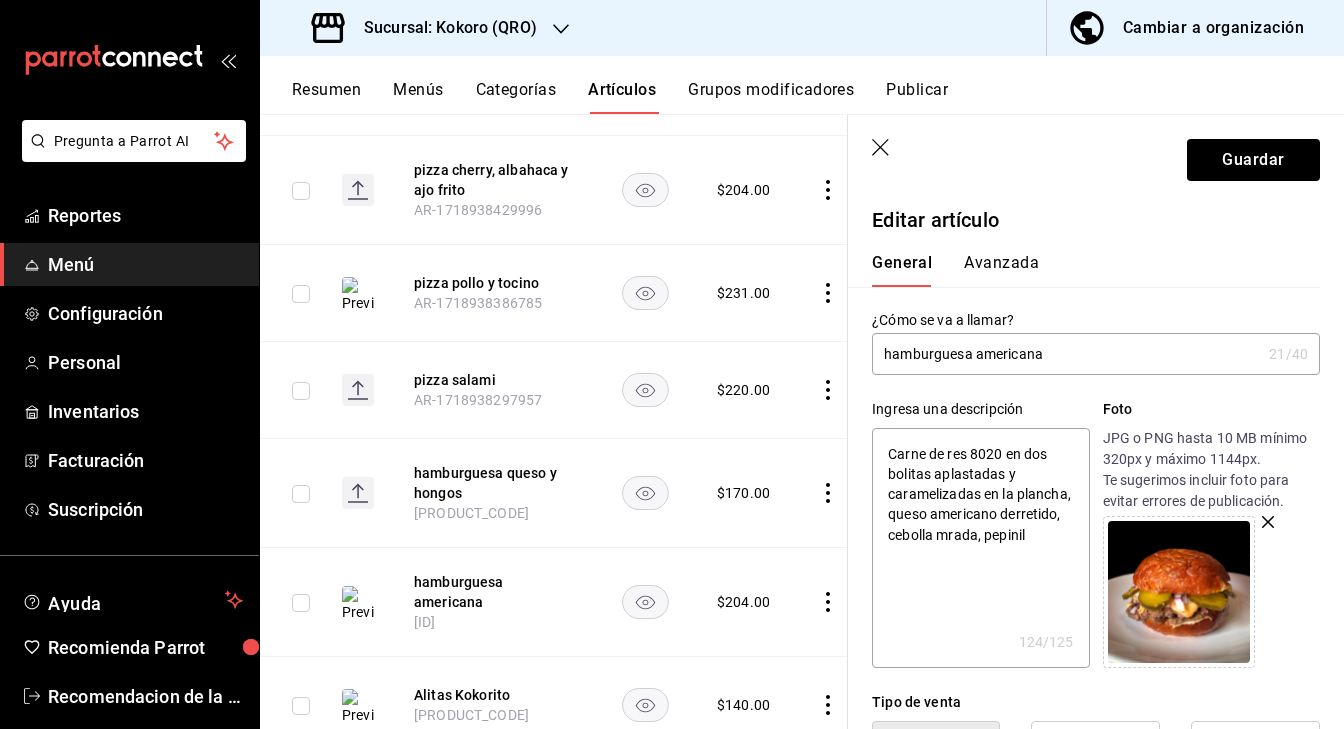 type on "Coca cola ha sido actualizado correctamente." 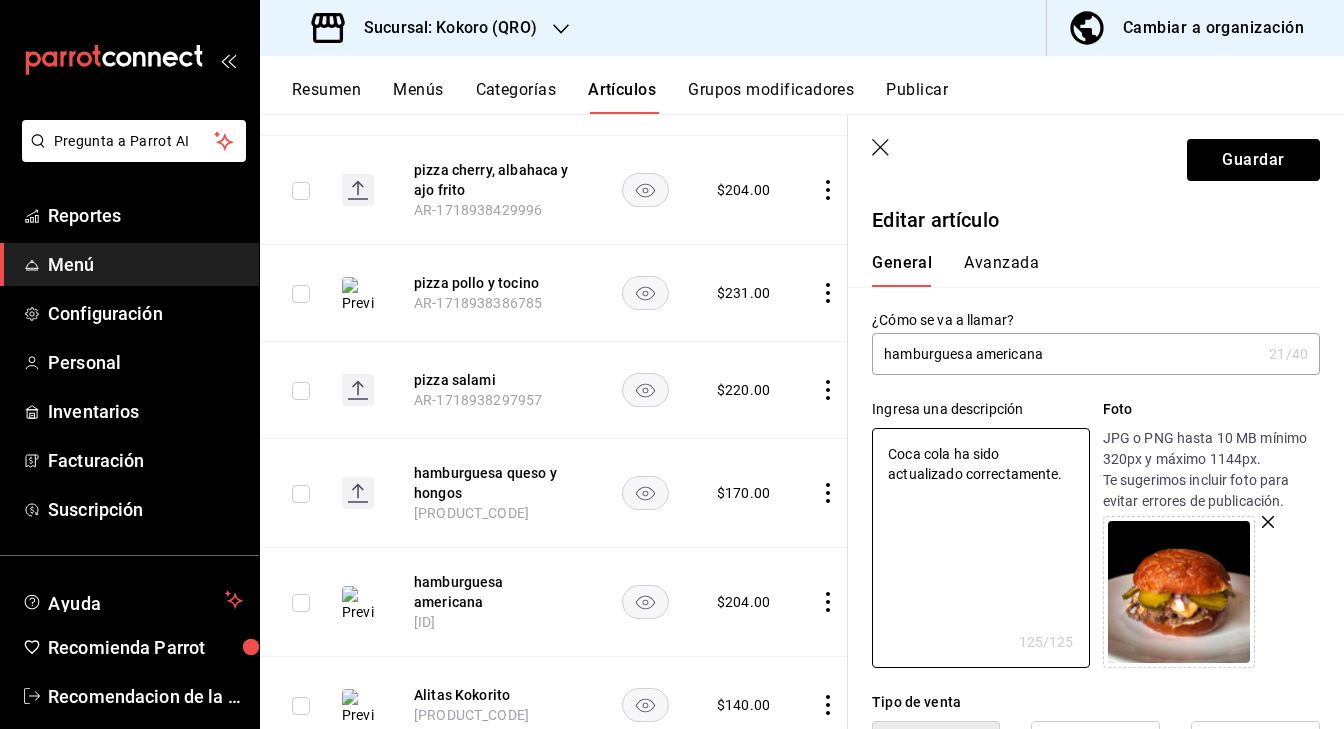 type on "Coca cola ha sido actualizado correctamente." 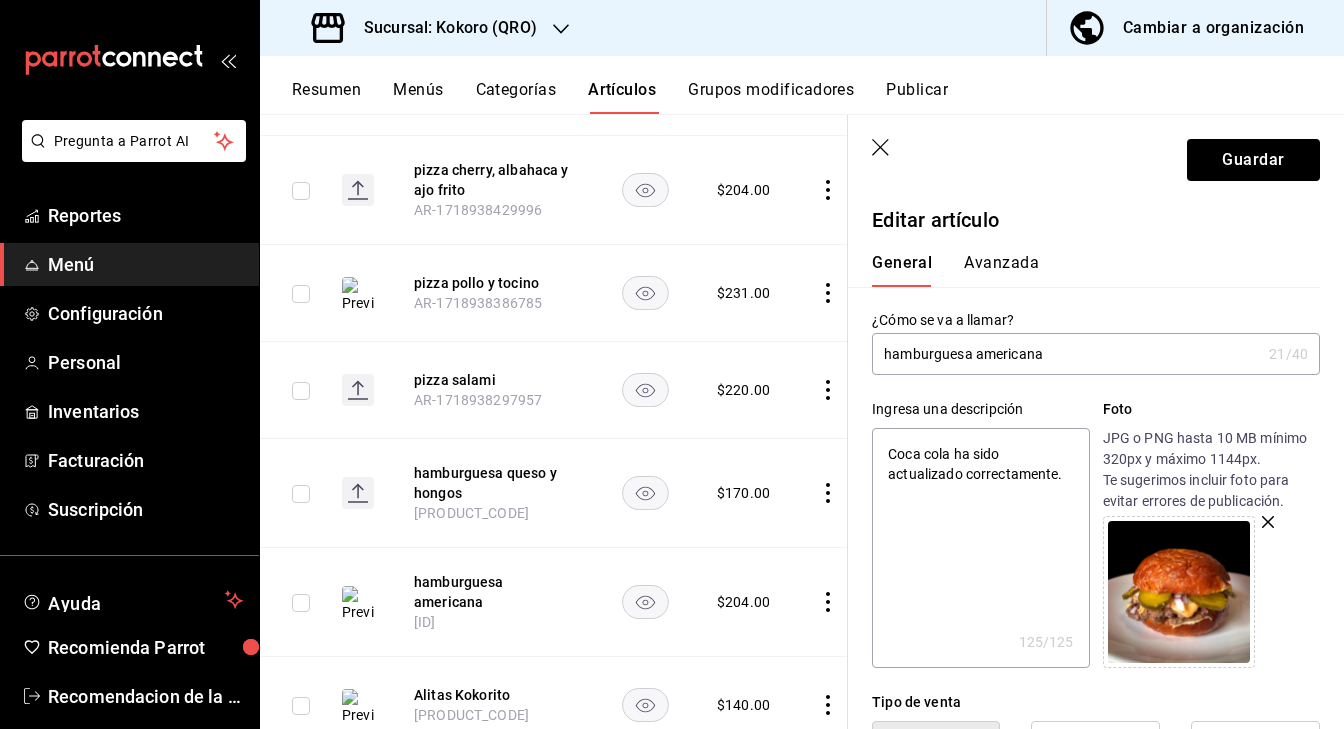 drag, startPoint x: 1067, startPoint y: 504, endPoint x: 1005, endPoint y: 501, distance: 62.072536 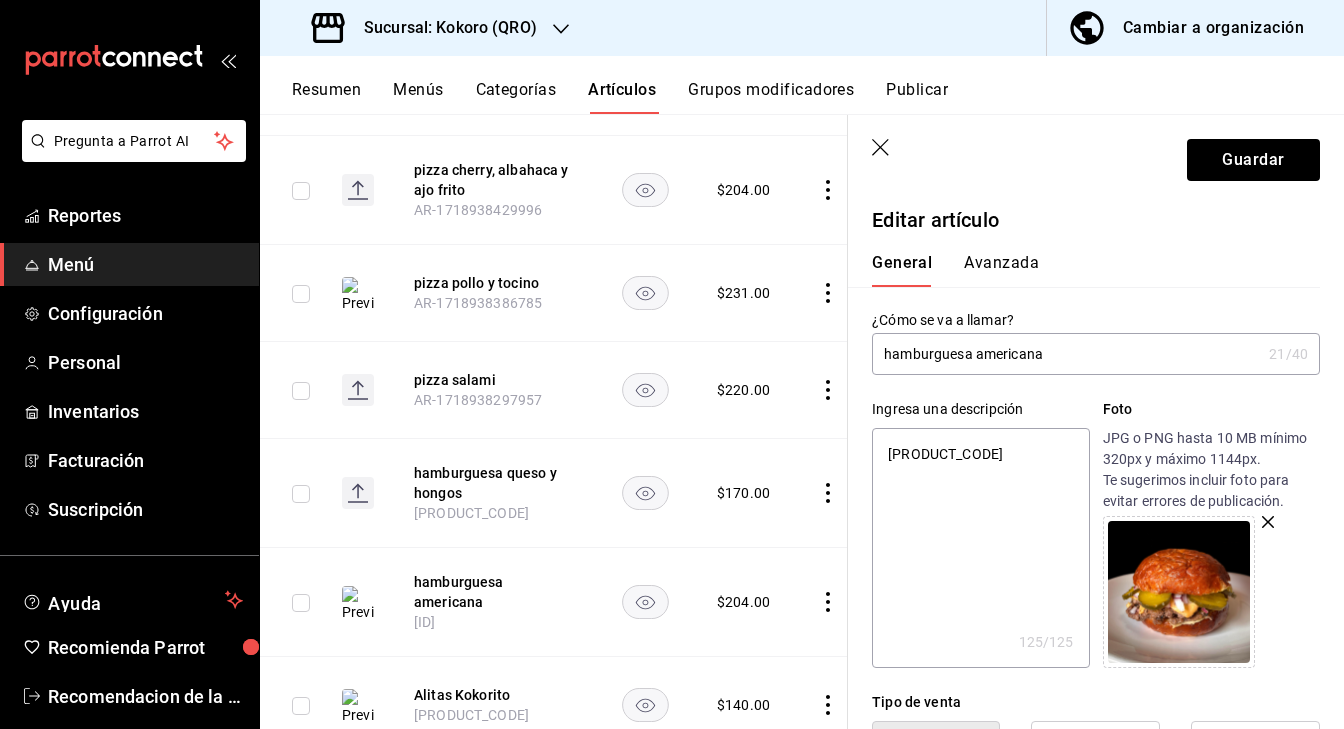 type on "x" 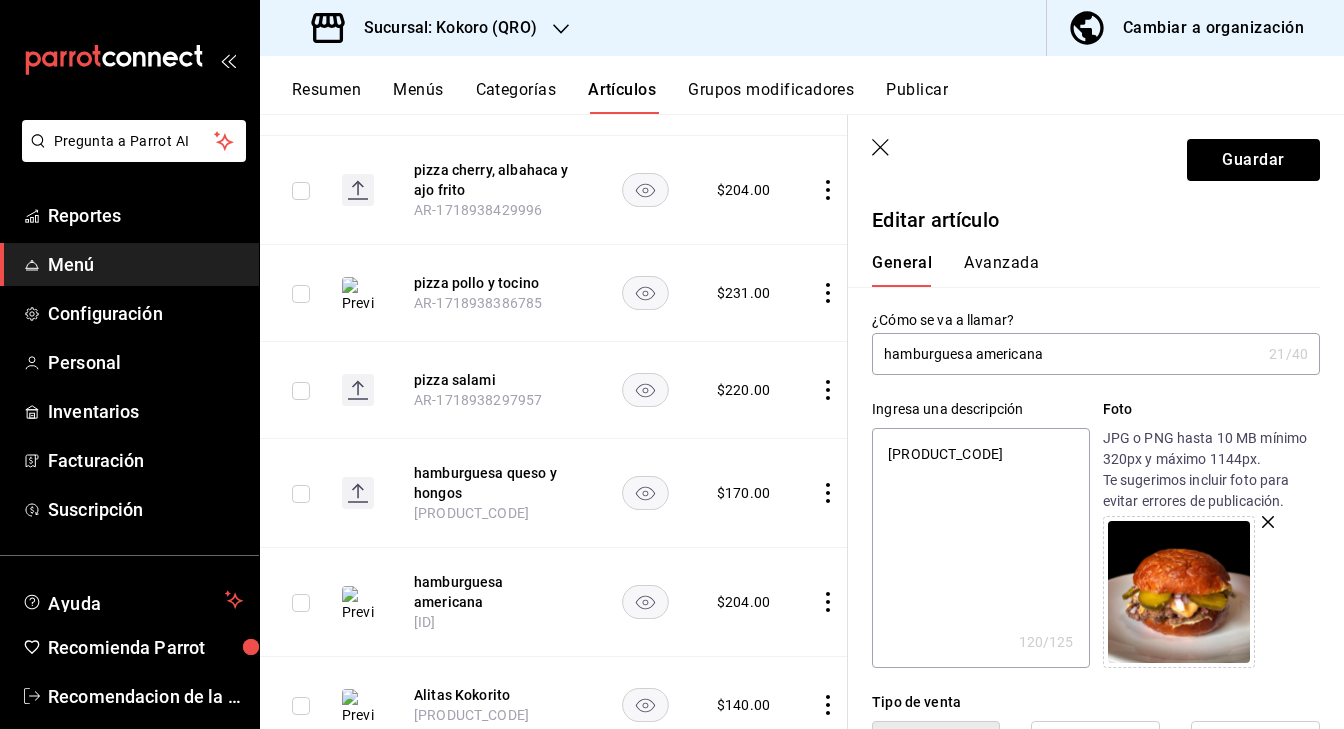 type on "Carne de res 8020 en dos bolitas aplastadas y caramelizadas a la plancha, queso americano, cebolla morada, pepinilo." 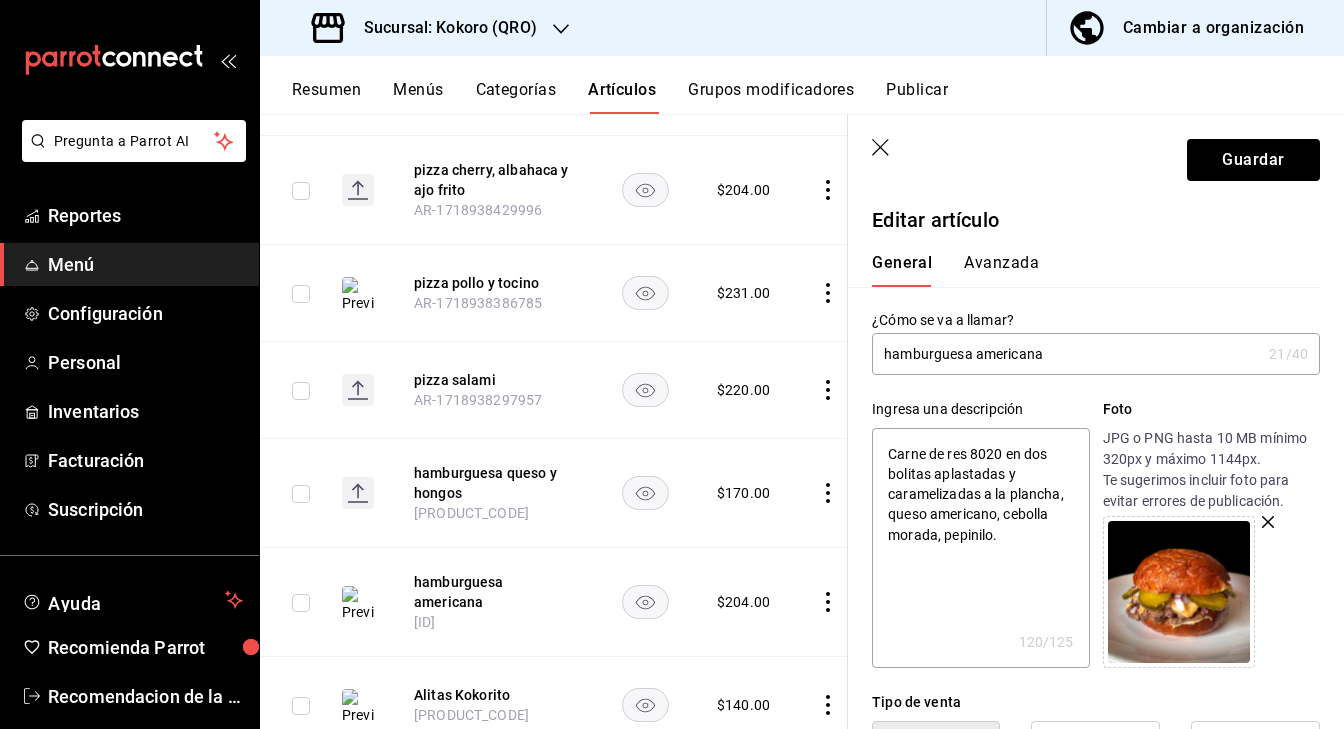 type on "[PRODUCT_CODE]" 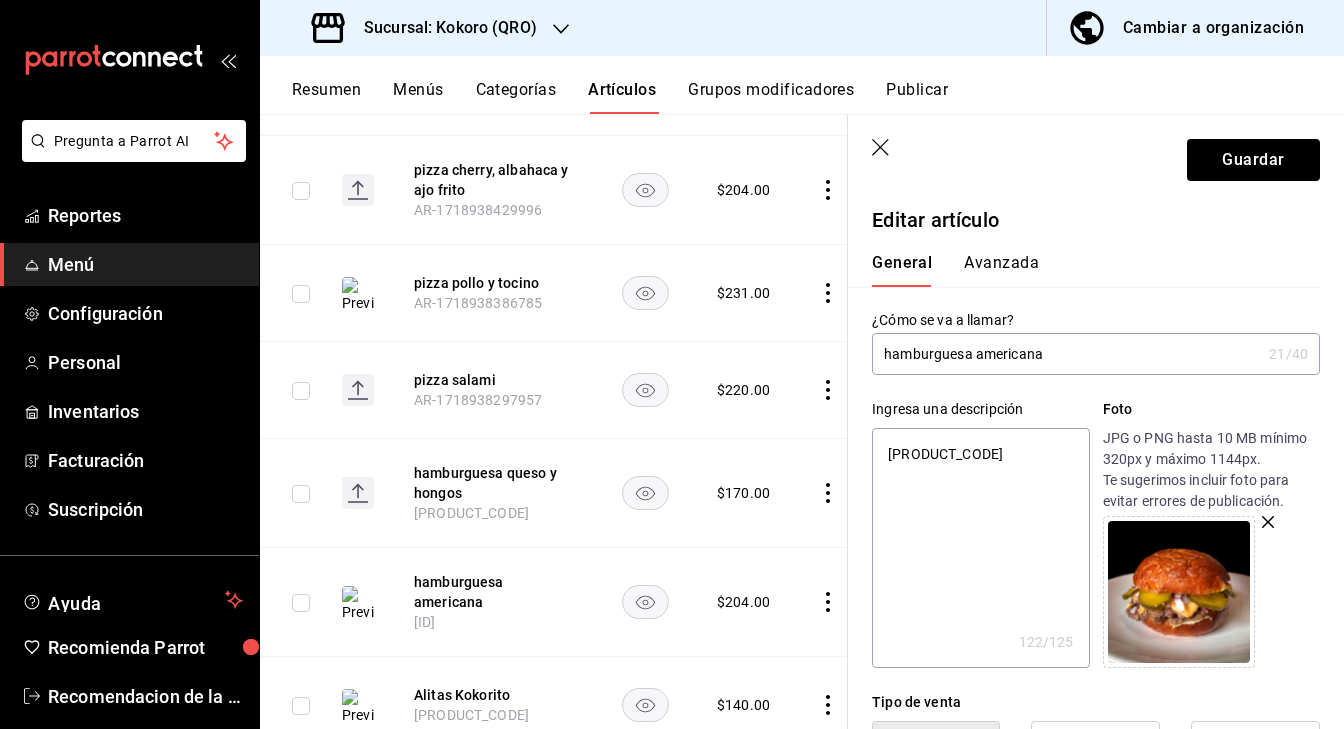 type on "Cervea. A" 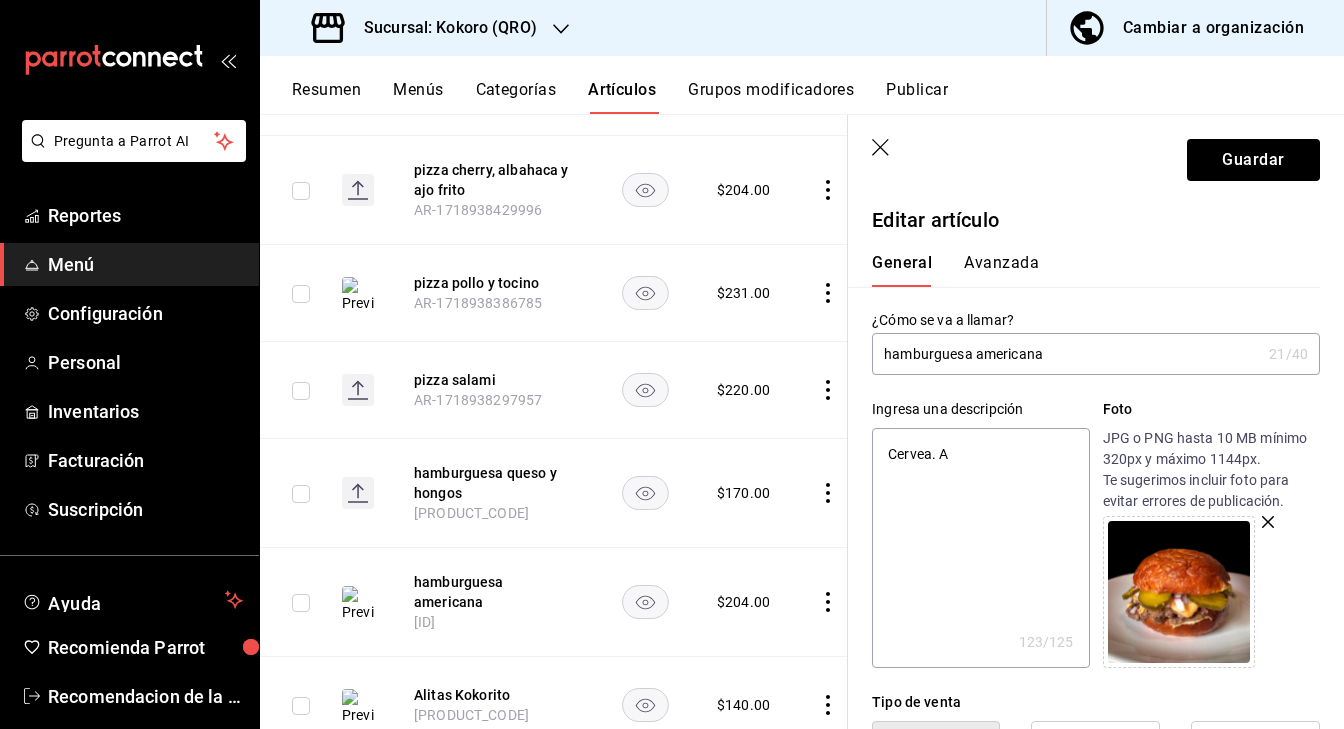 type on "Carne de res 8020 en dos bolitas aplastadas y caramelizadas a la plancha, queso americano derretido, cebolla morada, pepinil" 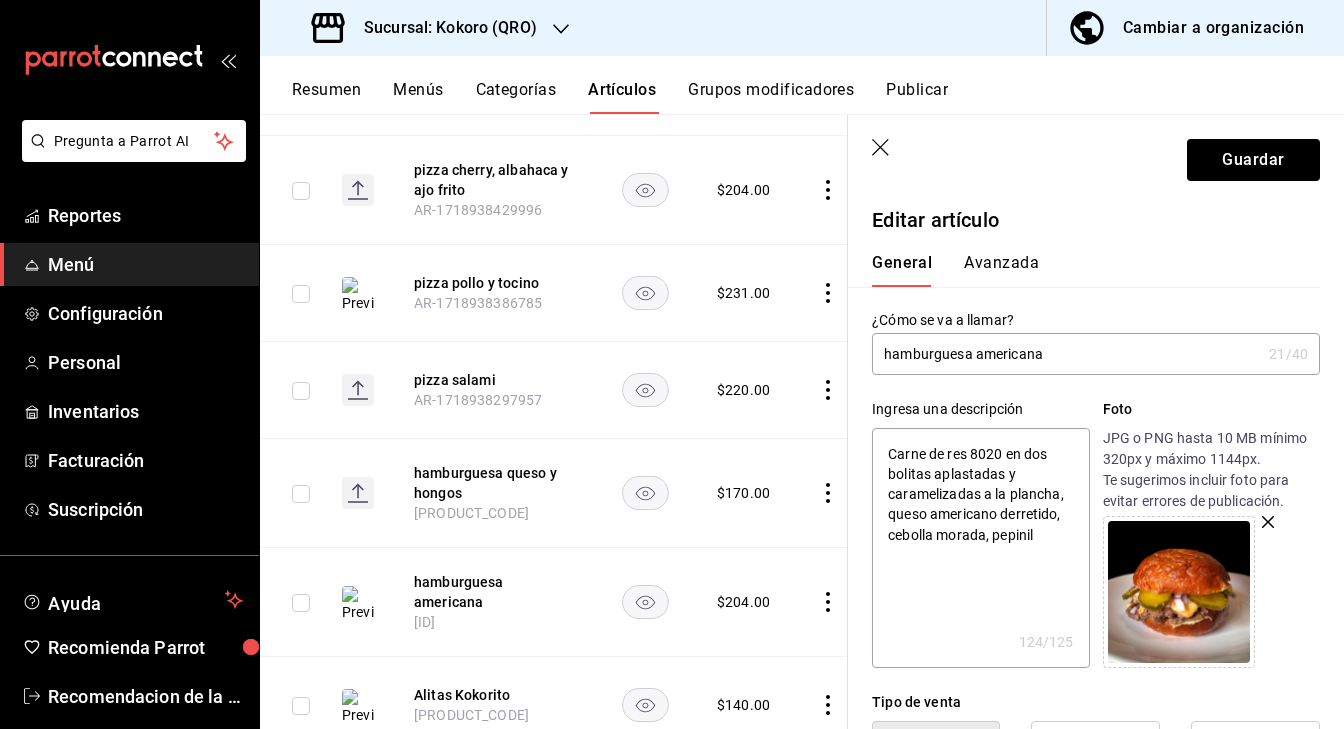 click on "Carne de res 8020 en dos bolitas aplastadas y caramelizadas a la plancha, queso americano derretido, cebolla morada, pepinil" at bounding box center (980, 548) 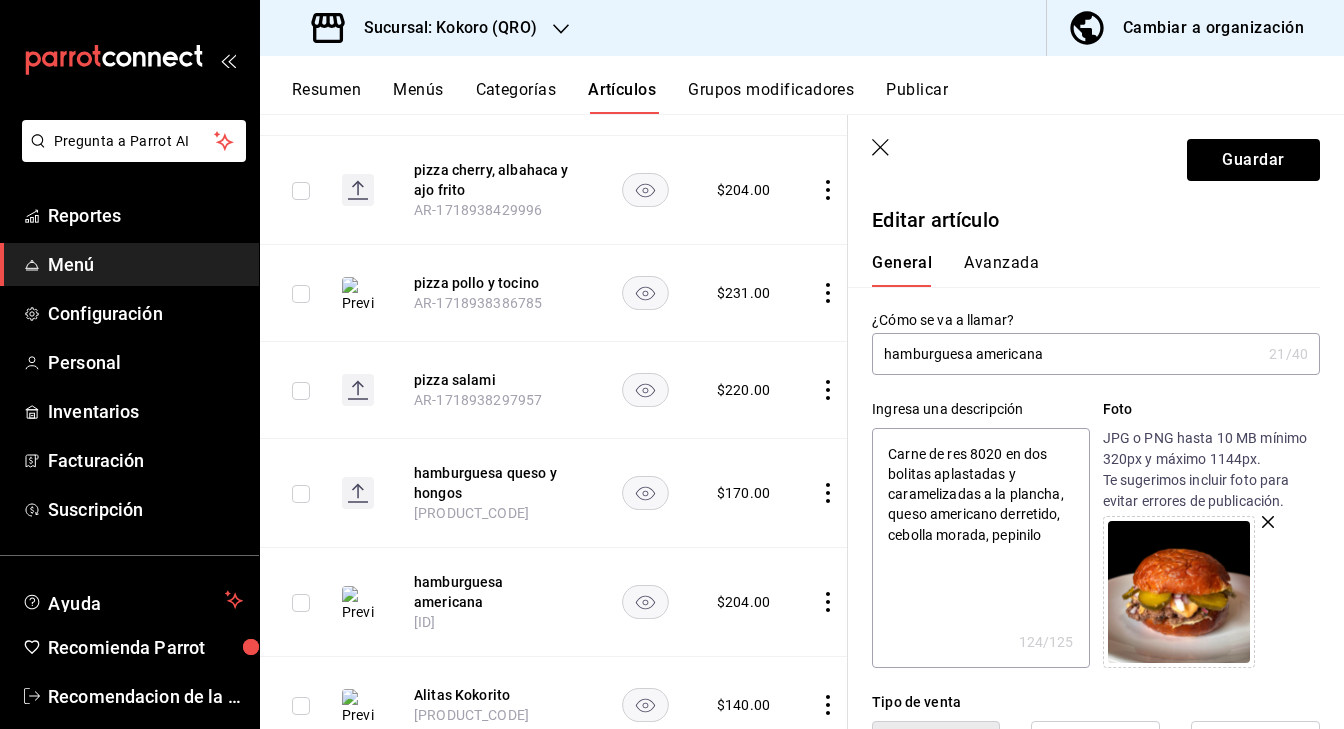 type on "x" 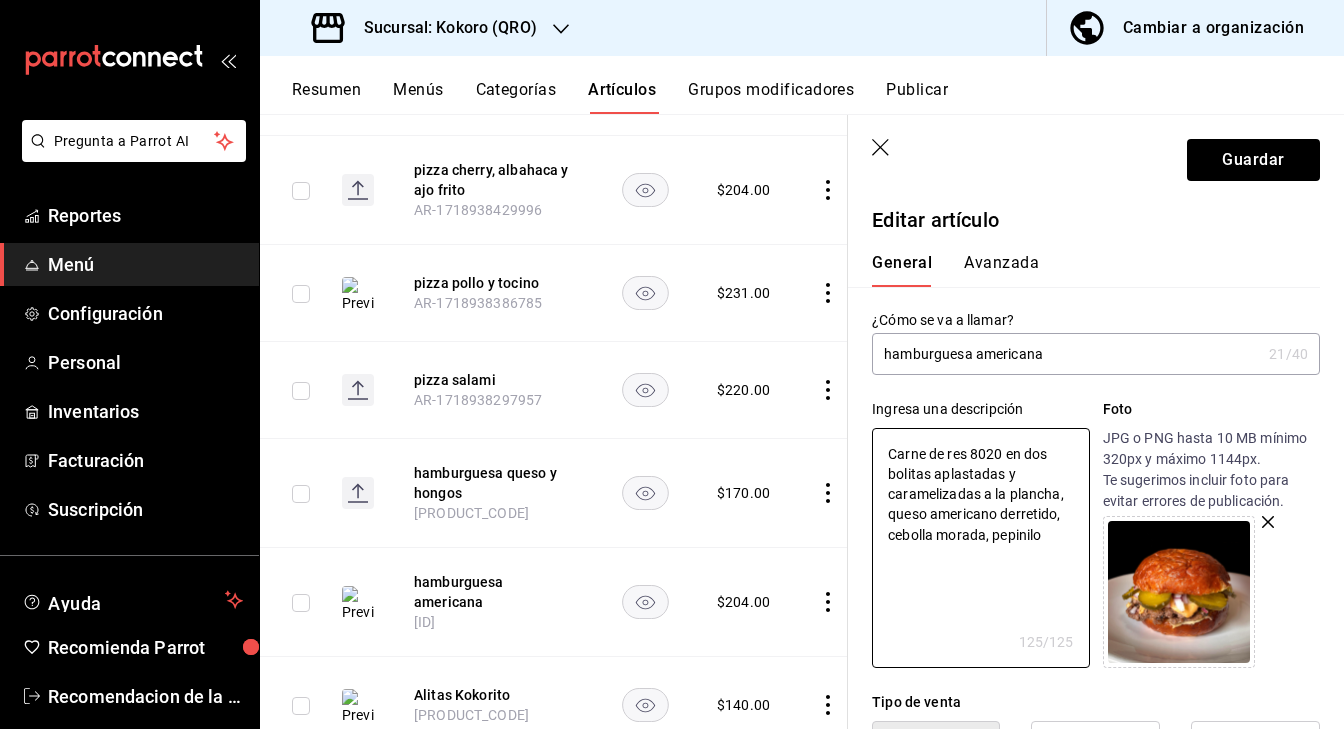 type on "Carne de res 8020 en dos bolitas aplastadas y caramelizadas a la plancha, queso americano derretido, cebolla morada, pepinilo" 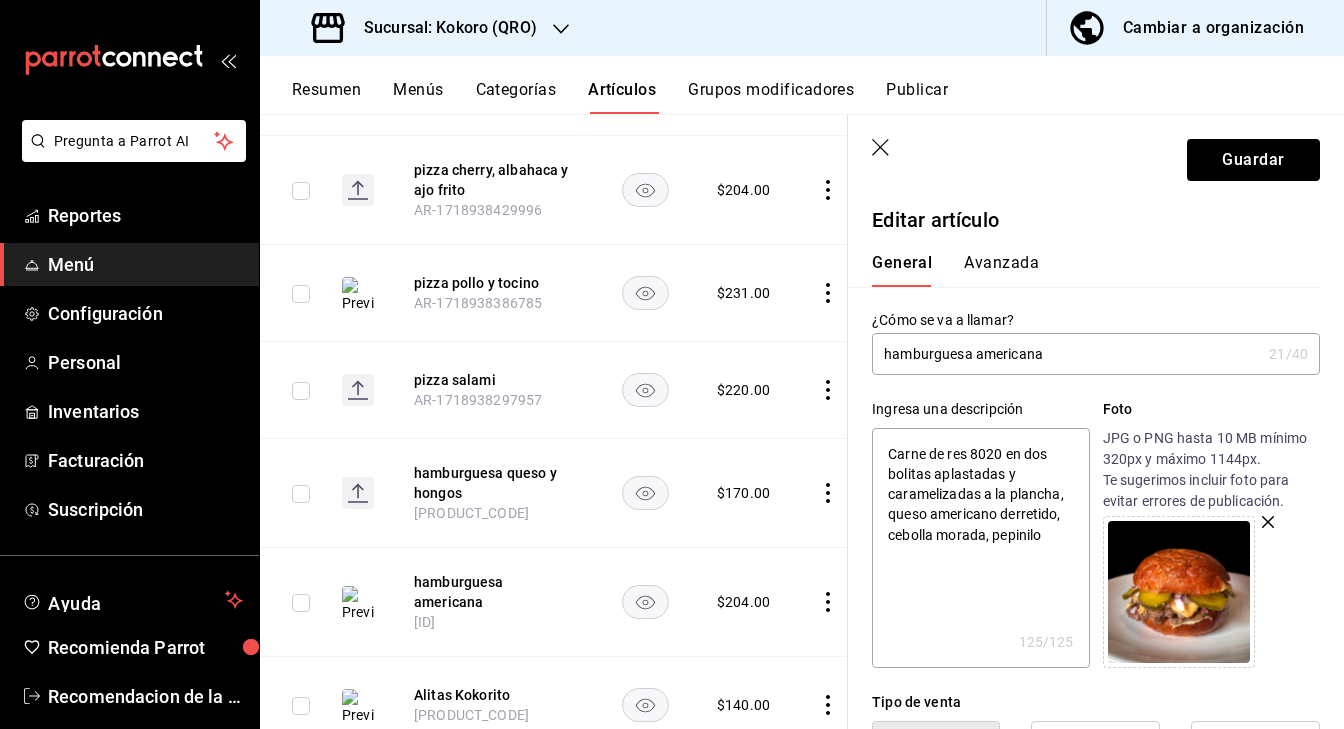 click on "Carne de res 8020 en dos bolitas aplastadas y caramelizadas a la plancha, queso americano derretido, cebolla morada, pepinilo" at bounding box center [980, 548] 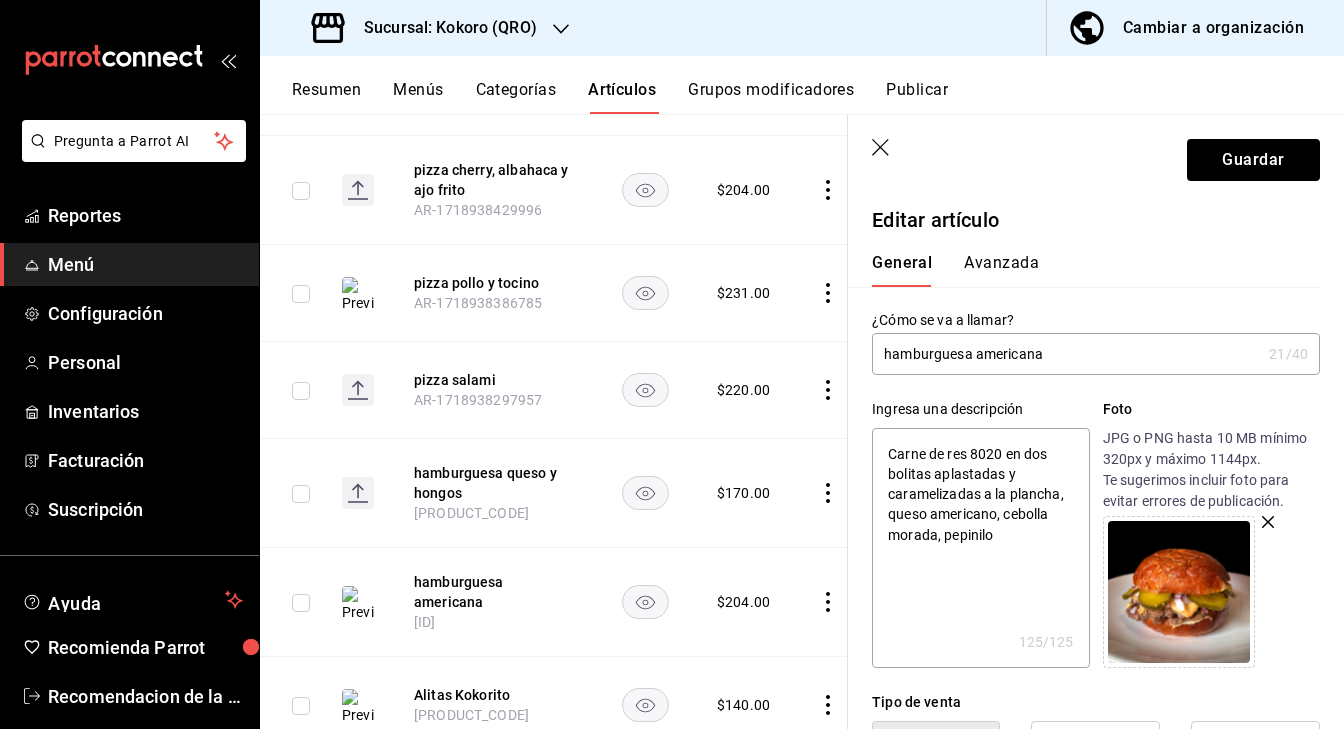 type on "x" 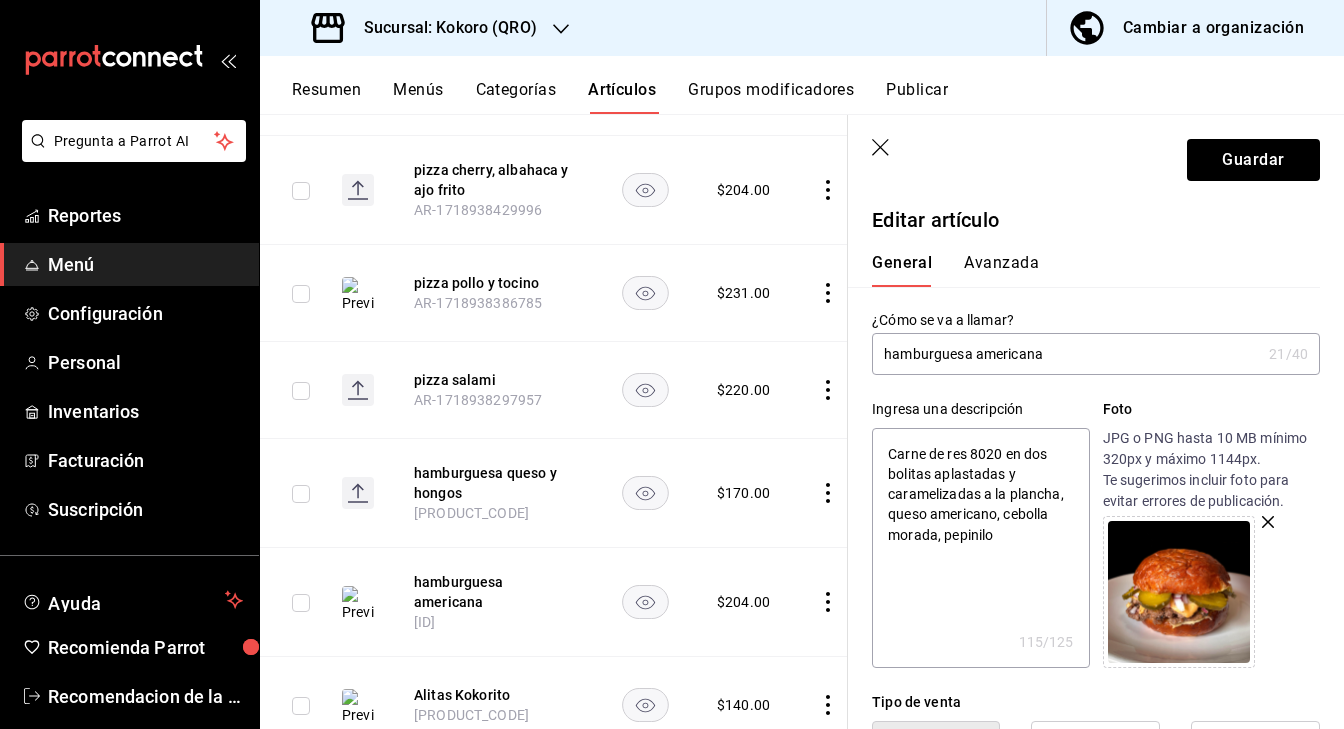 click on "Carne de res 8020 en dos bolitas aplastadas y caramelizadas a la plancha, queso americano, cebolla morada, pepinilo" at bounding box center [980, 548] 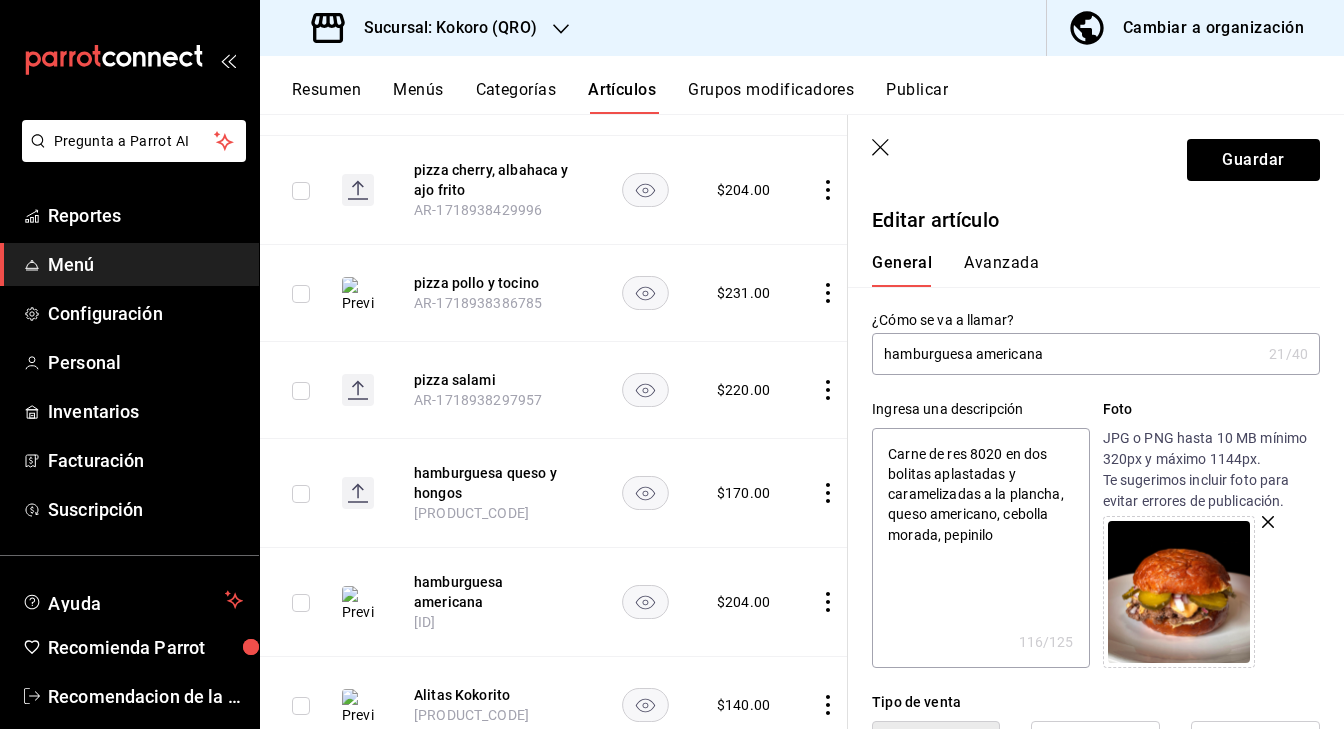 type on "Carne de res 8020 en dos bolitas aplastadas y caramelizadas a la plancha, queso americano, cebolla morada, pepinilo" 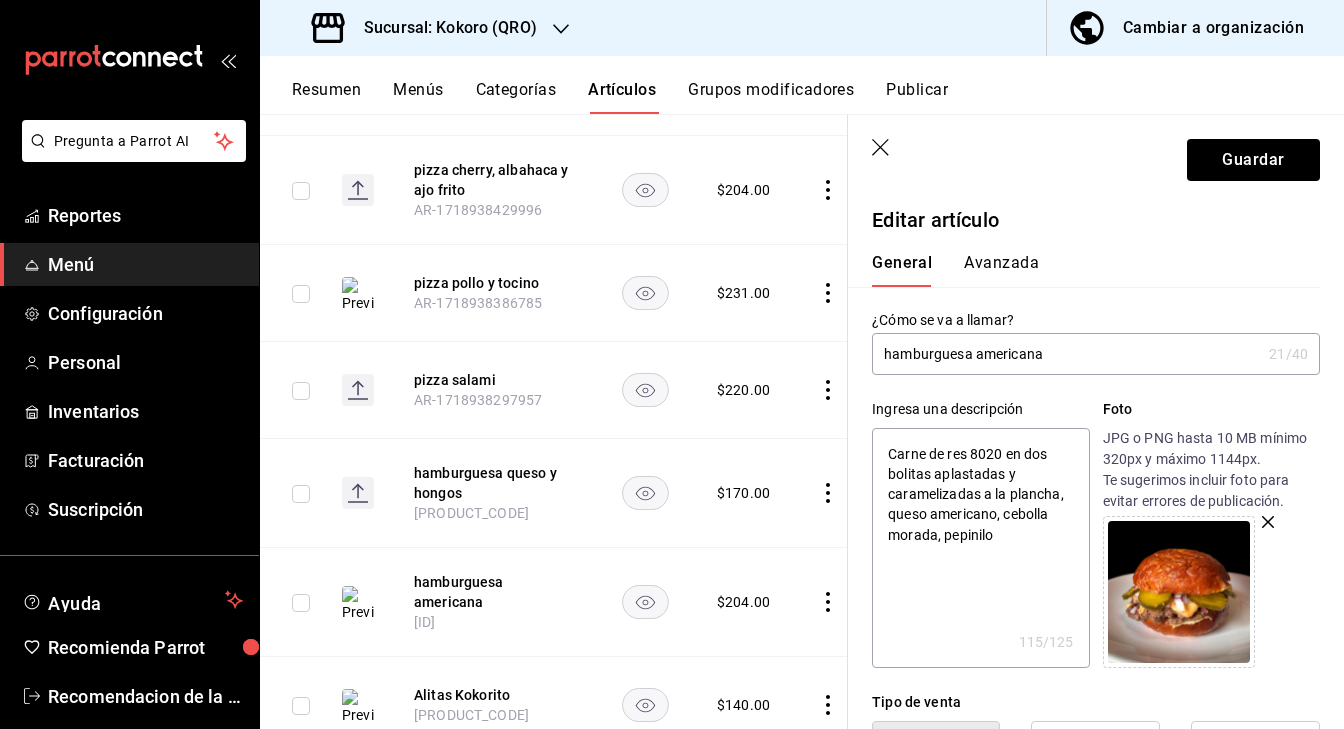 type on "Carne de res 8020 en dos bolitas aplastadas y caramelizadas aplancha, queso americano derretido, cebolla morada, pepinil" 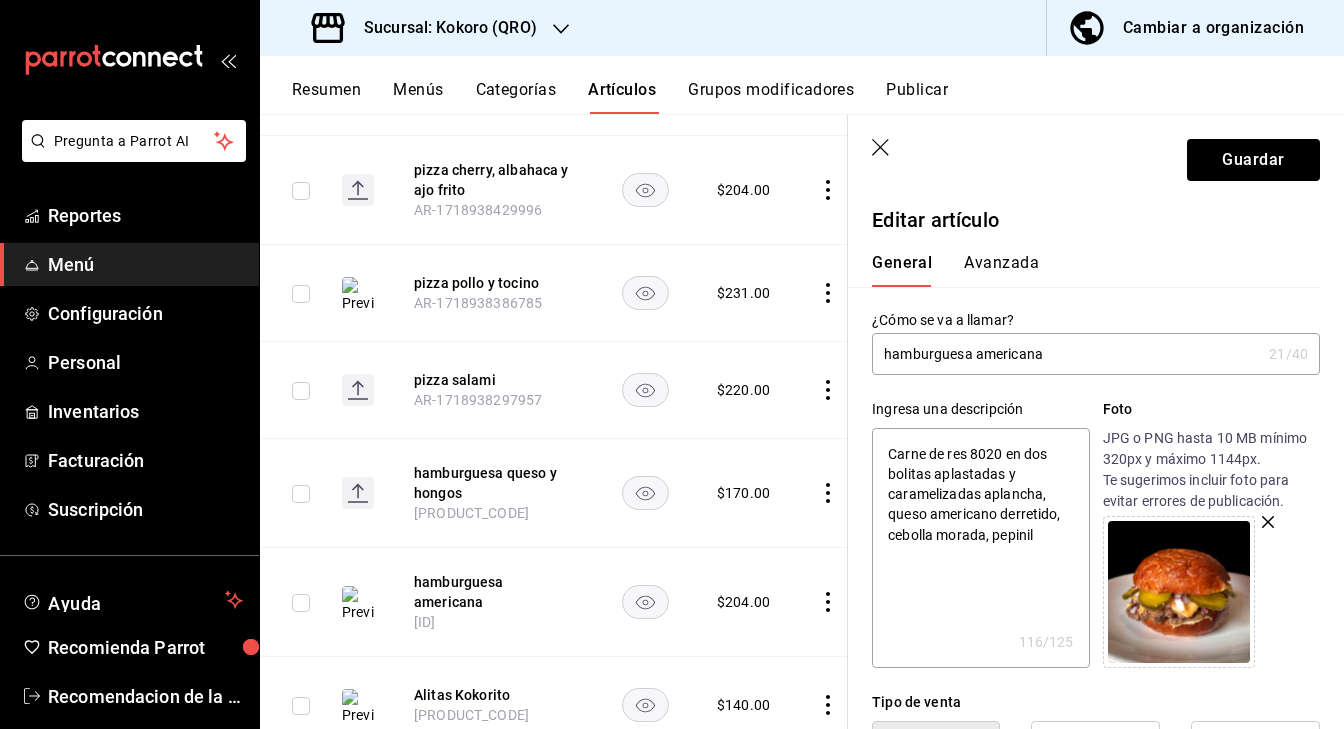 type on "Carne de res 8020 en dos bolitas aplastadas y caramelizadas aplancha, queso americano derretido, cebolla morada, pepinil" 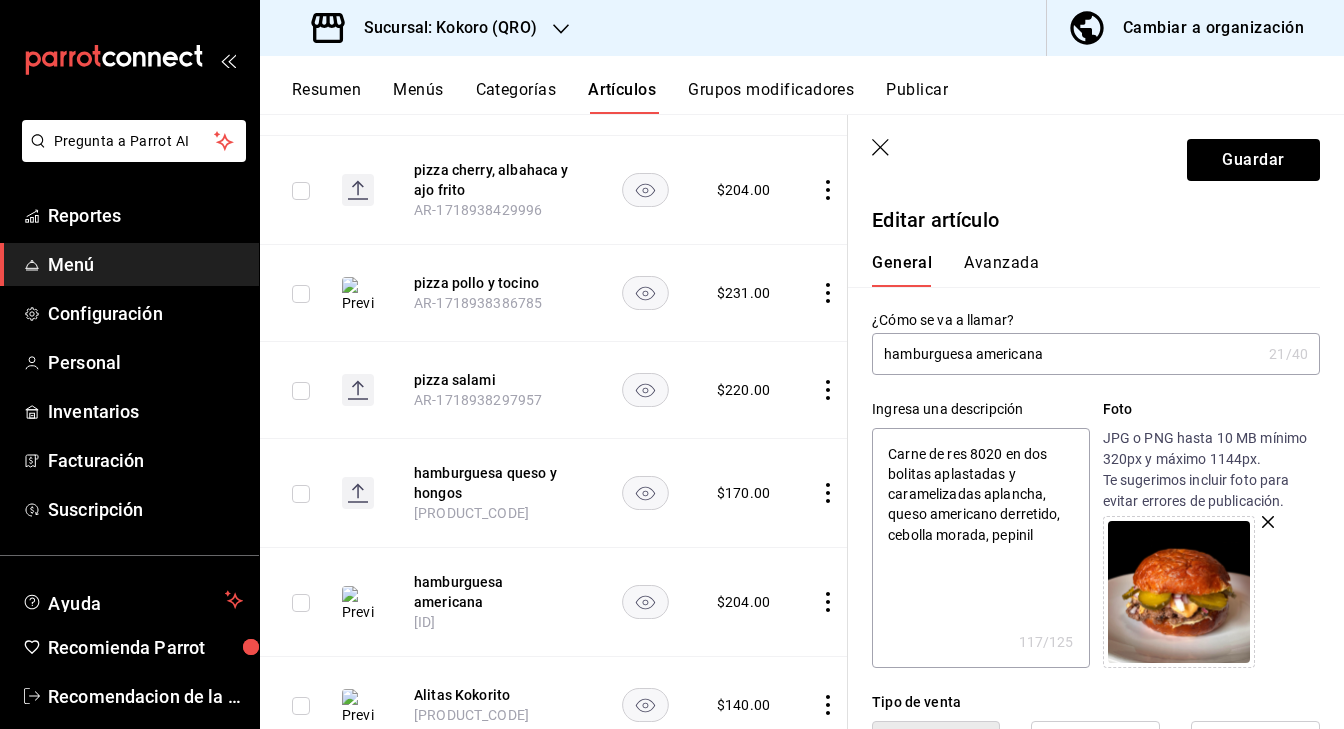 type on "Carne de res 8020 en dos bolitas aplastadas y caramelizadas a la plancha, queso americano, cebolla morada, pepinilo. e" 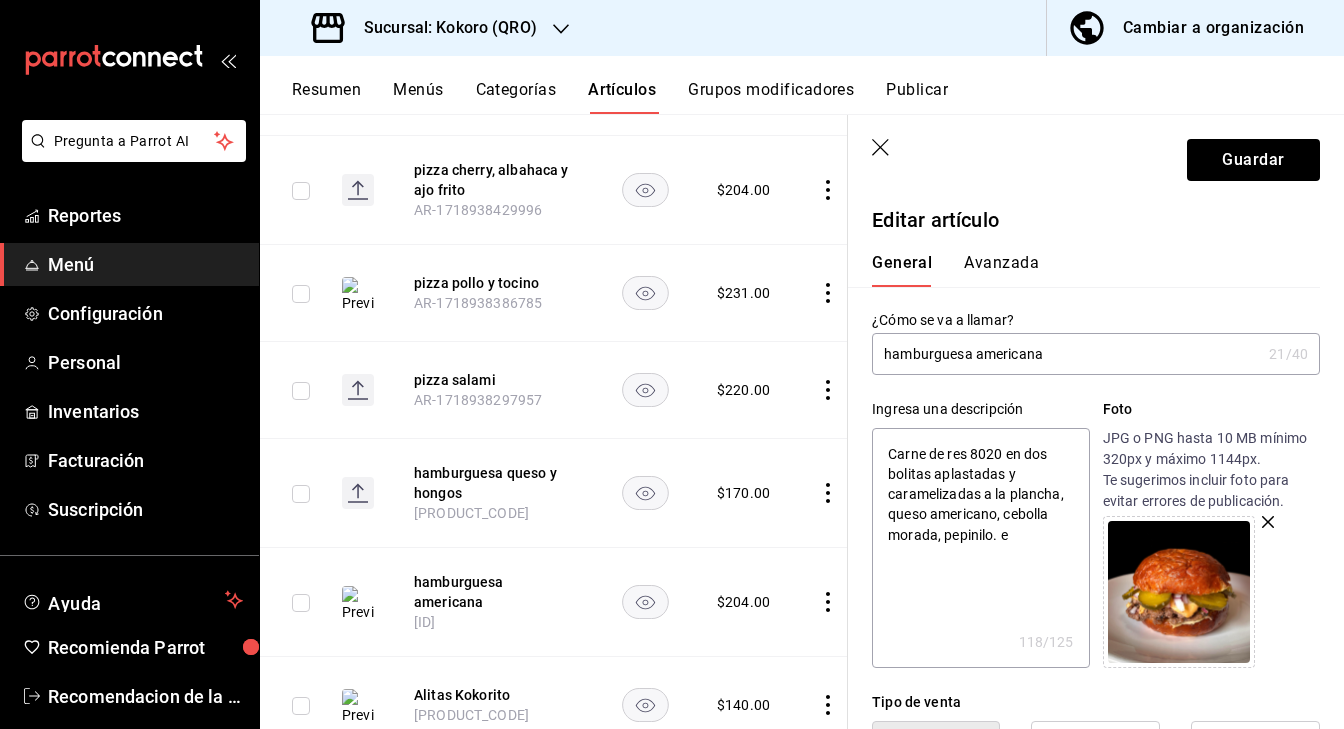 type on "Carne de res 8020 en dos bolitas aplastadas y caramelizadas a la plancha, queso americano, cebolla morada, pepinilo. en" 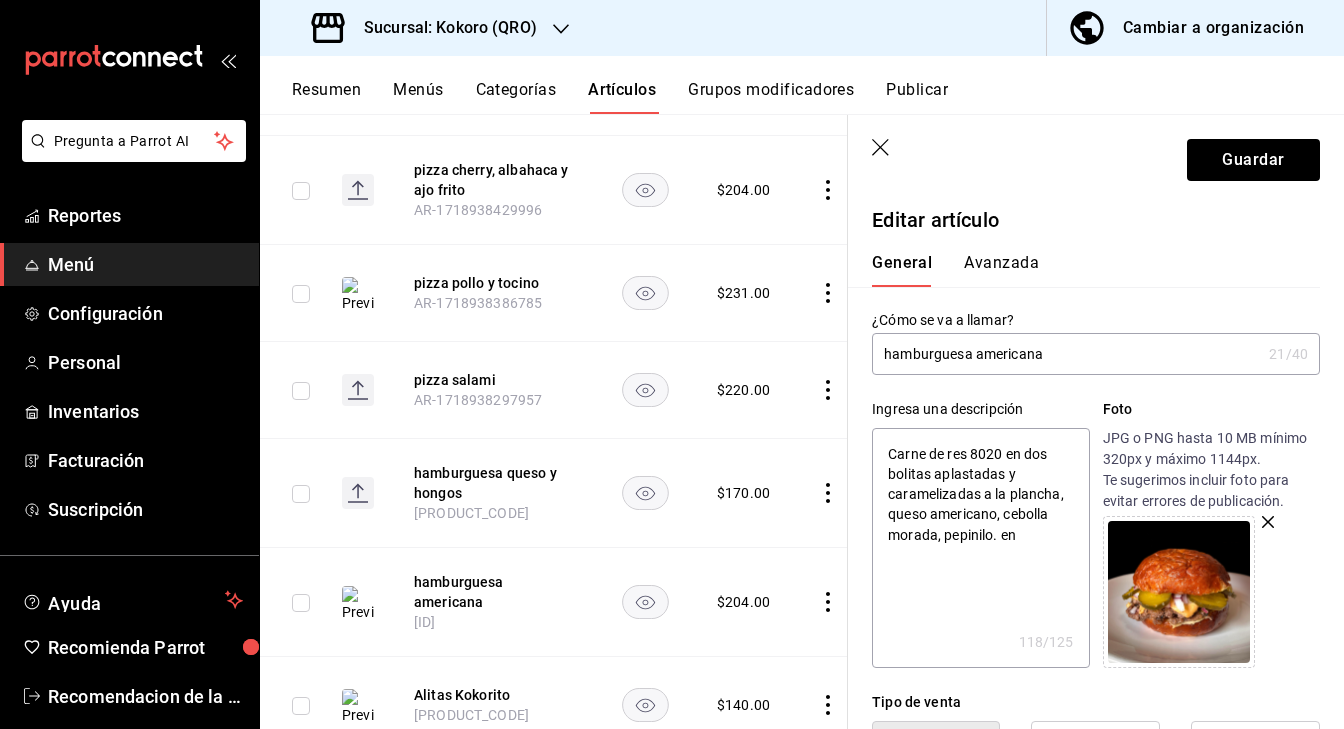 type on "x" 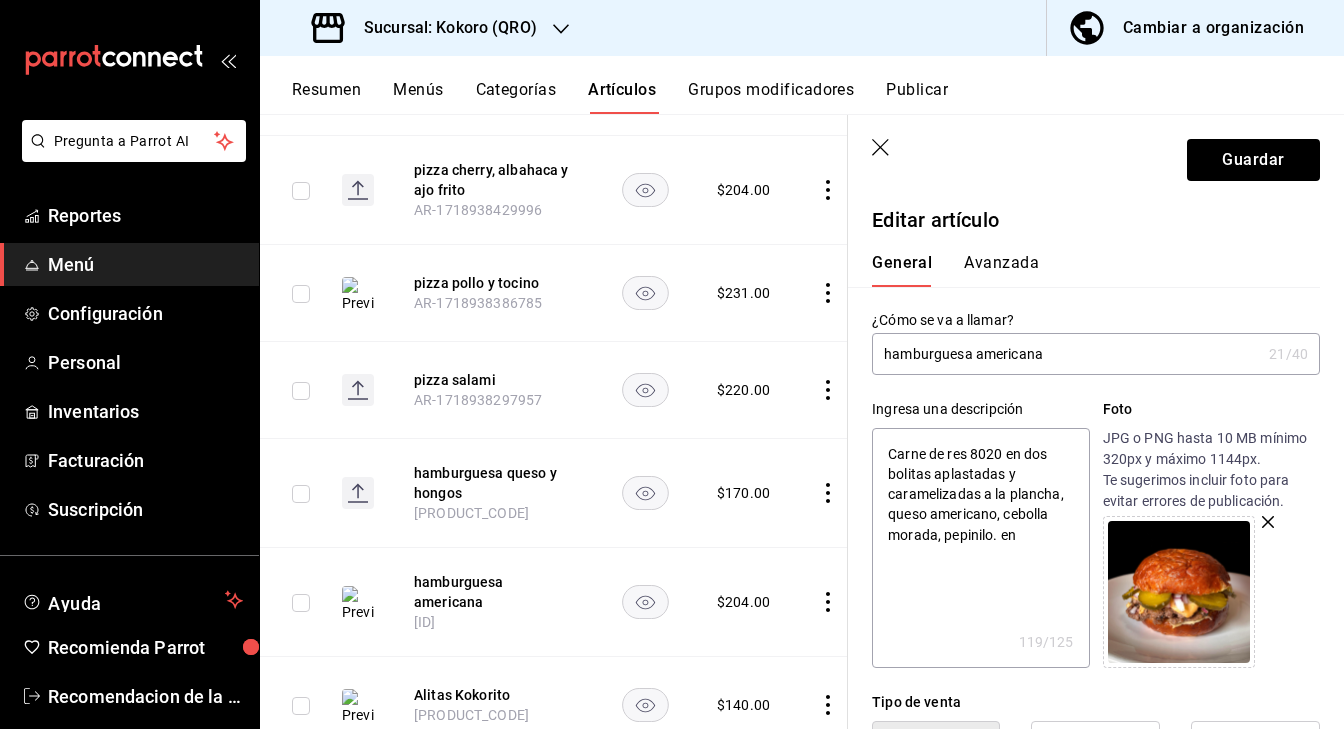 type on "Carne de res 8020 en dos bolitas aplastadas y caramelizadas a la plancha, queso americano, cebolla morada, pepinilo. ens" 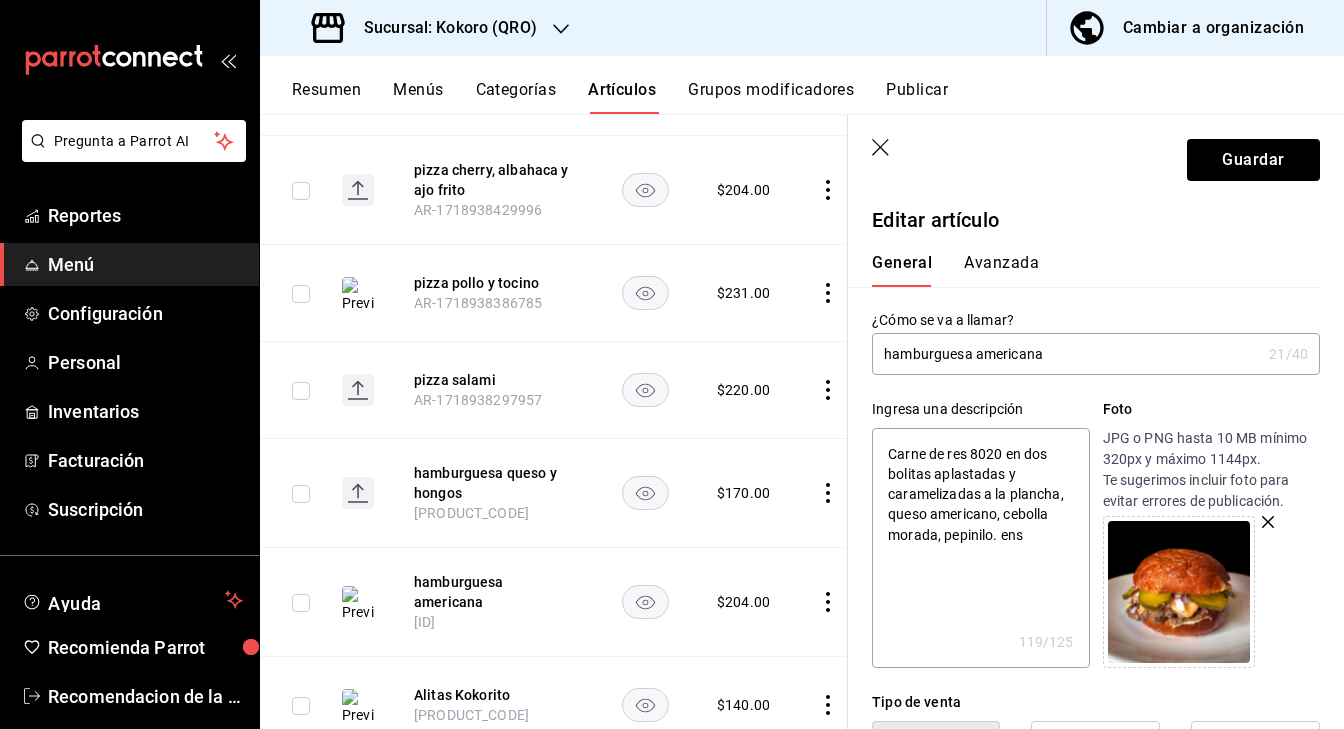 type on "Carne de res 8020 en dos bolitas aplastadas y caramelizadas a la plancha, queso americano, cebolla morada, pepinilo. ensa" 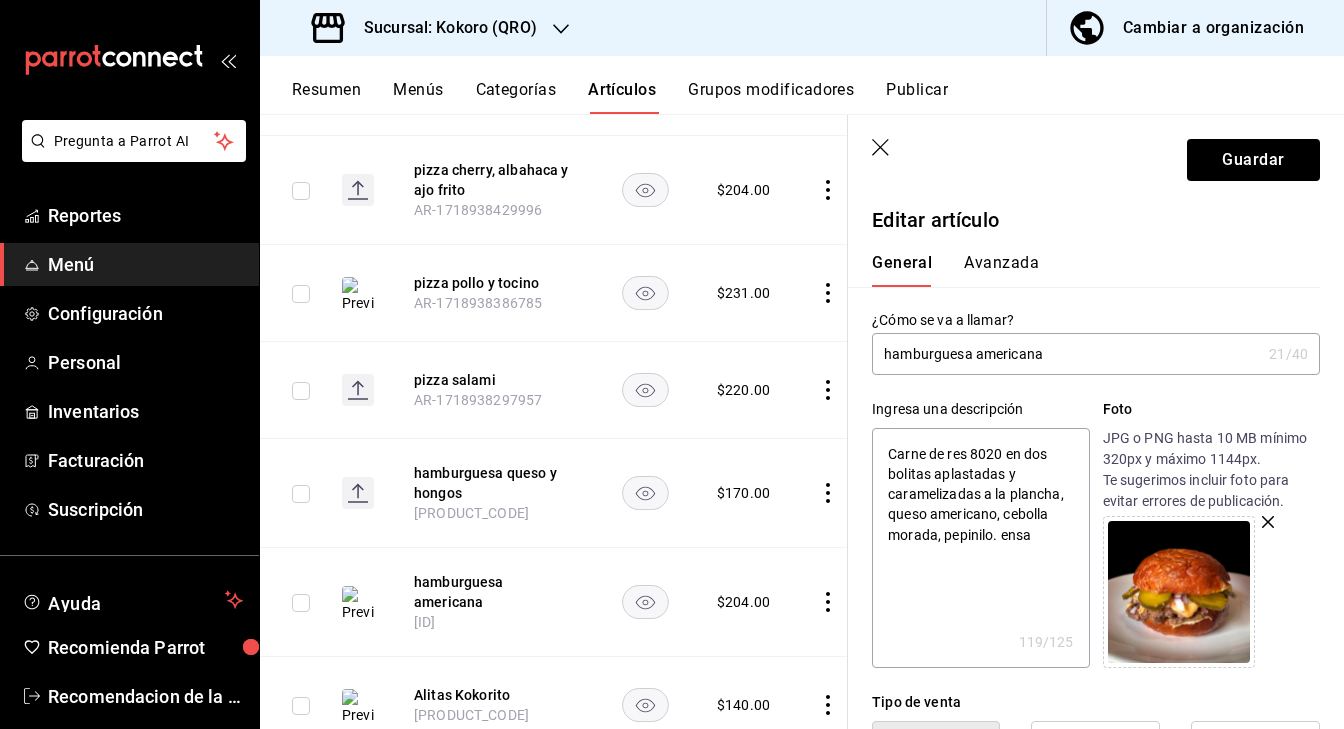 type on "x" 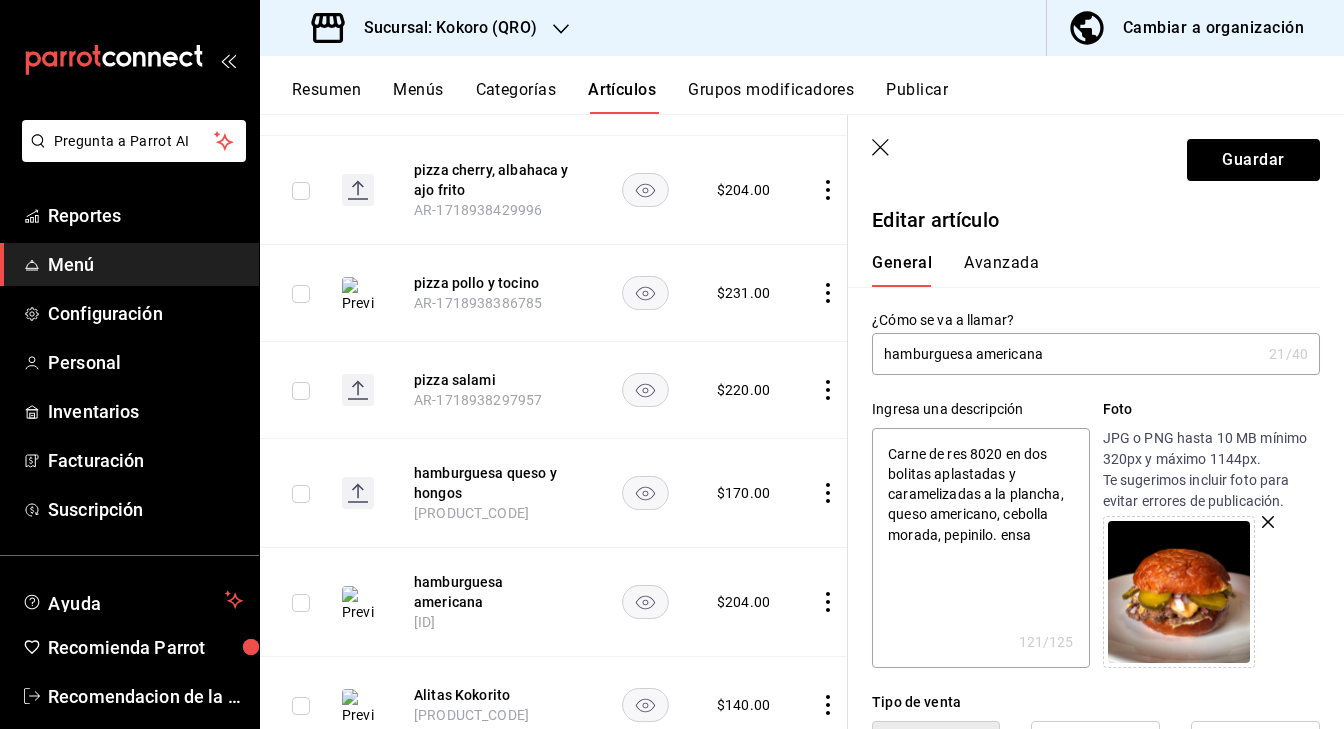 type on "Carne de res 8020 en dos bolitas aplastadas y caramelizadas a la plancha, queso americano, cebolla morada, pepinilo. ensal" 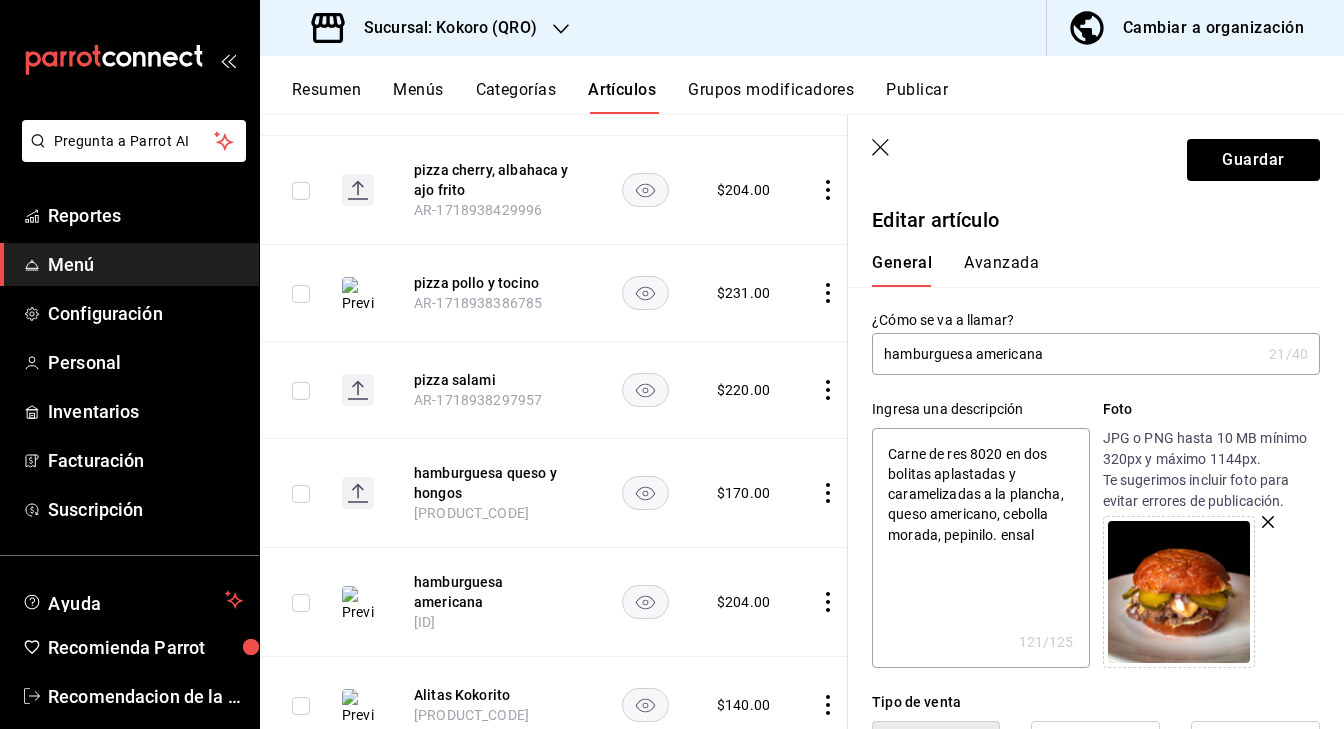 type on "Carne de res 8020 en dos bolitas aplastadas y caramelizadas a la plancha, queso americano, cebolla morada, pepinilo. ensala" 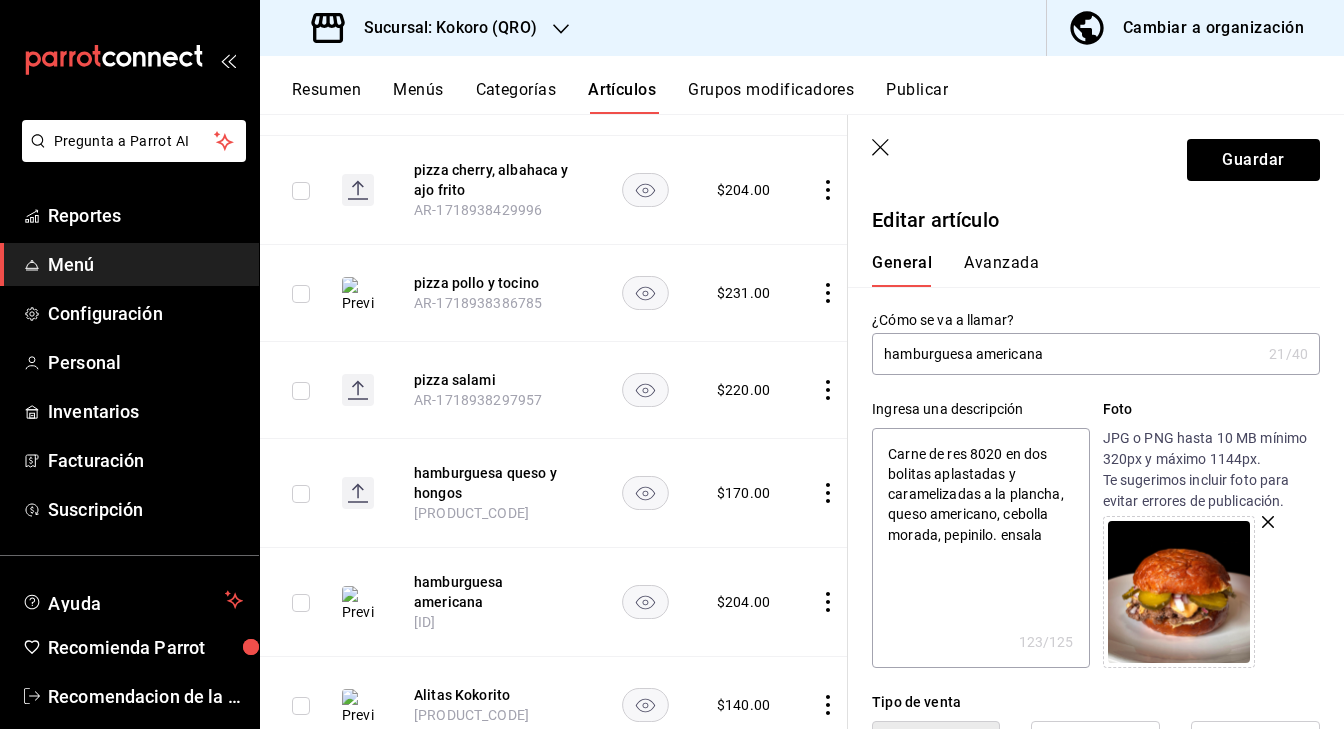 type on "Carne de res 8020 en dos bolitas aplastadas y caramelizadas a la plancha, queso americano, cebolla morada, pepinilo. ensalad" 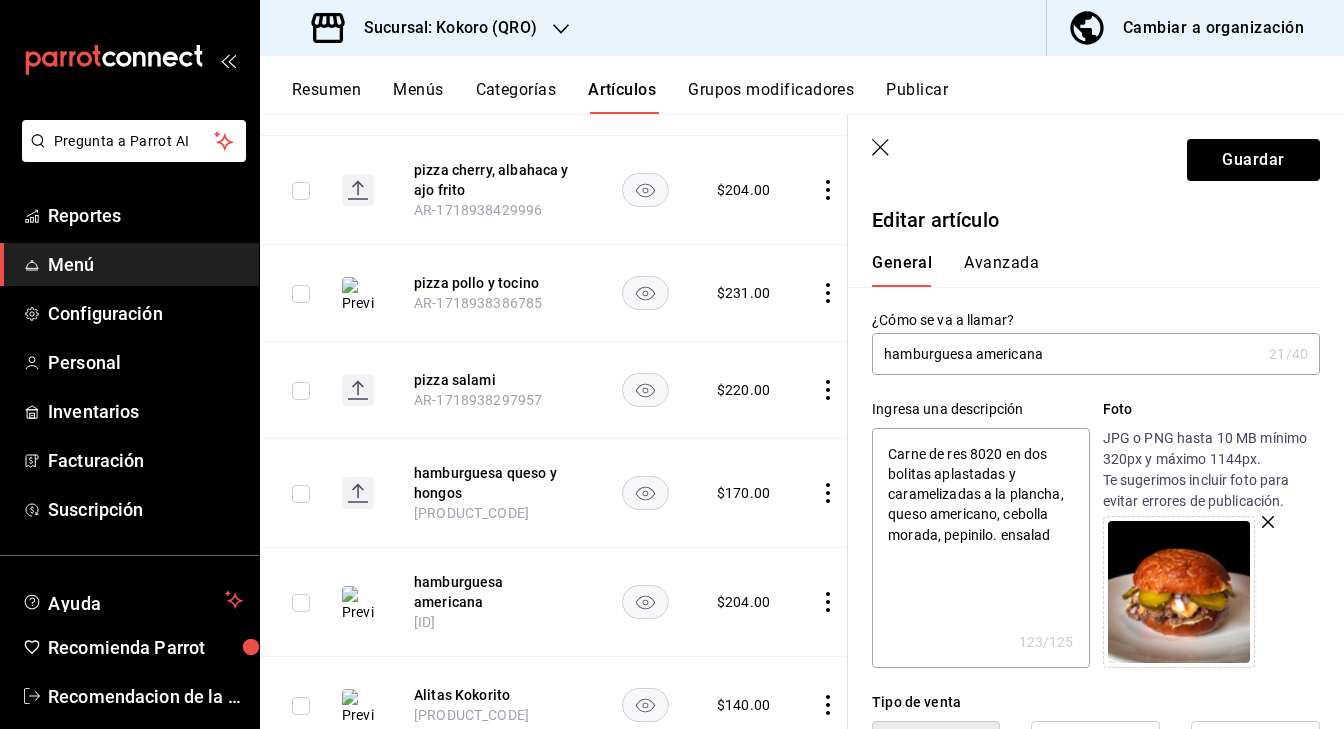 type on "Carne de res 8020 en dos bolitas aplastadas y caramelizadas a la plancha, queso americano, cebolla morada, pepinilo. ensalado" 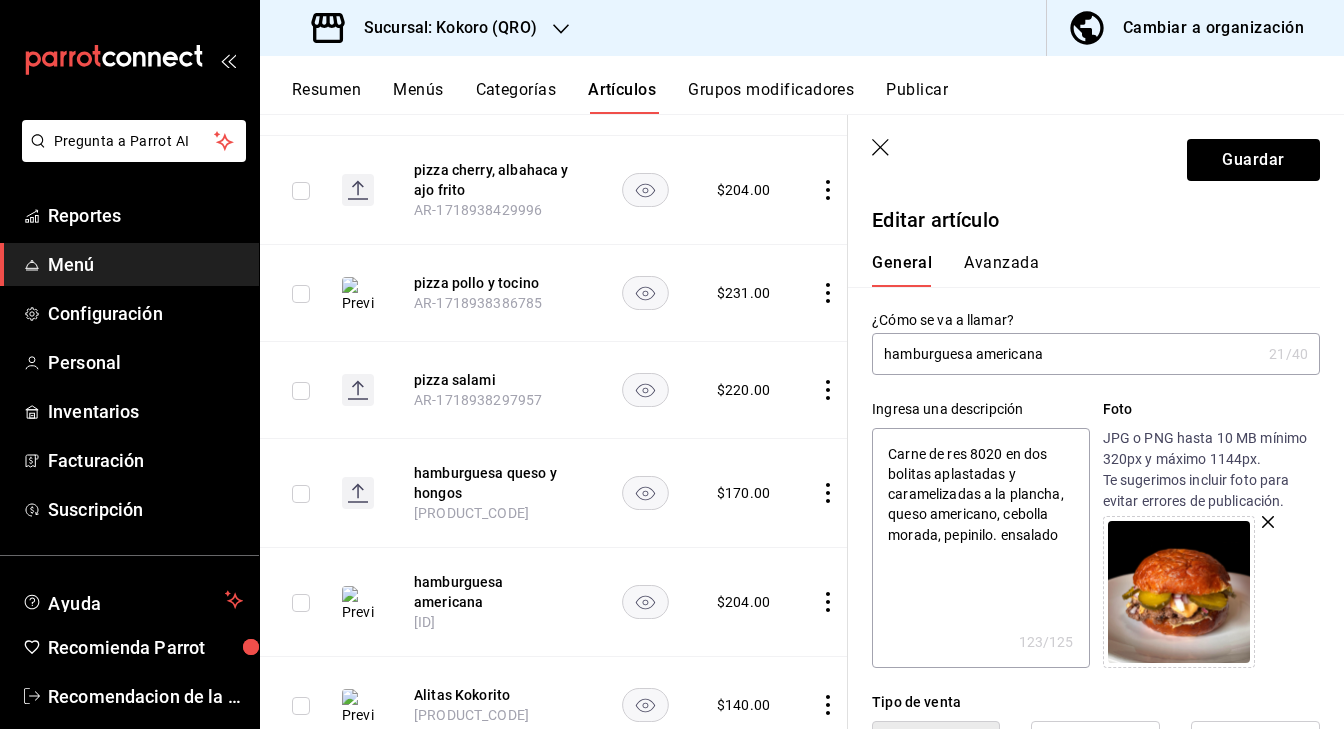 type on "x" 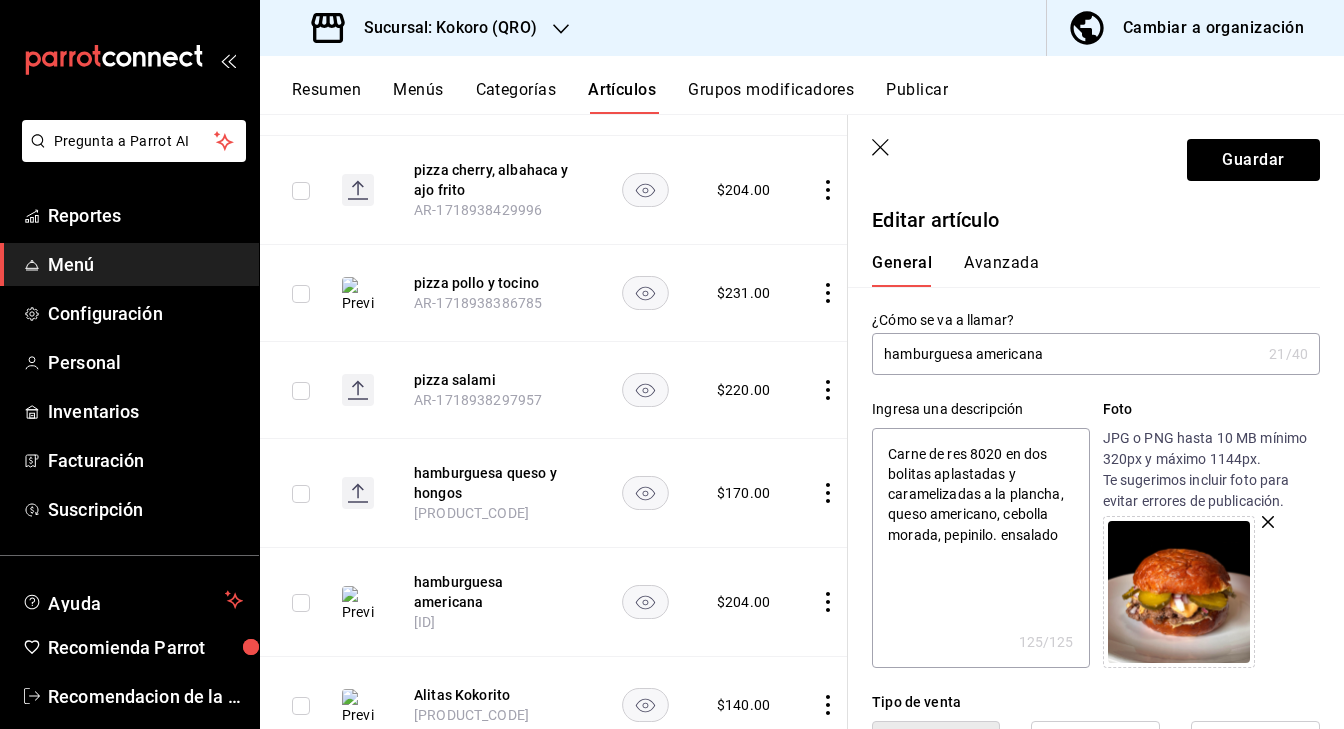 type on "Carne de res 8020 en dos bolitas aplastadas y caramelizadas a la plancha, queso americano, cebolla morada, pepinilo. ensalad" 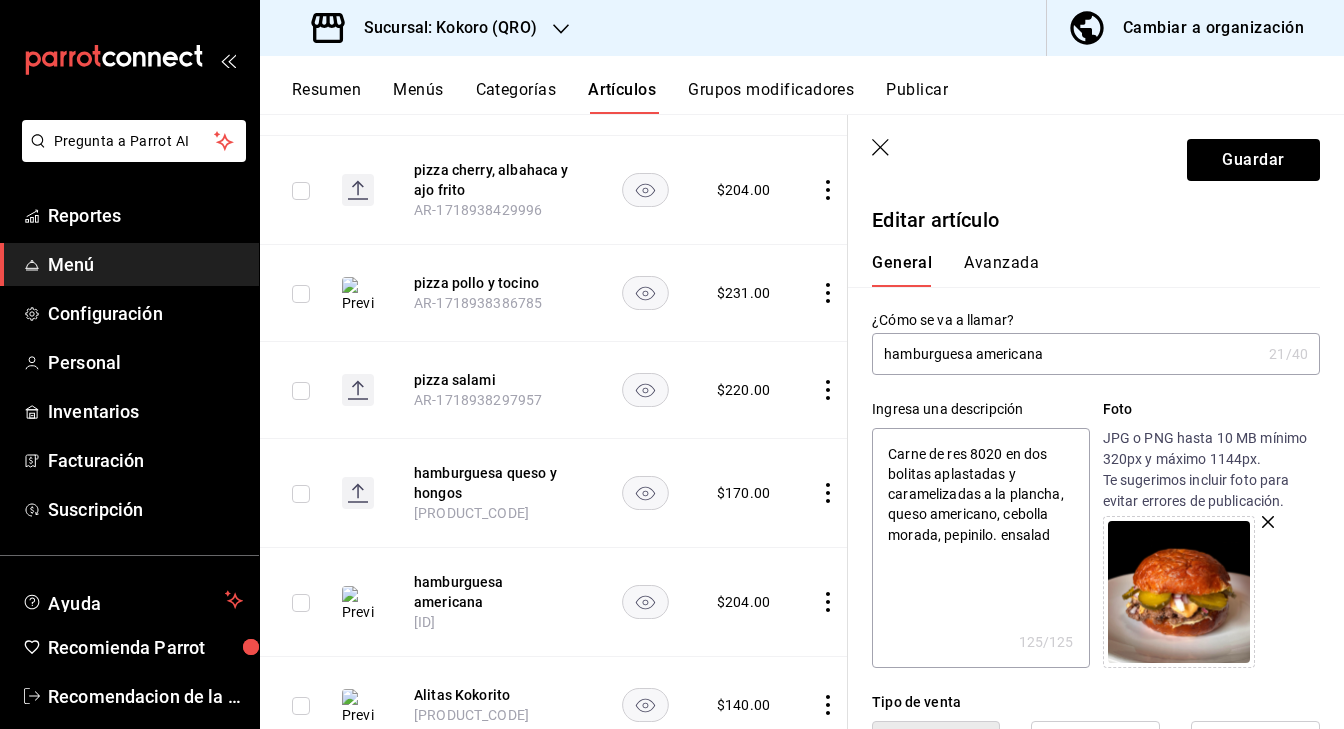 type on "x" 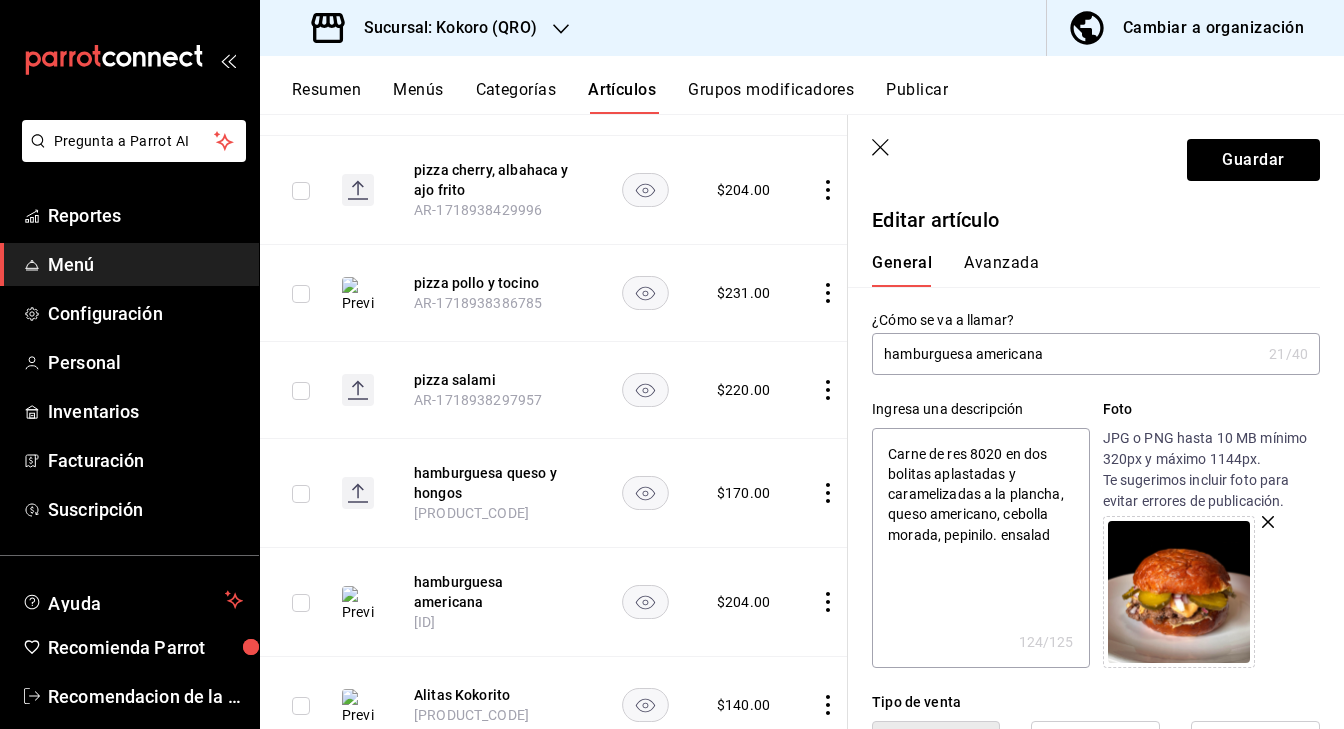 type on "Carne de res 8020 en dos bolitas aplastadas y caramelizadas a la plancha, queso americano, cebolla morada, pepinilo. ensala" 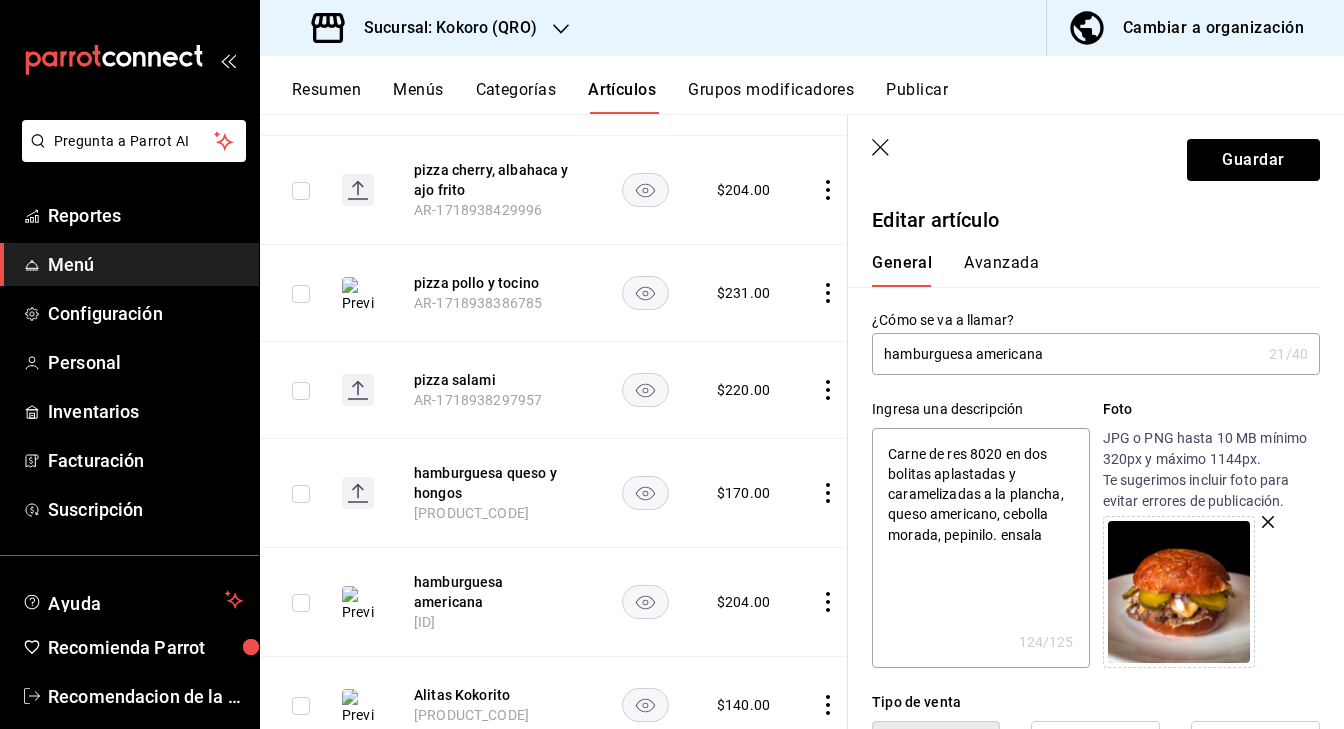 type on "x" 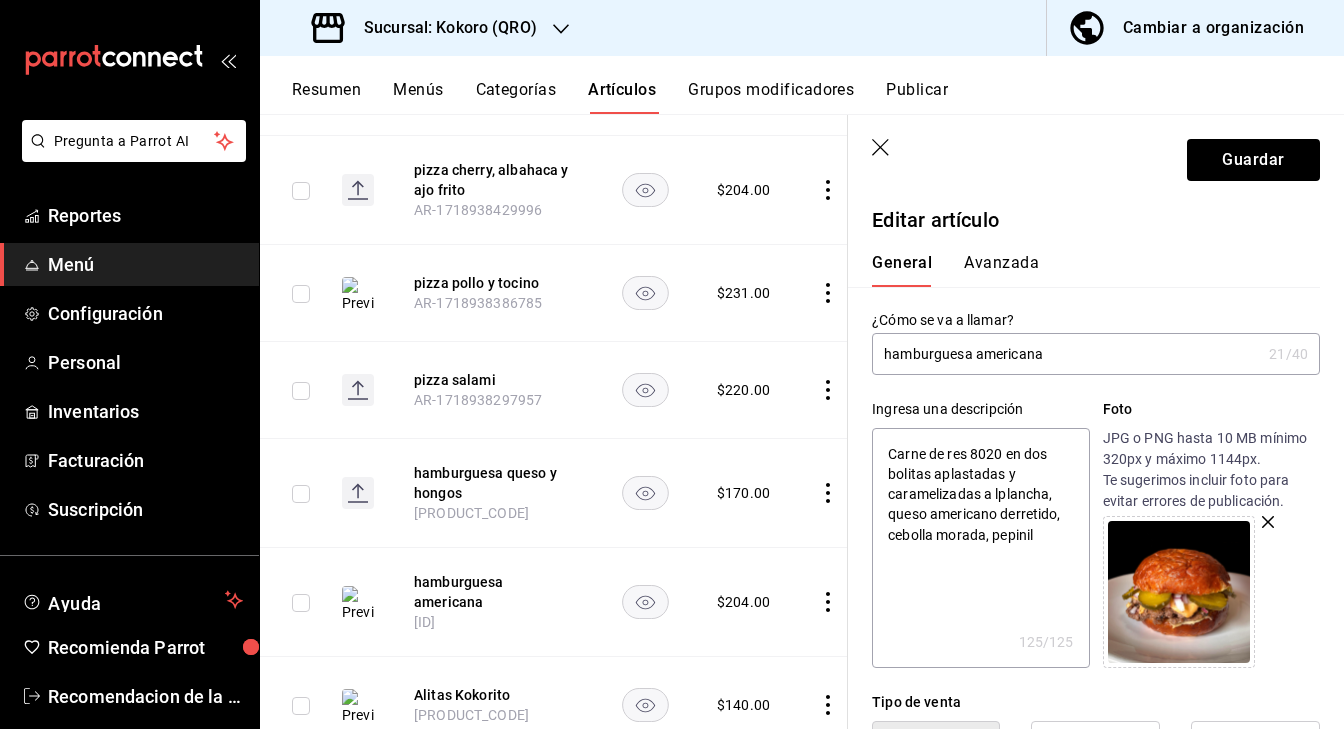 drag, startPoint x: 946, startPoint y: 454, endPoint x: 893, endPoint y: 454, distance: 53 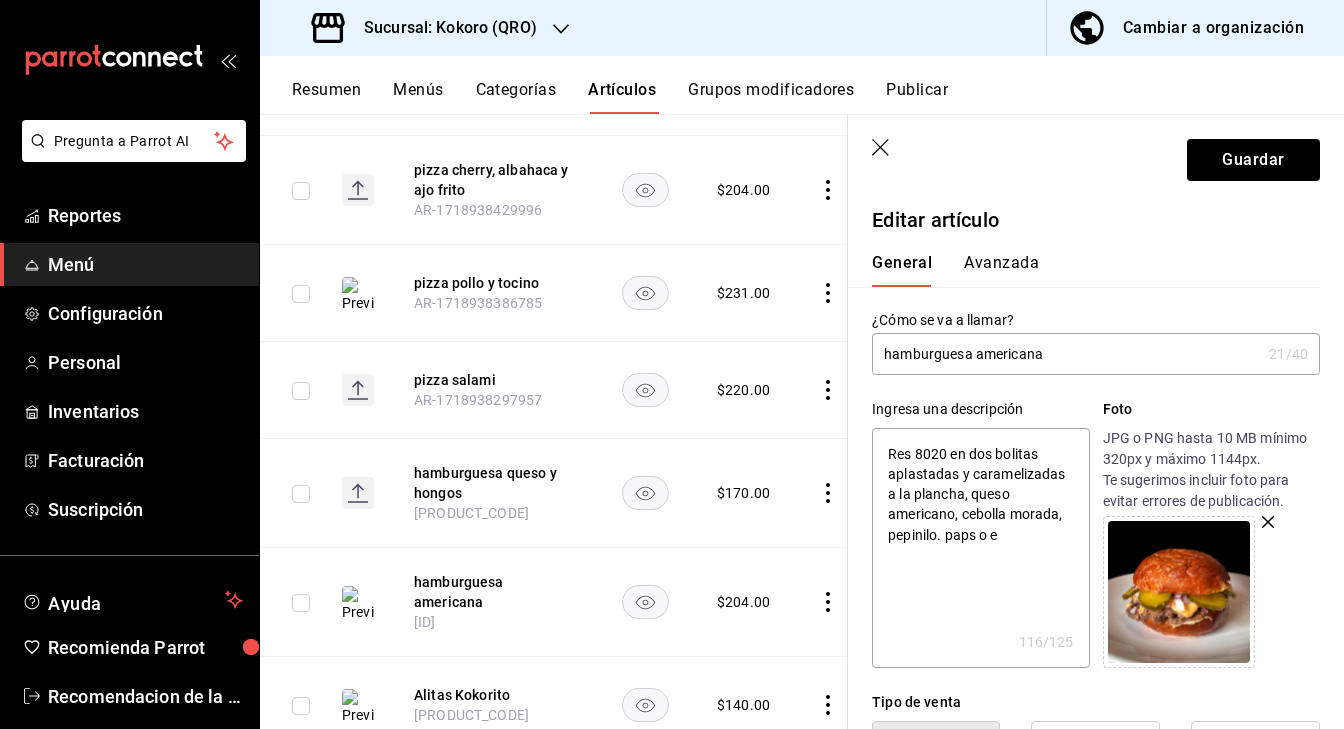click on "Res 8020 en dos bolitas aplastadas y caramelizadas a la plancha, queso americano, cebolla morada, pepinilo. paps o e" at bounding box center [980, 548] 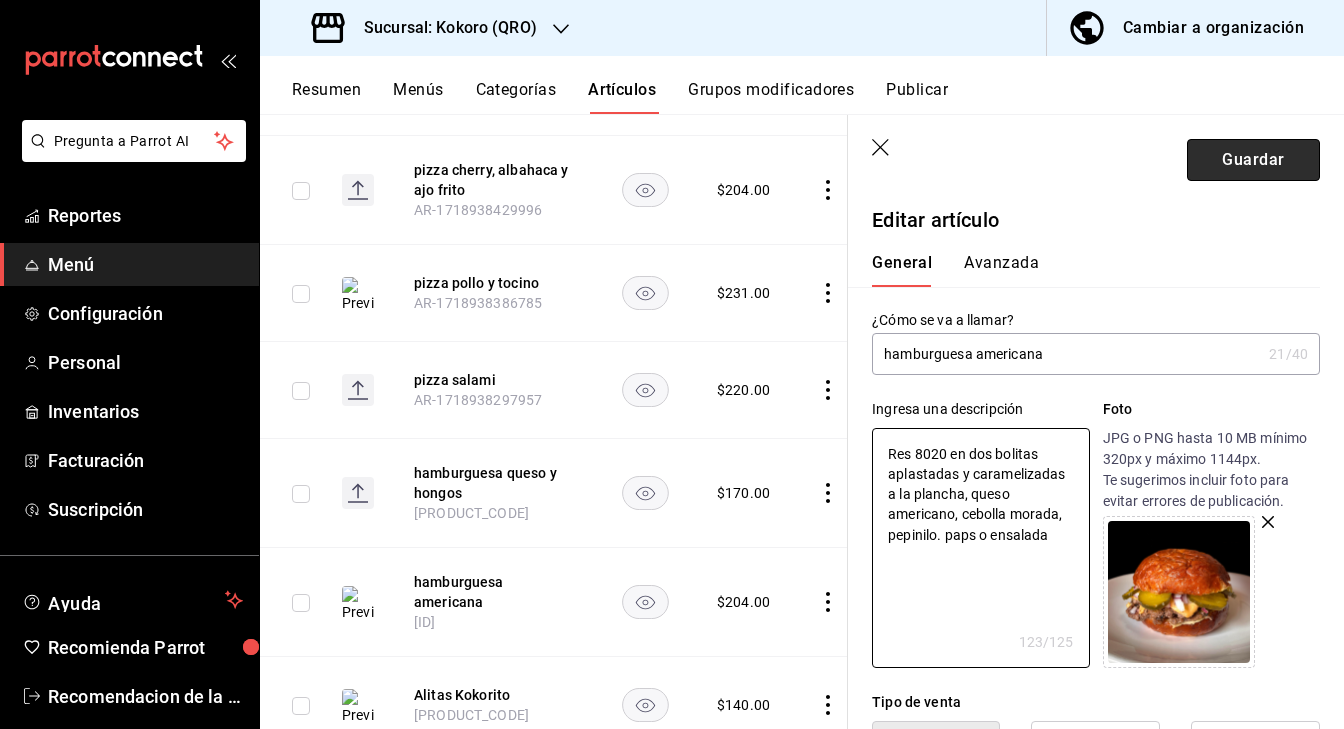 click on "Guardar" at bounding box center (1253, 160) 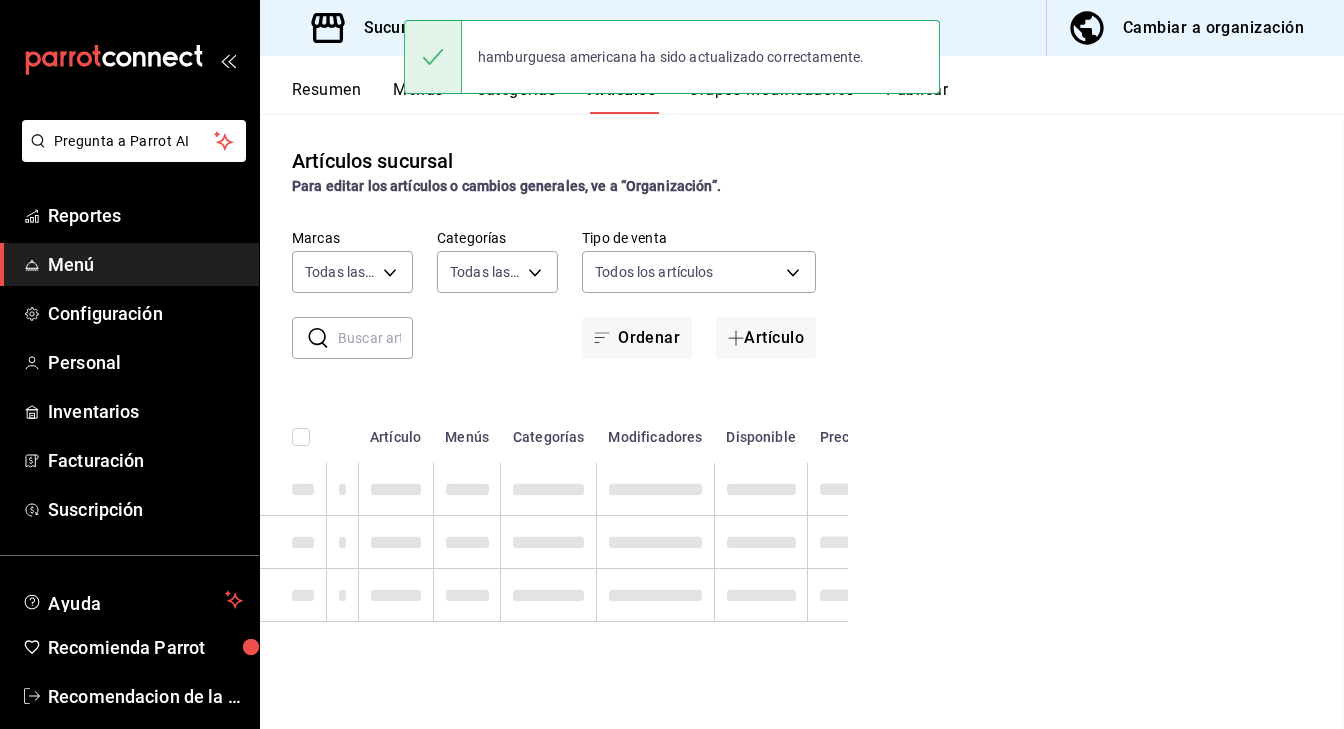 scroll, scrollTop: 0, scrollLeft: 0, axis: both 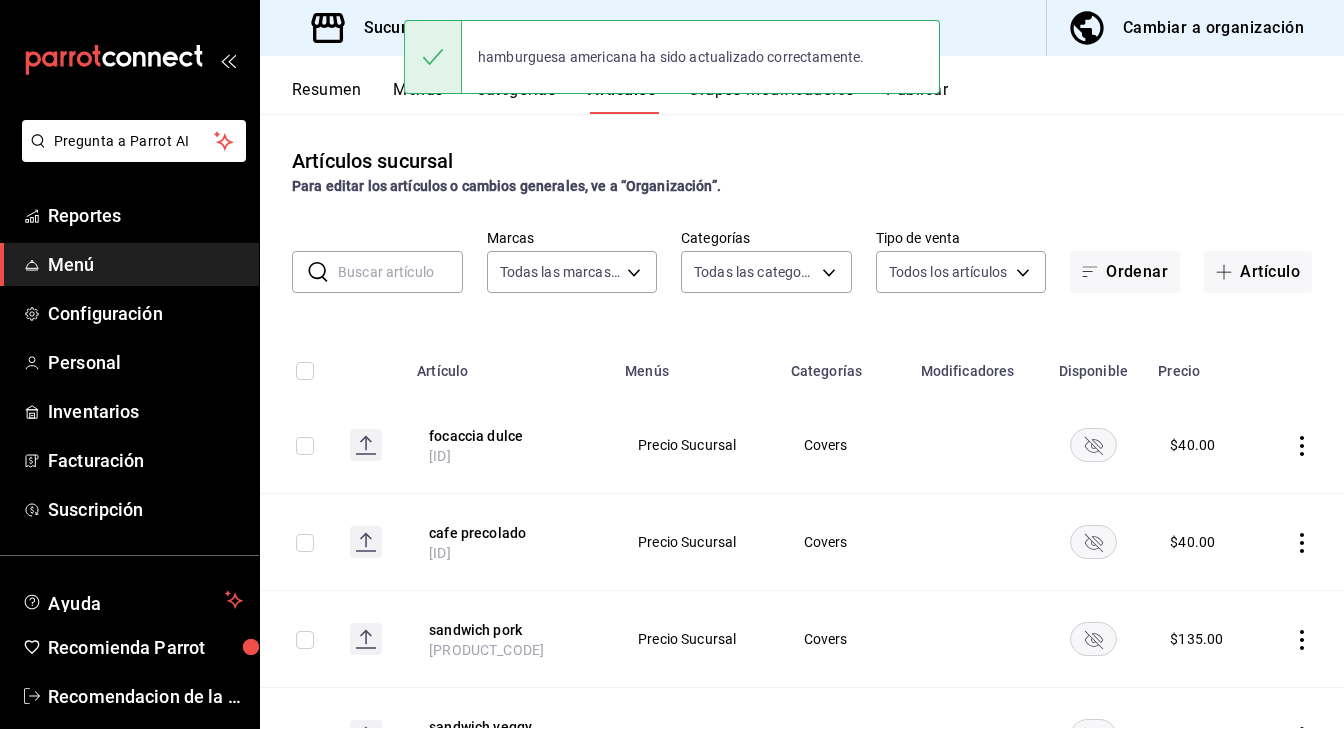 click at bounding box center [400, 272] 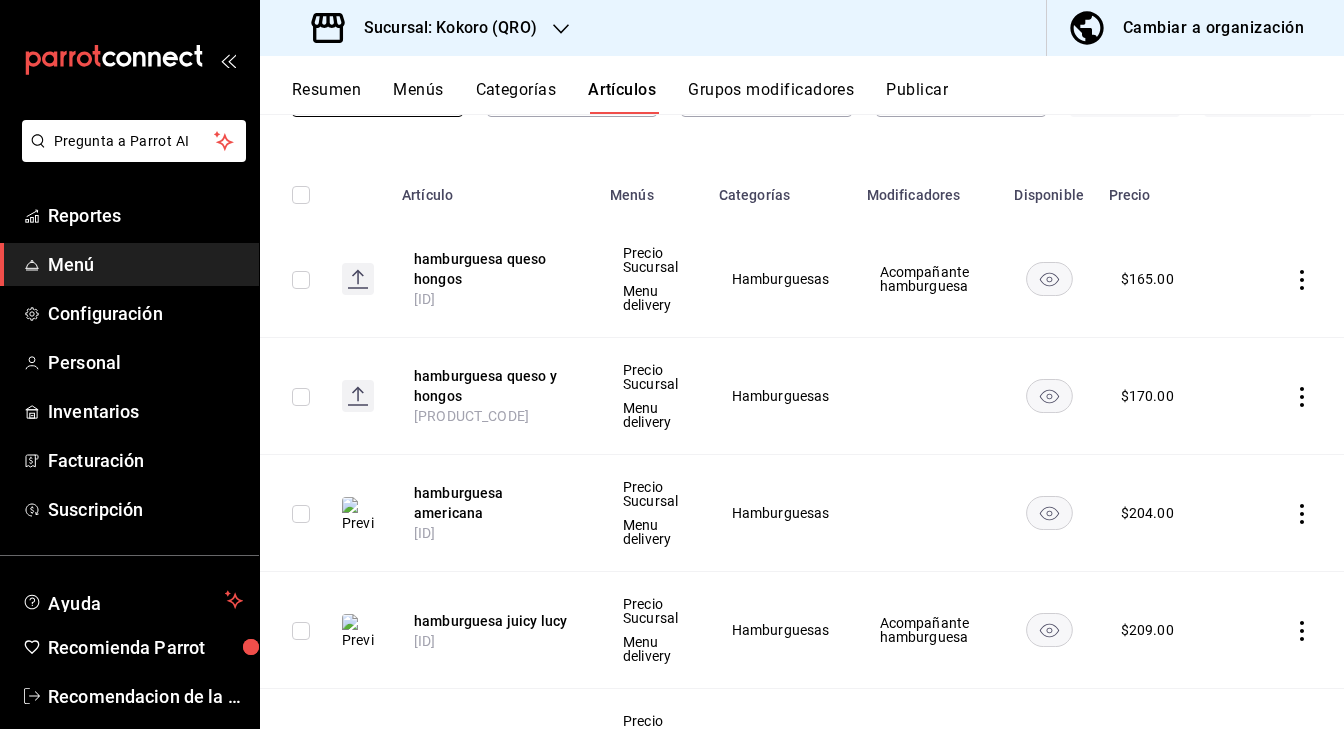 scroll, scrollTop: 178, scrollLeft: 0, axis: vertical 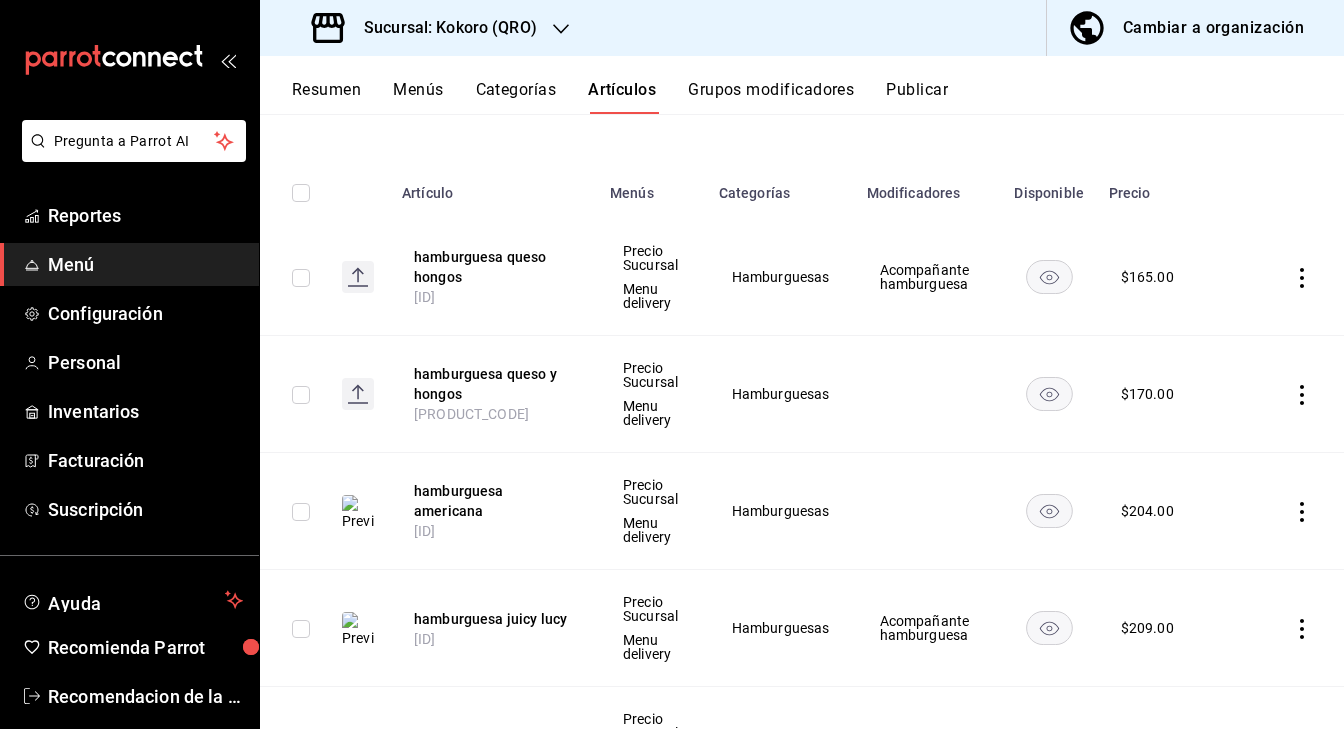 click 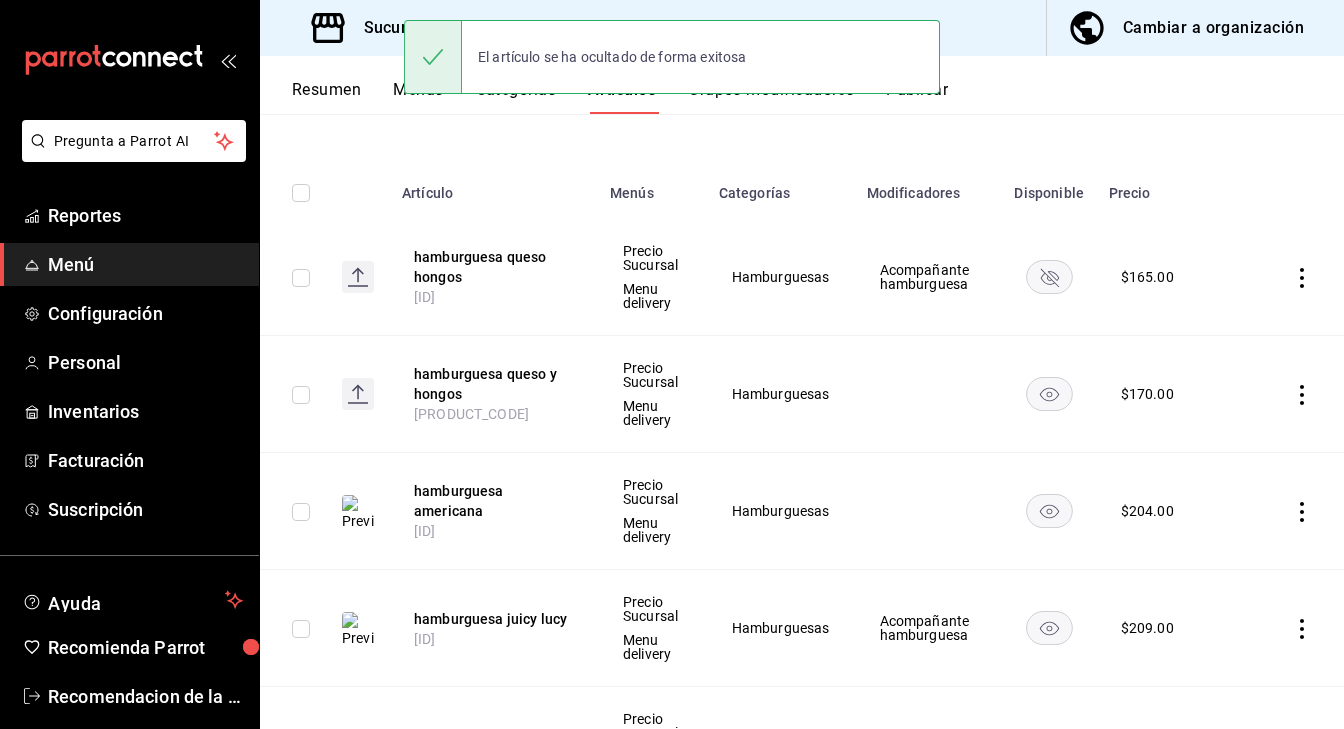 click 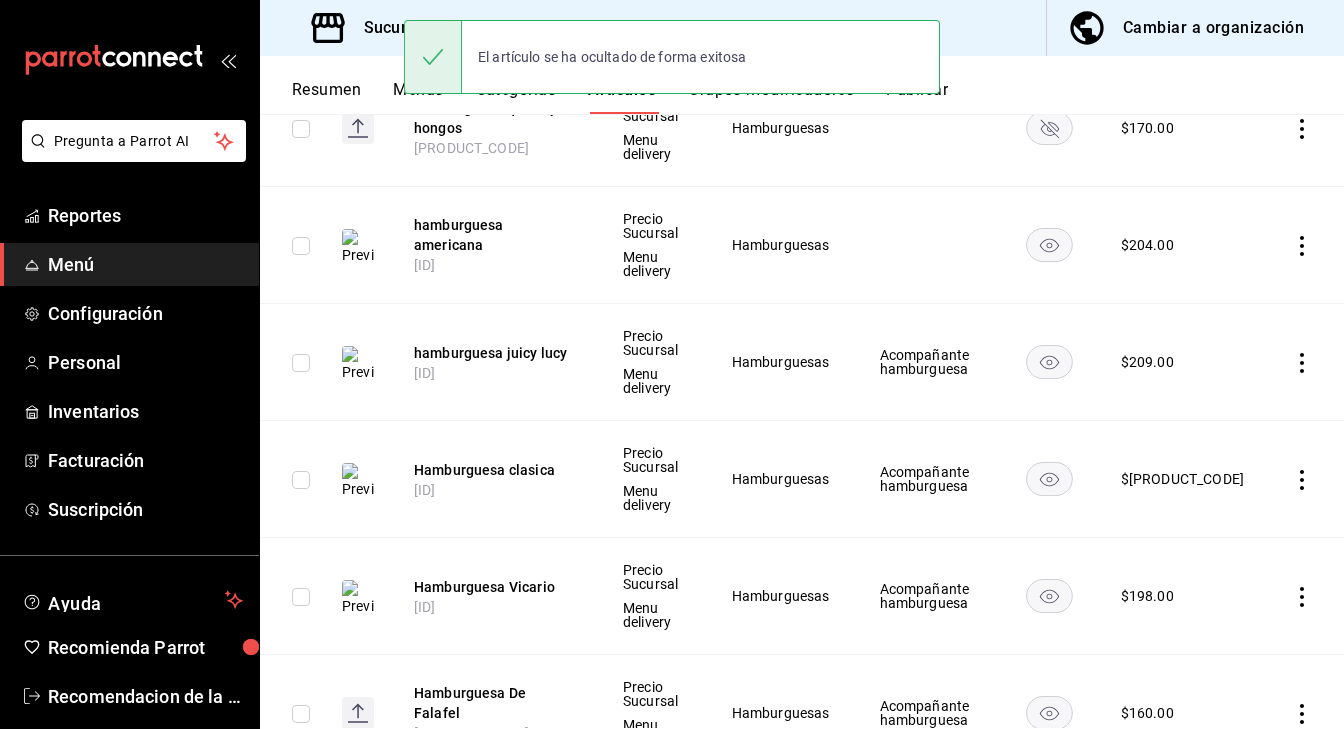 scroll, scrollTop: 535, scrollLeft: 0, axis: vertical 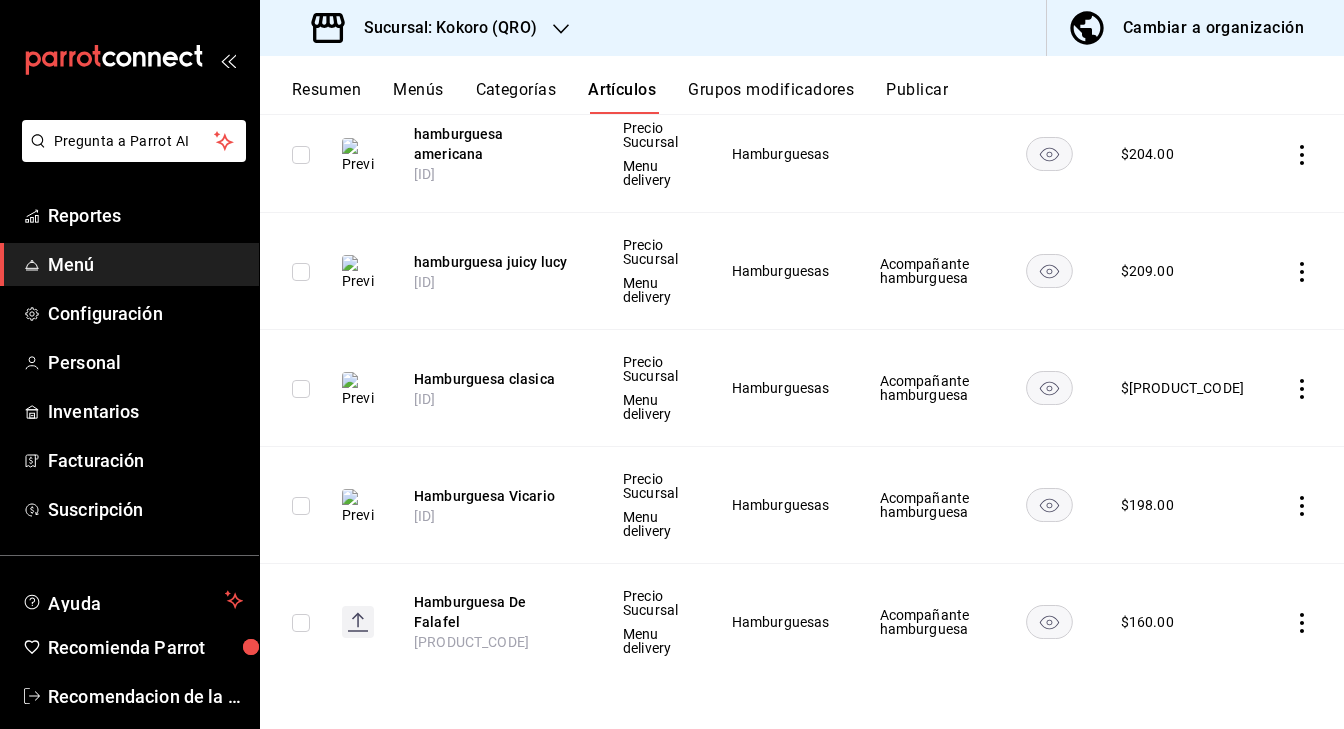click 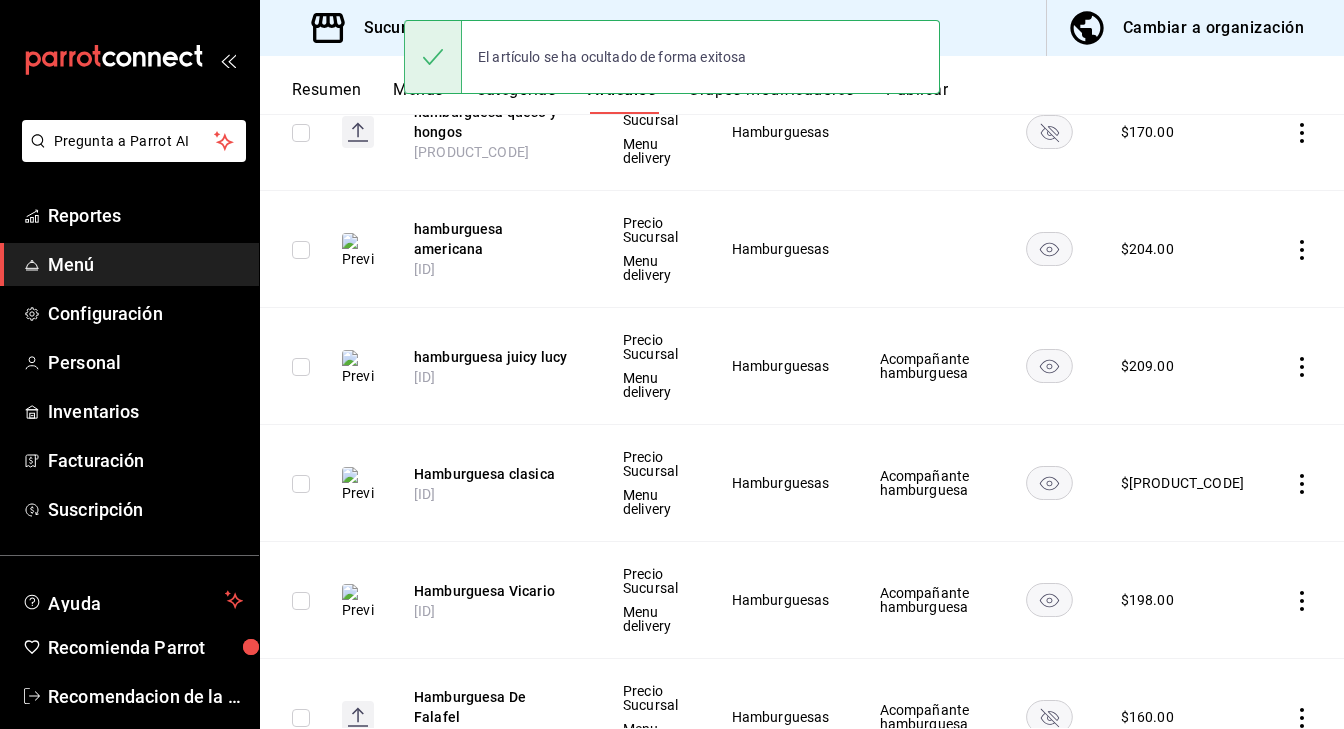 scroll, scrollTop: 445, scrollLeft: 0, axis: vertical 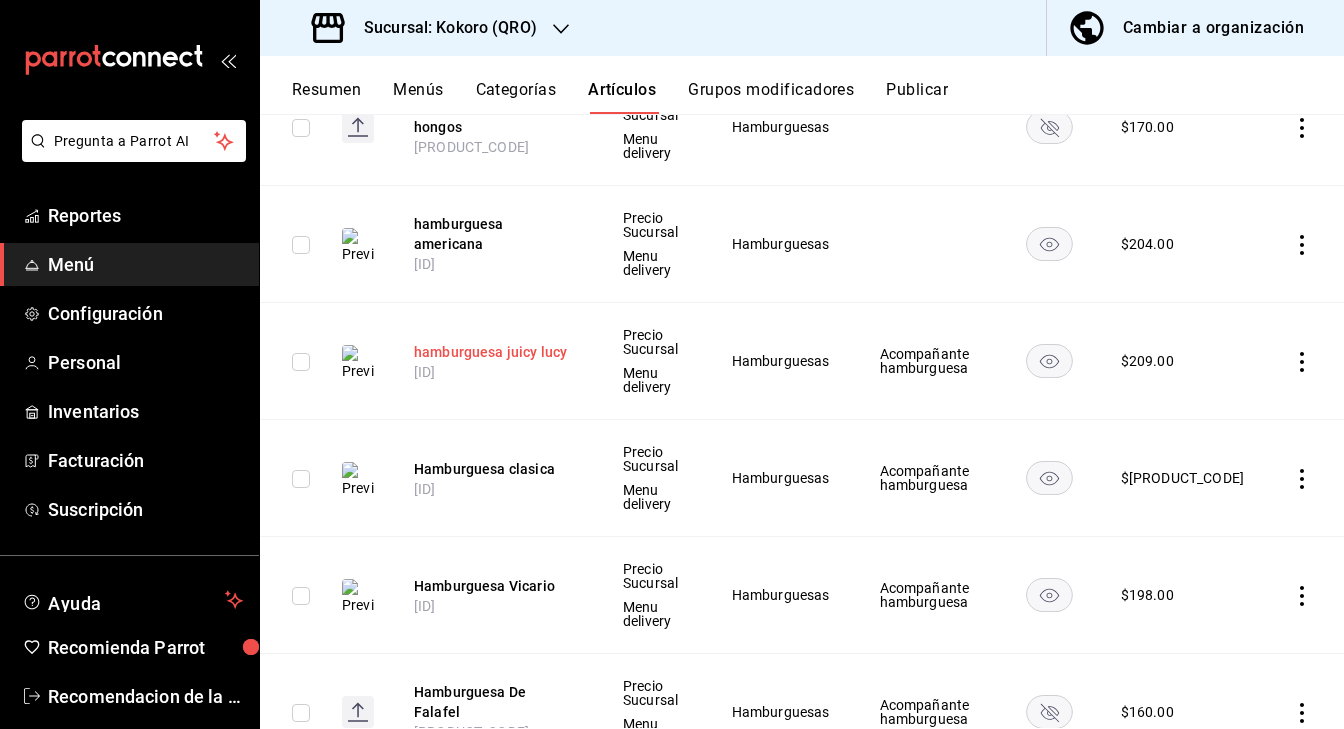 click on "hamburguesa juicy lucy" at bounding box center (494, 352) 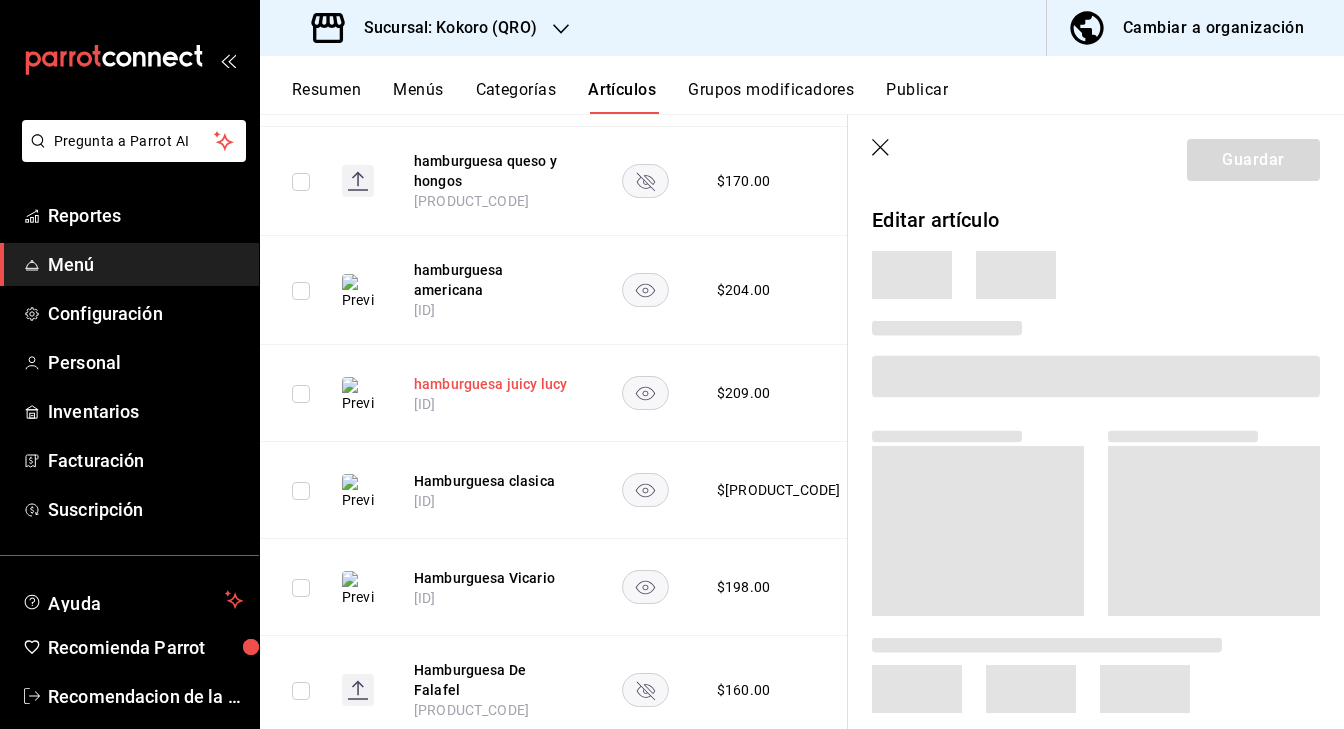 scroll, scrollTop: 419, scrollLeft: 0, axis: vertical 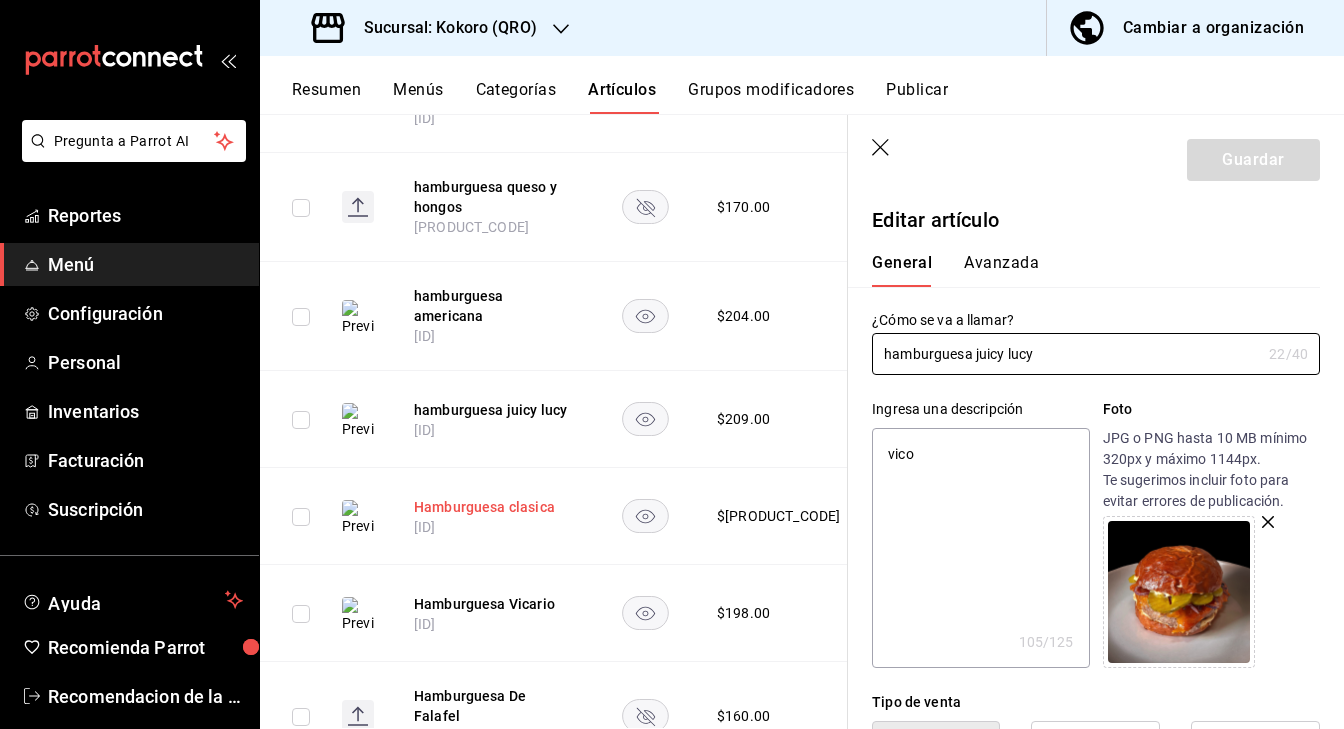 click on "Hamburguesa clasica" at bounding box center (494, 507) 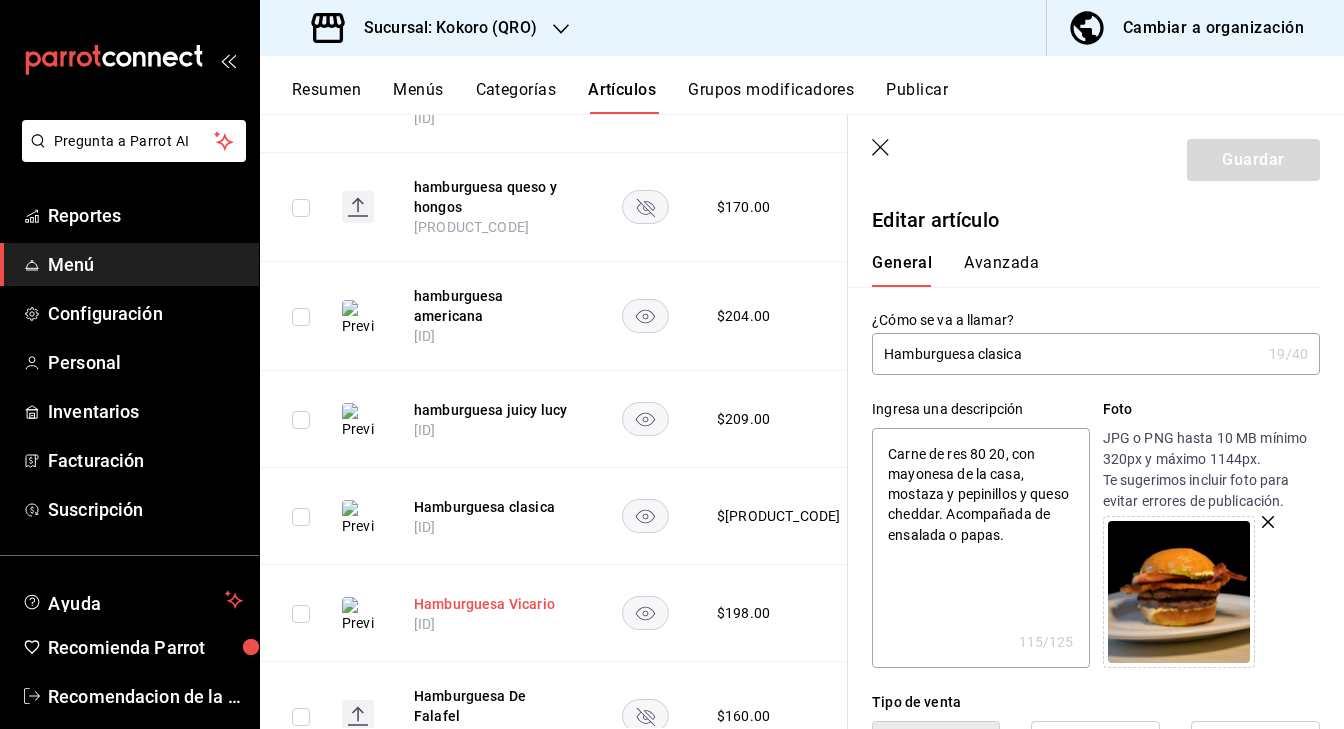 click on "Hamburguesa Vicario" at bounding box center [494, 604] 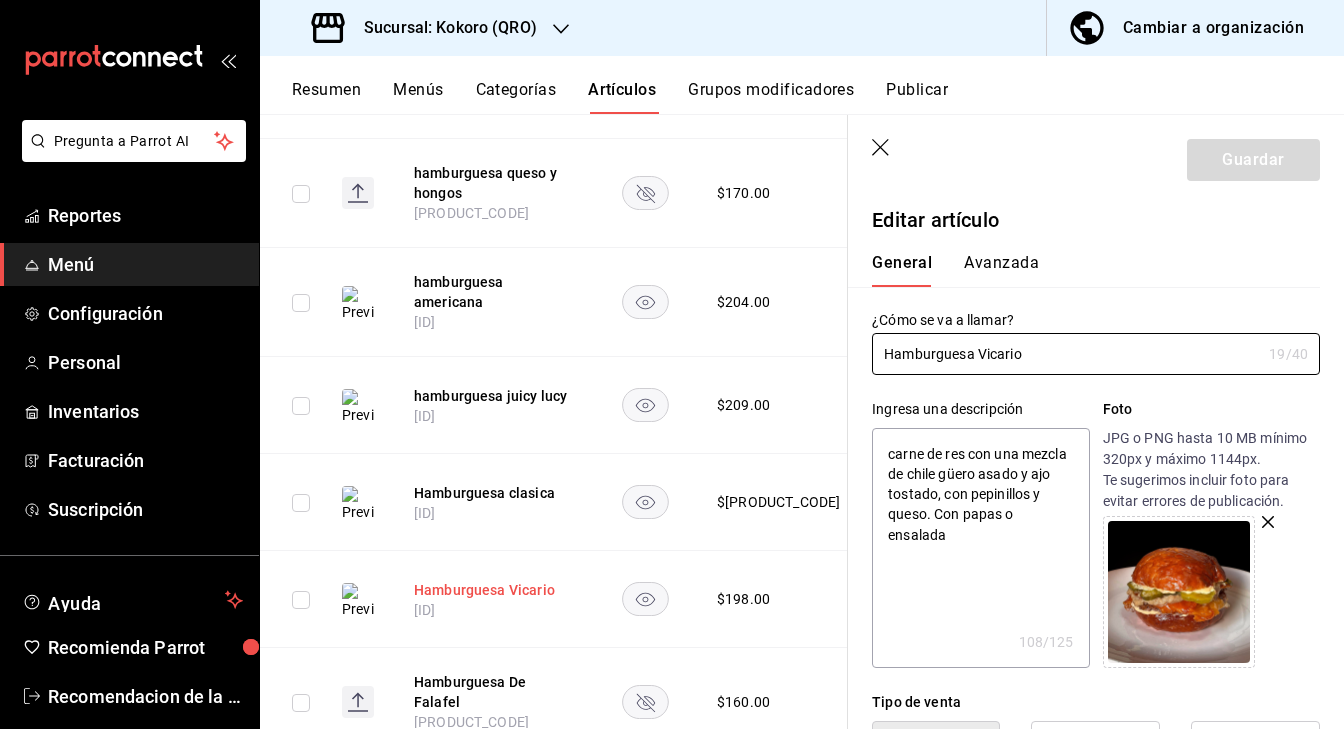 scroll, scrollTop: 435, scrollLeft: 0, axis: vertical 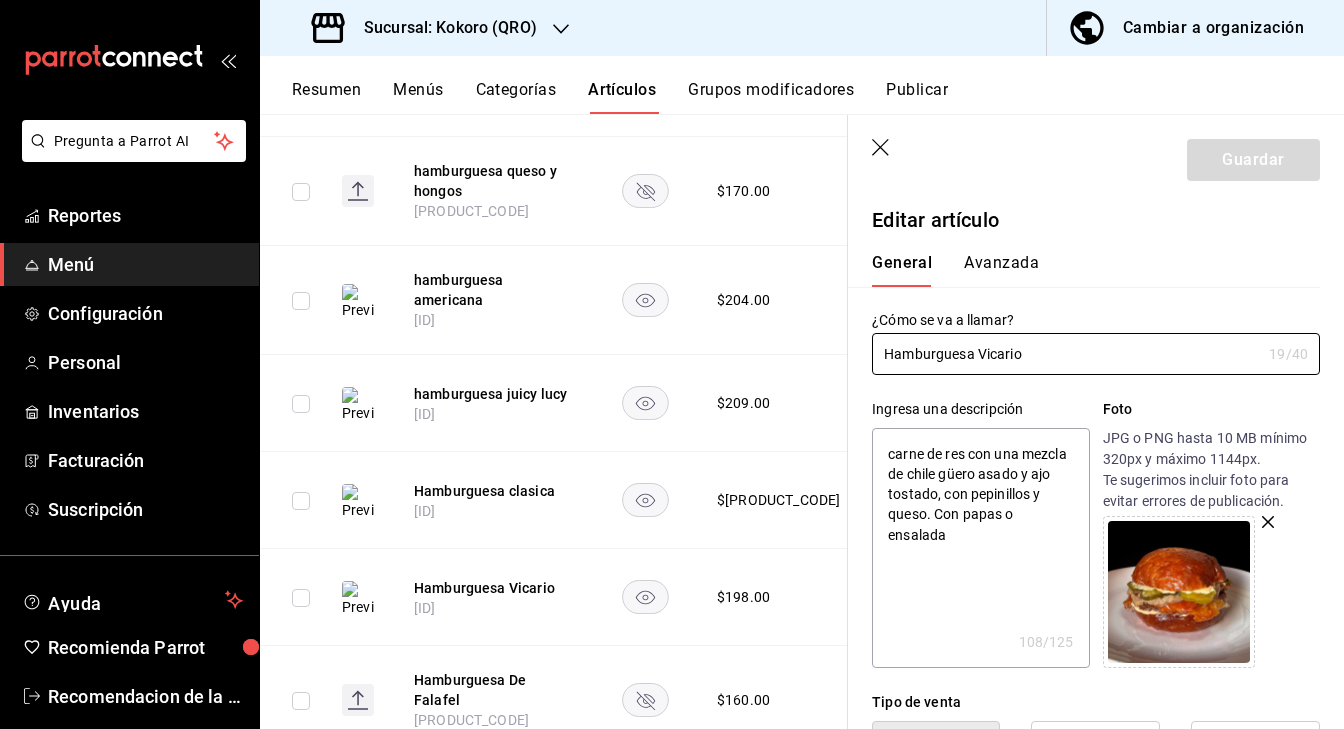 click on "carne de res con una mezcla de chile güero asado y ajo tostado, con pepinillos y queso. Con papas o ensalada" at bounding box center [980, 548] 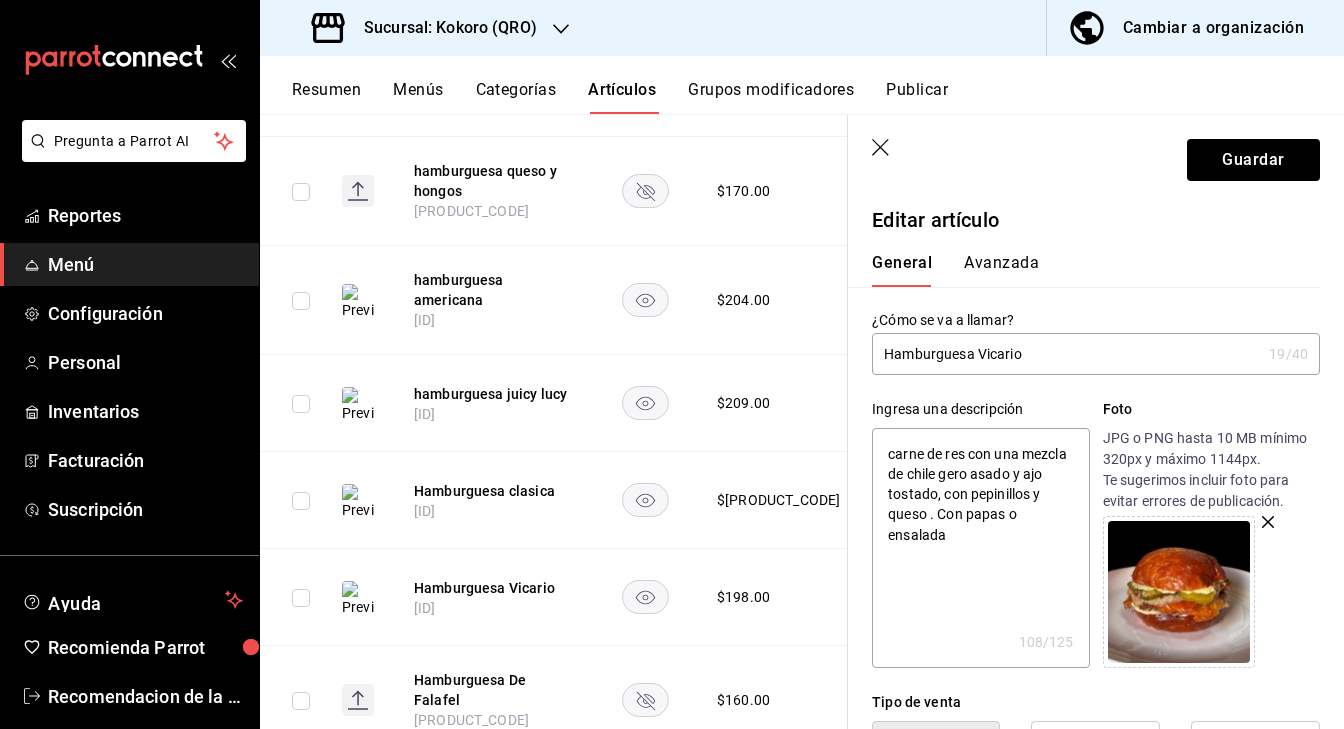 click on "carne de res con una mezcla de chile gero asado y ajo tostado, con pepinillos y queso . Con papas o ensalada" at bounding box center [980, 548] 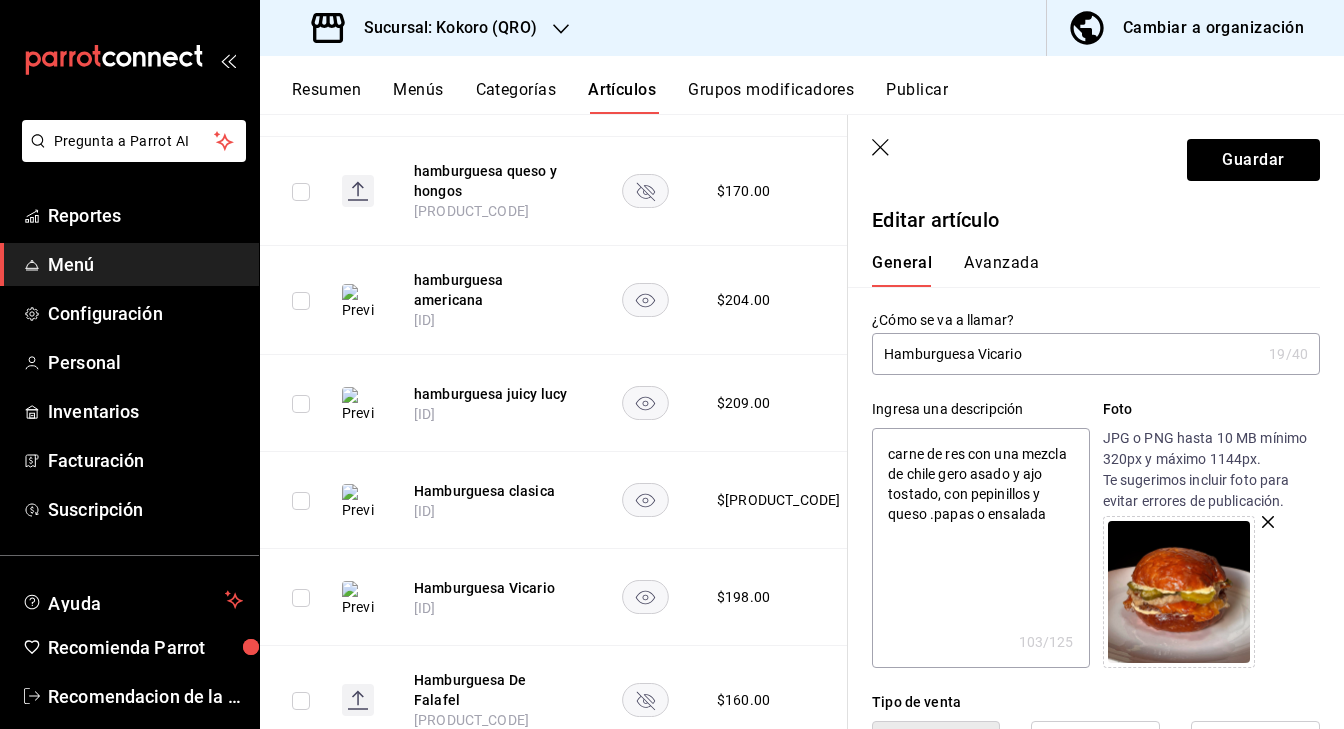 click on "carne de res con una mezcla de chile gero asado y ajo tostado, con pepinillos y queso .papas o ensalada" at bounding box center [980, 548] 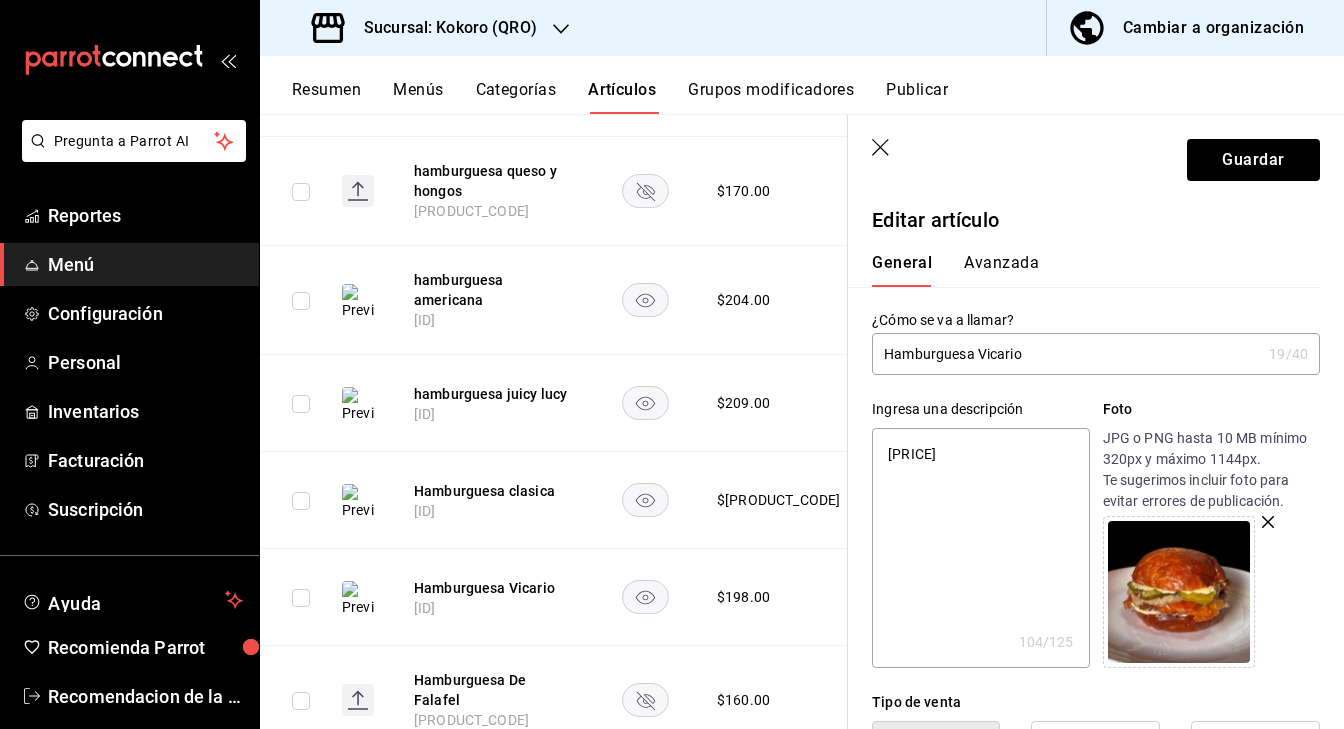 click on "[PRICE]" at bounding box center (980, 548) 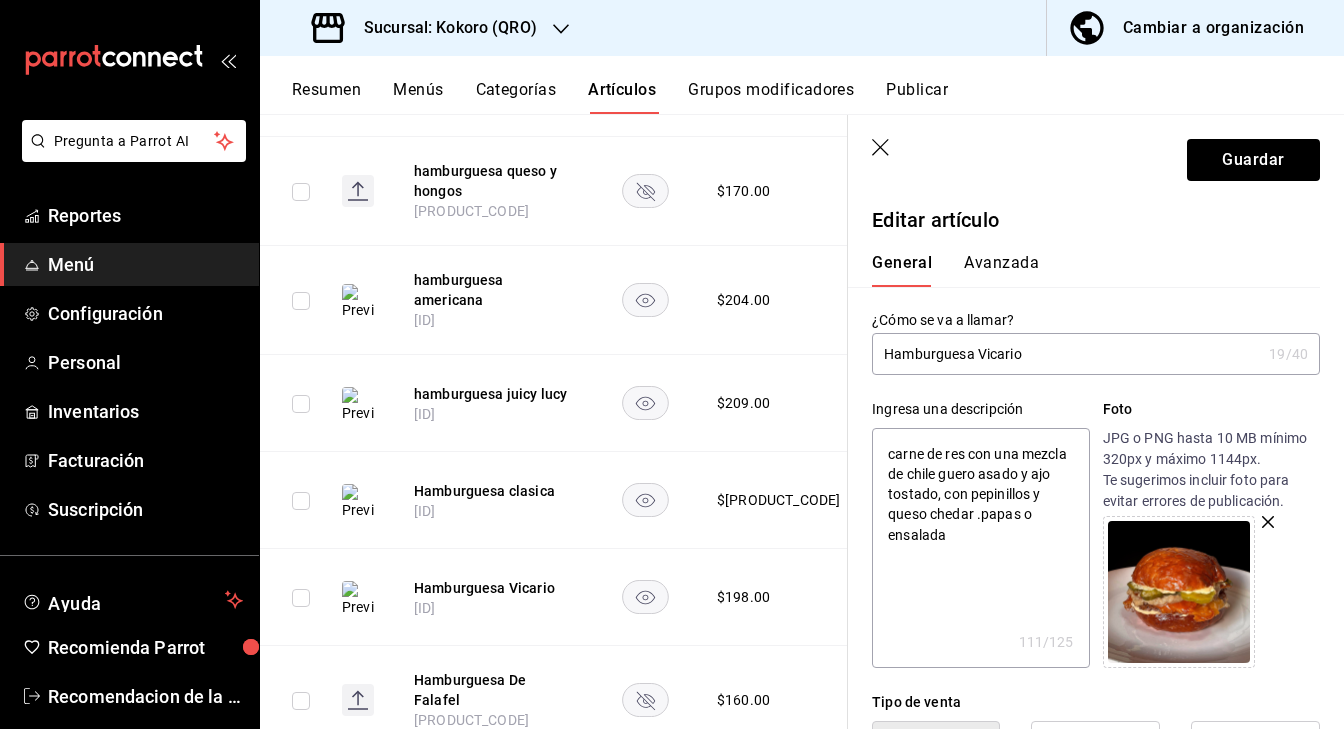 click on "carne de res con una mezcla de chile guero asado y ajo tostado, con pepinillos y queso chedar .papas o ensalada" at bounding box center [980, 548] 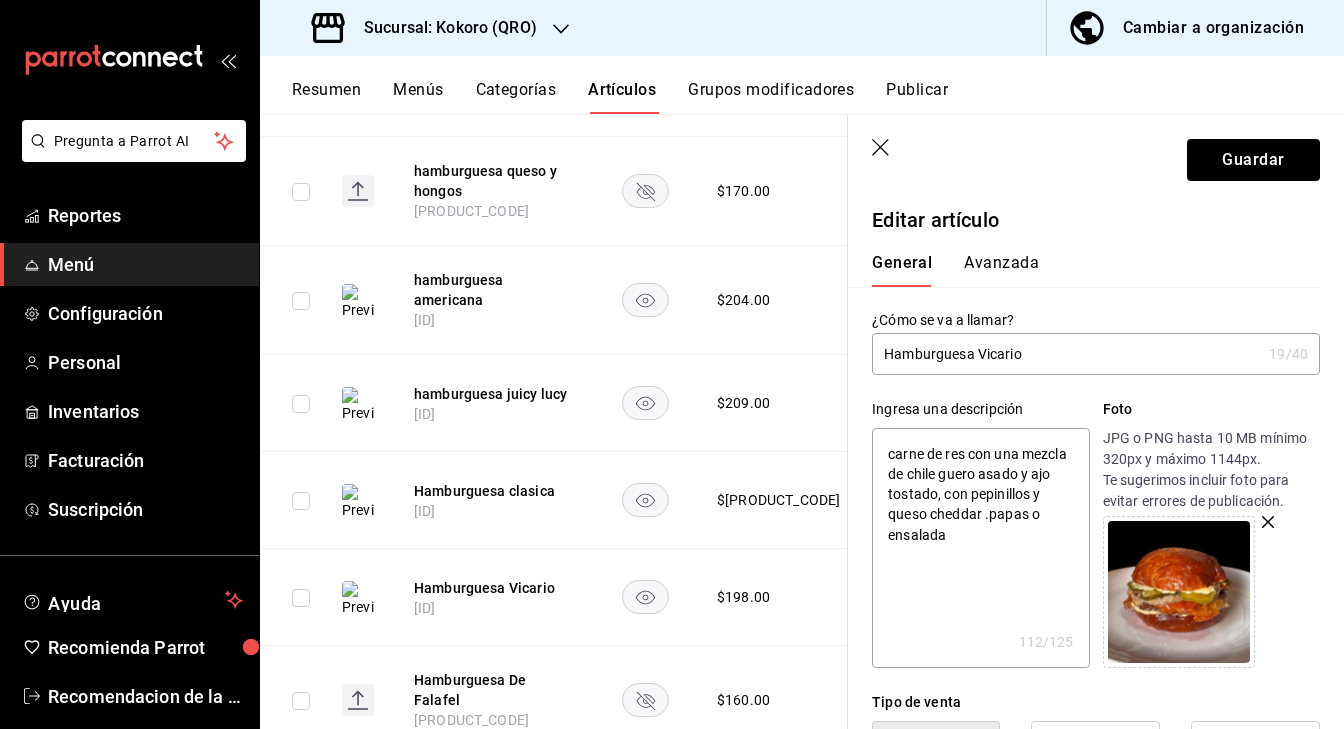 click on "carne de res con una mezcla de chile guero asado y ajo tostado, con pepinillos y queso cheddar .papas o ensalada" at bounding box center (980, 548) 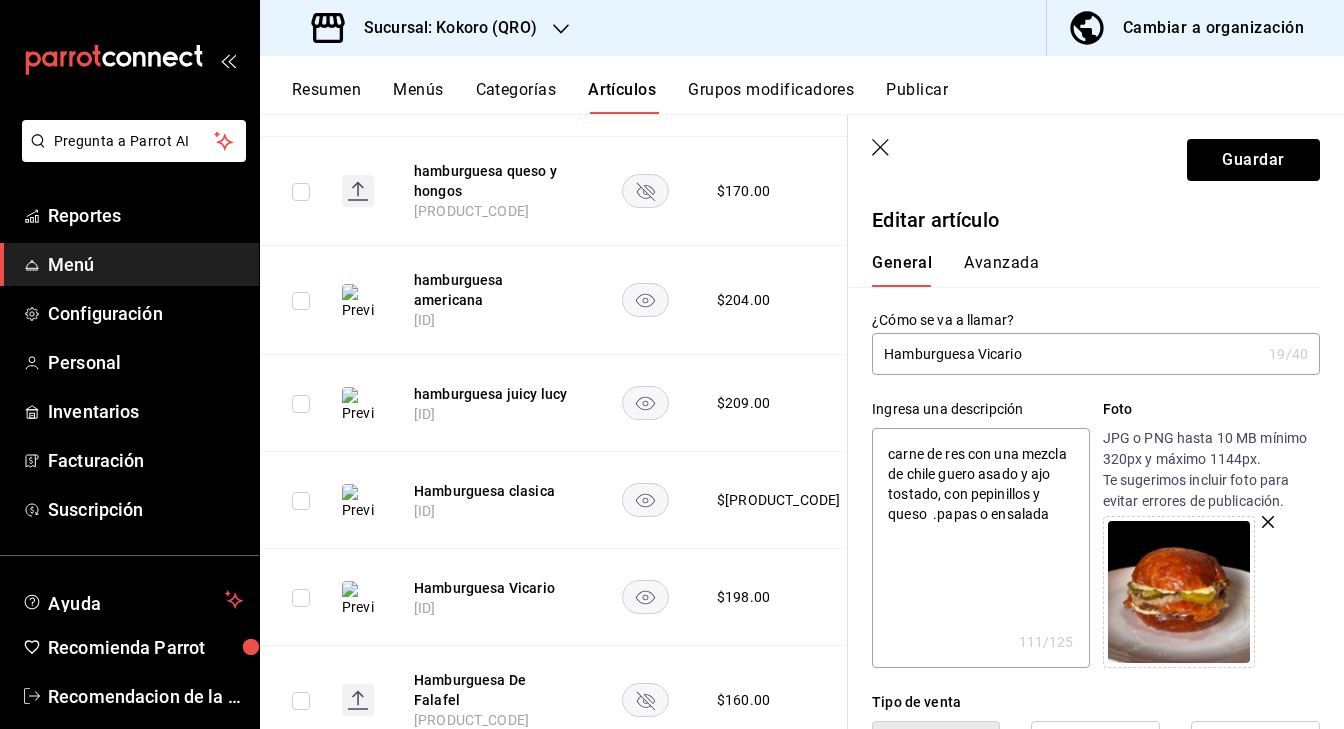 drag, startPoint x: 1028, startPoint y: 456, endPoint x: 954, endPoint y: 454, distance: 74.02702 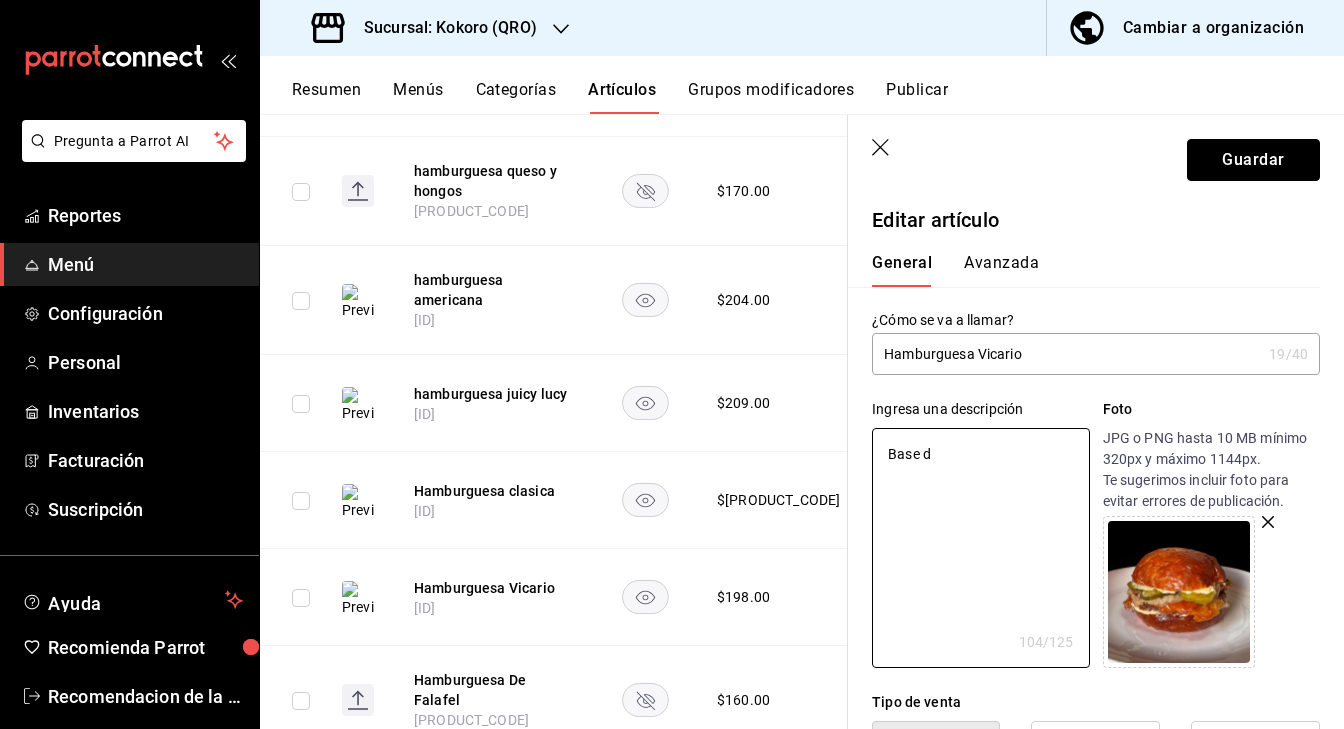 click on "Guardar" at bounding box center [1253, 160] 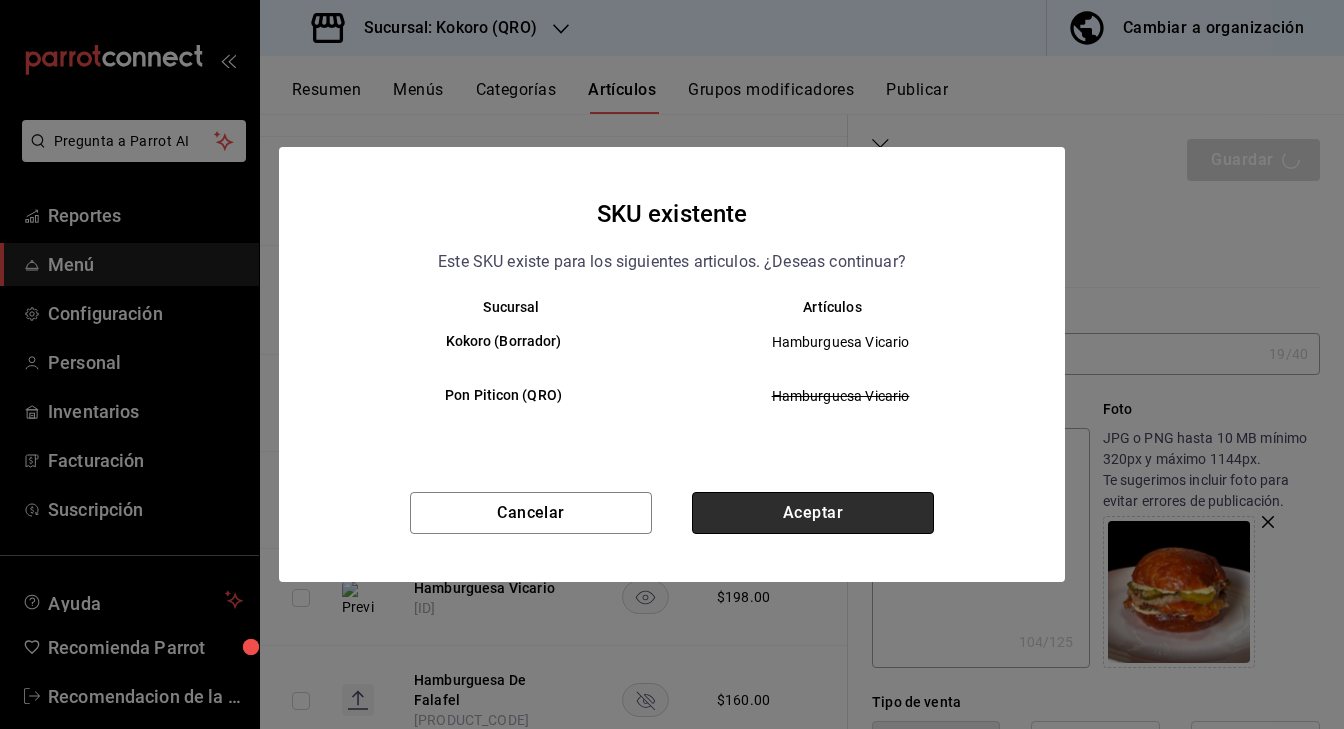 click on "Aceptar" at bounding box center [813, 513] 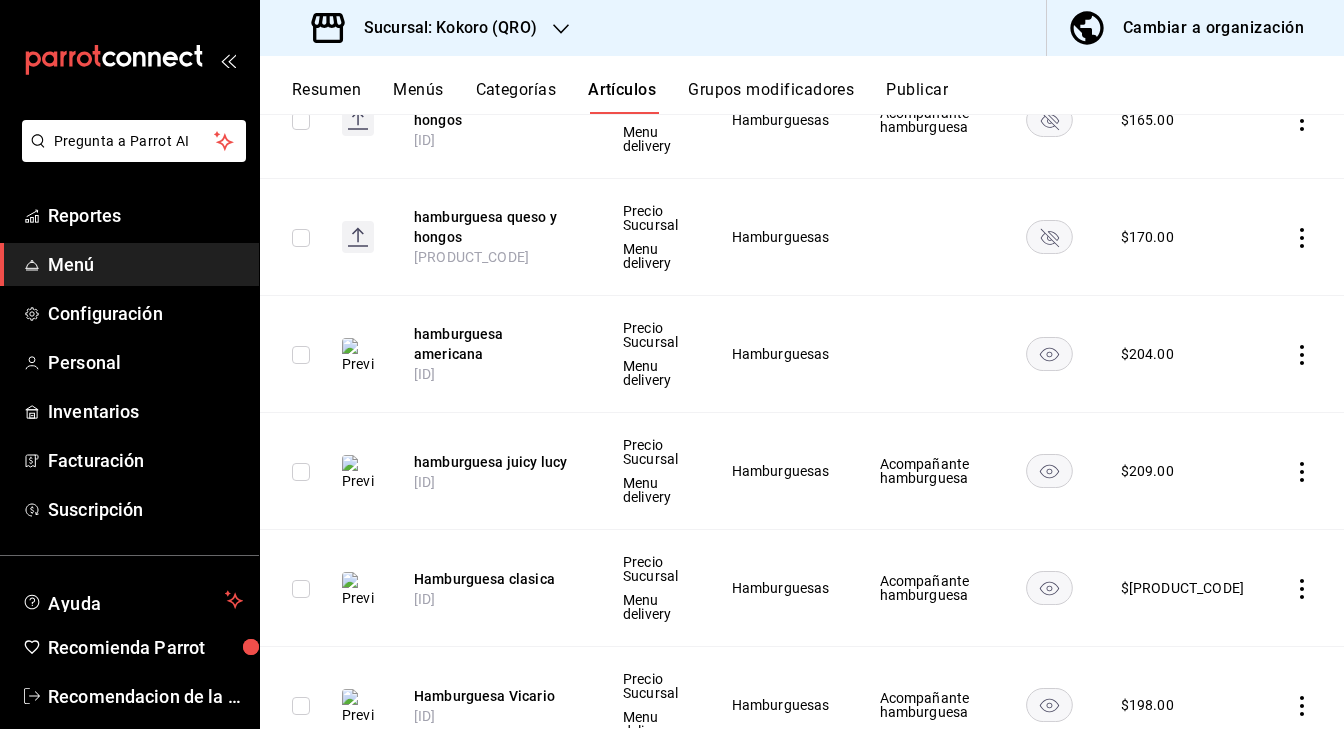 scroll, scrollTop: 535, scrollLeft: 0, axis: vertical 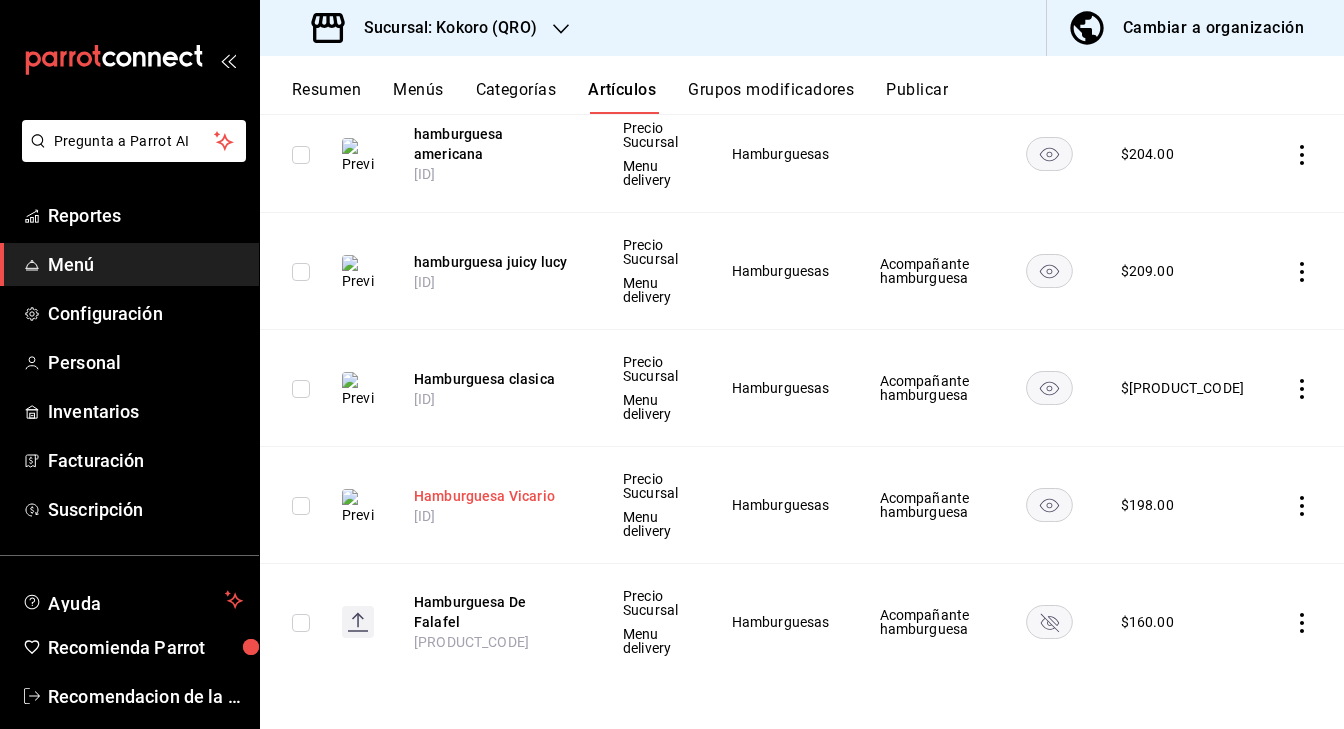 click on "Hamburguesa Vicario" at bounding box center [494, 496] 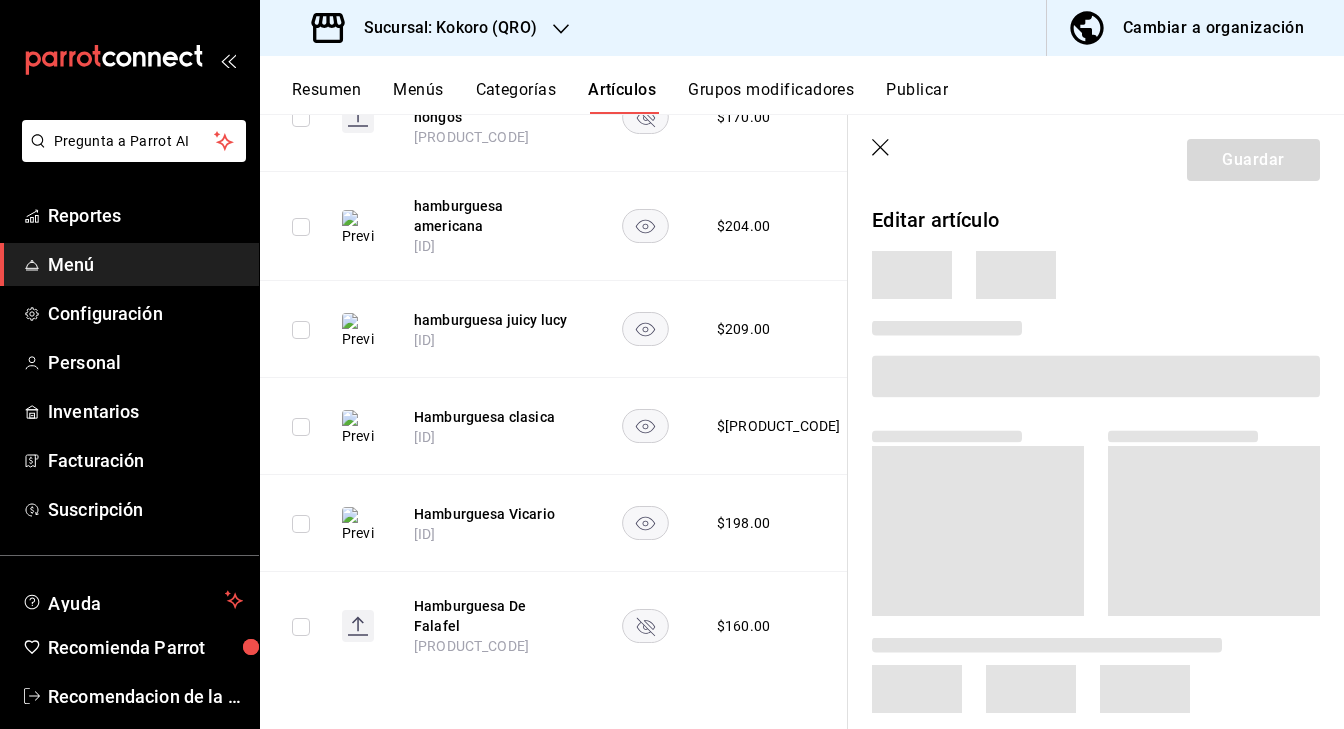 scroll, scrollTop: 419, scrollLeft: 0, axis: vertical 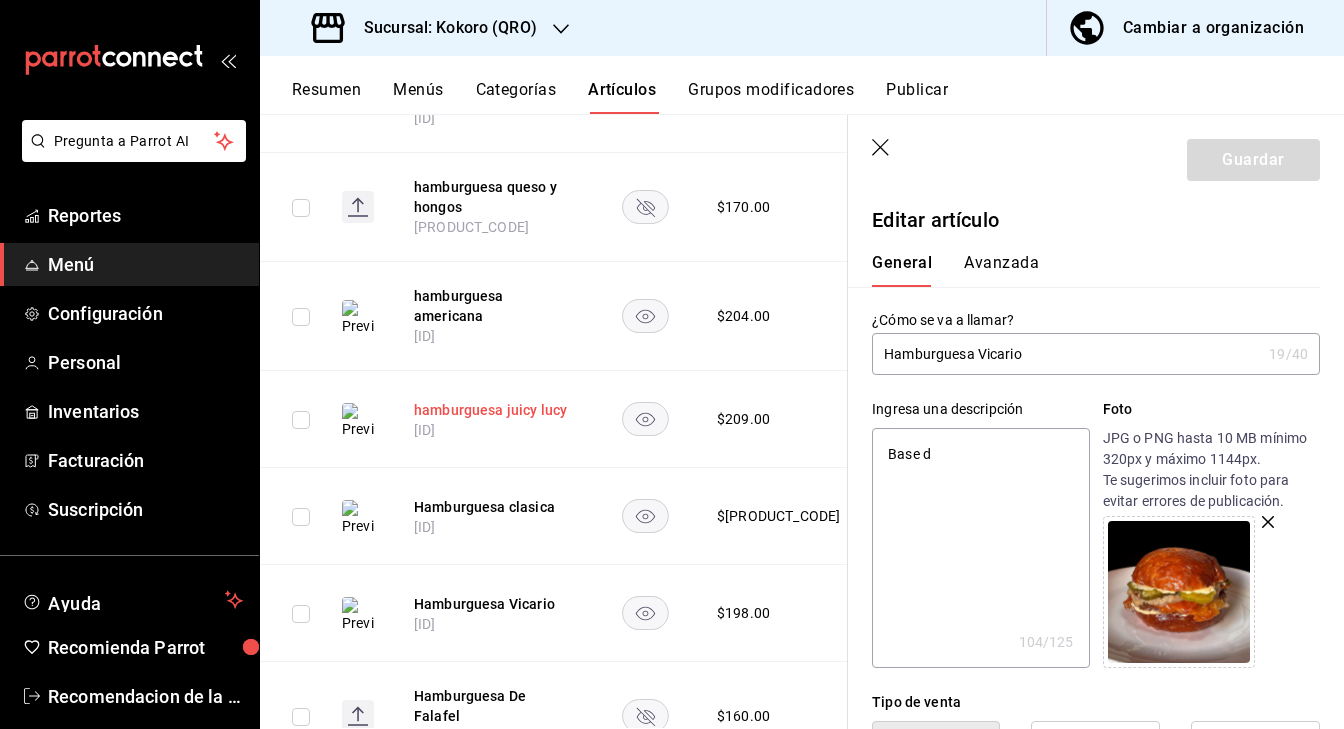 click on "hamburguesa juicy lucy" at bounding box center (494, 410) 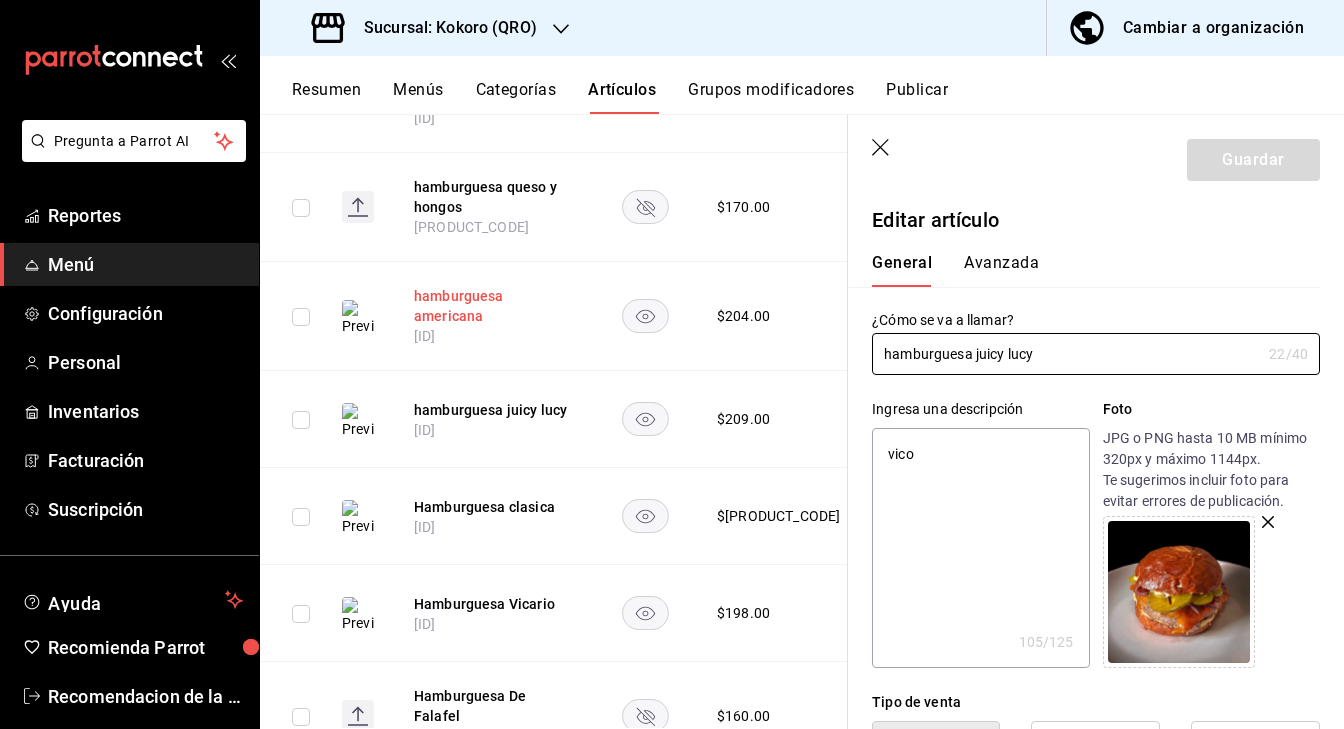 click on "hamburguesa americana" at bounding box center (494, 306) 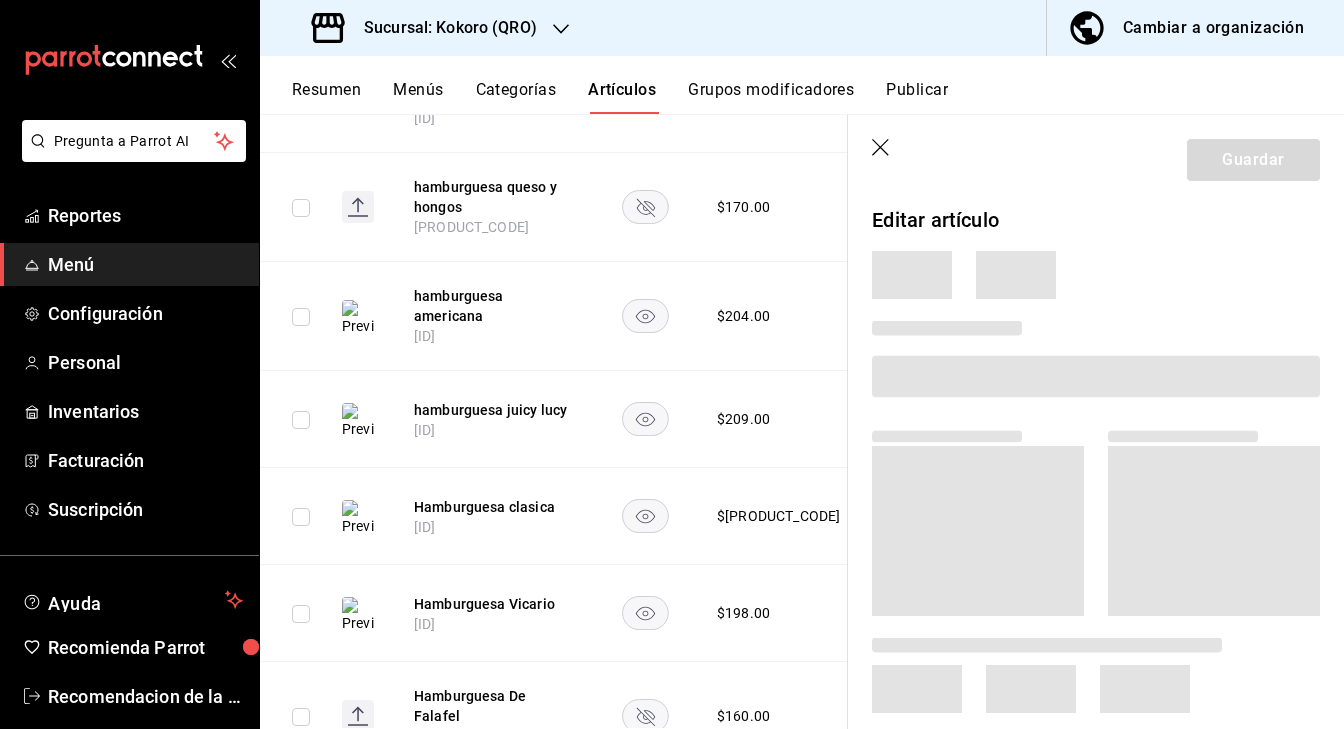 scroll, scrollTop: 485, scrollLeft: 0, axis: vertical 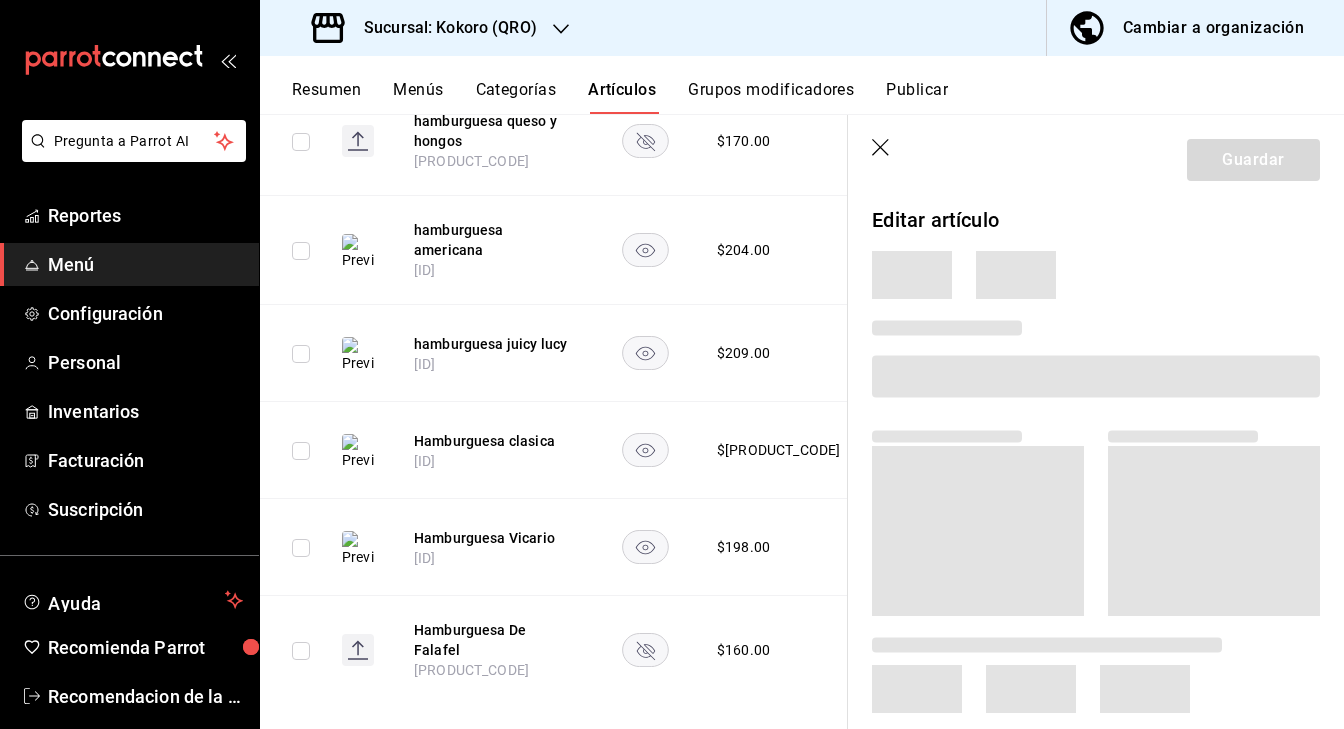 click 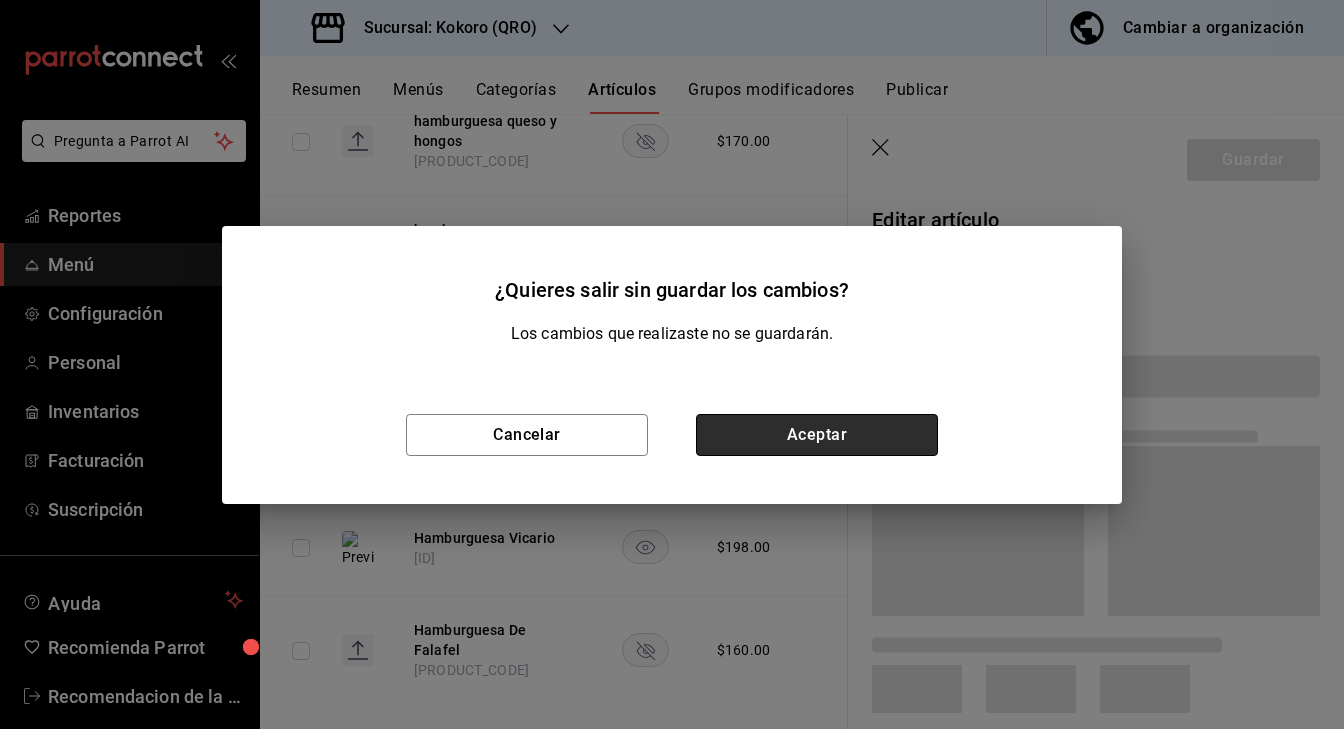 click on "Aceptar" at bounding box center [817, 435] 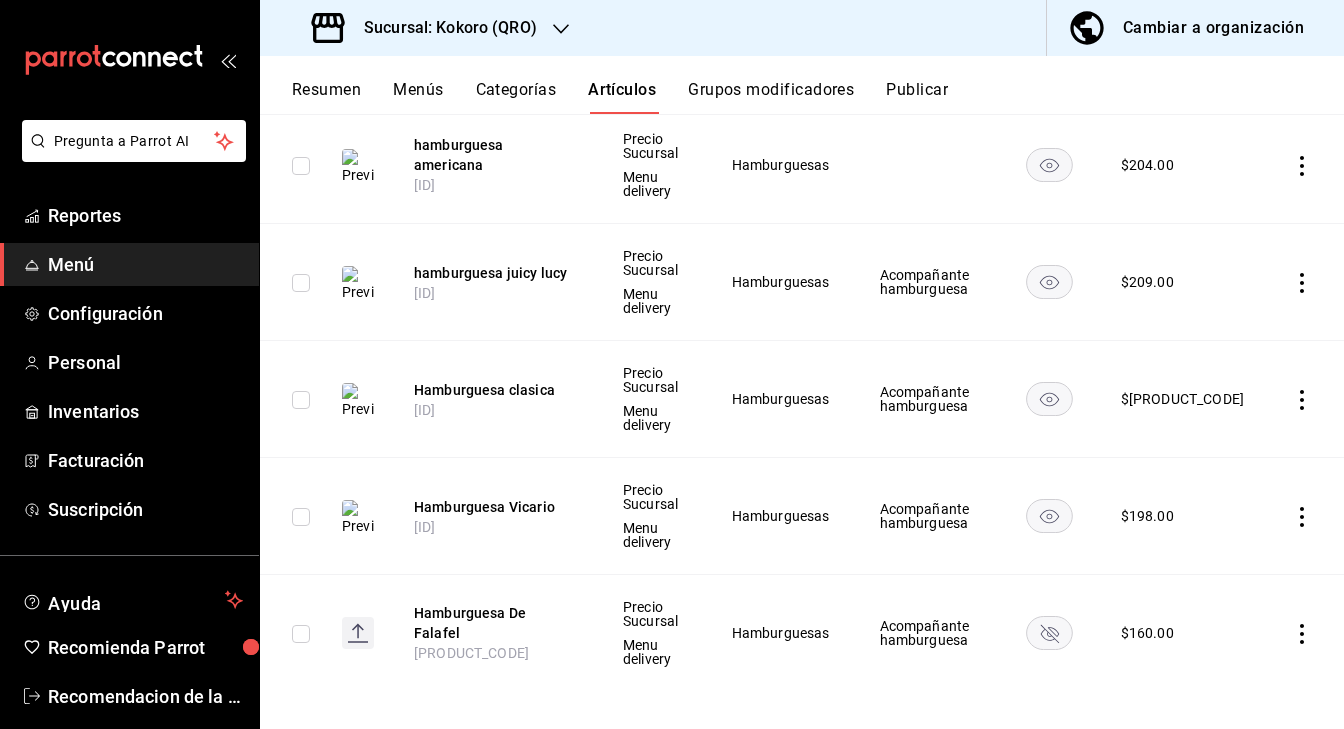 scroll, scrollTop: 535, scrollLeft: 0, axis: vertical 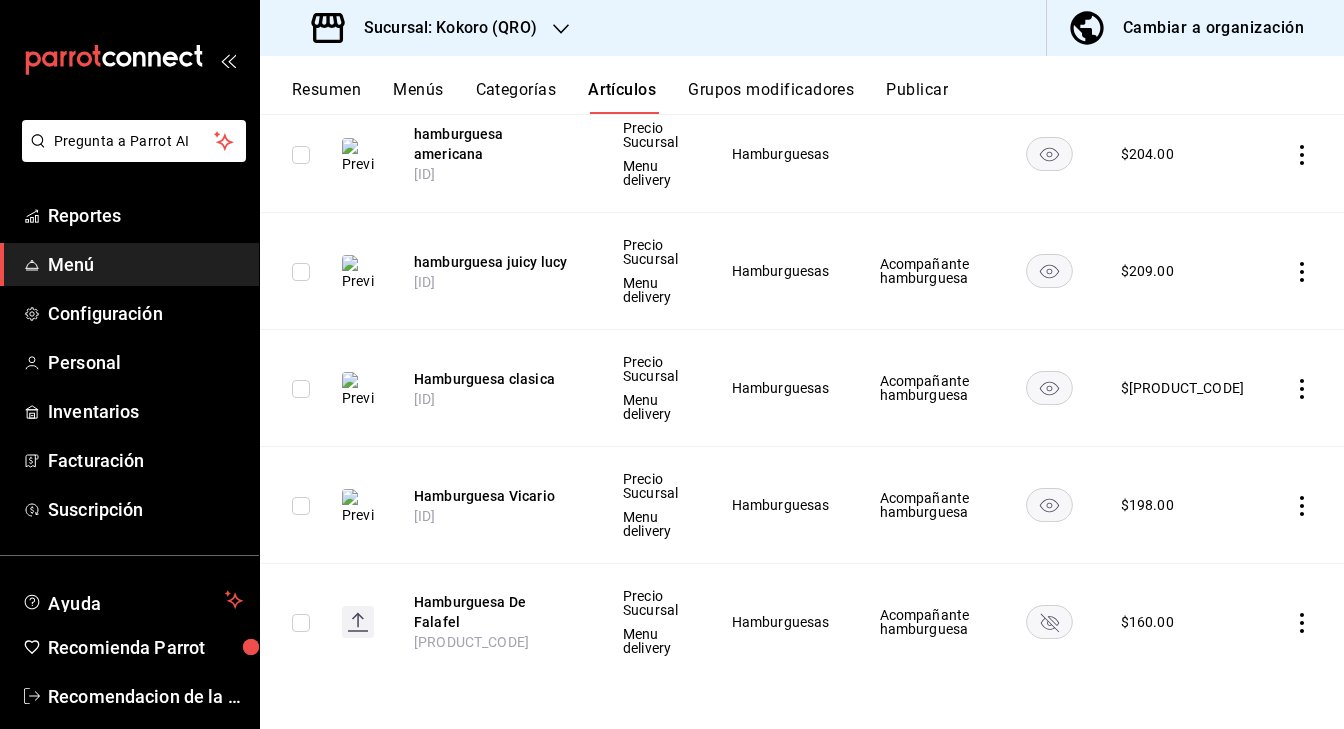 click 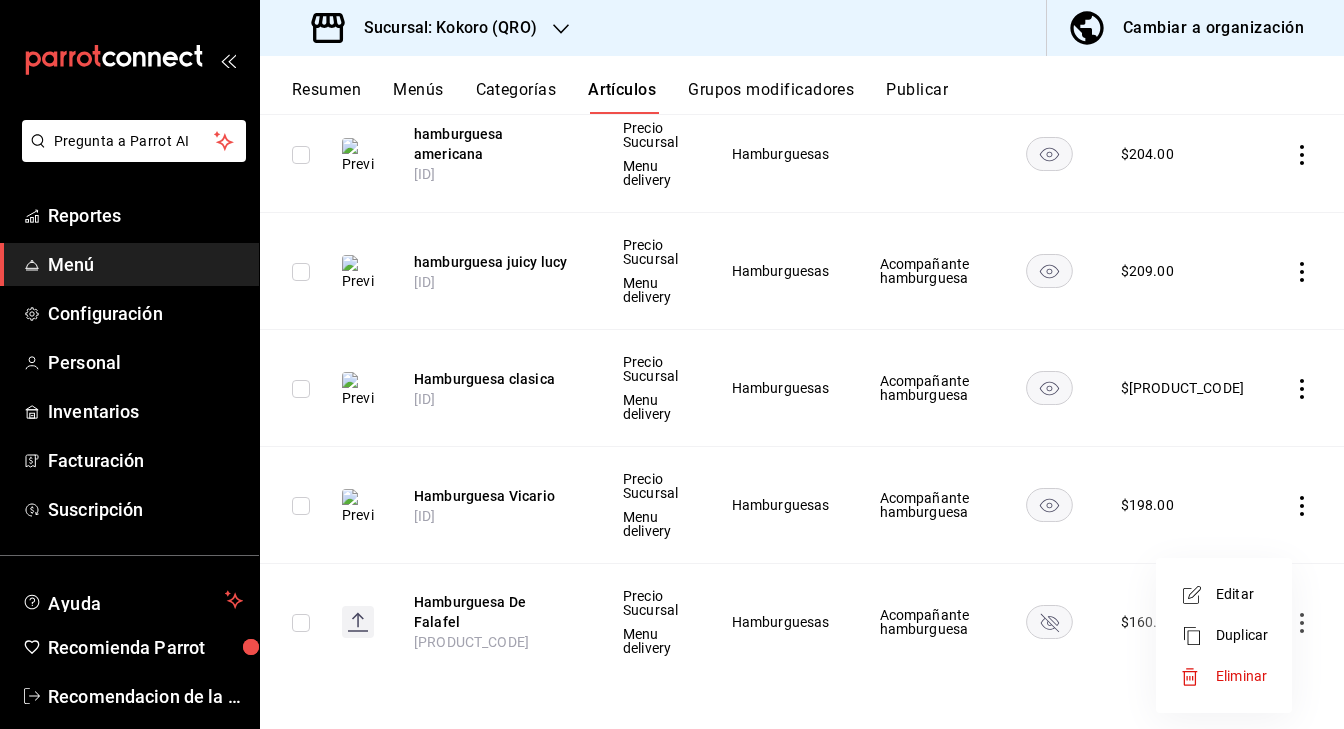 click on "Eliminar" at bounding box center [1224, 676] 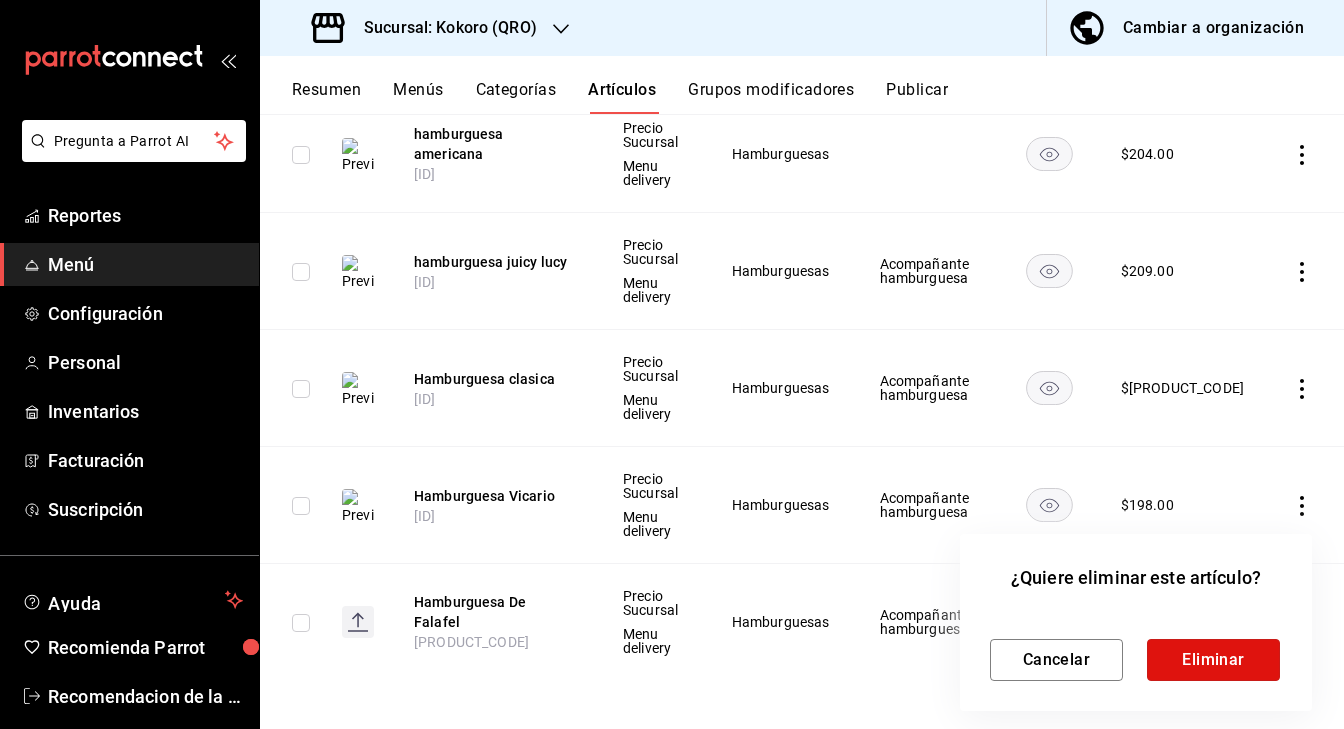 click on "Eliminar" at bounding box center [1213, 660] 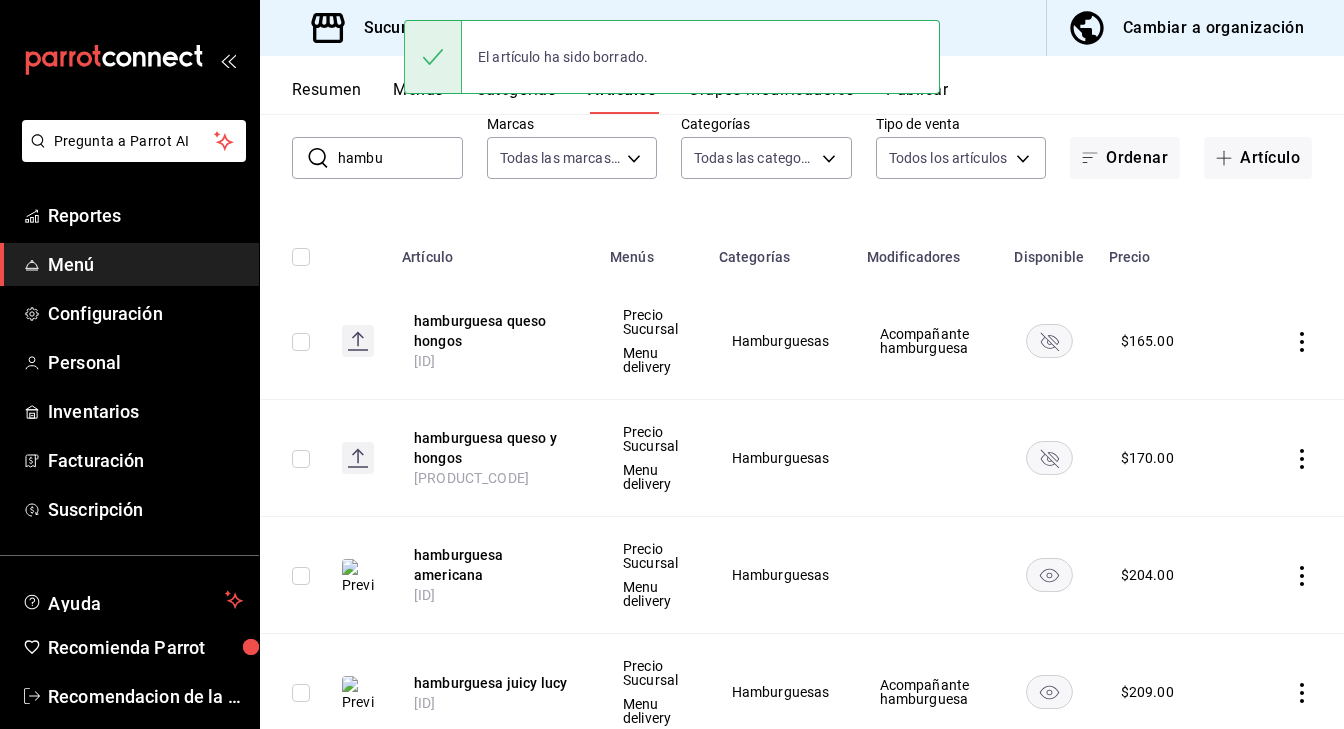 scroll, scrollTop: 0, scrollLeft: 0, axis: both 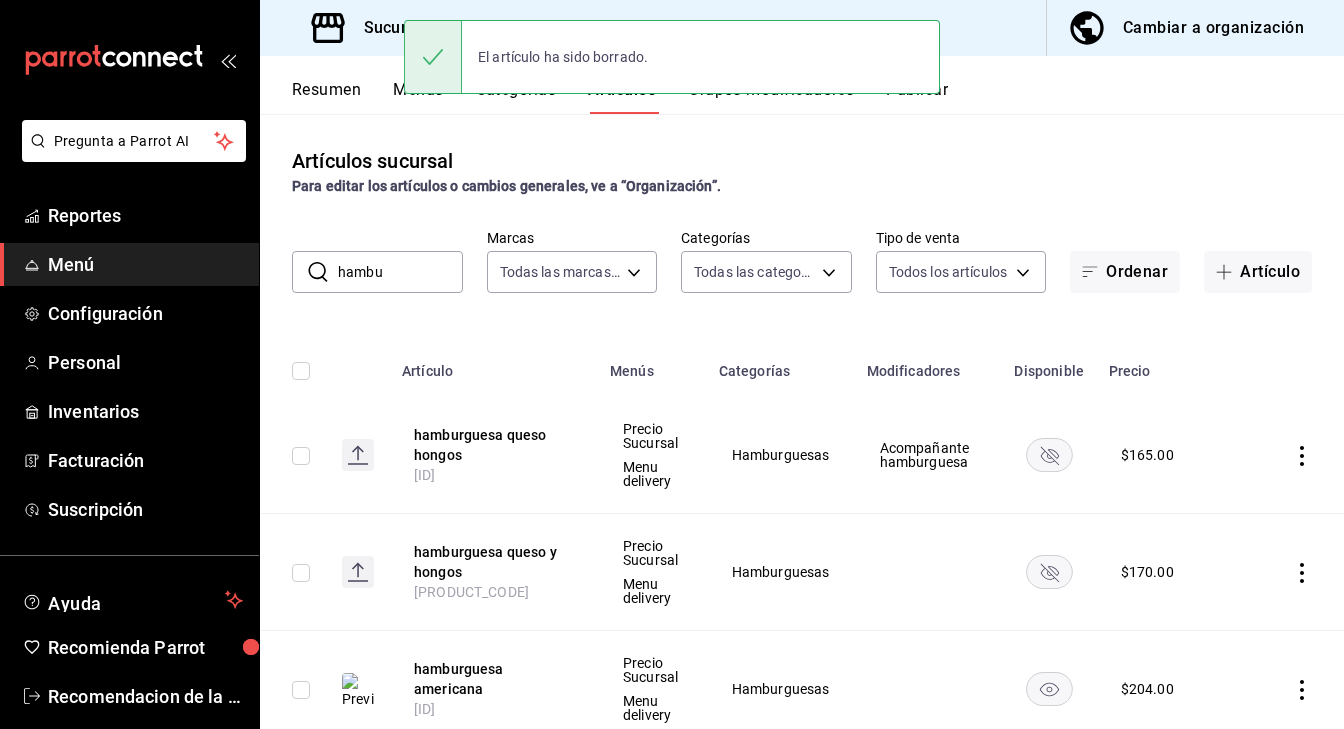 click 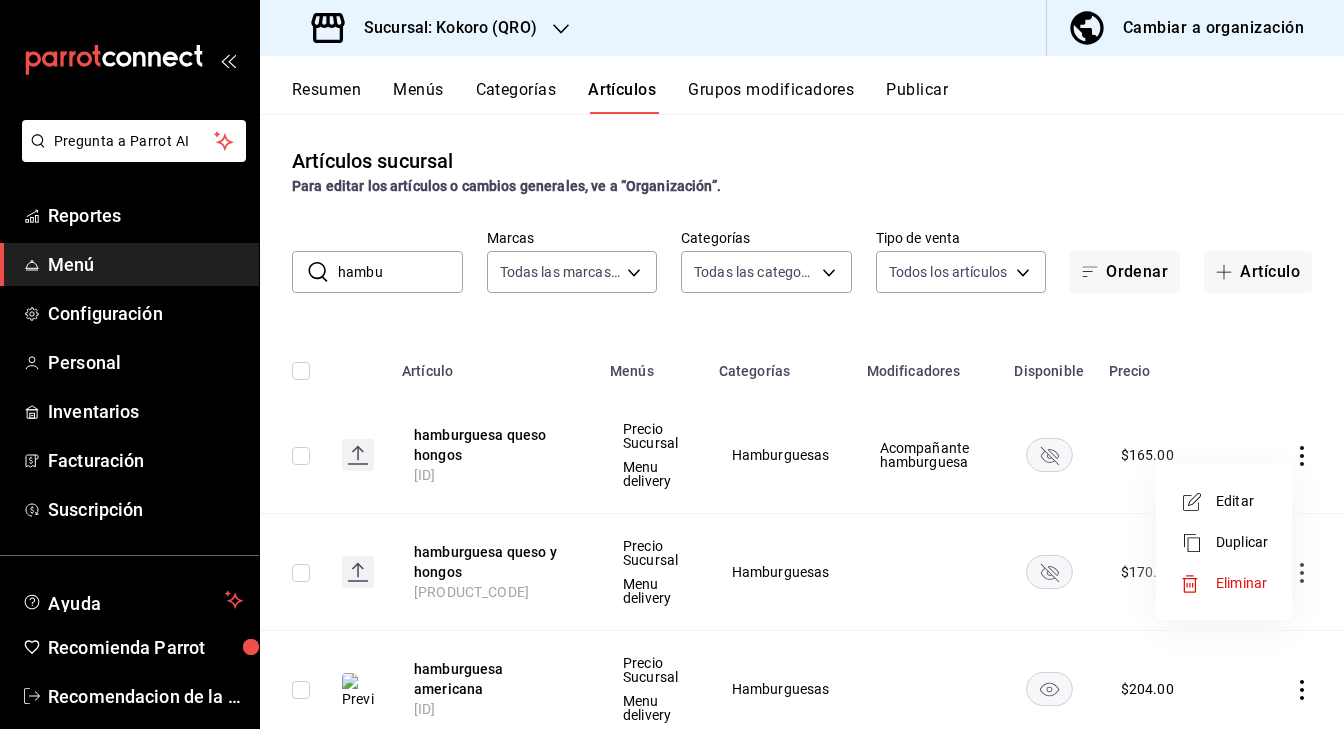 click on "Eliminar" at bounding box center [1241, 583] 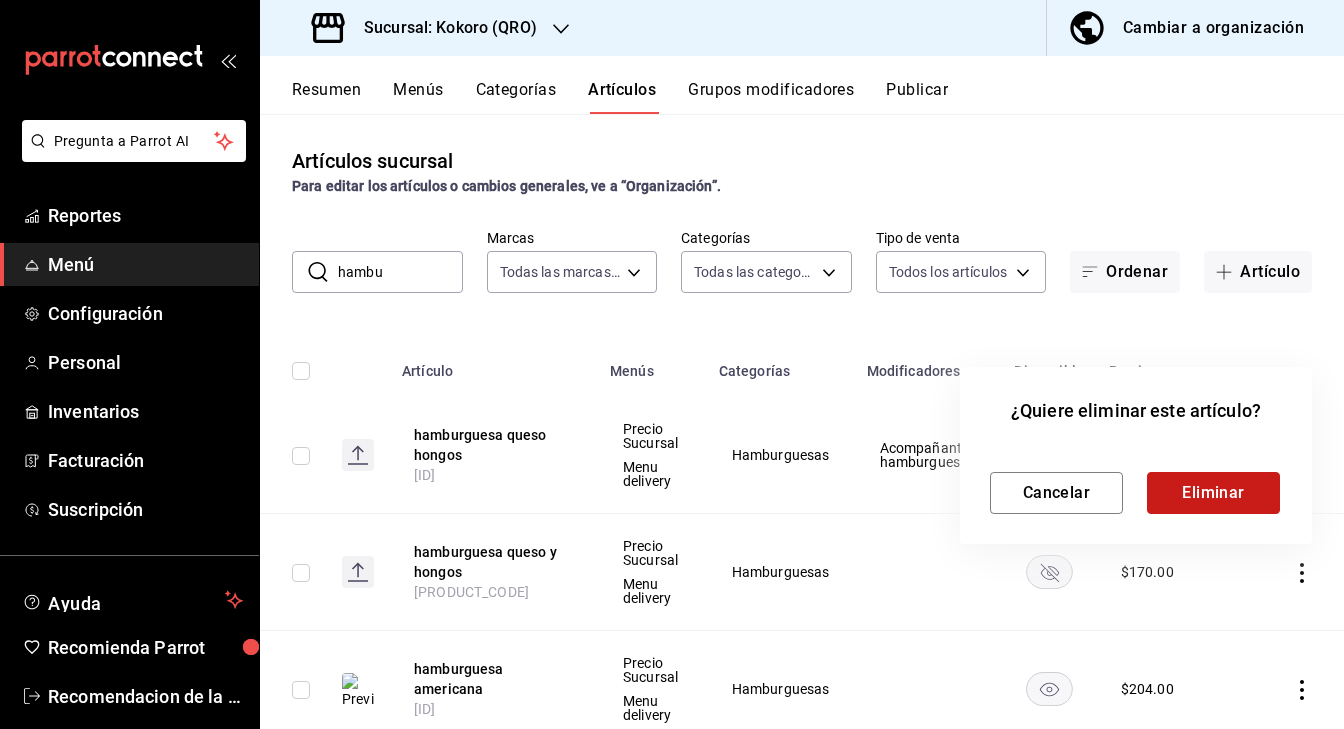 click on "Eliminar" at bounding box center (1213, 493) 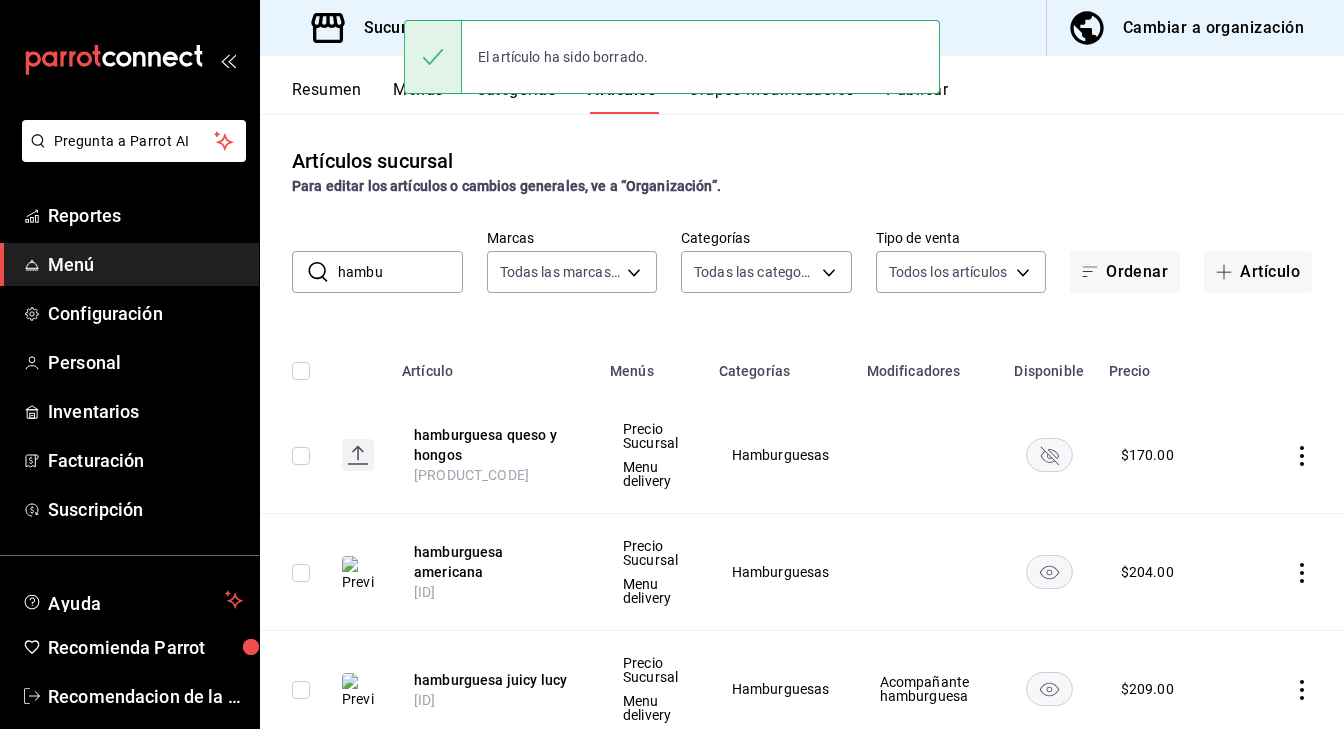 click 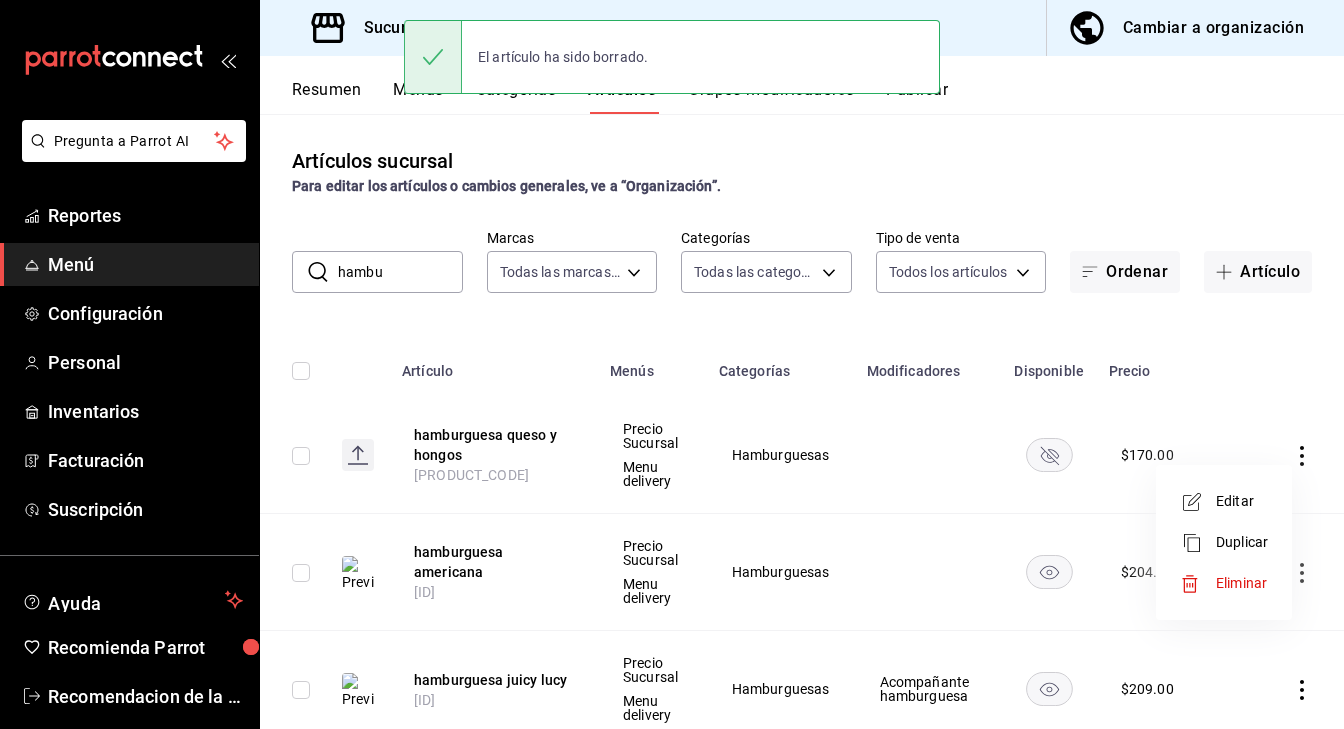 click on "Eliminar" at bounding box center (1224, 583) 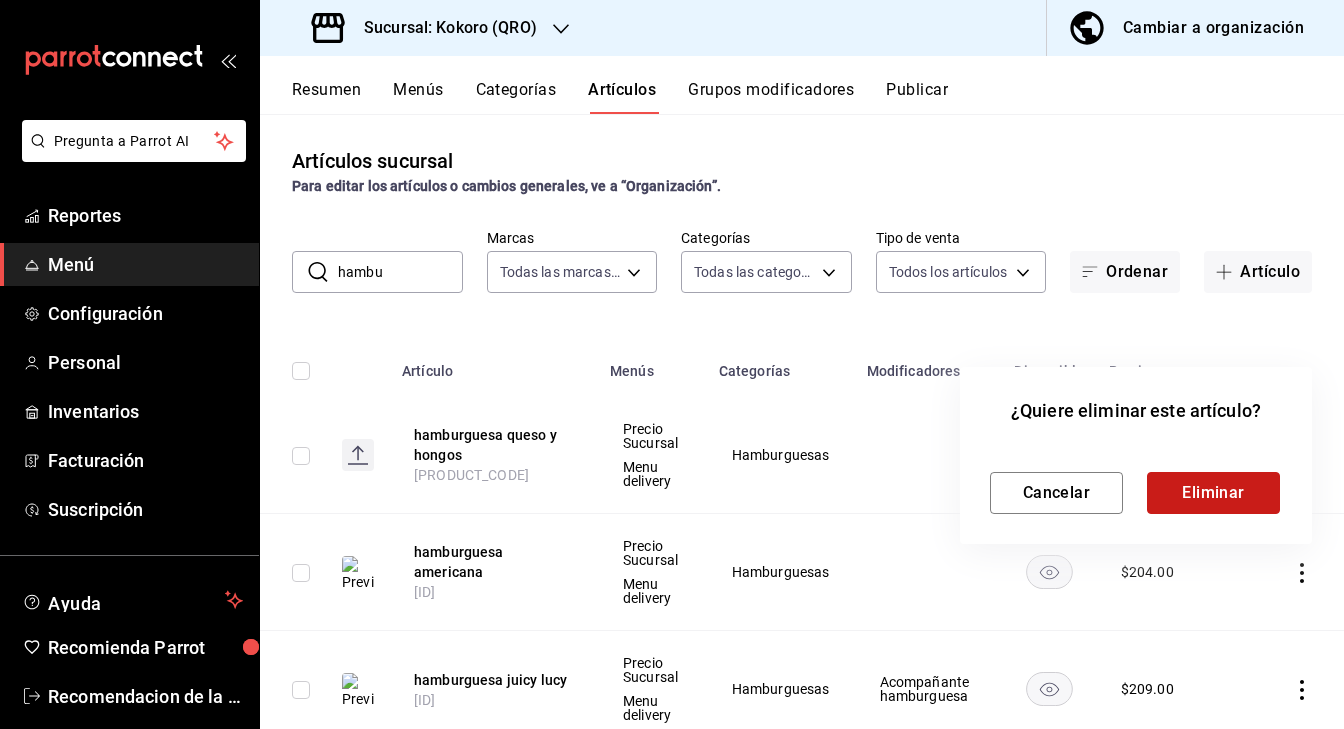 click on "Eliminar" at bounding box center (1213, 493) 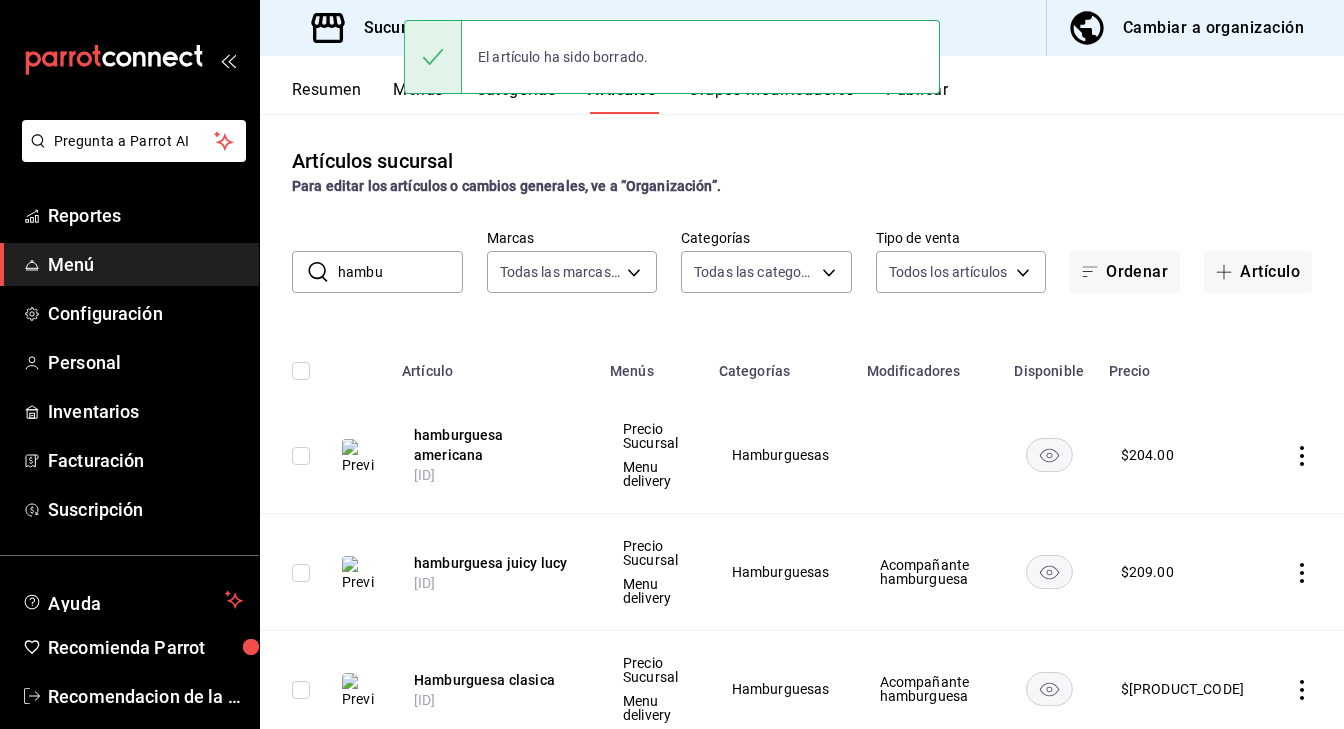 click on "hambu" at bounding box center [400, 272] 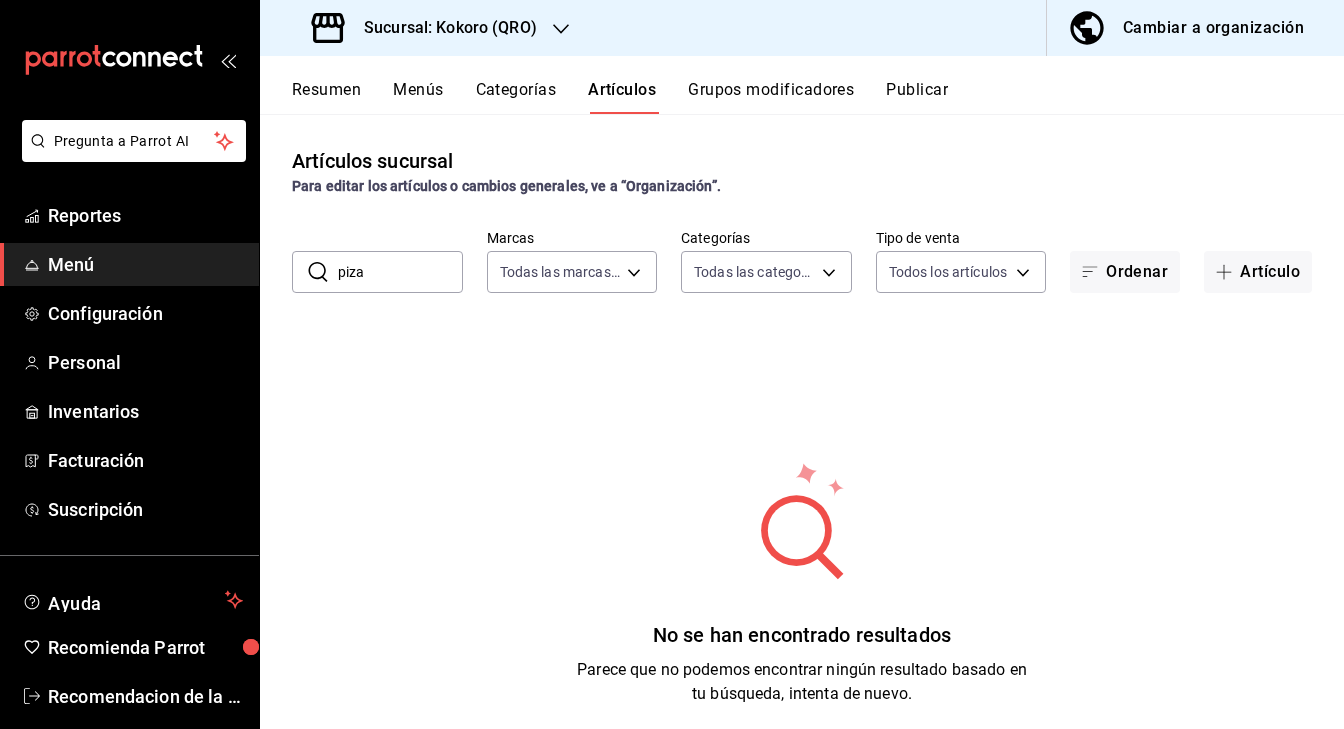 click on "piza" at bounding box center [400, 272] 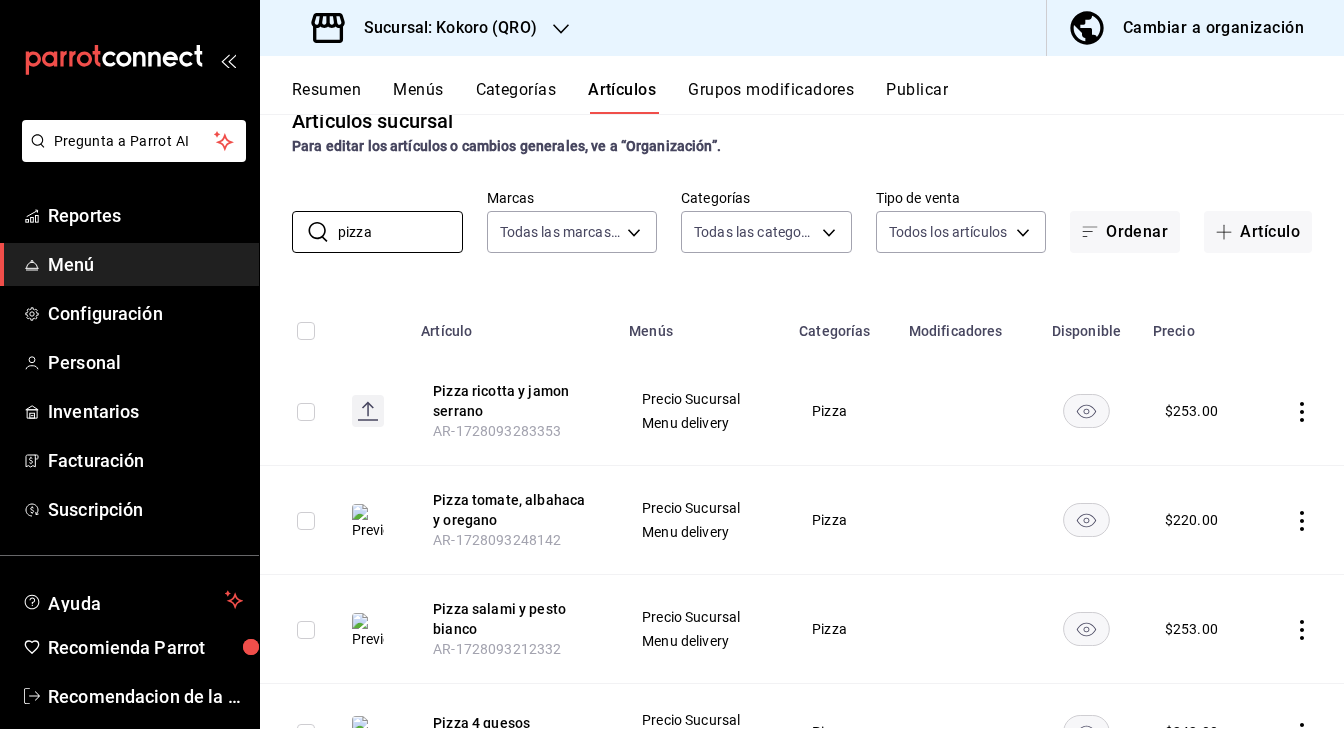 scroll, scrollTop: 0, scrollLeft: 0, axis: both 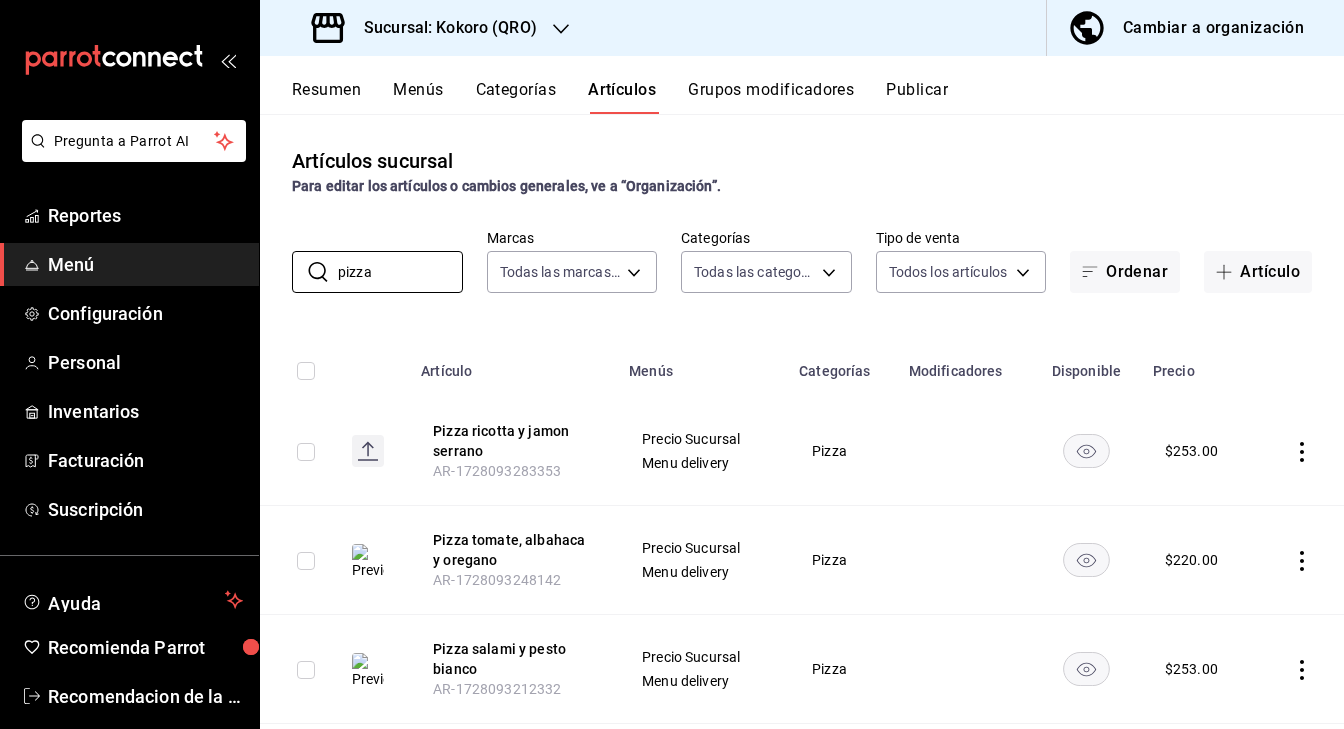 click on "Resumen" at bounding box center (326, 97) 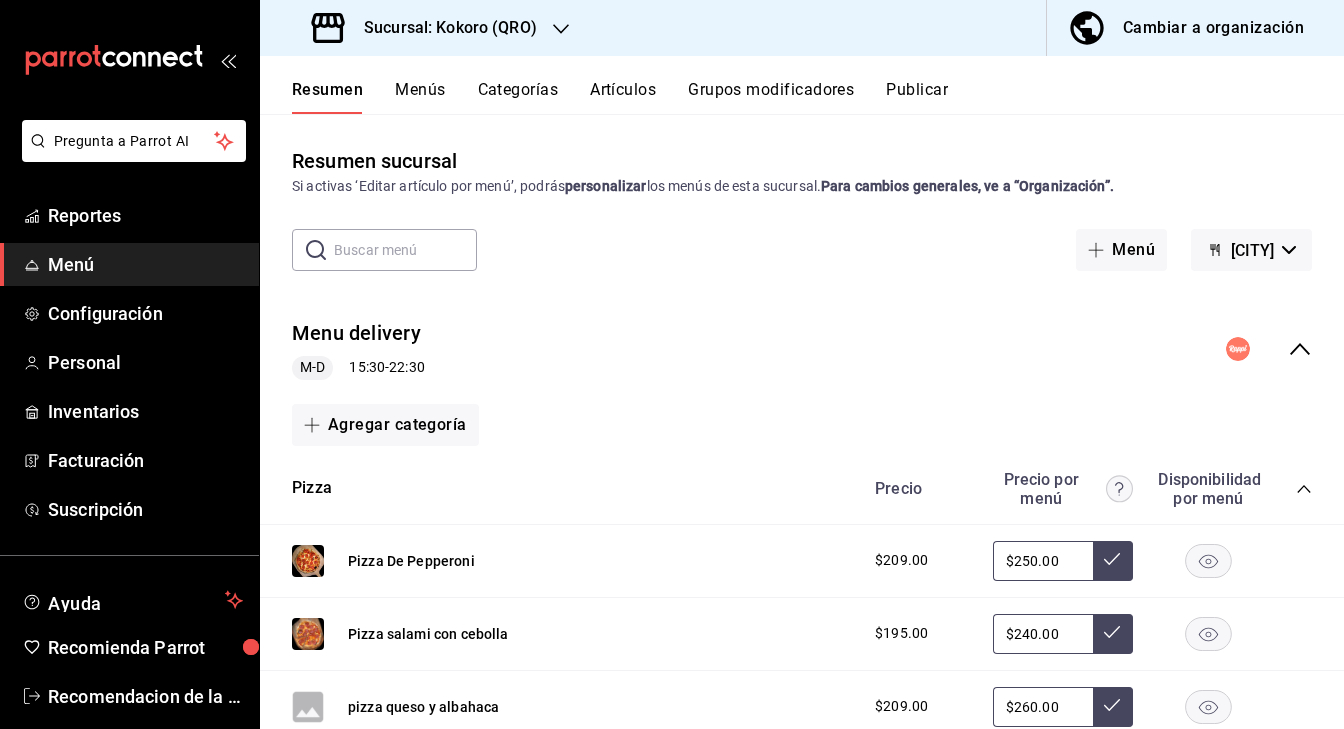 click 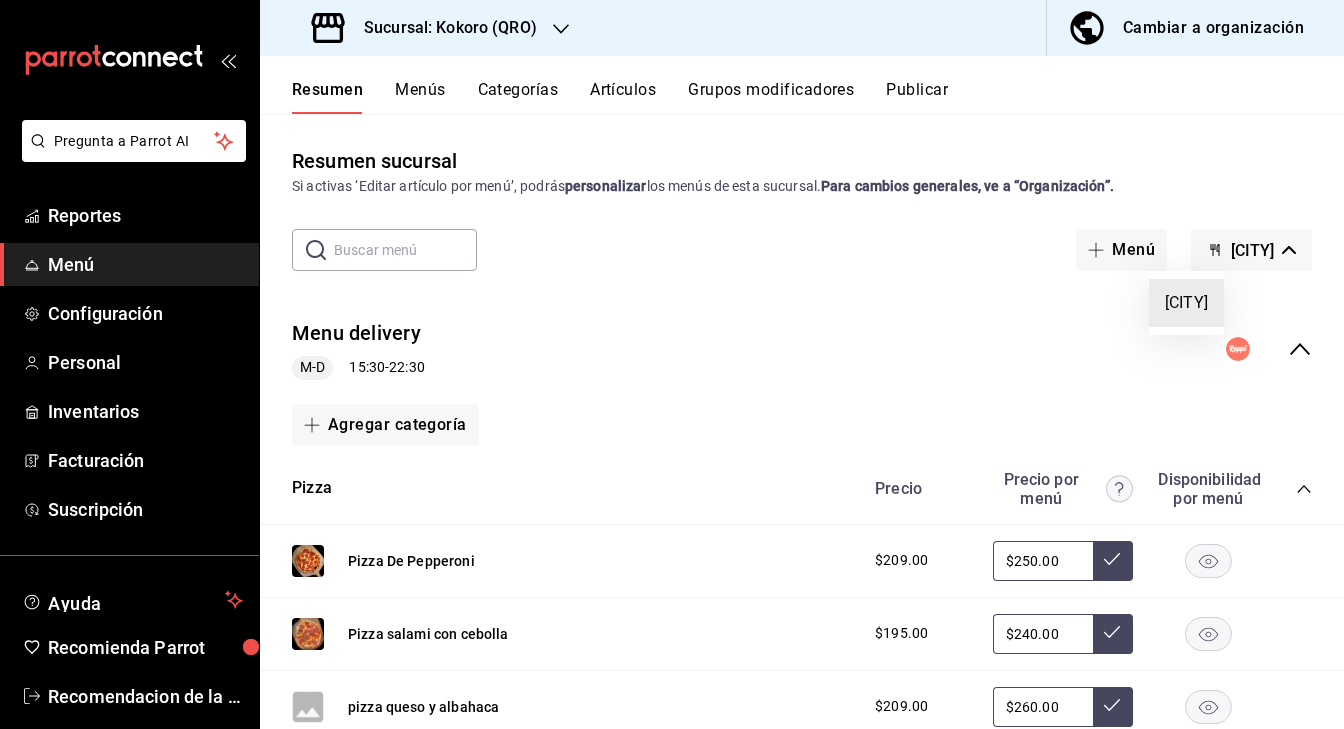 click at bounding box center (672, 364) 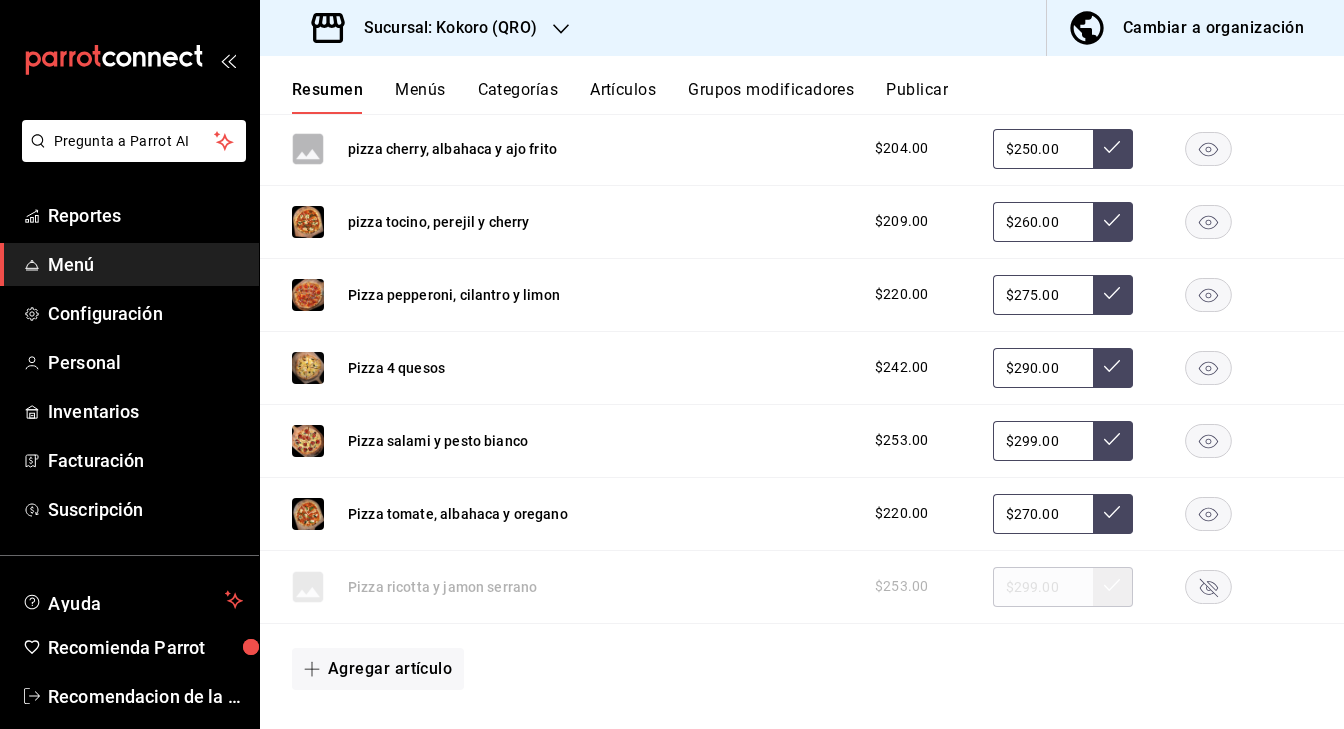 scroll, scrollTop: 0, scrollLeft: 0, axis: both 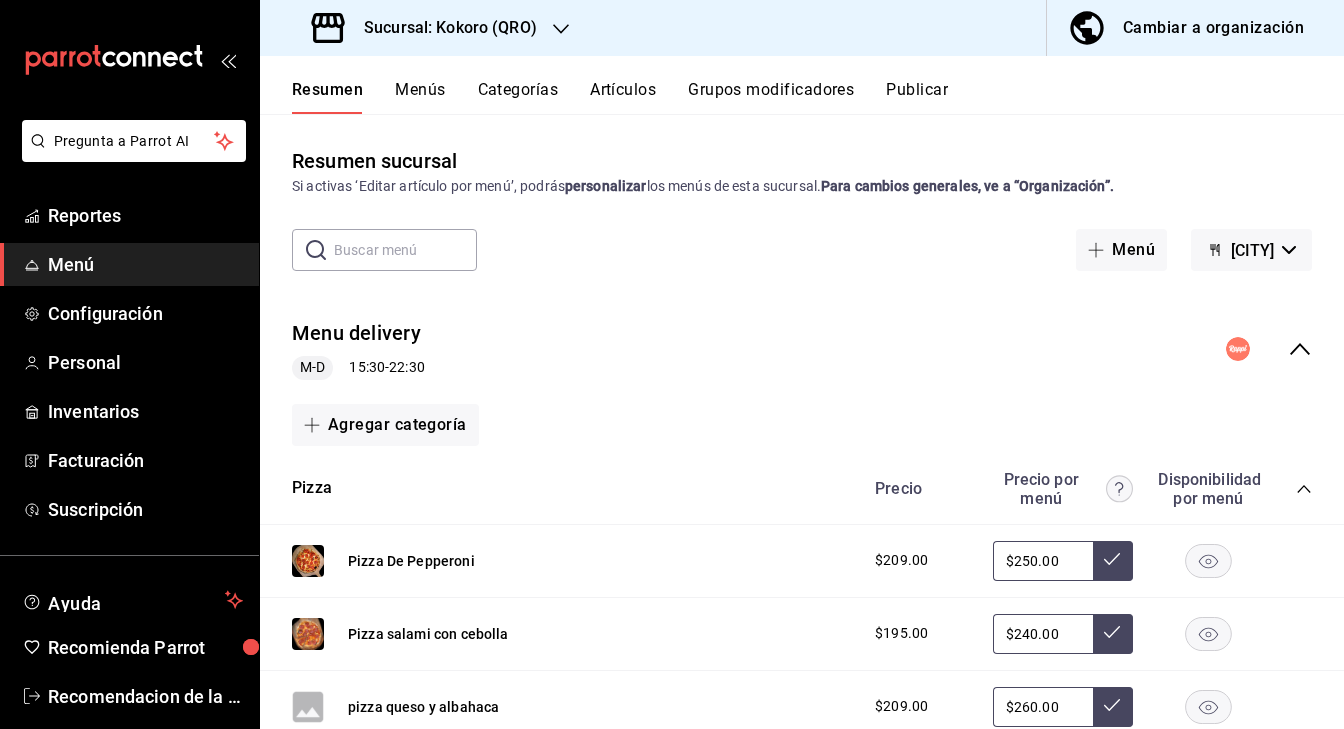 click 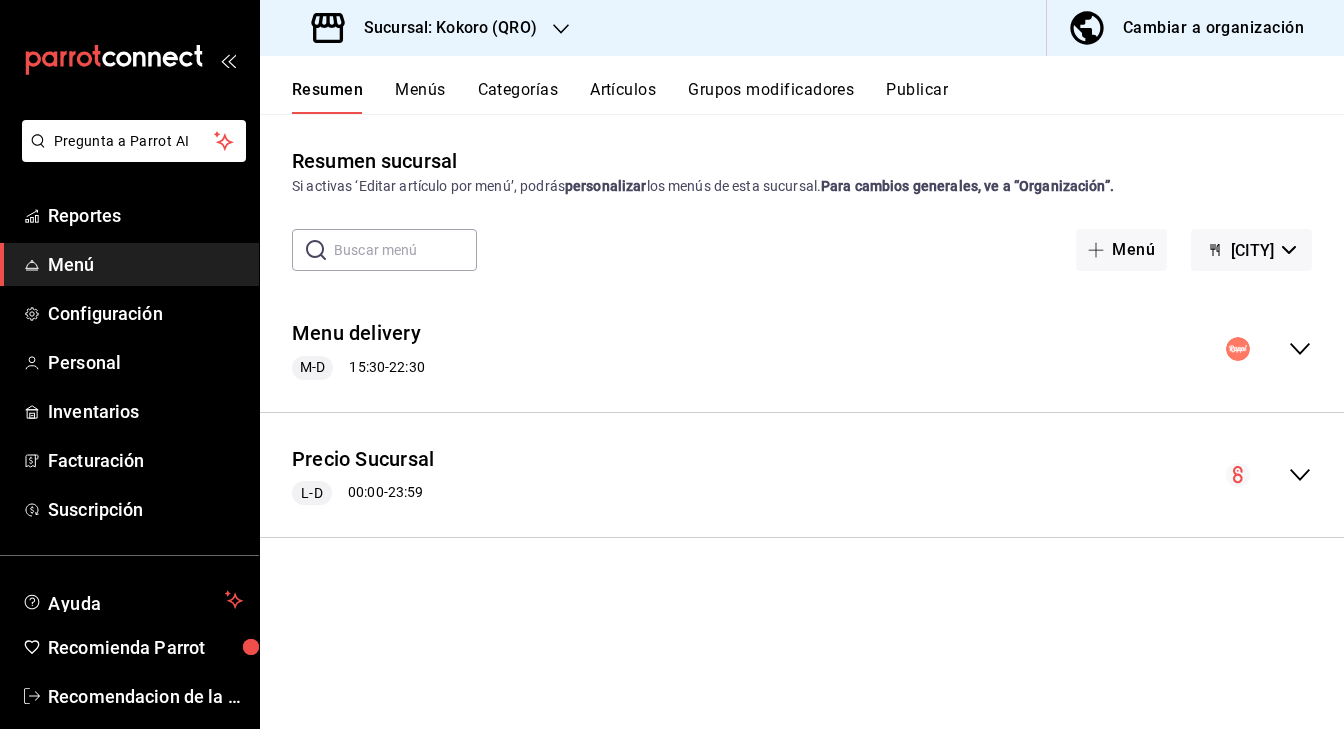 click 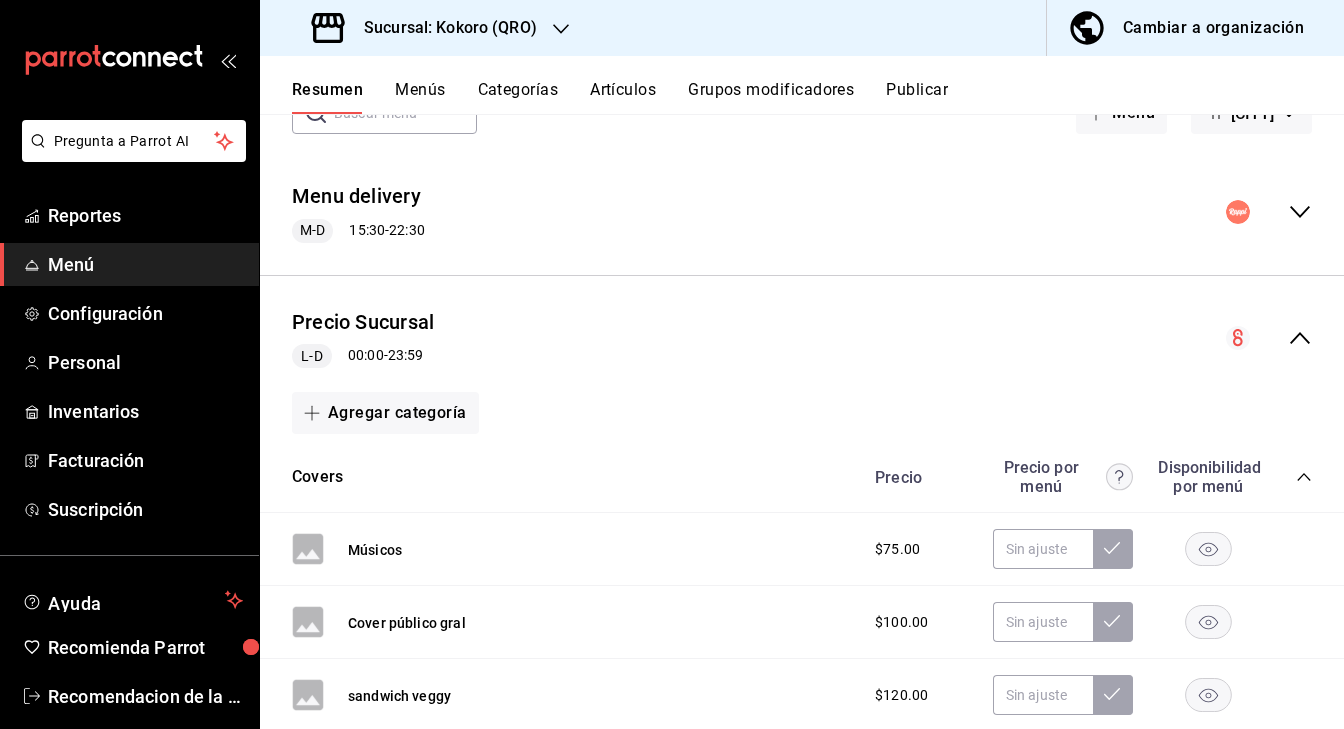 scroll, scrollTop: 134, scrollLeft: 0, axis: vertical 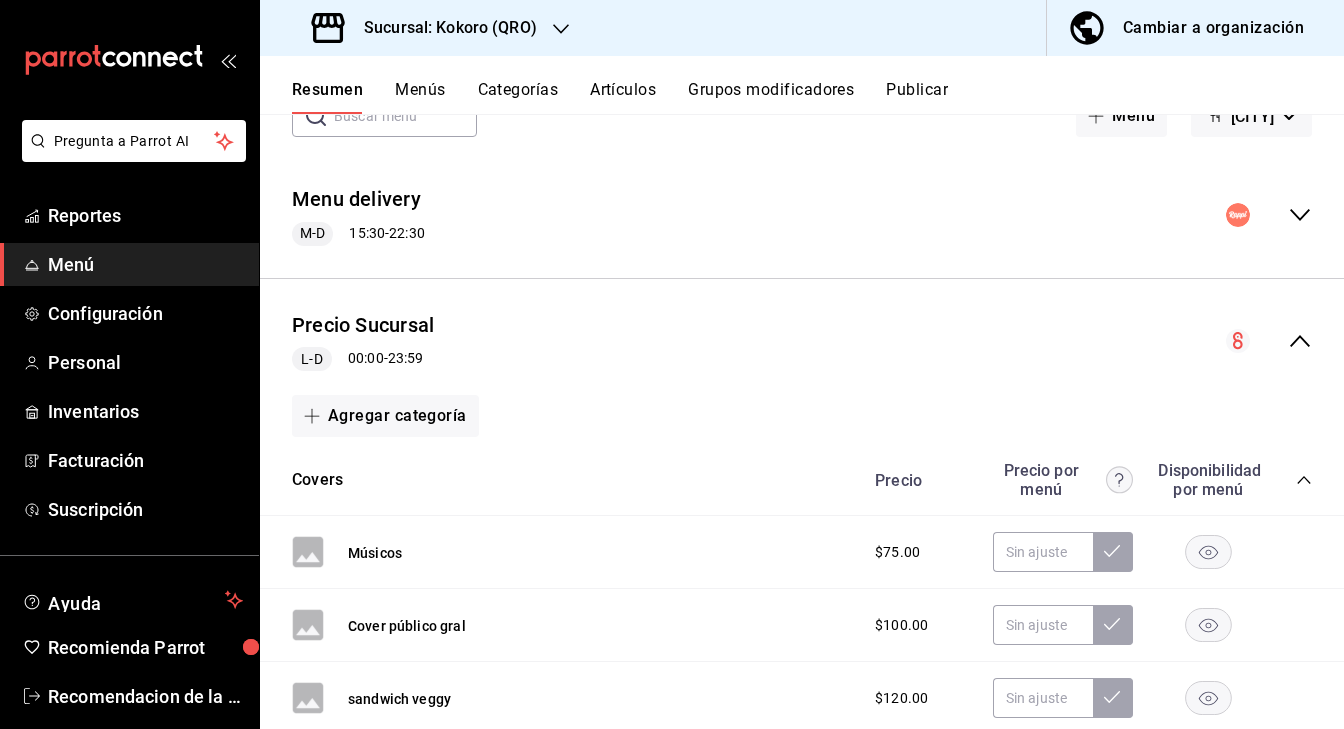 click at bounding box center (1269, 215) 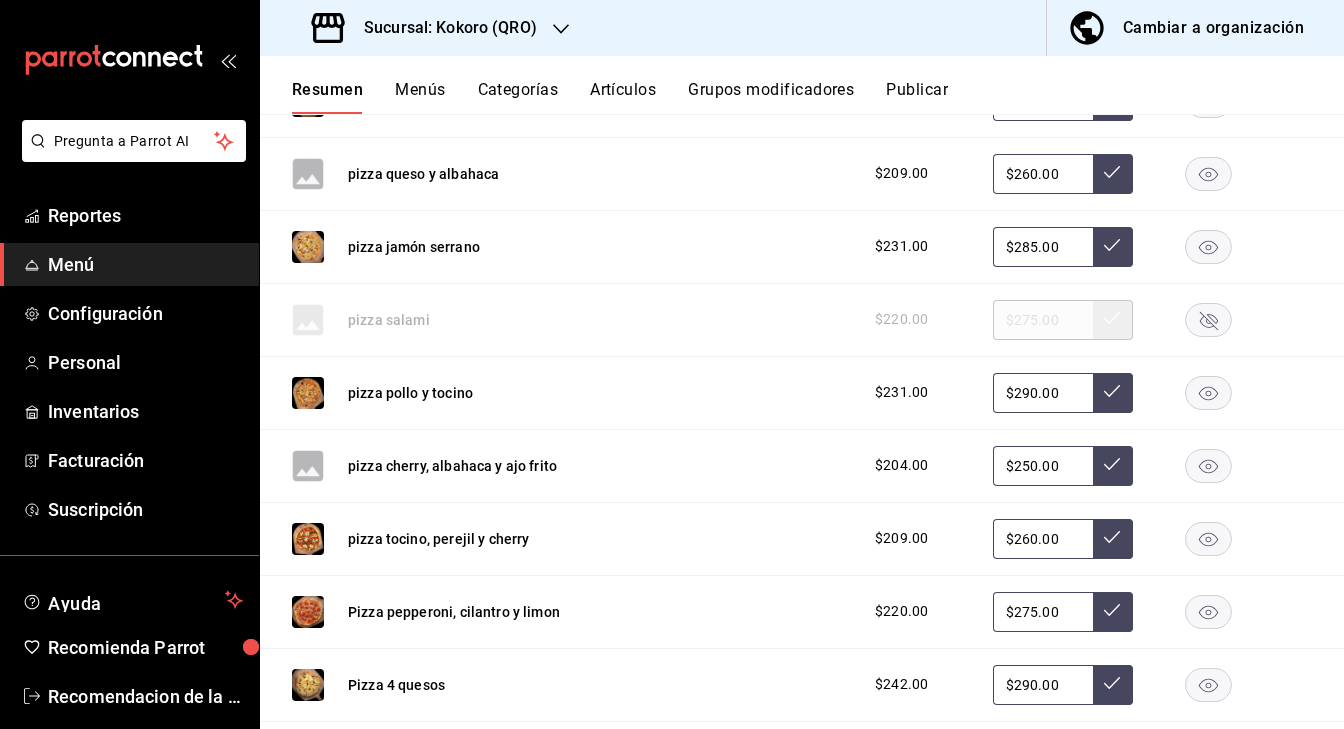 scroll, scrollTop: 0, scrollLeft: 0, axis: both 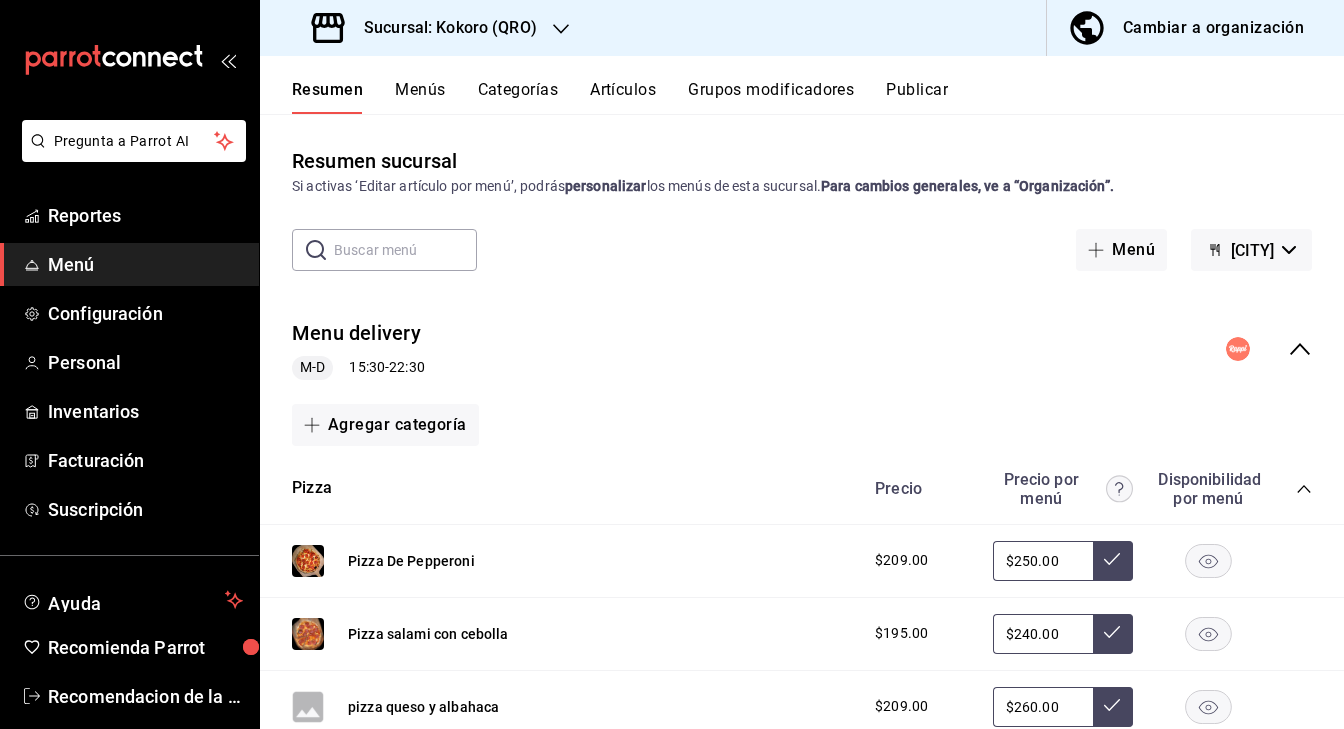 click 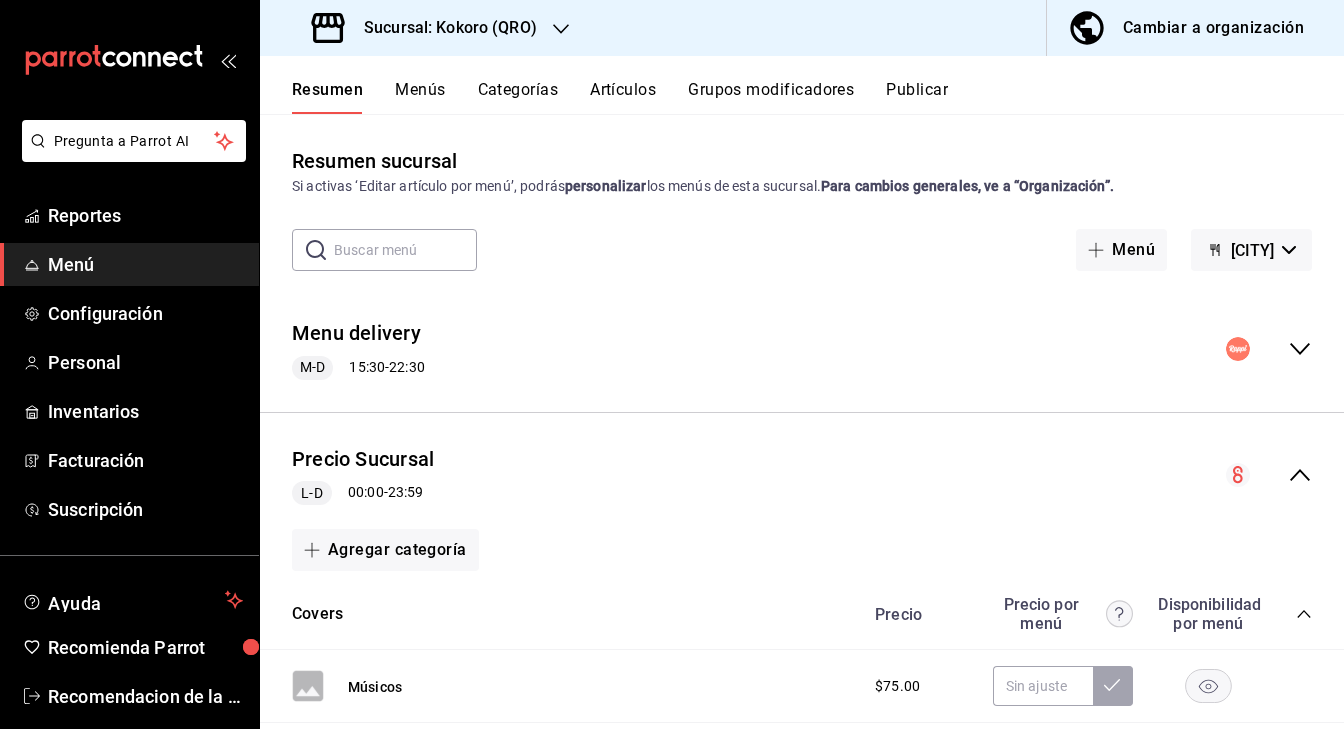 click 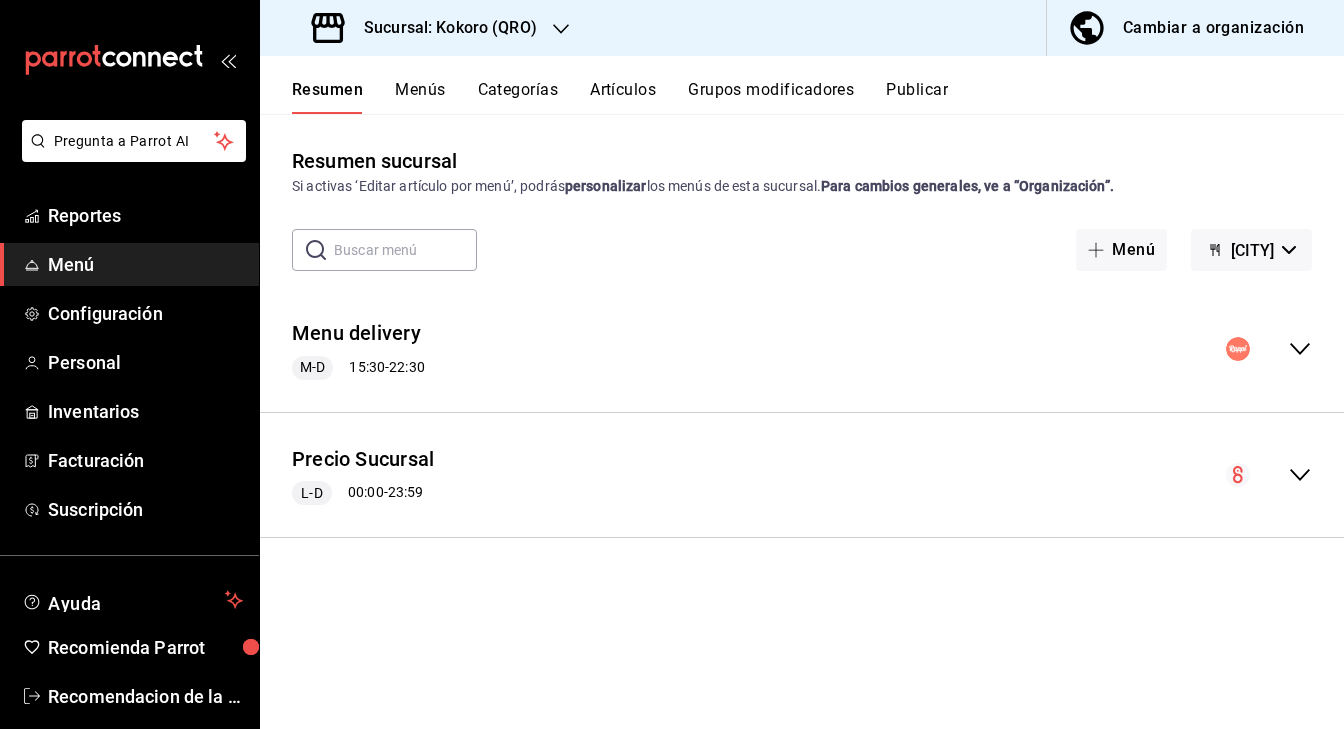 click on "Publicar" at bounding box center [917, 97] 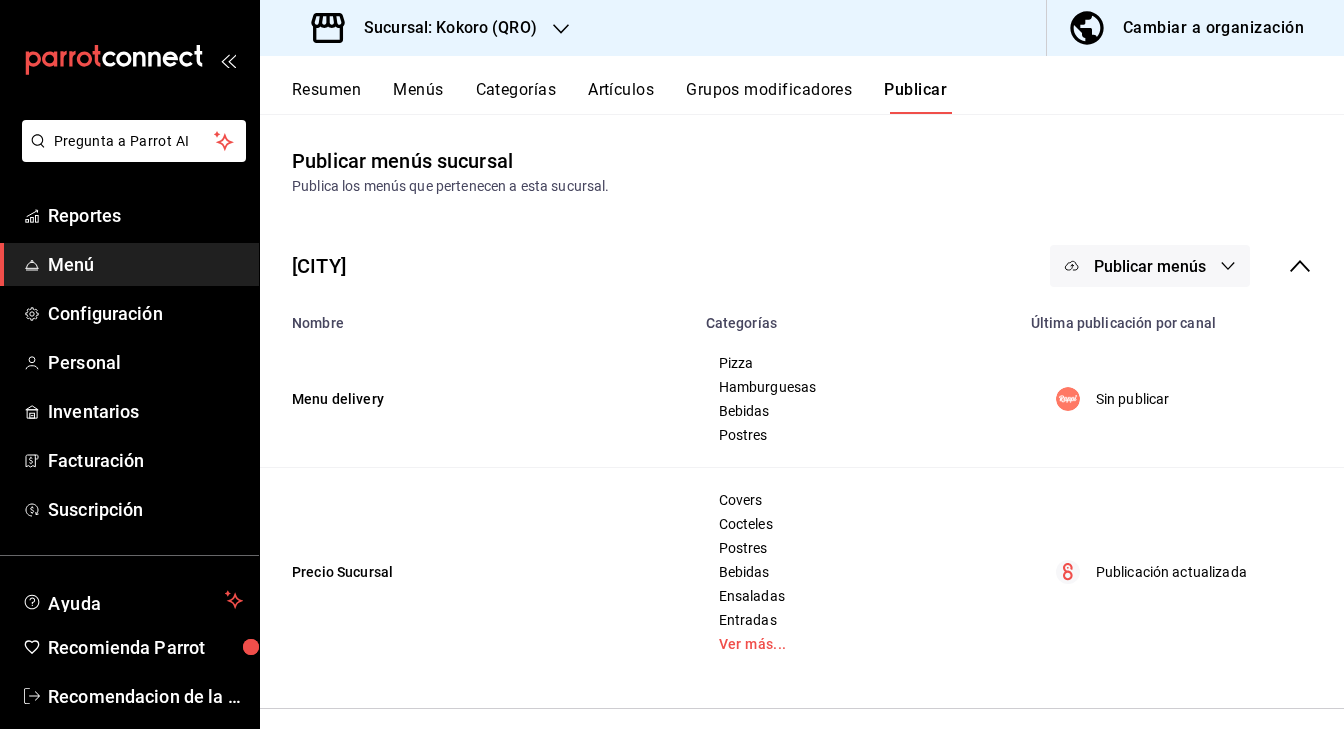 click on "Publicar menús" at bounding box center (1150, 266) 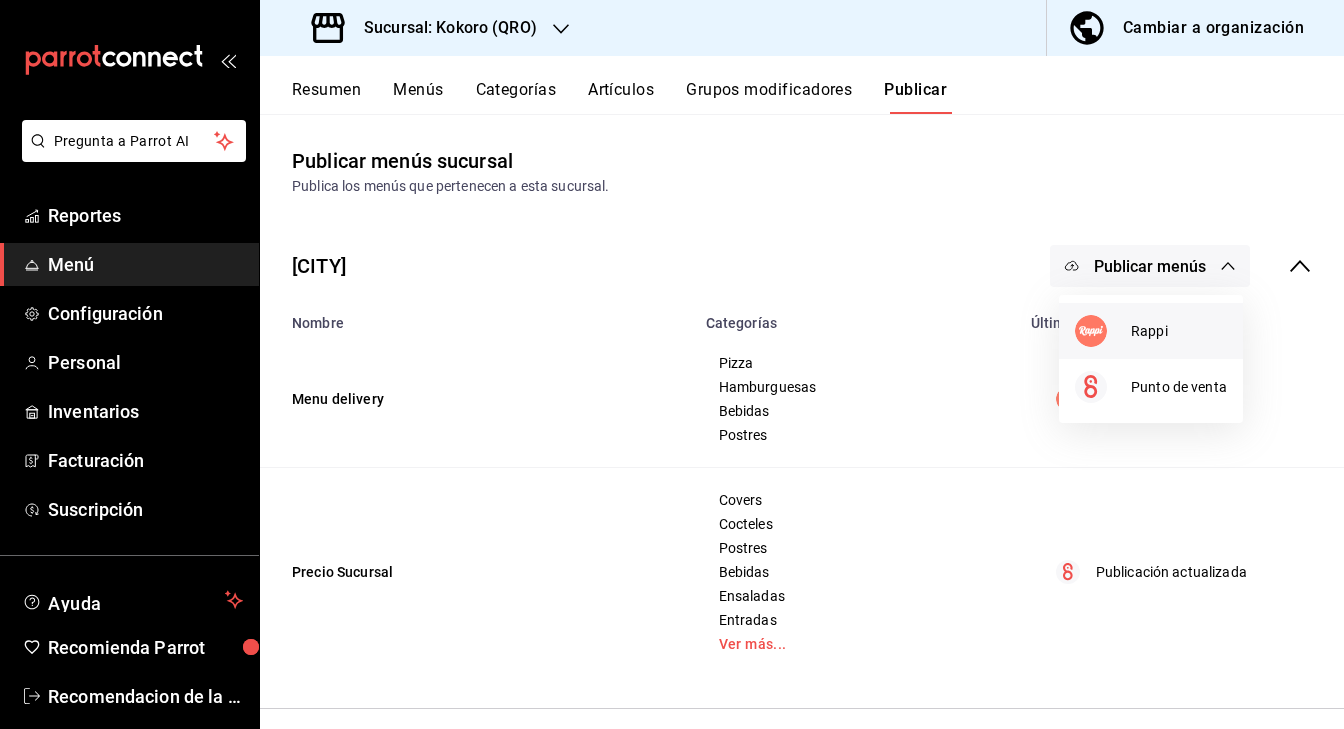 click at bounding box center [1103, 331] 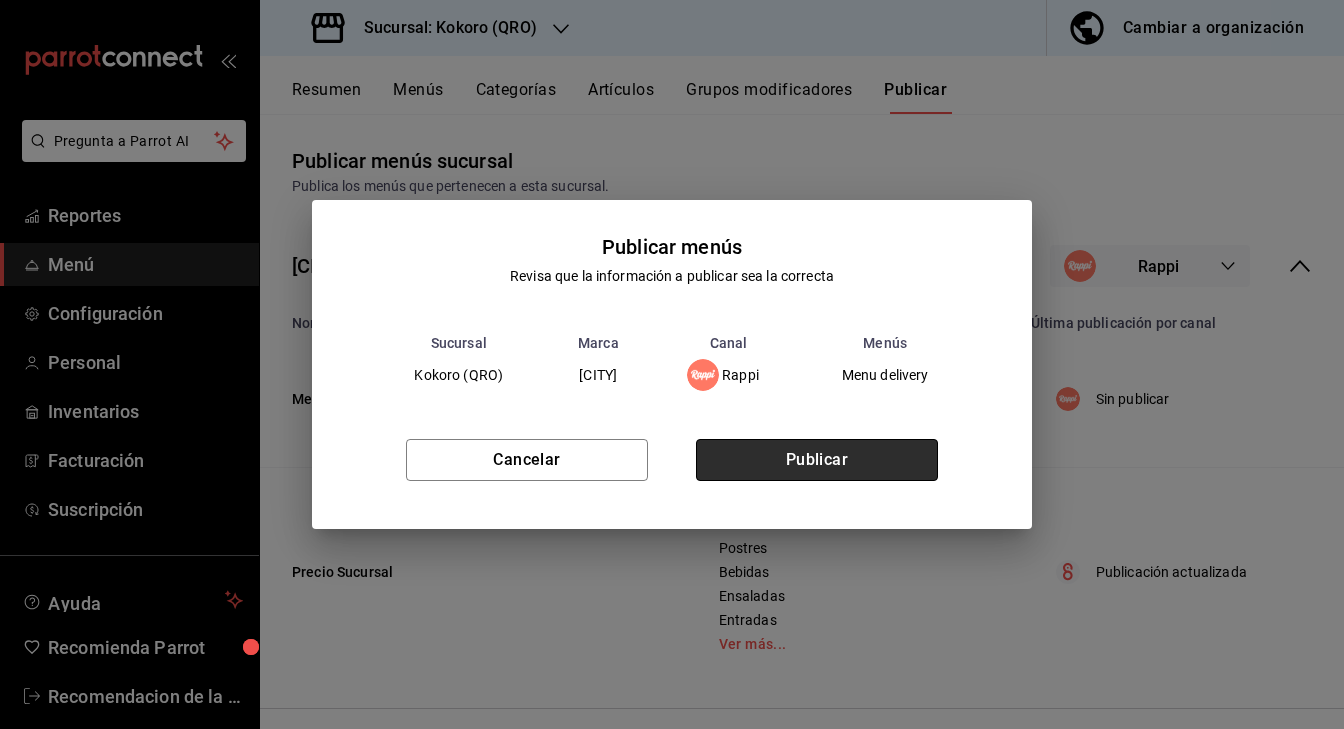 click on "Publicar" at bounding box center [817, 460] 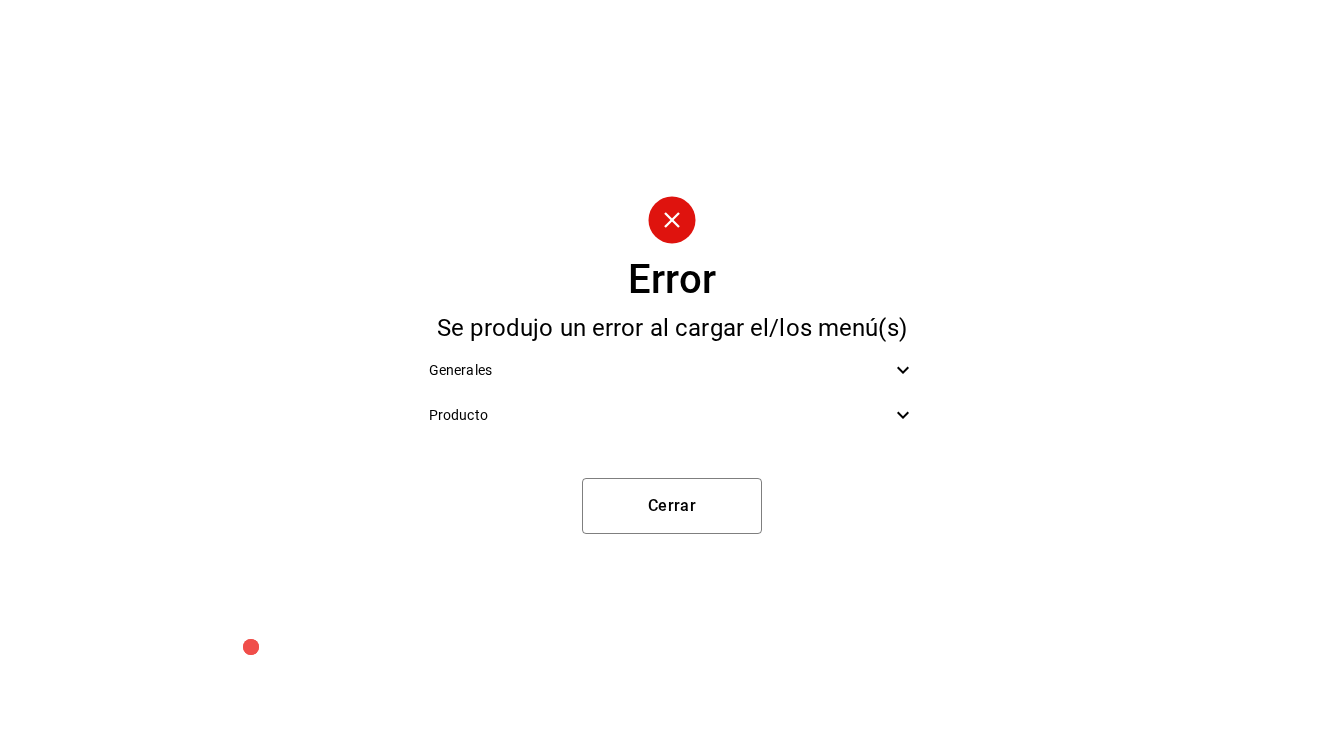 click 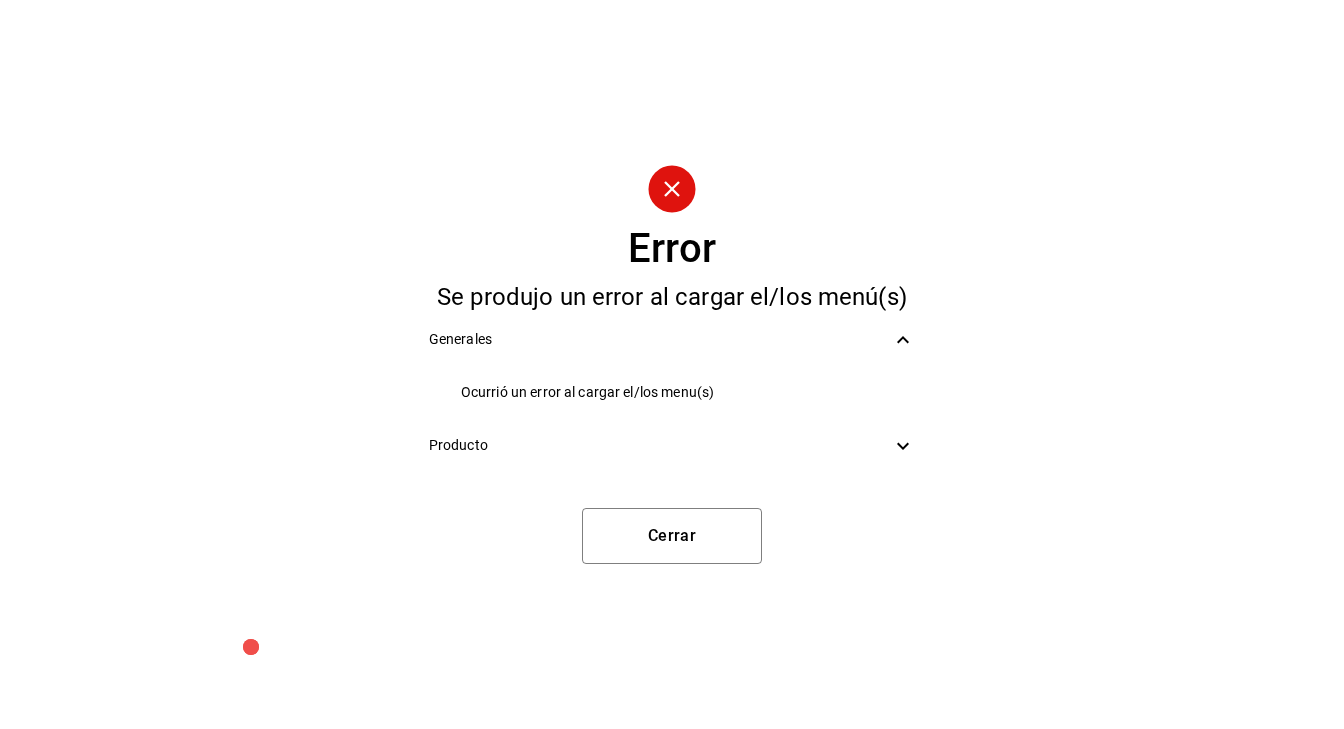 click 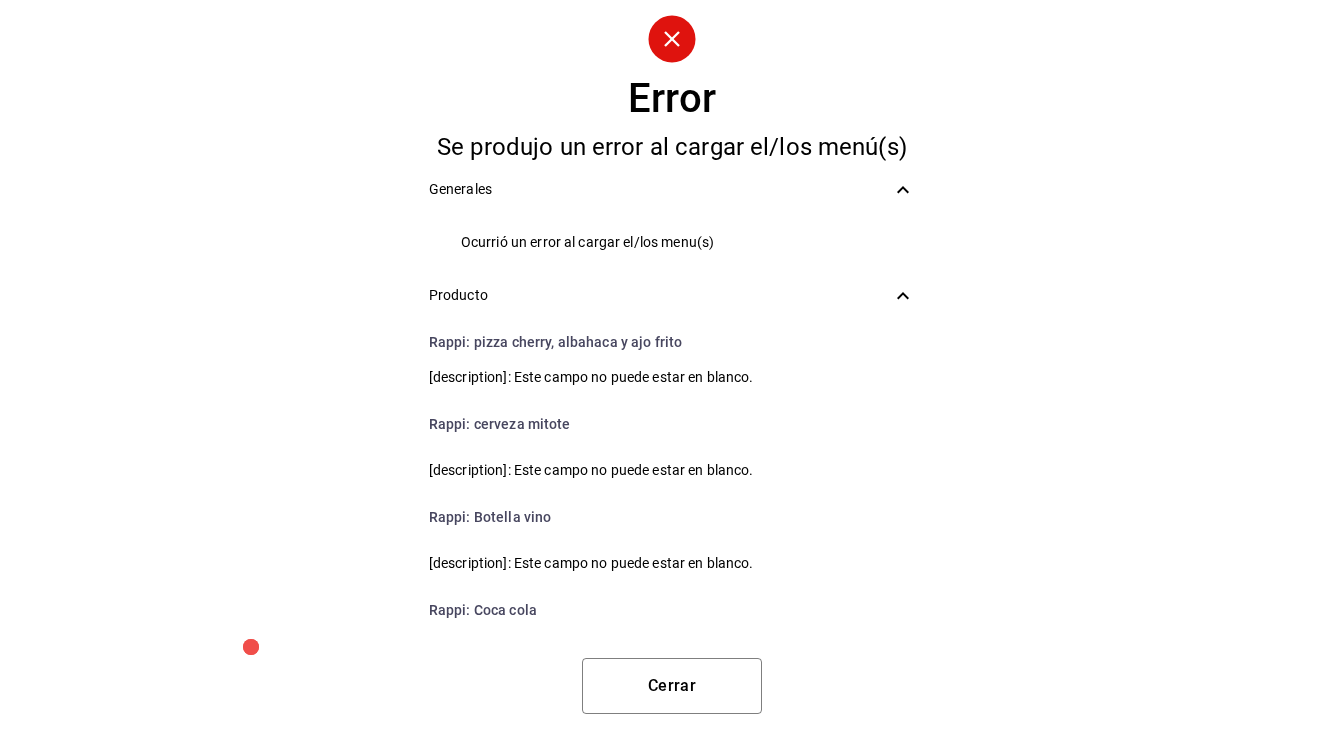 scroll, scrollTop: 0, scrollLeft: 0, axis: both 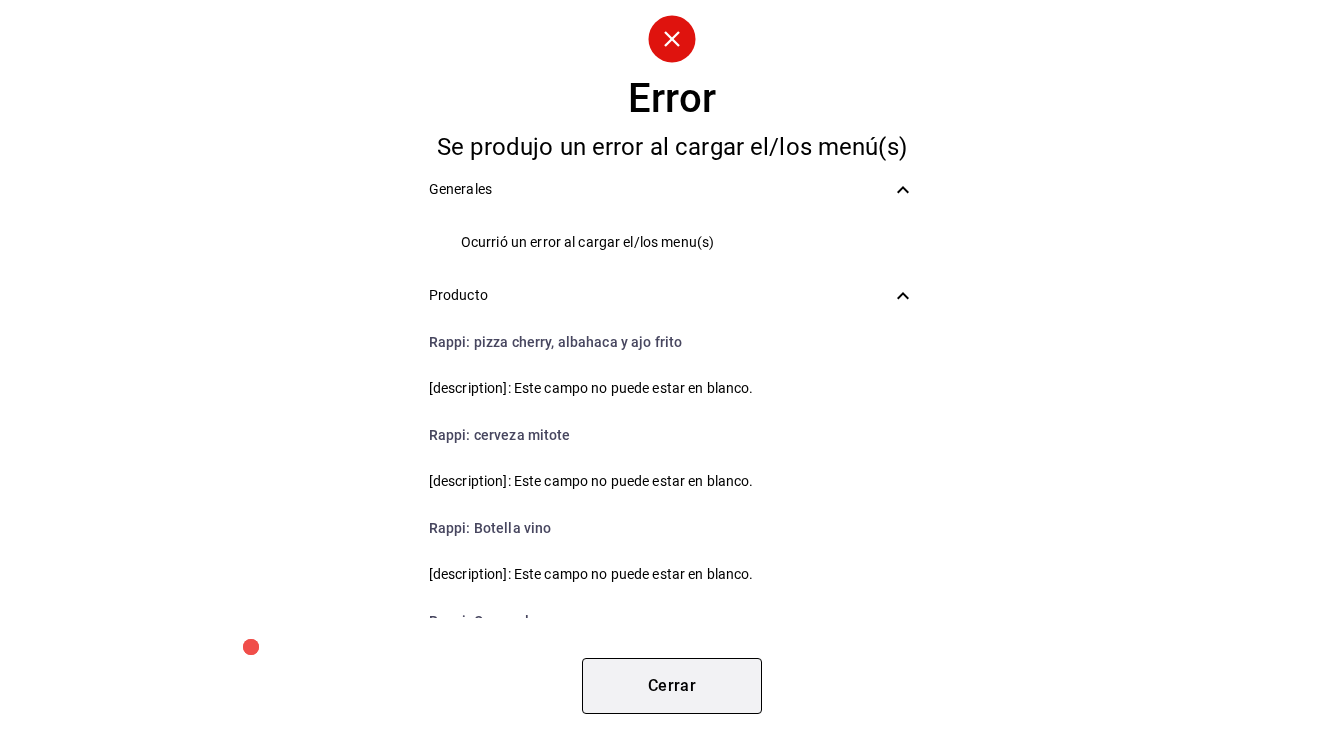 click on "Cerrar" at bounding box center (672, 686) 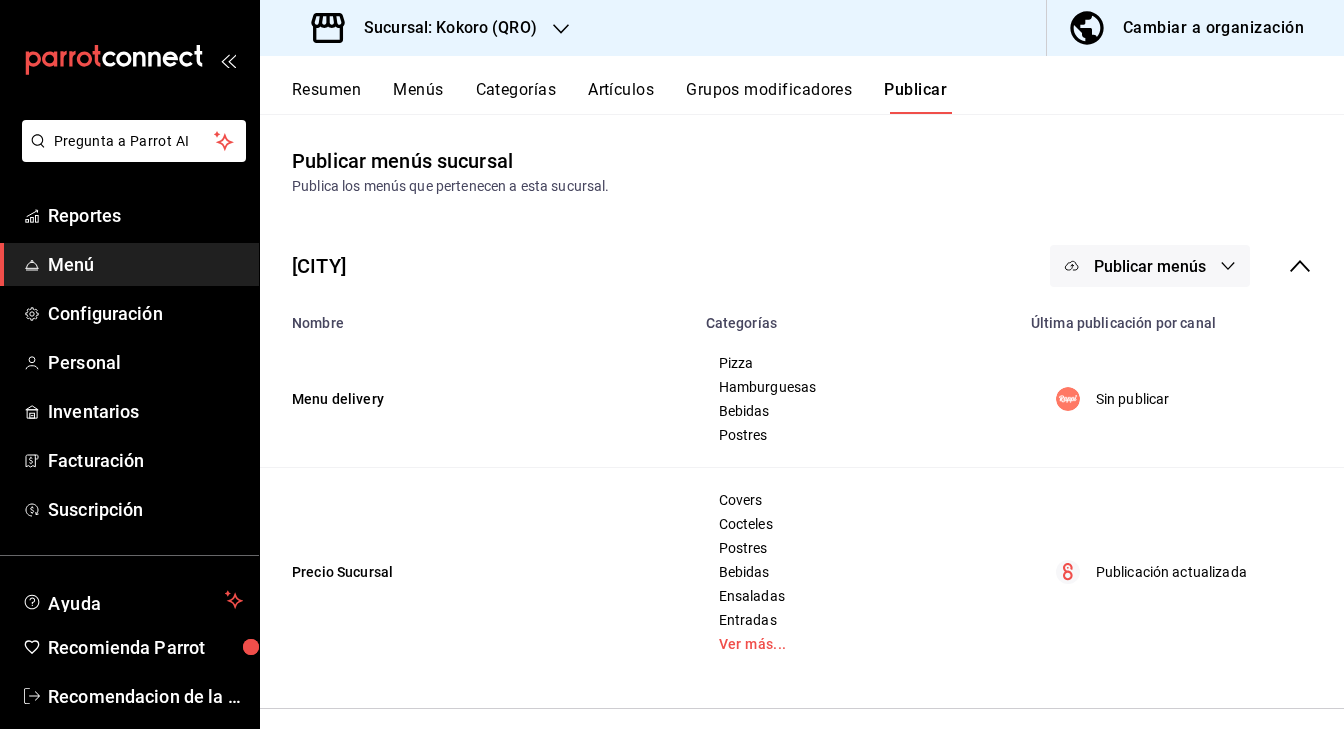 click on "Artículos" at bounding box center (621, 97) 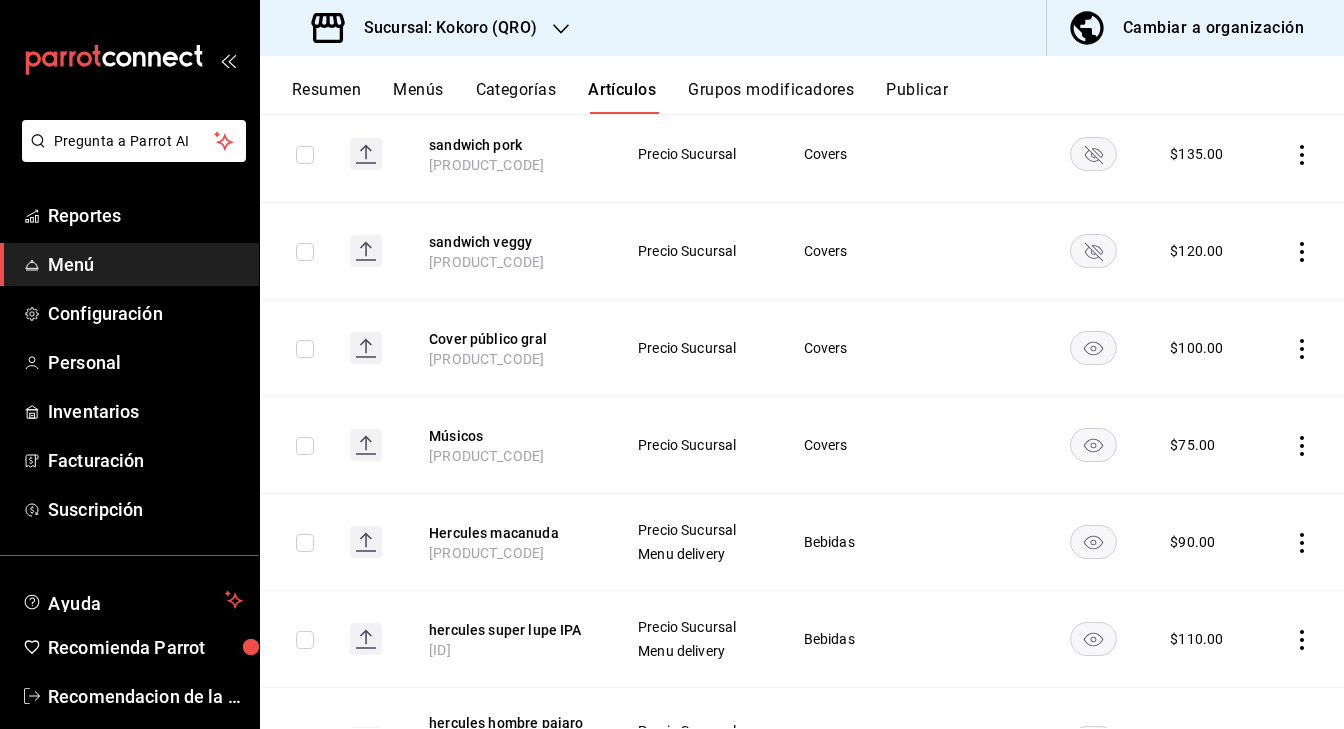 scroll, scrollTop: 0, scrollLeft: 0, axis: both 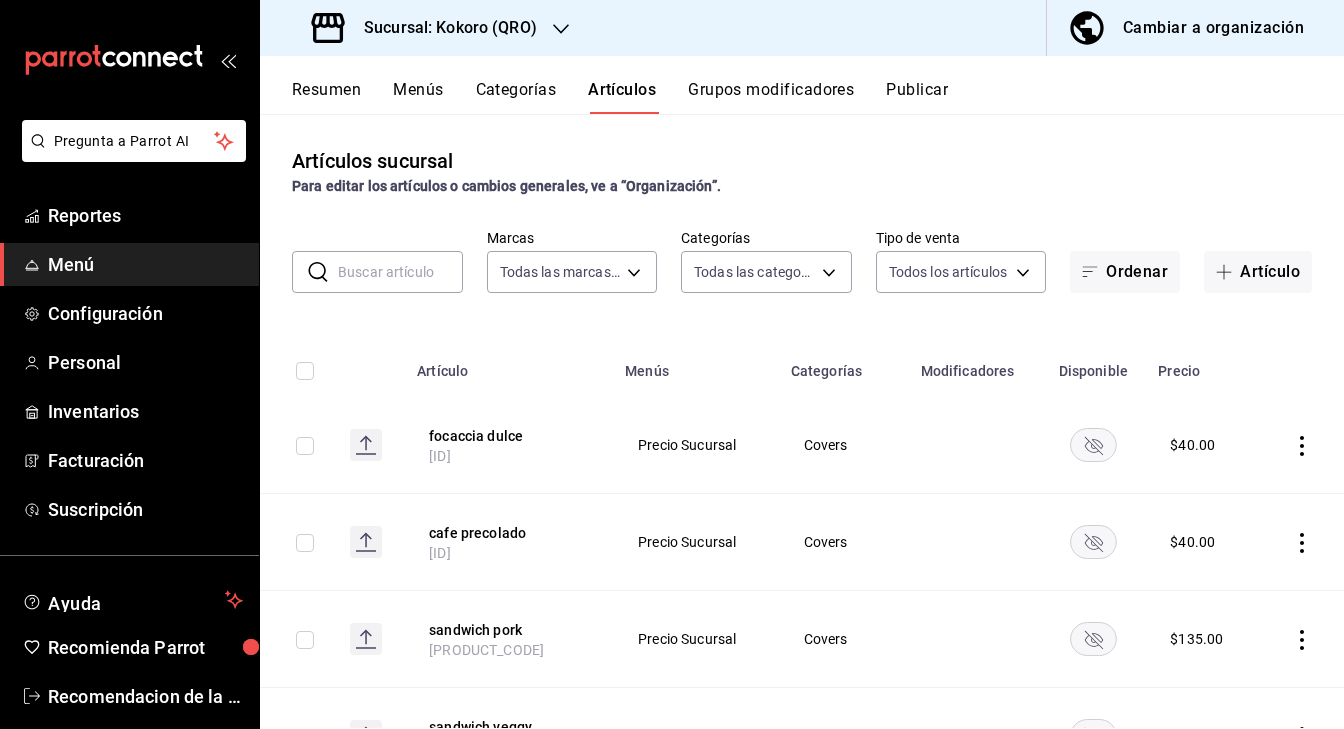 click at bounding box center [400, 272] 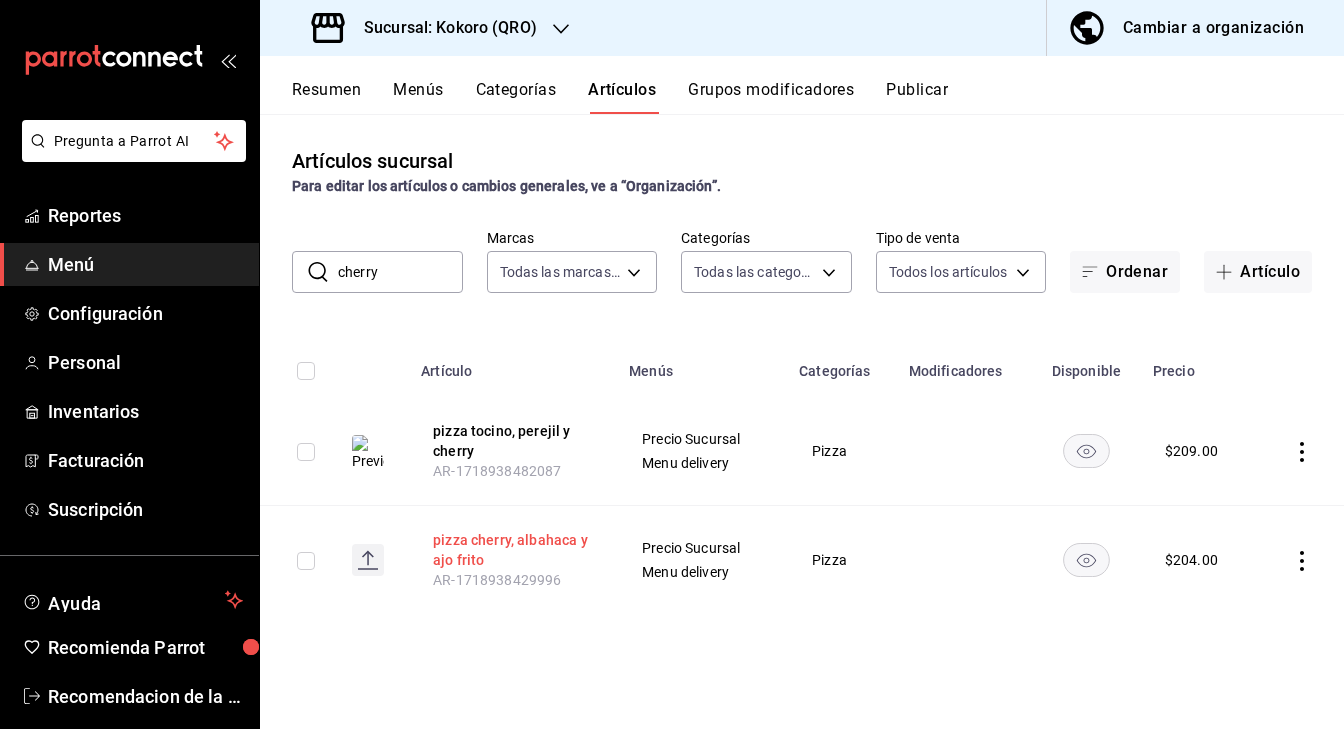 click on "pizza cherry, albahaca y ajo frito" at bounding box center [513, 550] 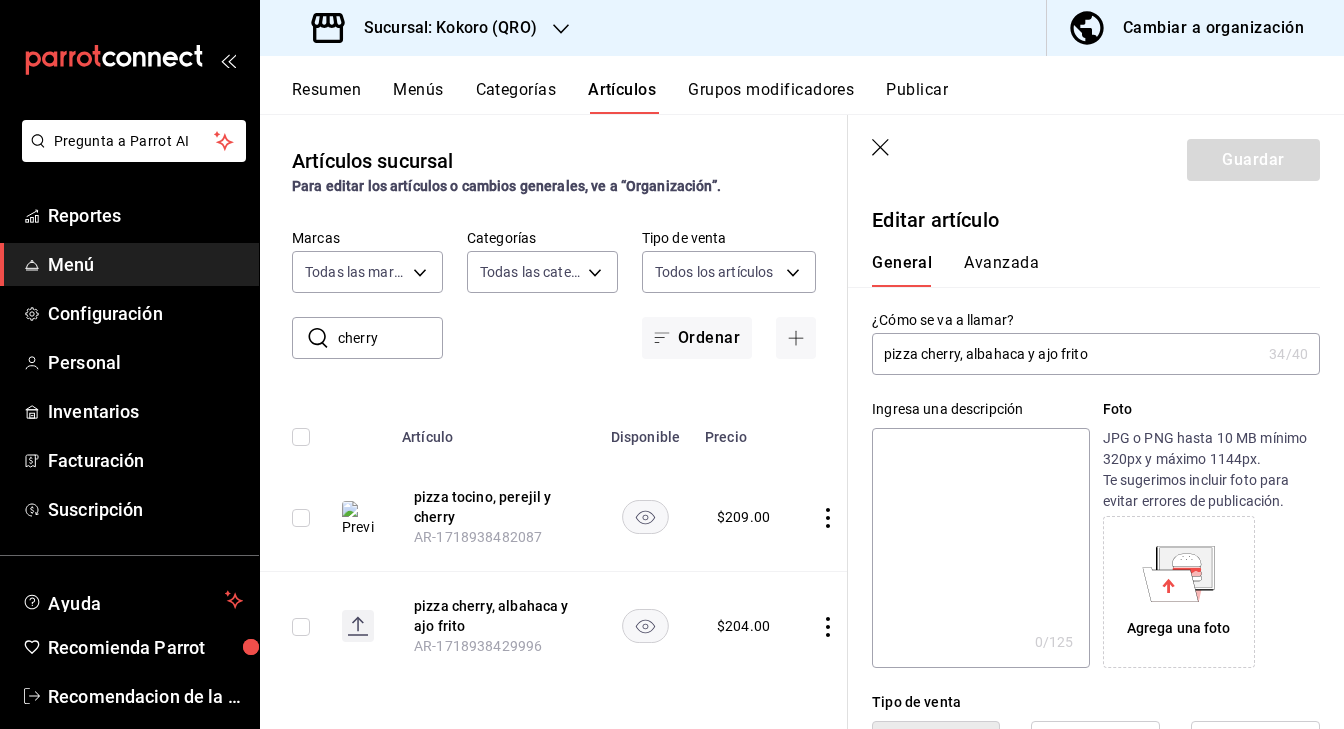 drag, startPoint x: 1093, startPoint y: 351, endPoint x: 893, endPoint y: 345, distance: 200.08998 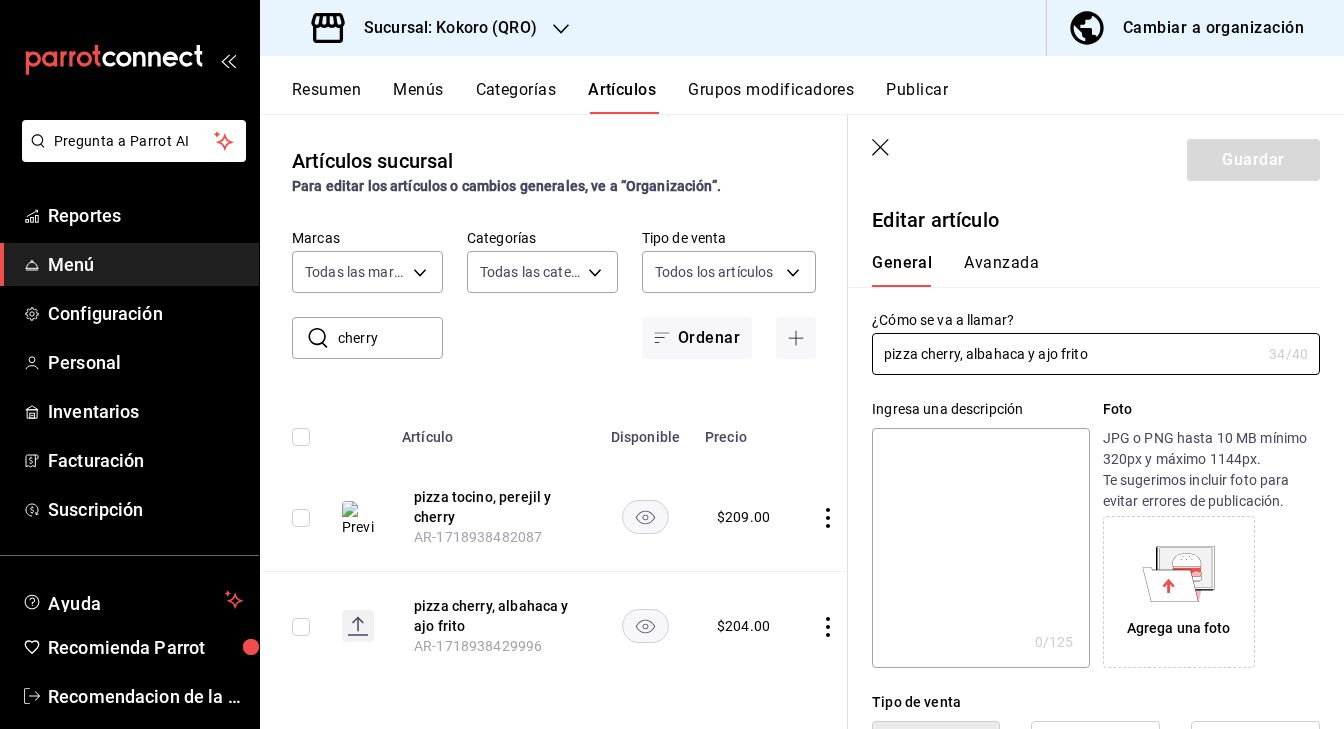 click at bounding box center (980, 548) 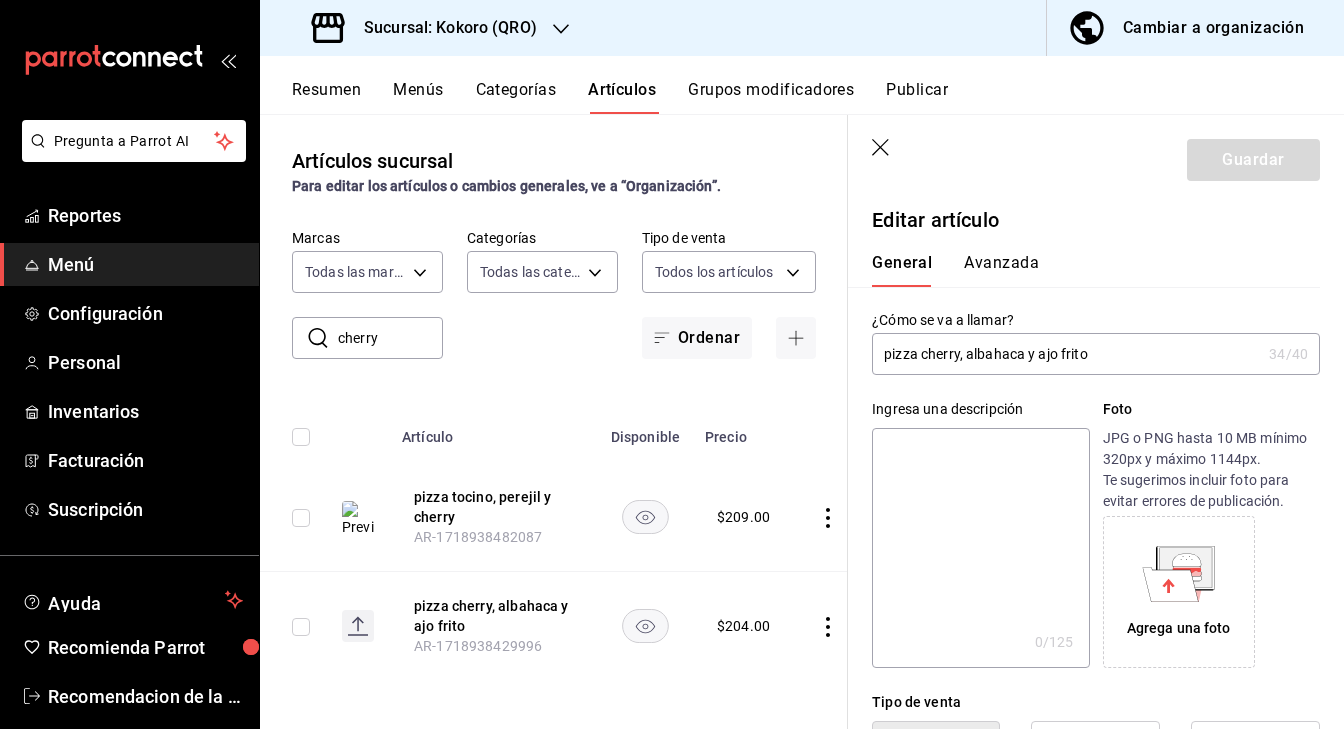 paste on "pizza cherry, albahaca y ajo frito" 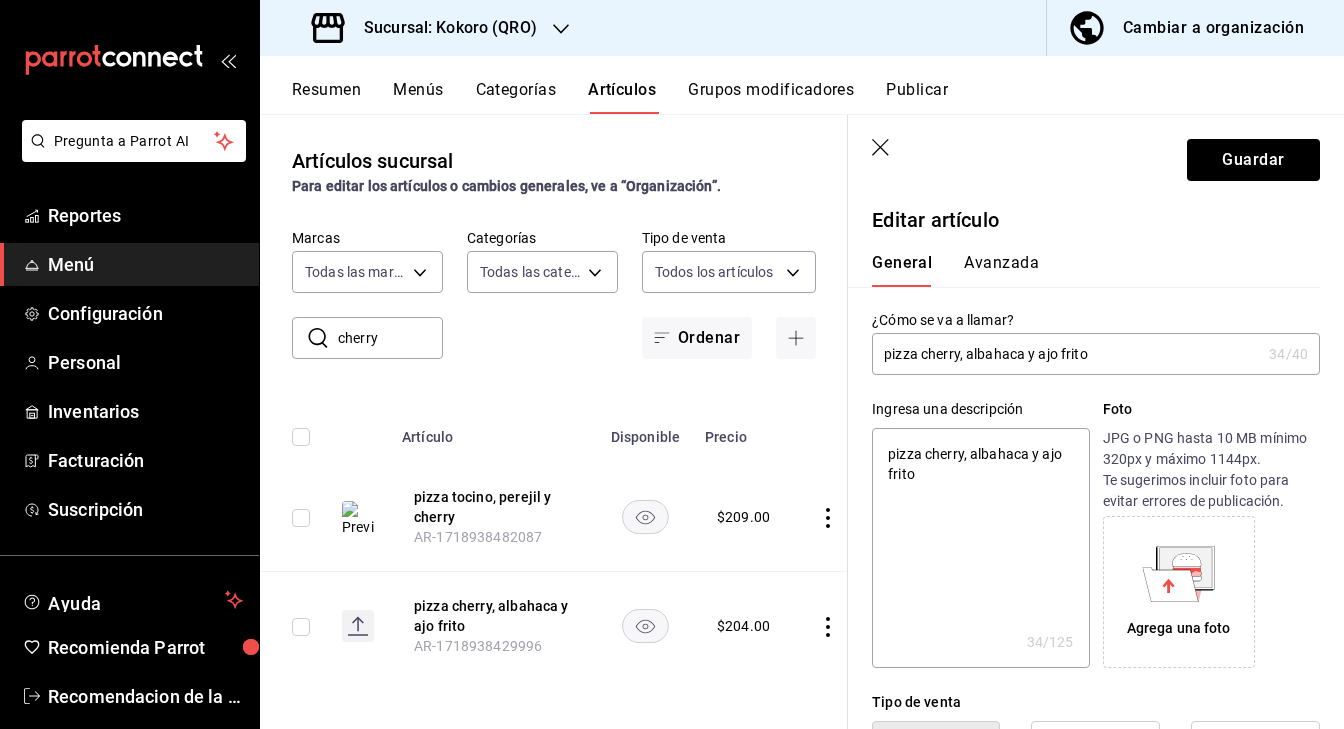 click on "pizza cherry, albahaca y ajo frito" at bounding box center (980, 548) 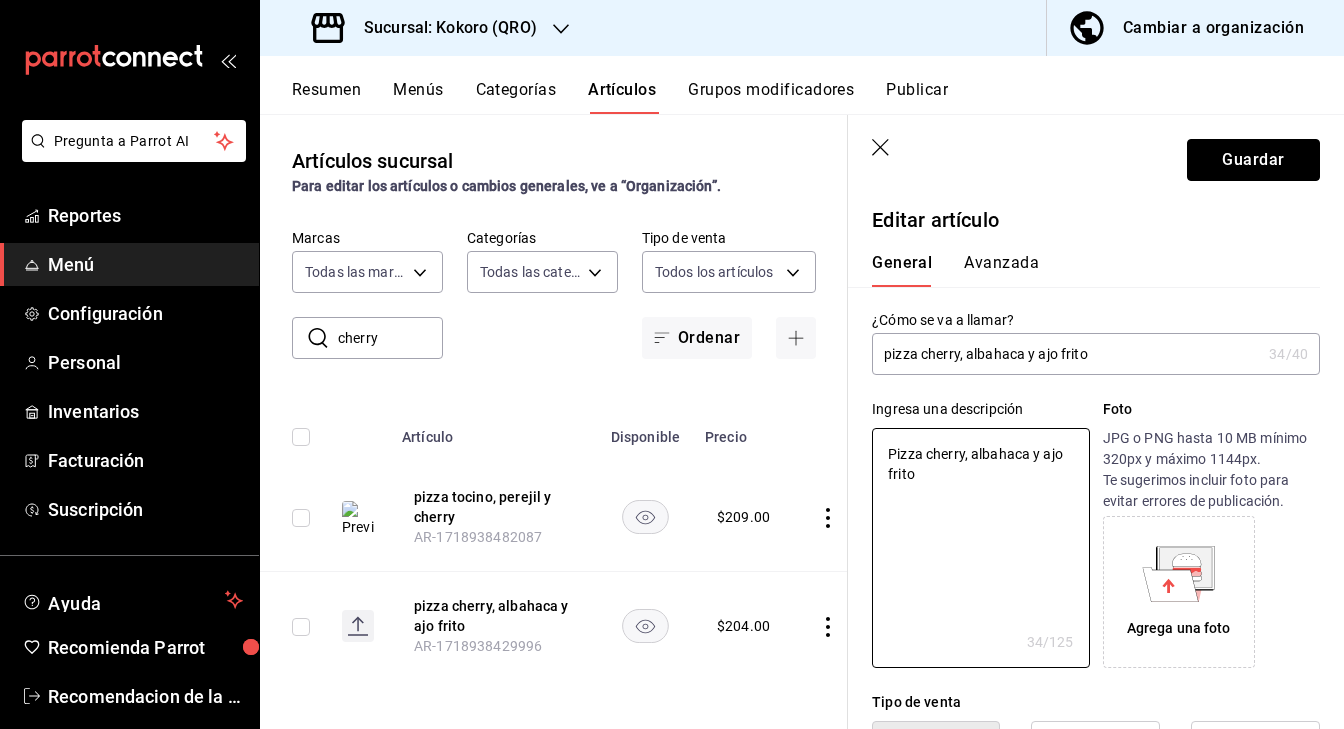 click on "Guardar" at bounding box center [1253, 160] 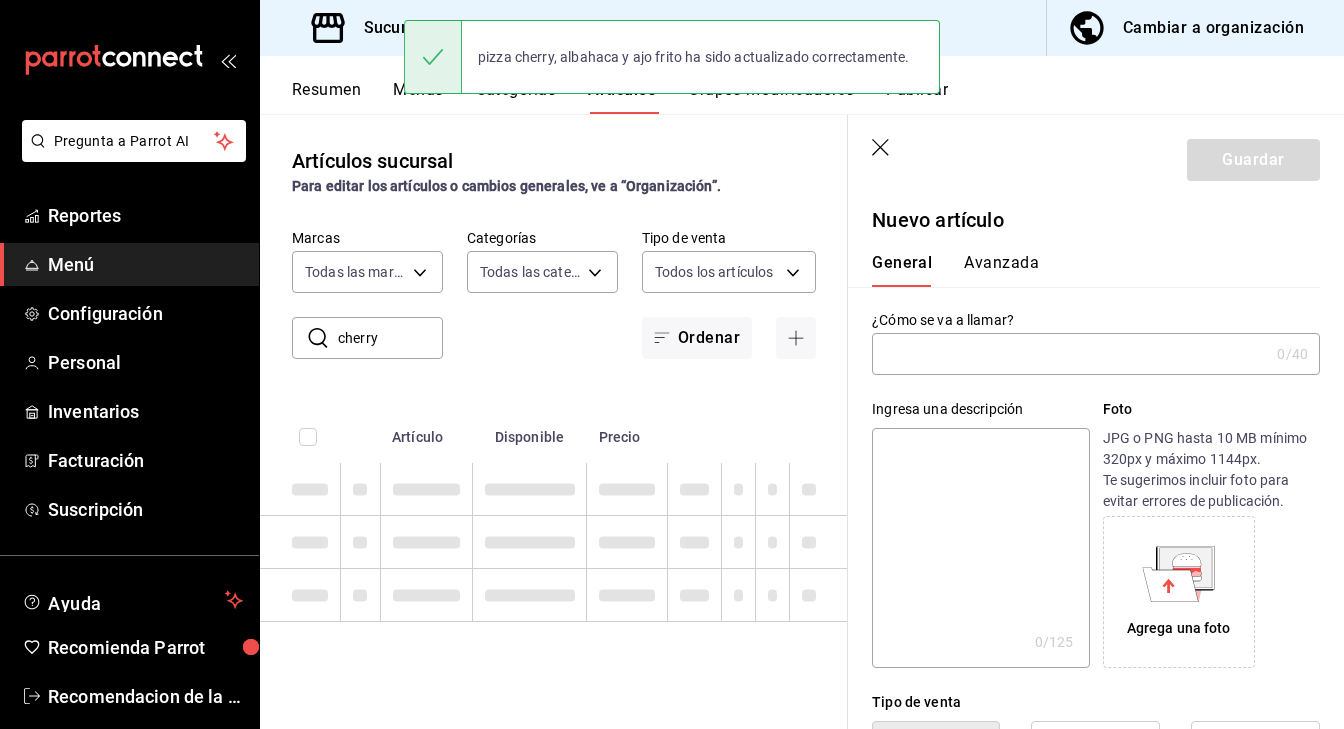 click at bounding box center (554, 542) 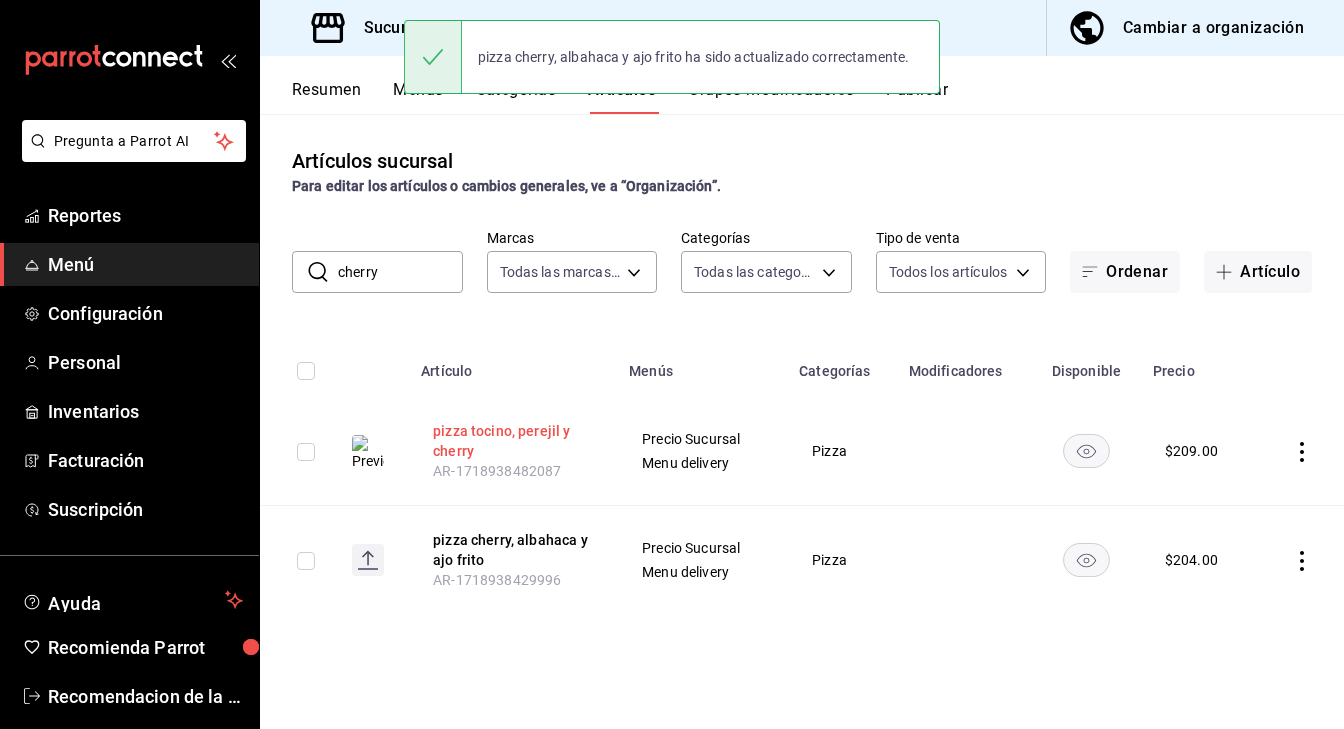 click on "pizza tocino, perejil y cherry" at bounding box center [513, 441] 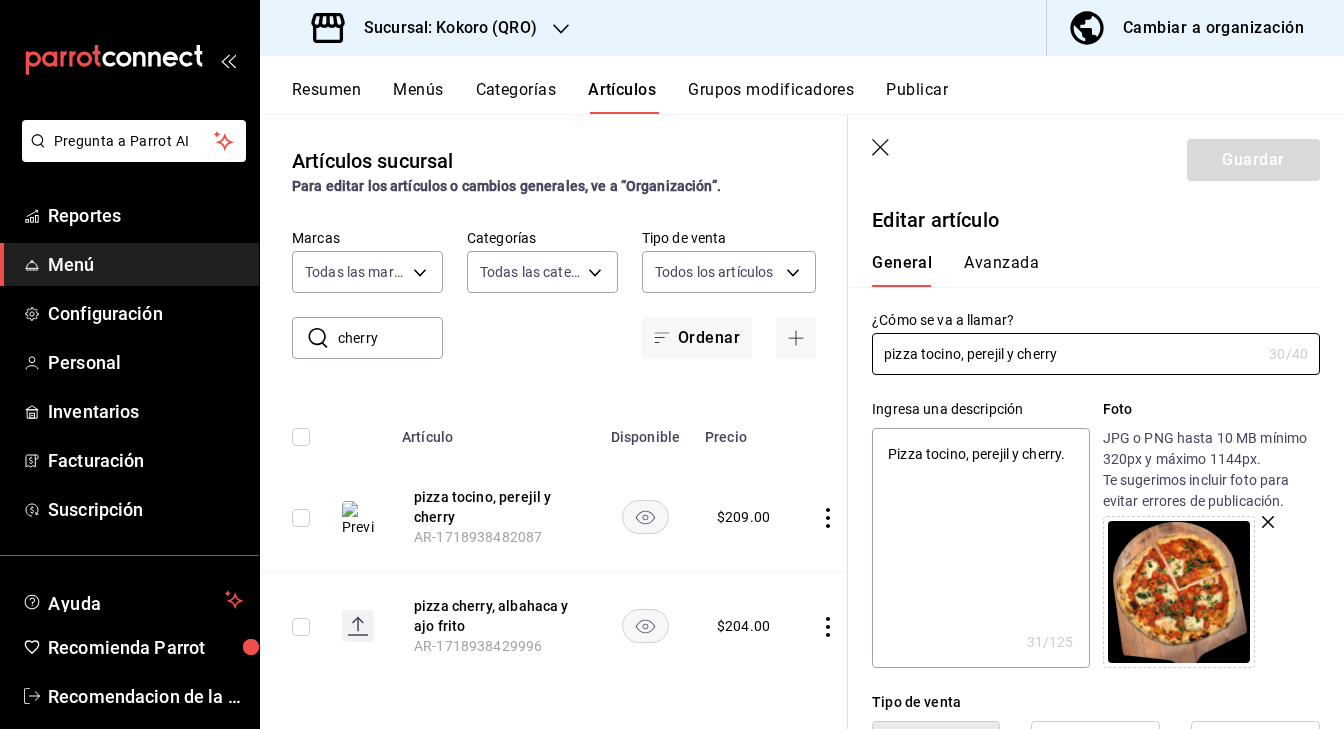 click on "cherry" at bounding box center (390, 338) 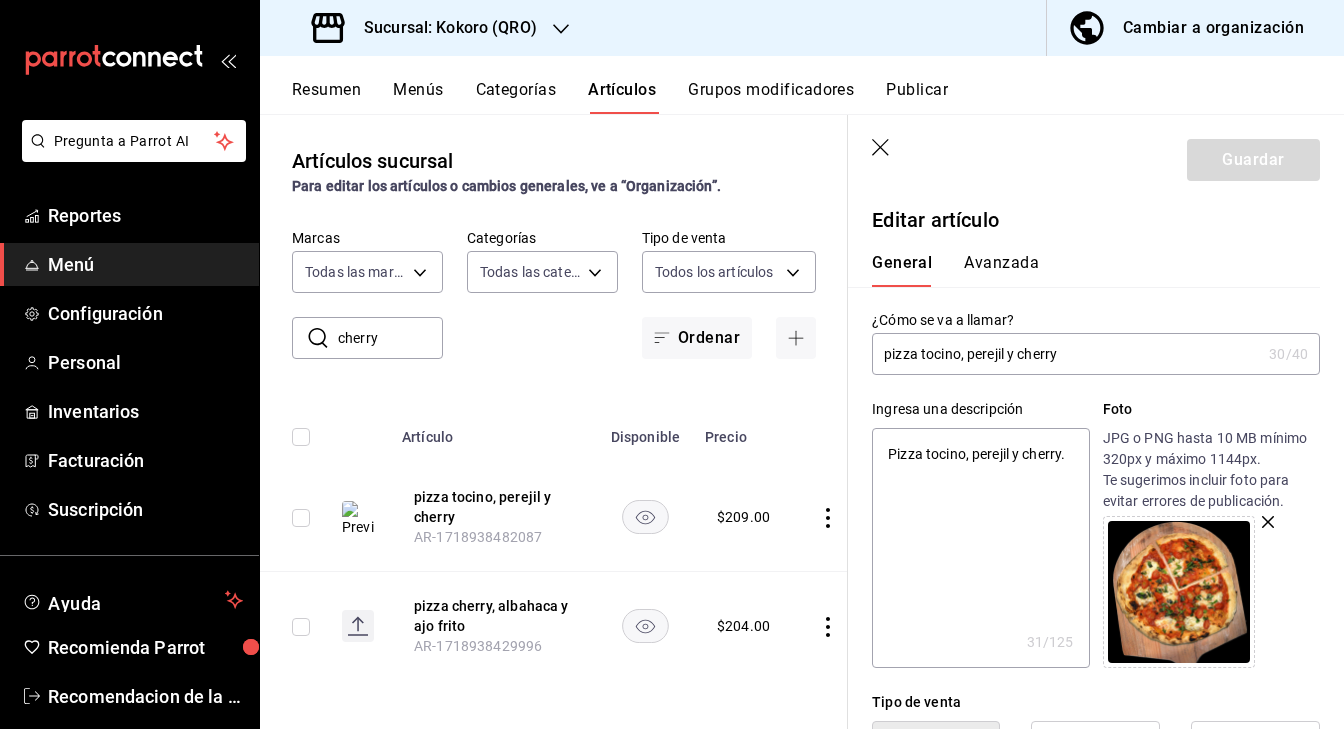 click on "cherry" at bounding box center [390, 338] 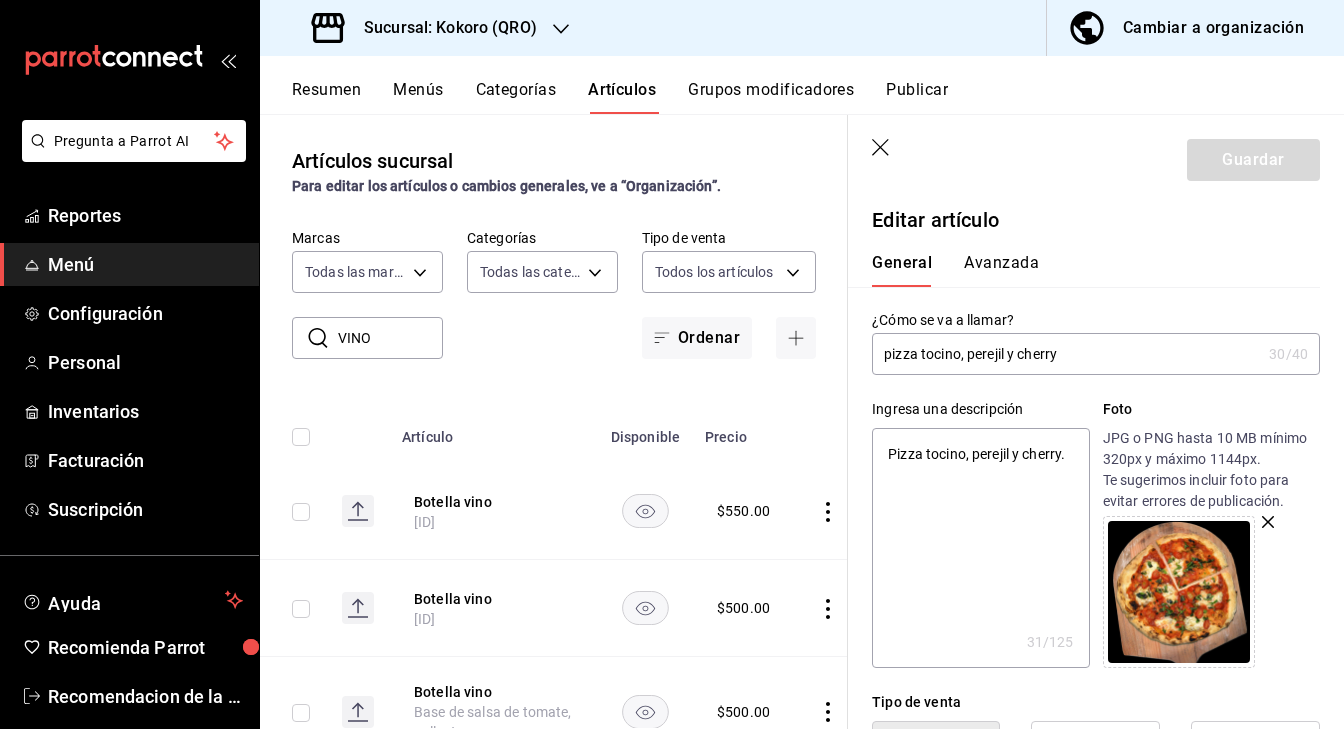 click 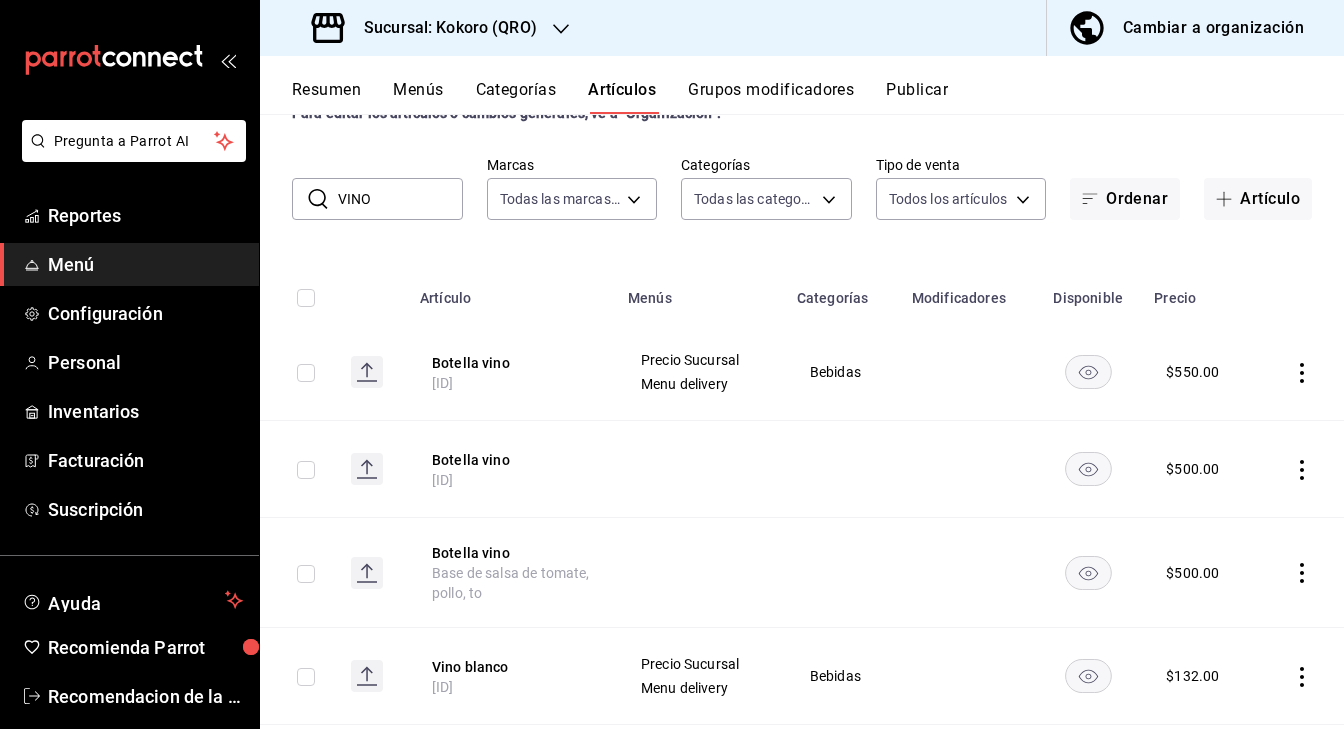 scroll, scrollTop: 67, scrollLeft: 0, axis: vertical 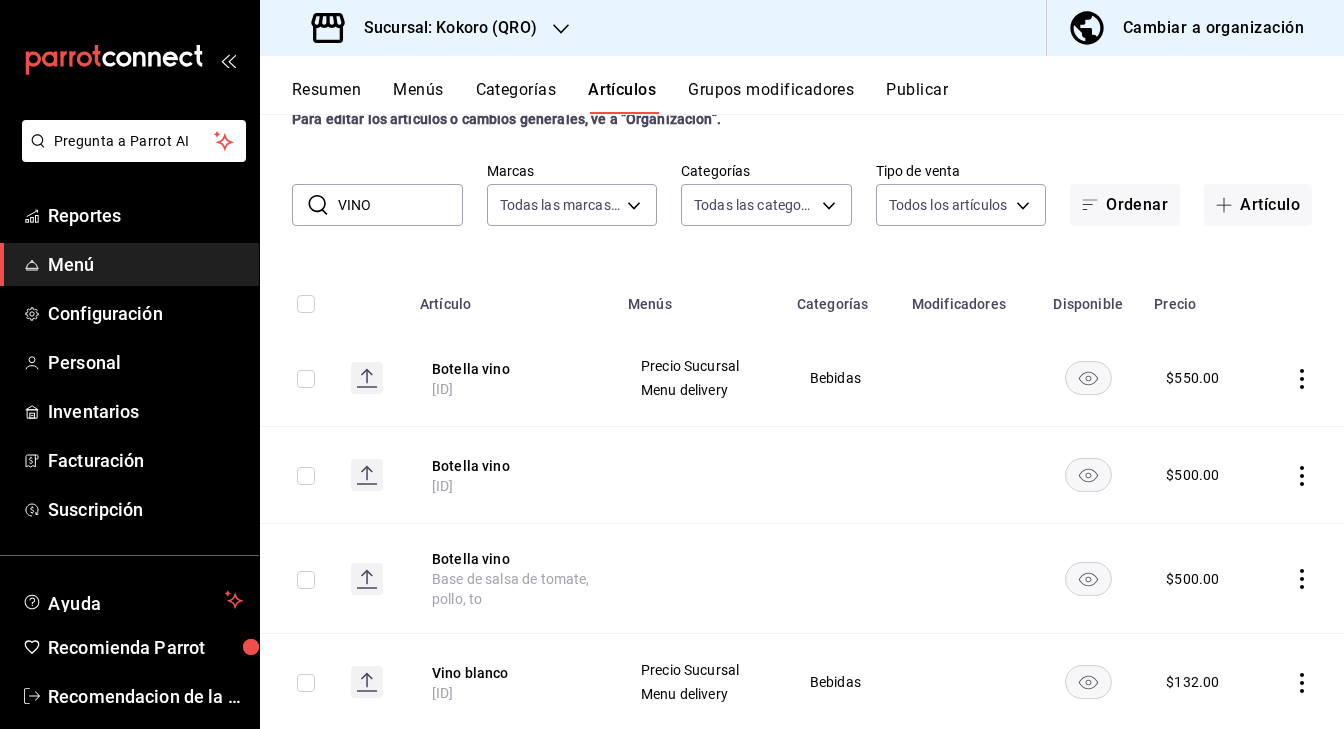 click on "Resumen" at bounding box center [326, 97] 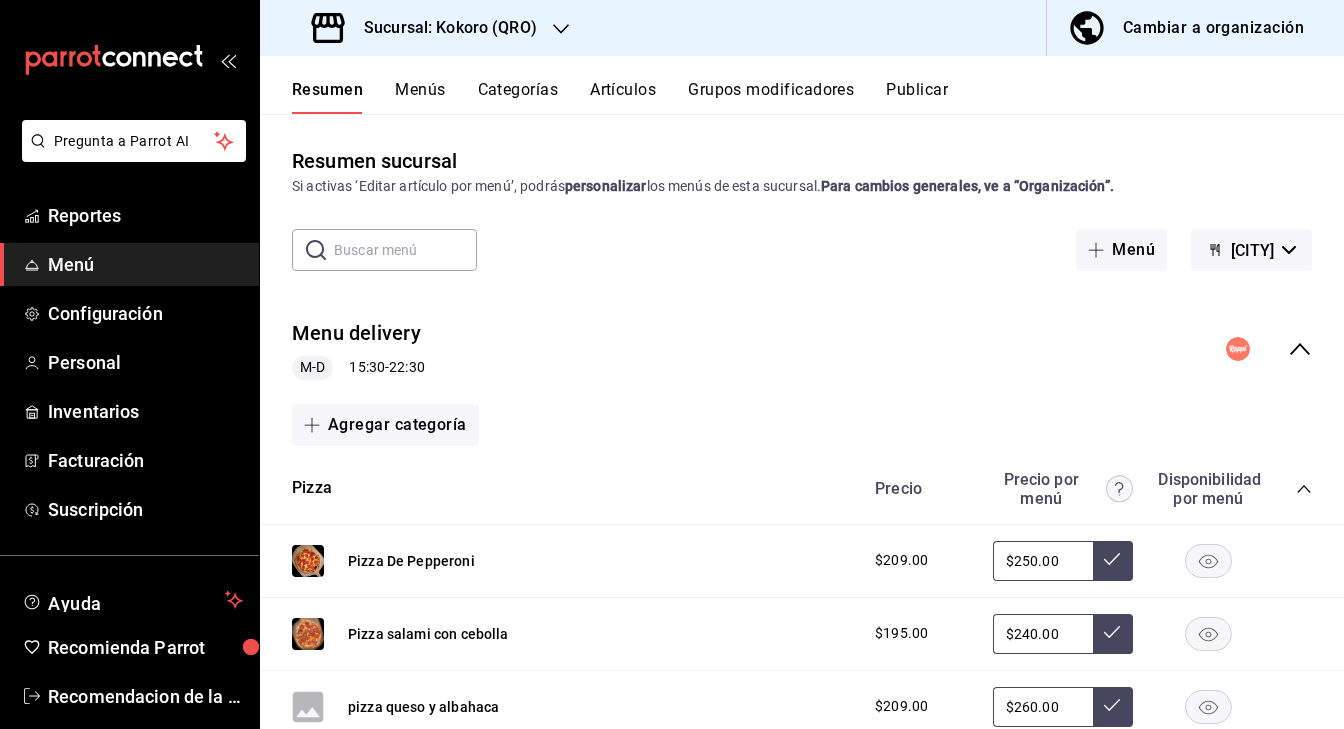 click at bounding box center (405, 250) 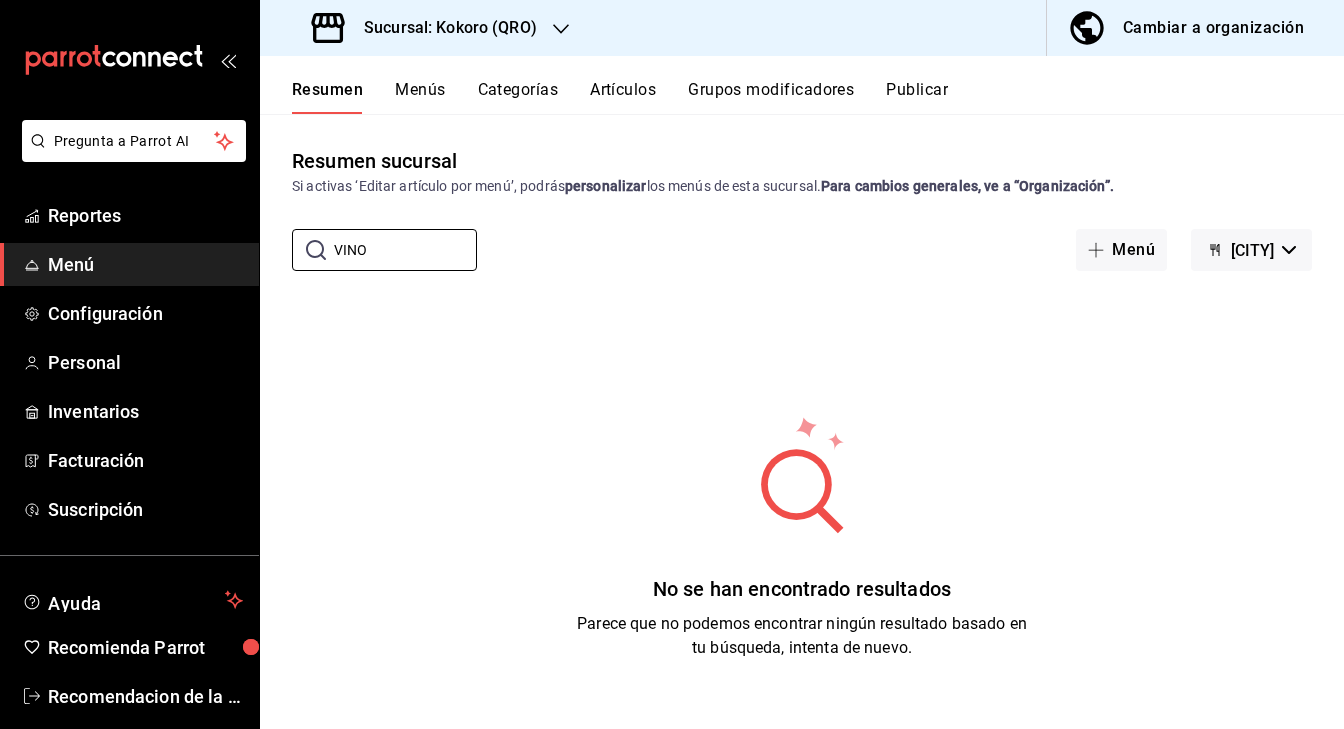 click on "Artículos" at bounding box center [623, 97] 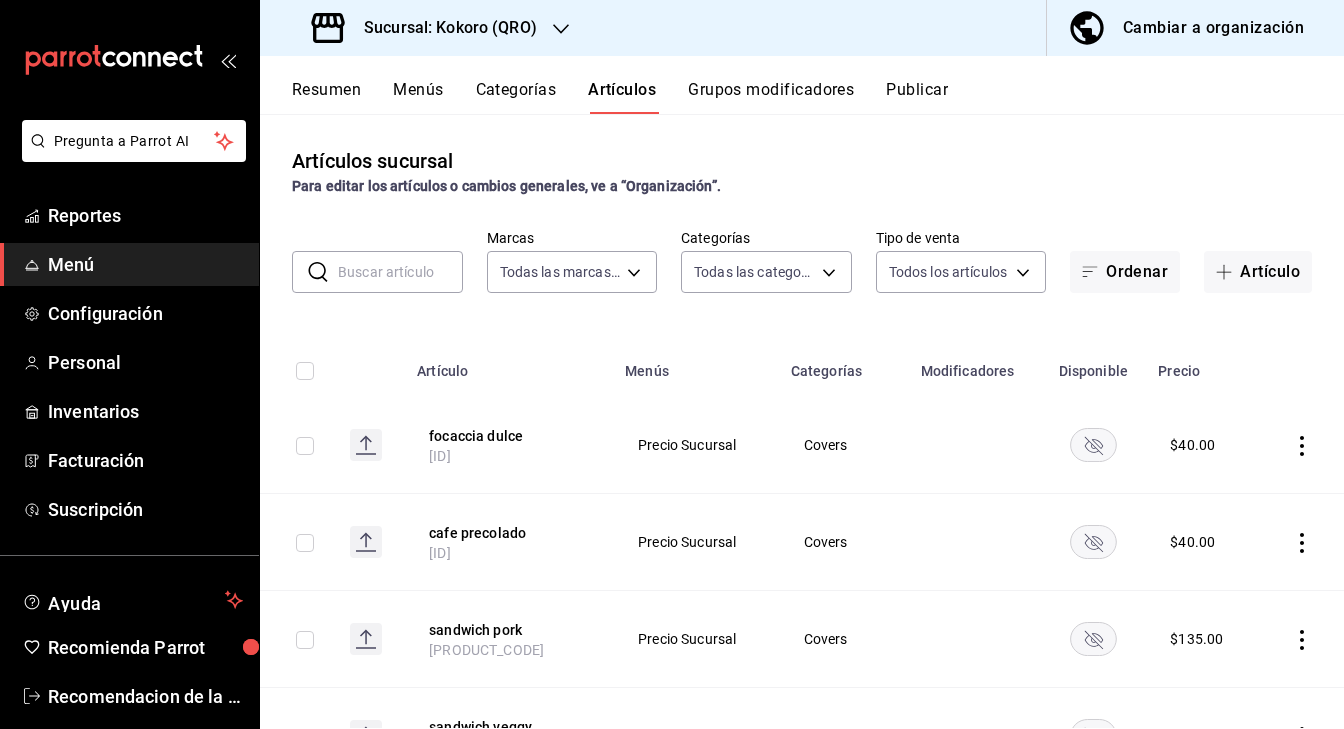 click at bounding box center [400, 272] 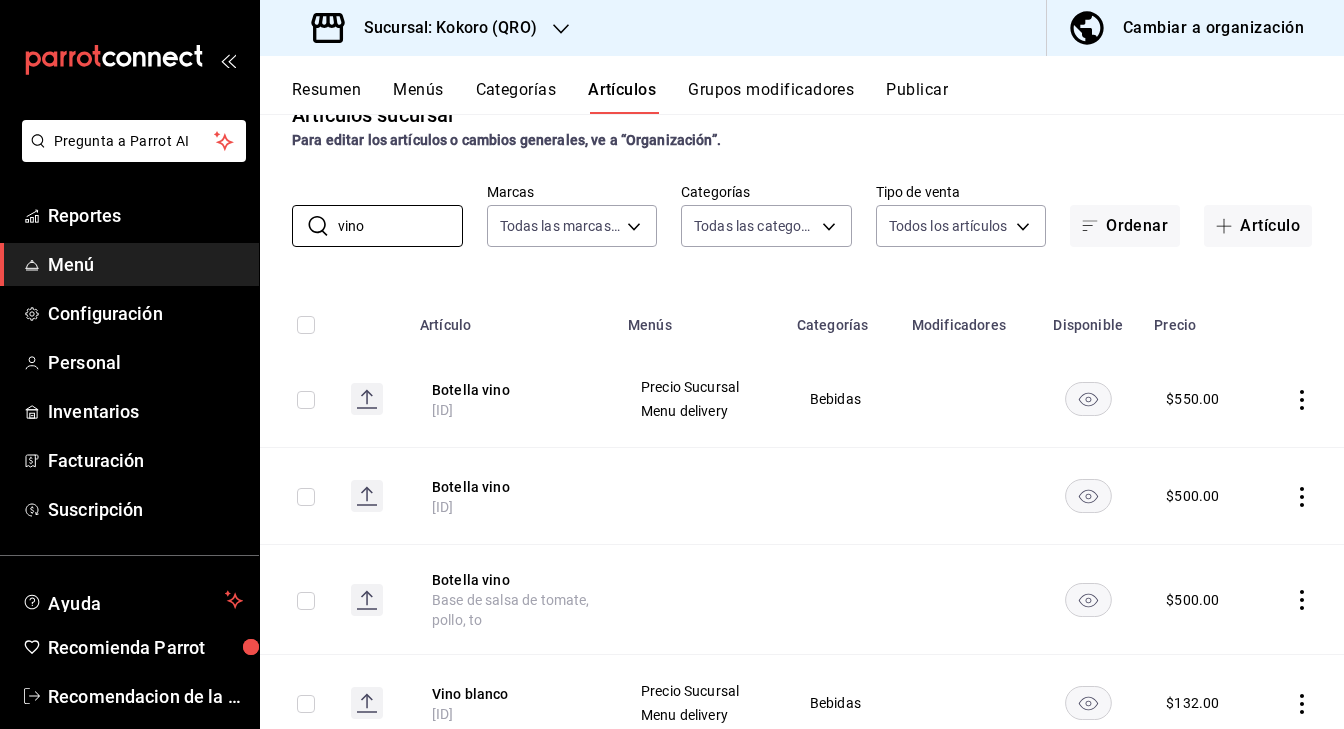 scroll, scrollTop: 42, scrollLeft: 0, axis: vertical 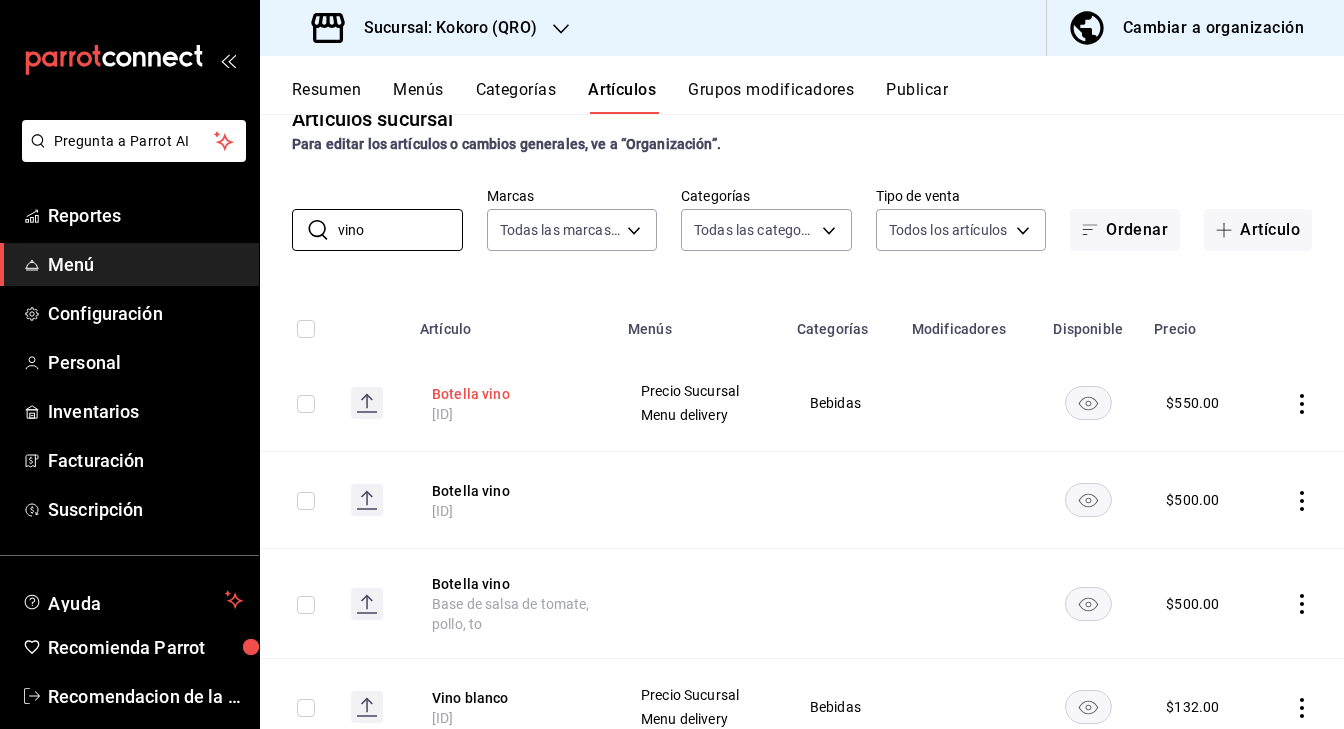 click on "Botella vino" at bounding box center [512, 394] 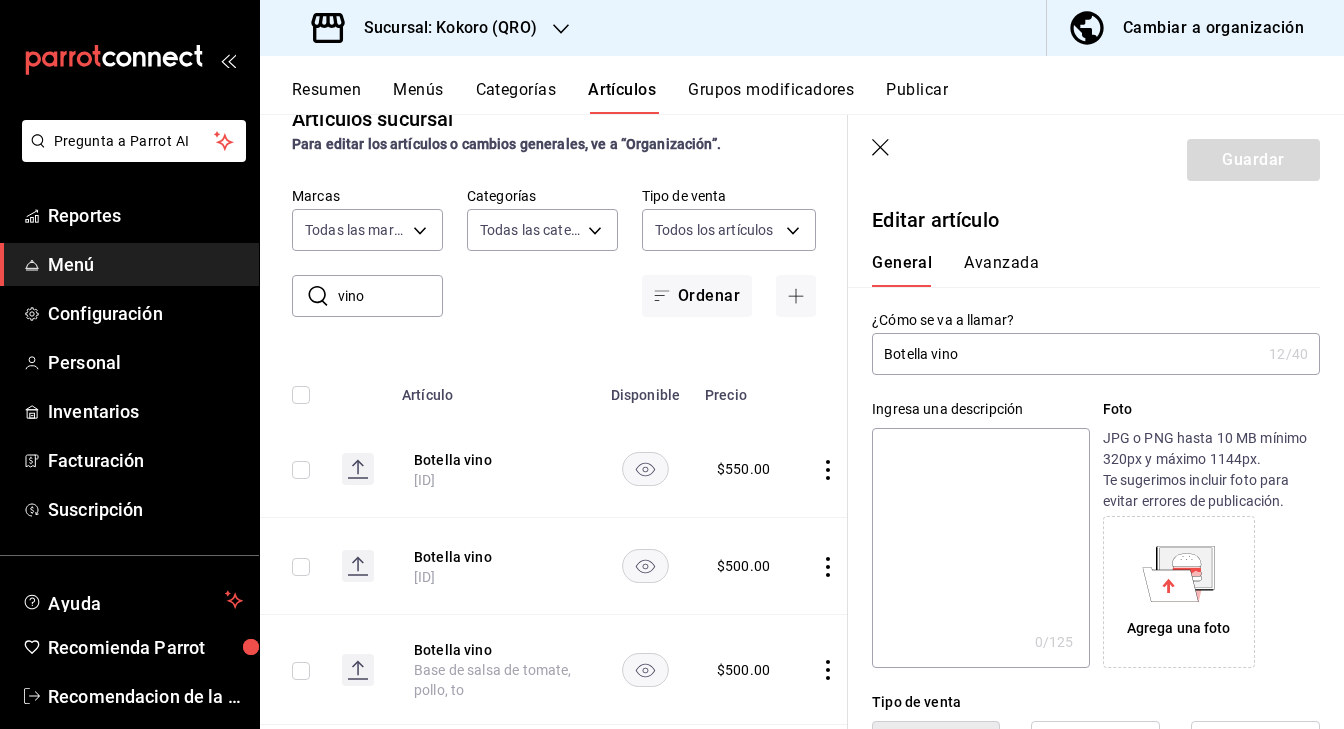 click at bounding box center (980, 548) 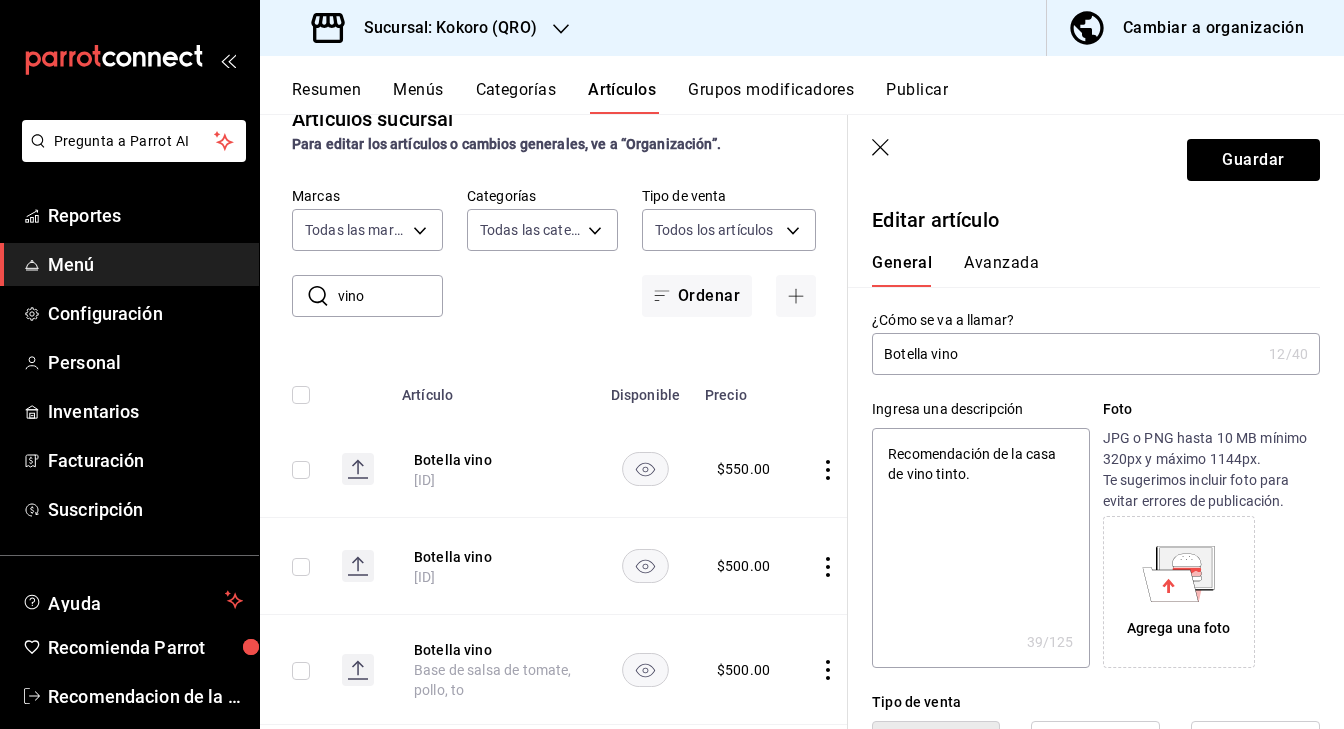 click on "Recomendación de la casa de vino tinto." at bounding box center (980, 548) 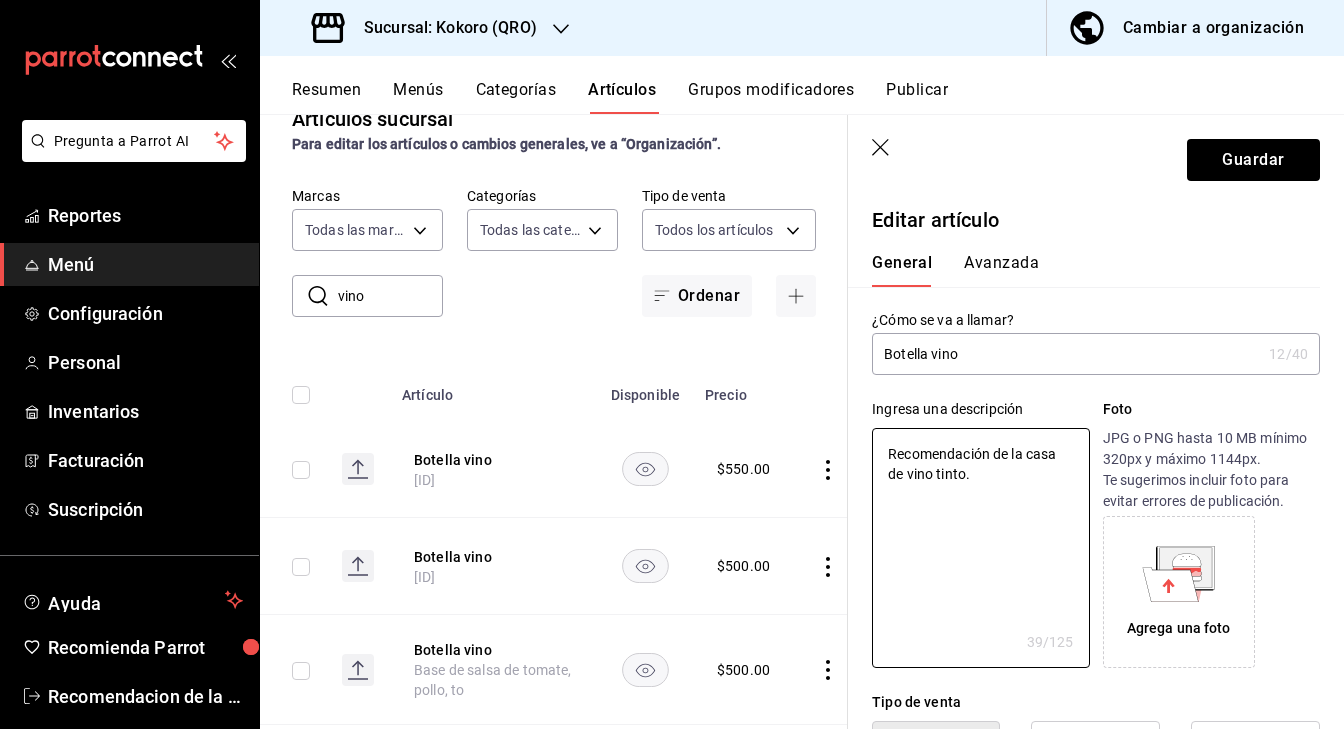 click 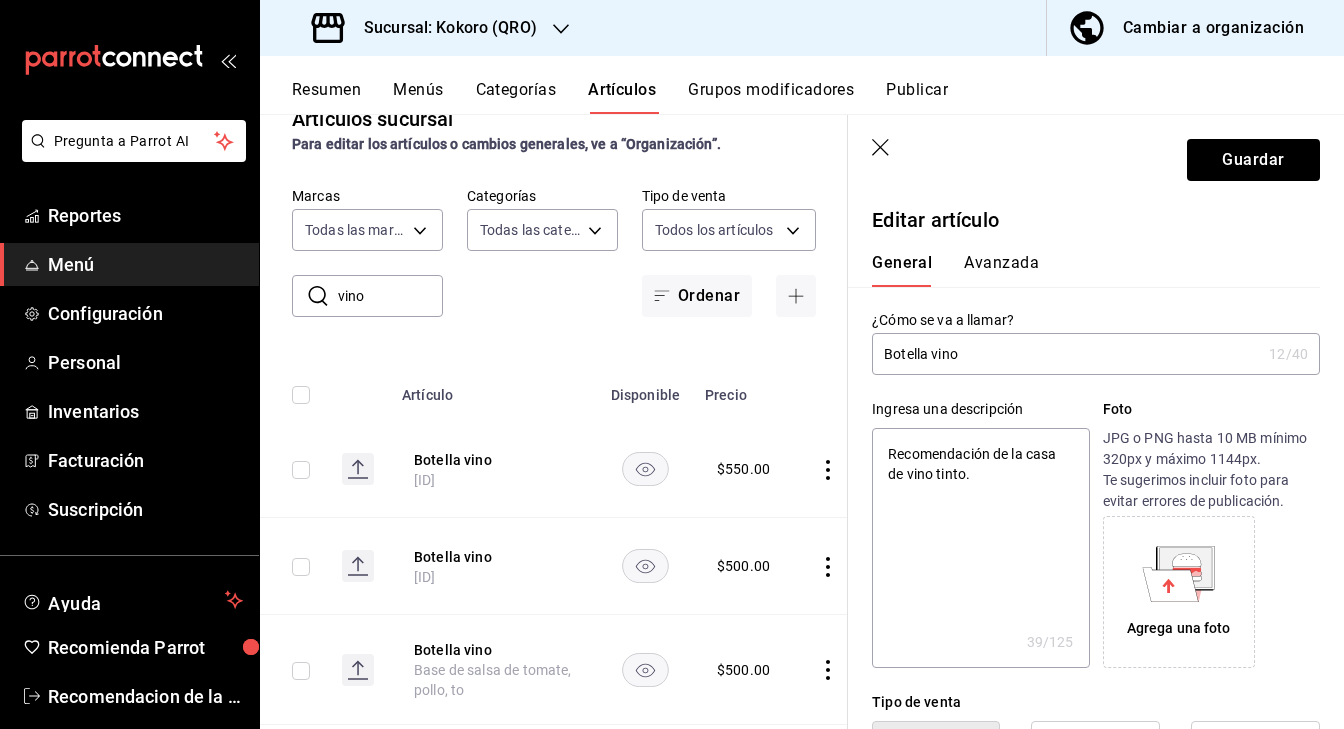 click on "Agrega una foto" at bounding box center [1179, 592] 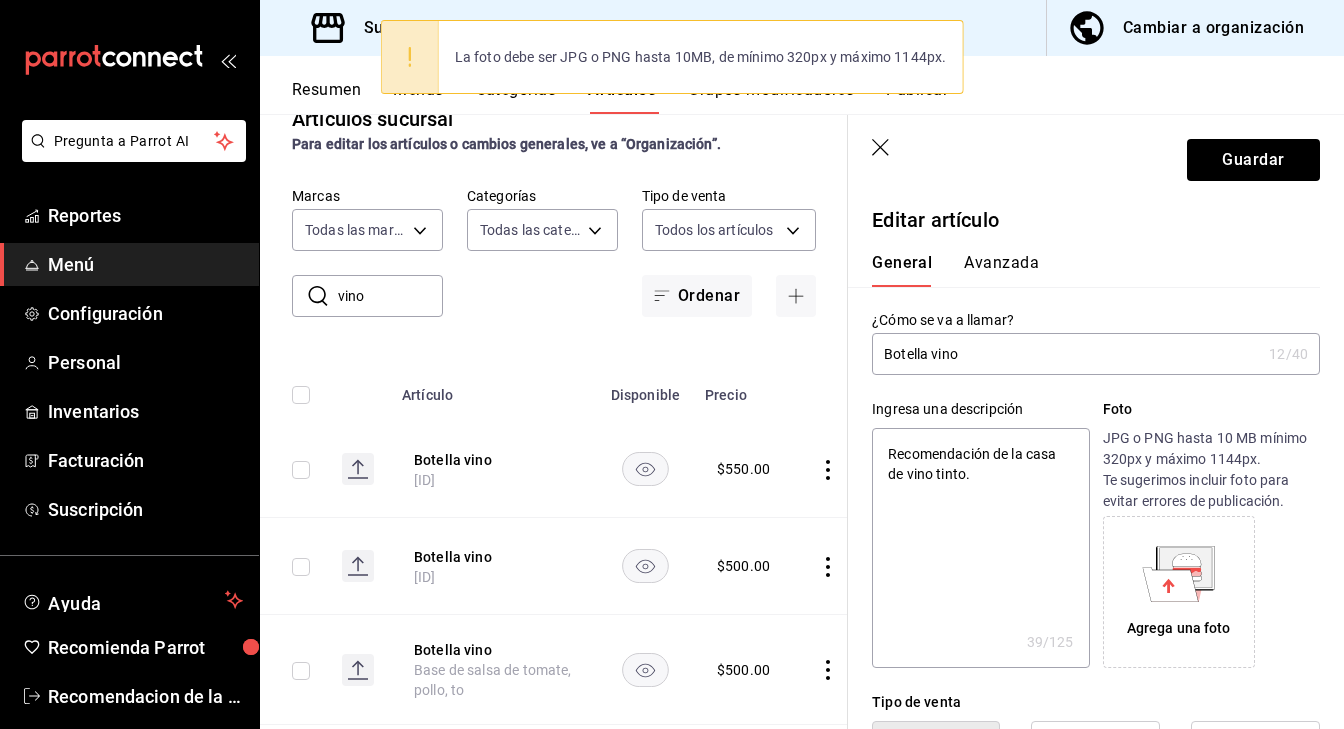 click on "Recomendación de la casa de vino tinto." at bounding box center [980, 548] 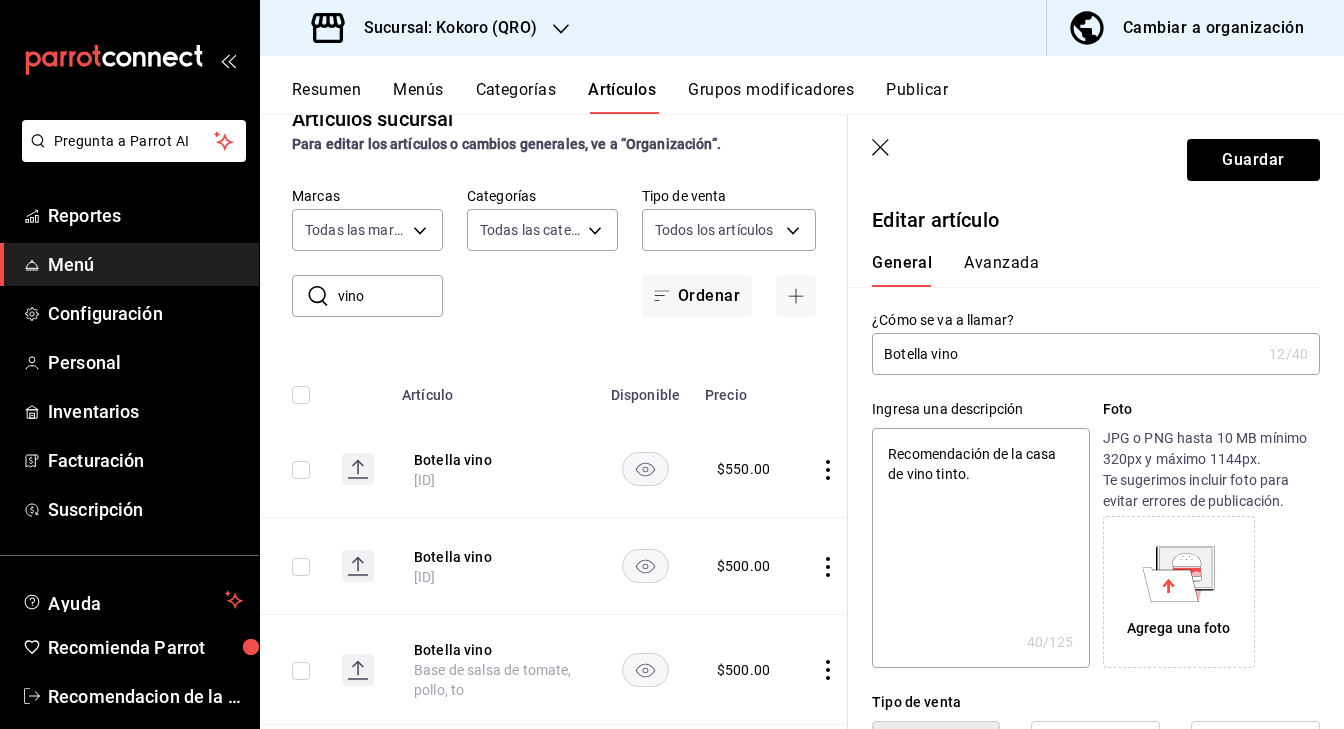 click 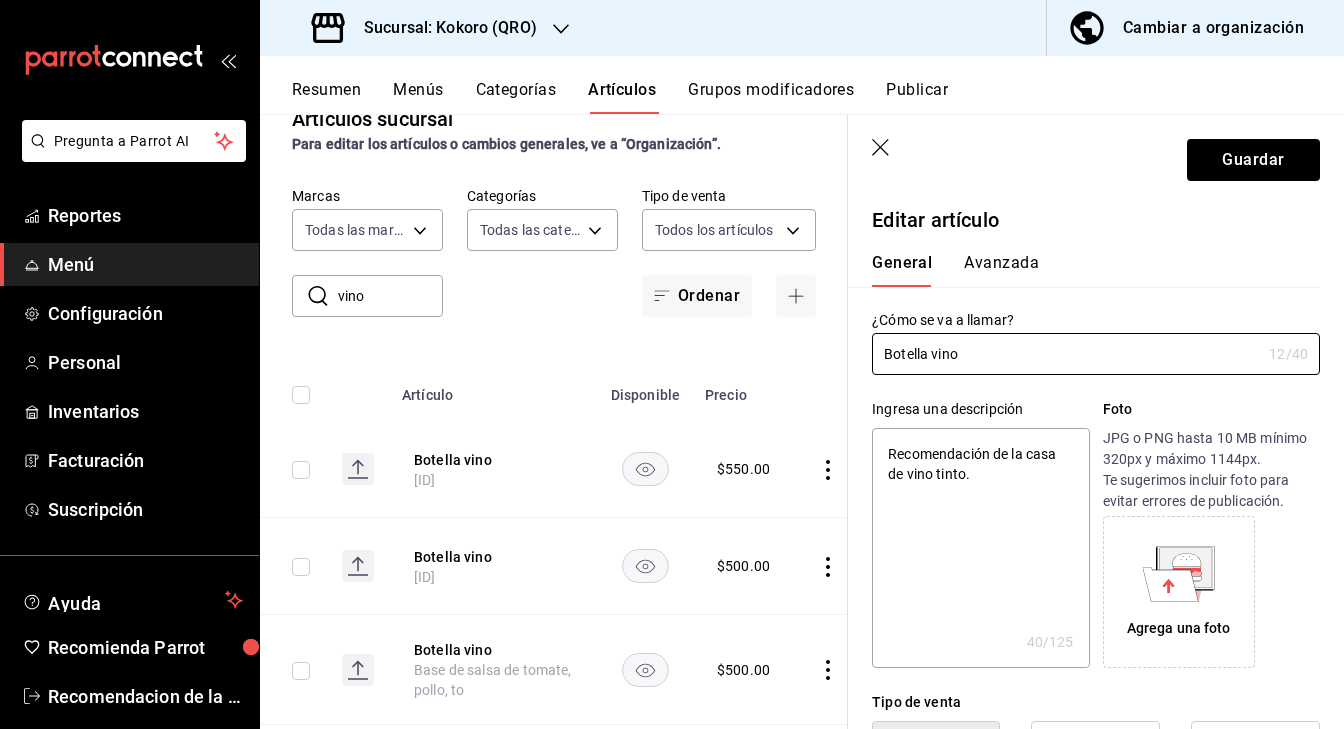 click 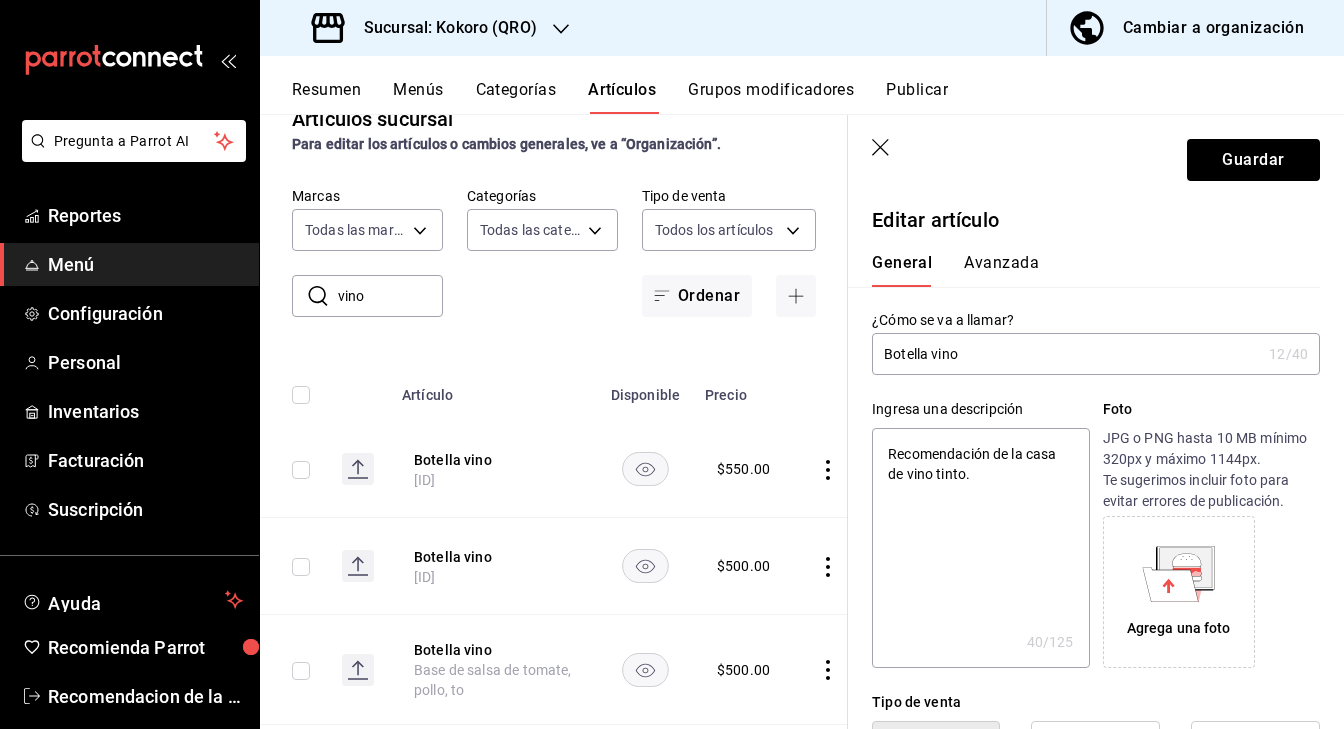 click 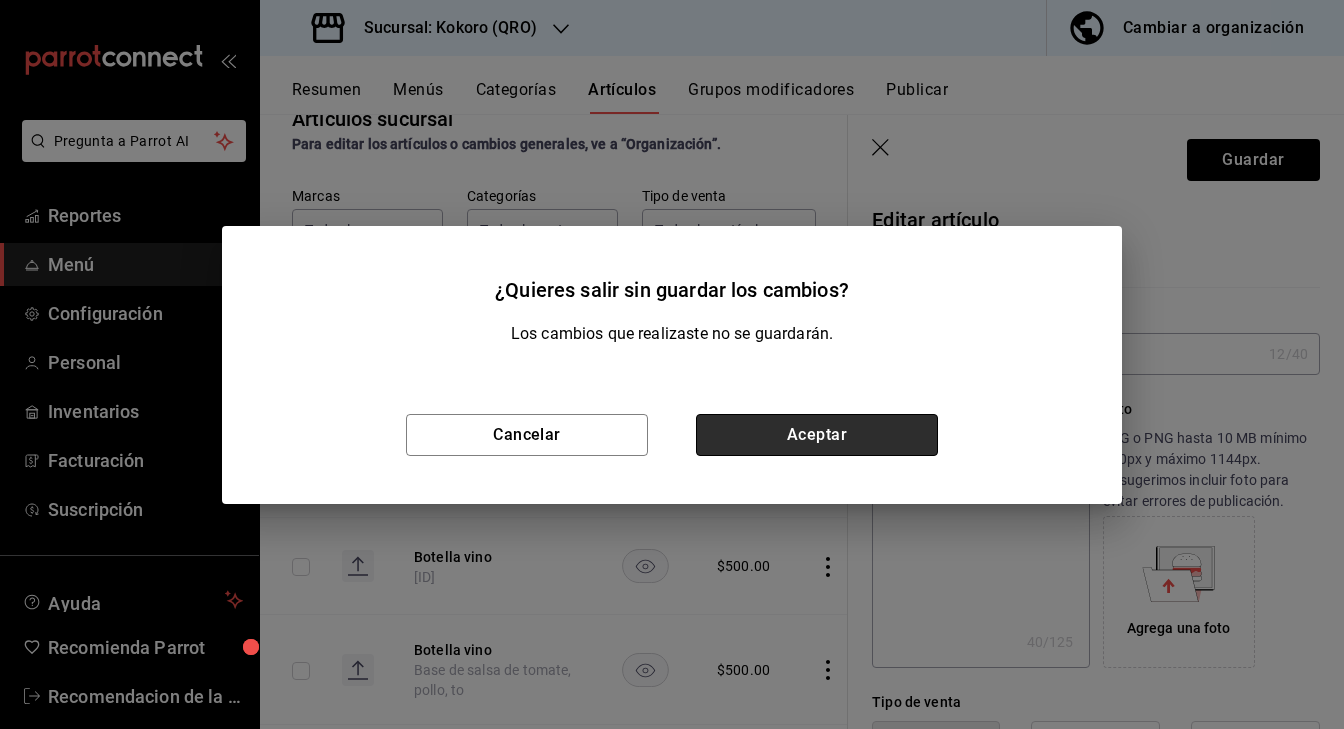 click on "Aceptar" at bounding box center [817, 435] 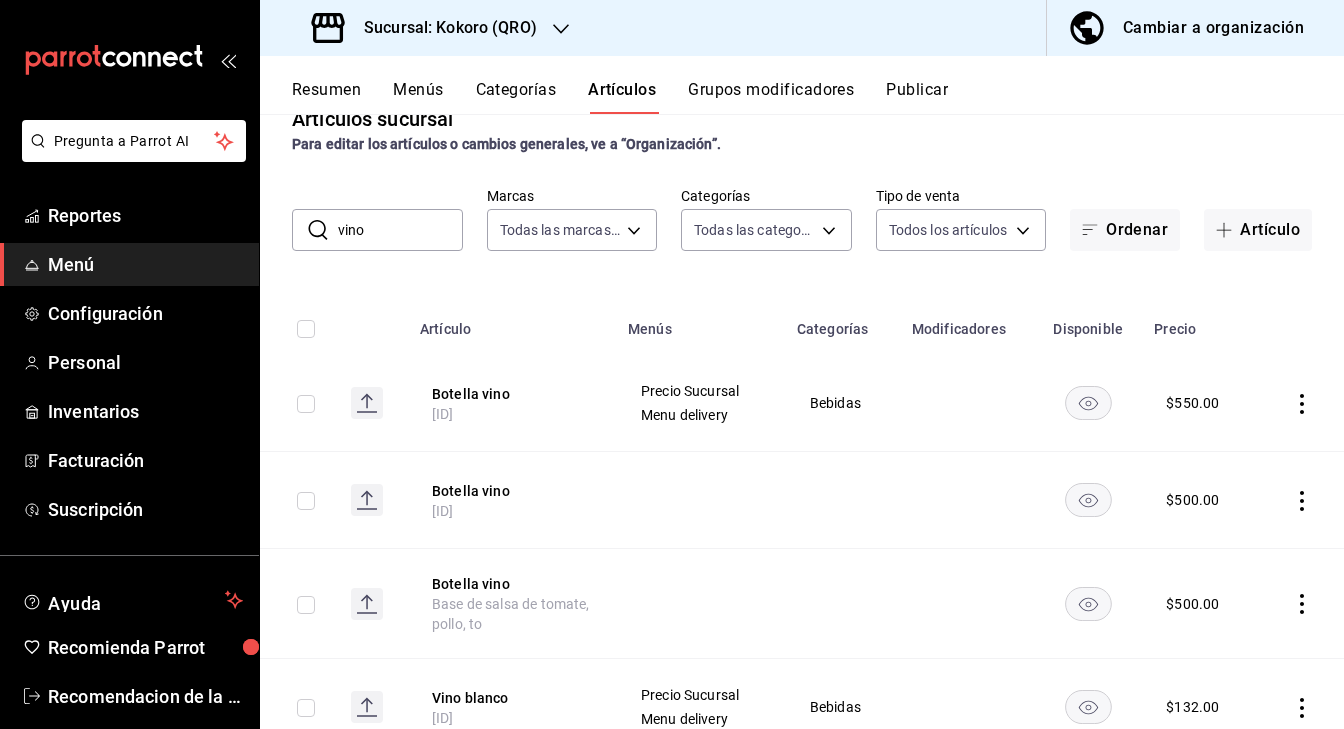 click on "Resumen" at bounding box center [326, 97] 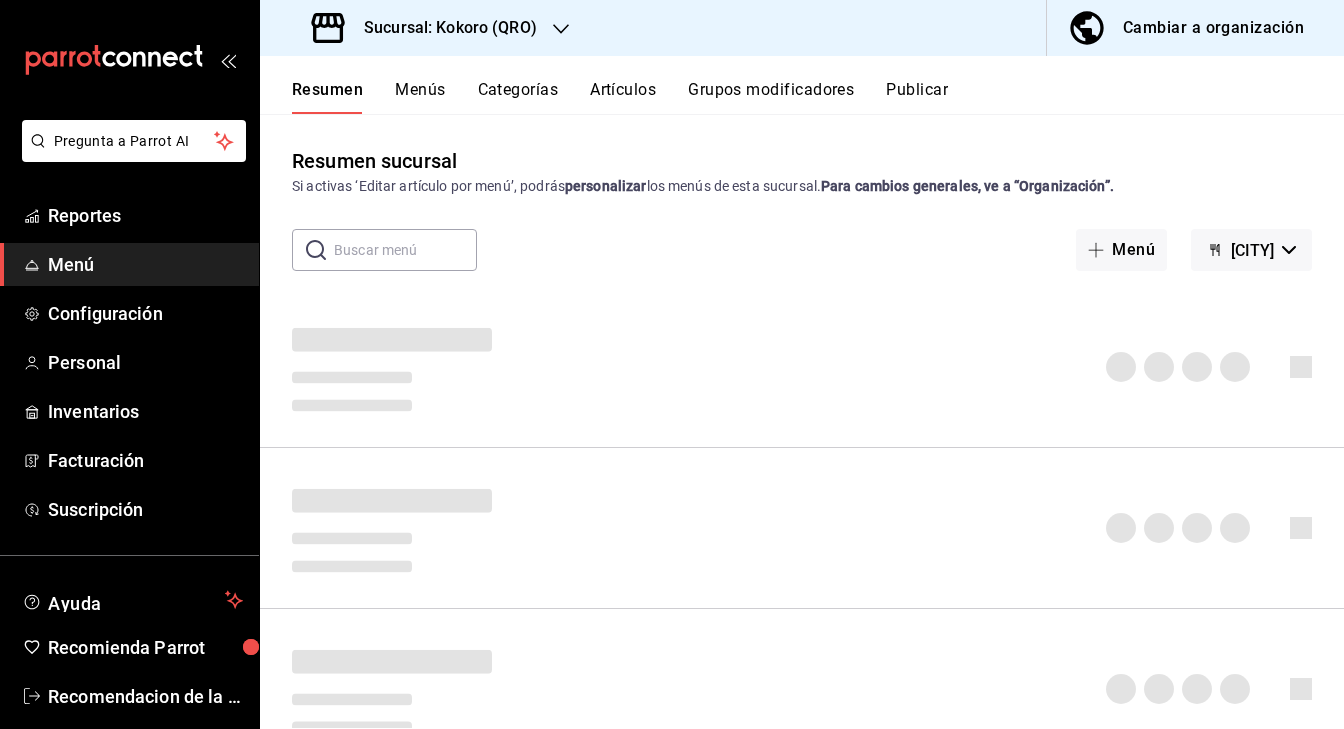 click at bounding box center (405, 250) 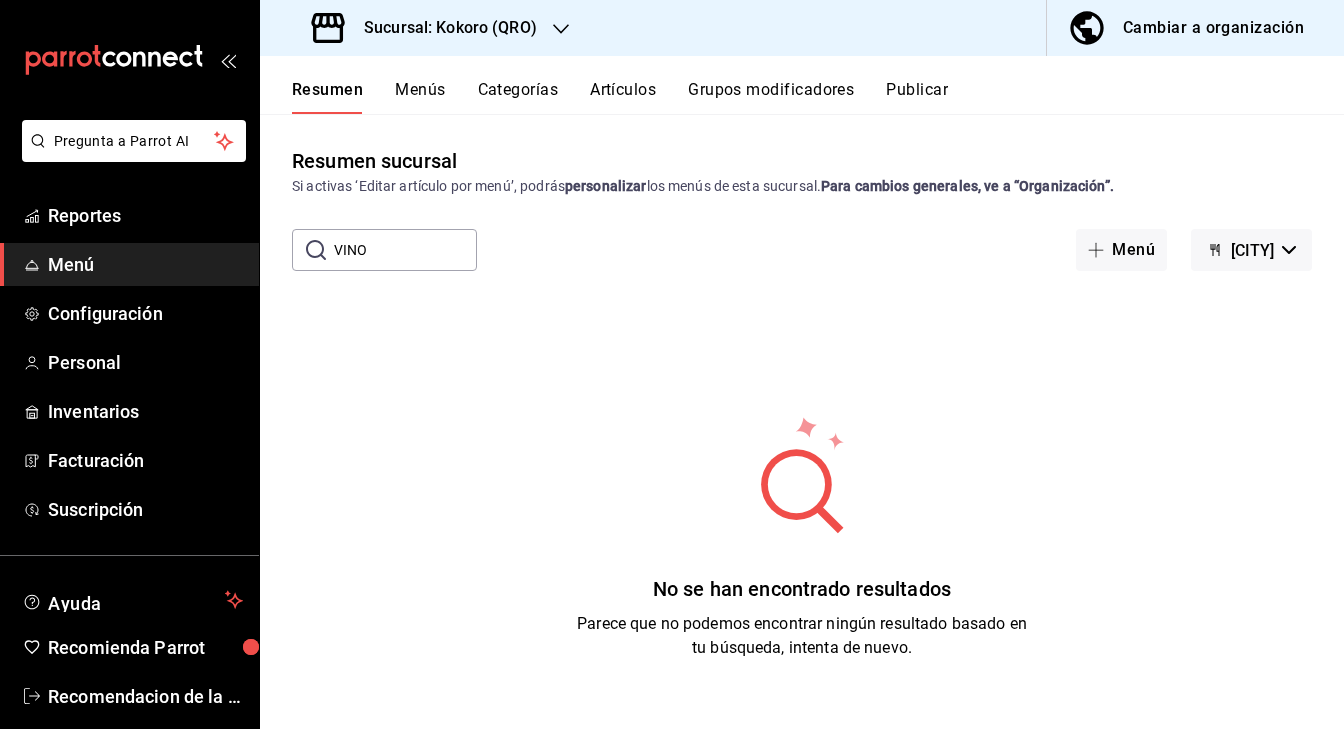 click on "VINO" at bounding box center [405, 250] 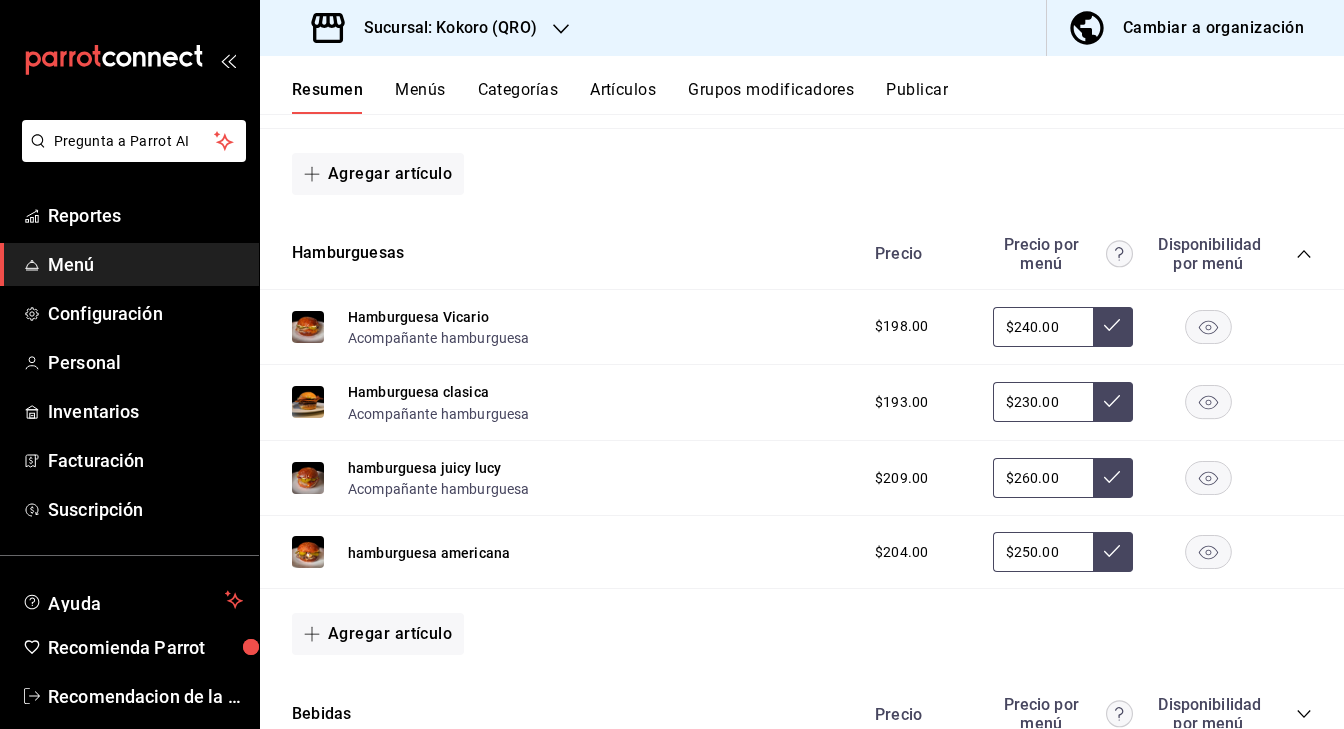 scroll, scrollTop: 1621, scrollLeft: 0, axis: vertical 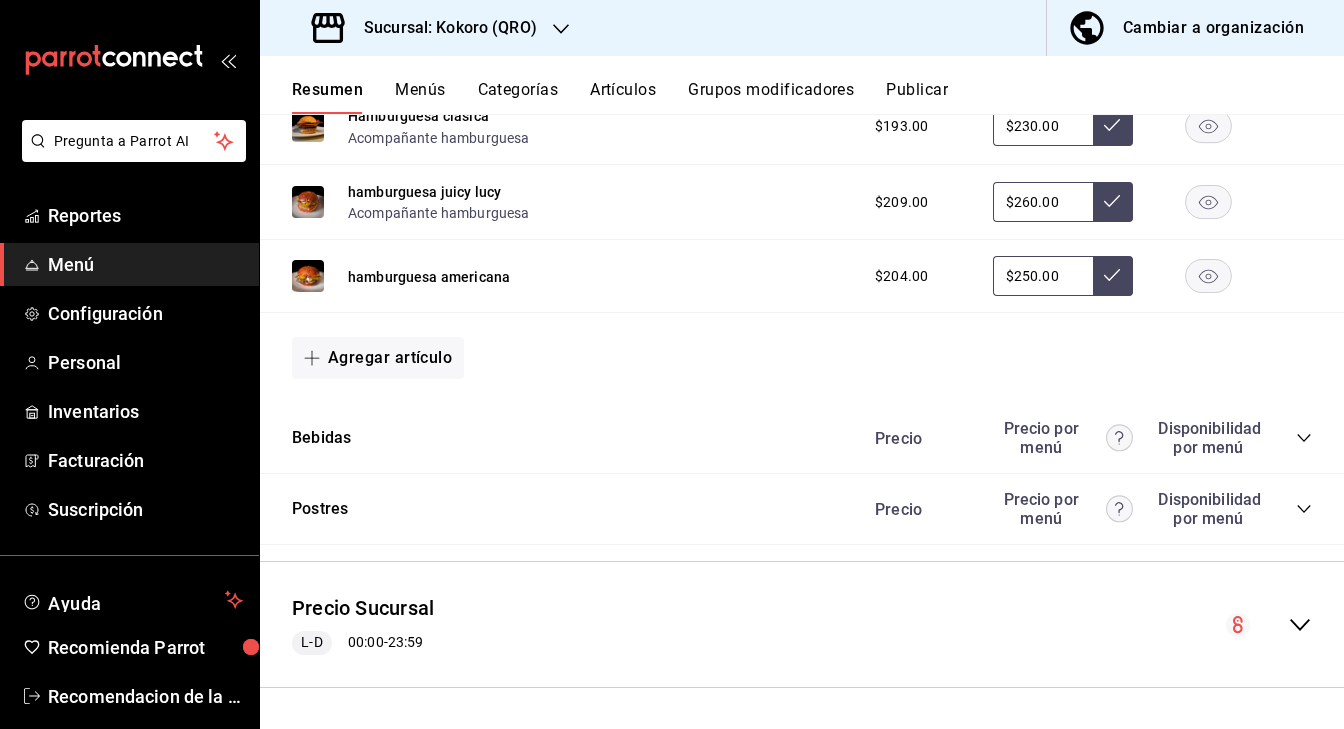 click 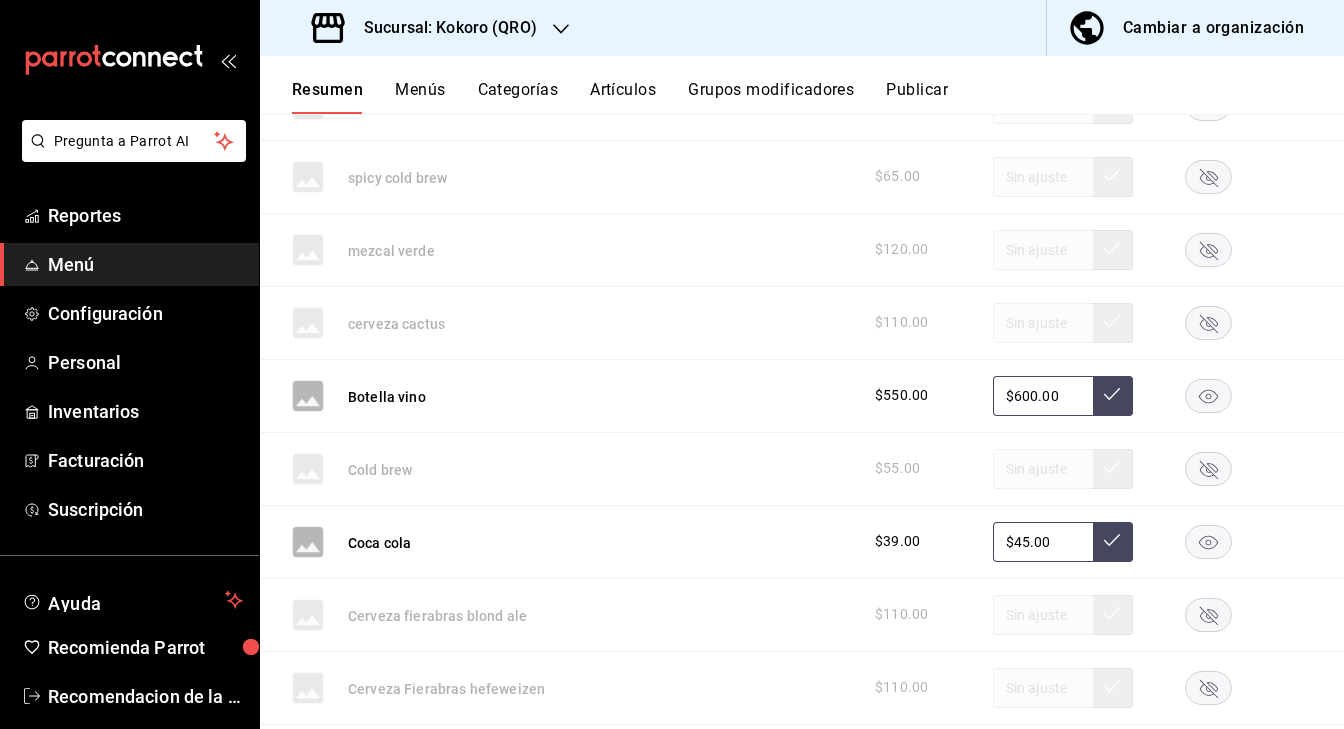 scroll, scrollTop: 3285, scrollLeft: 0, axis: vertical 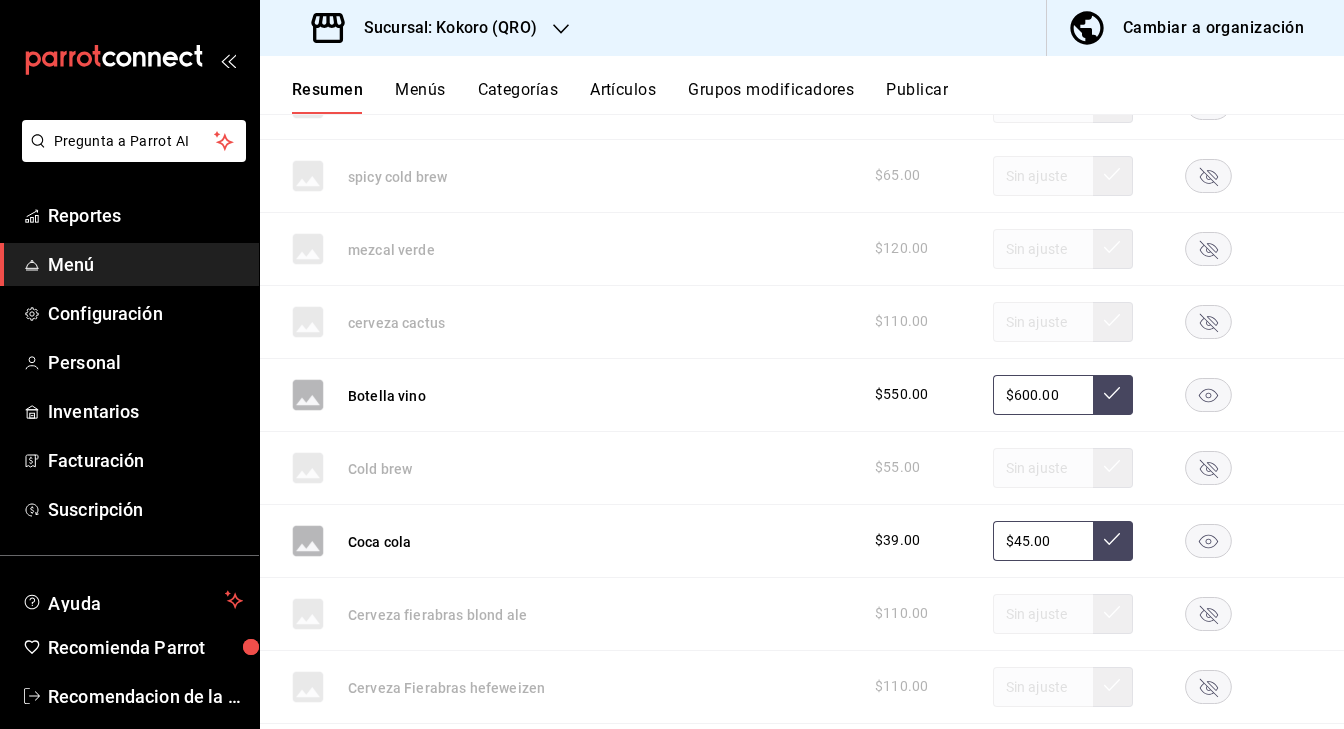 click 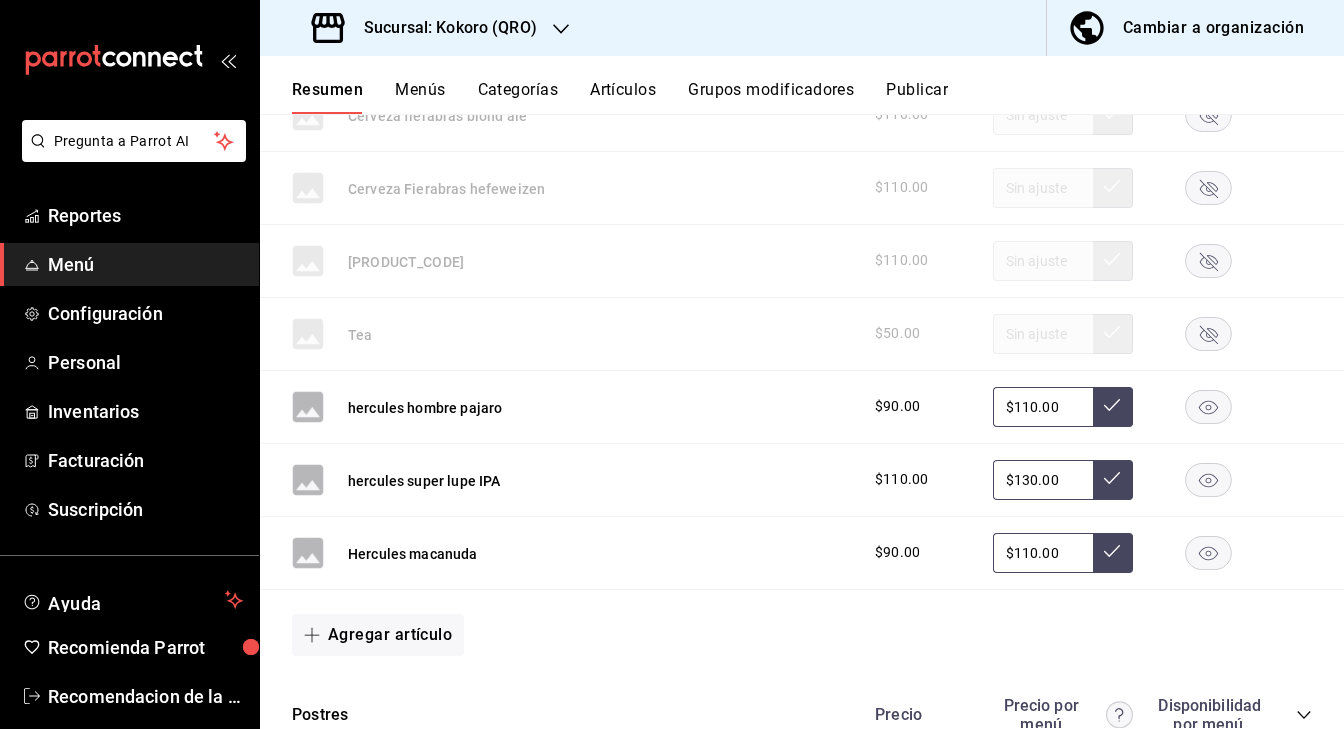 scroll, scrollTop: 3793, scrollLeft: 0, axis: vertical 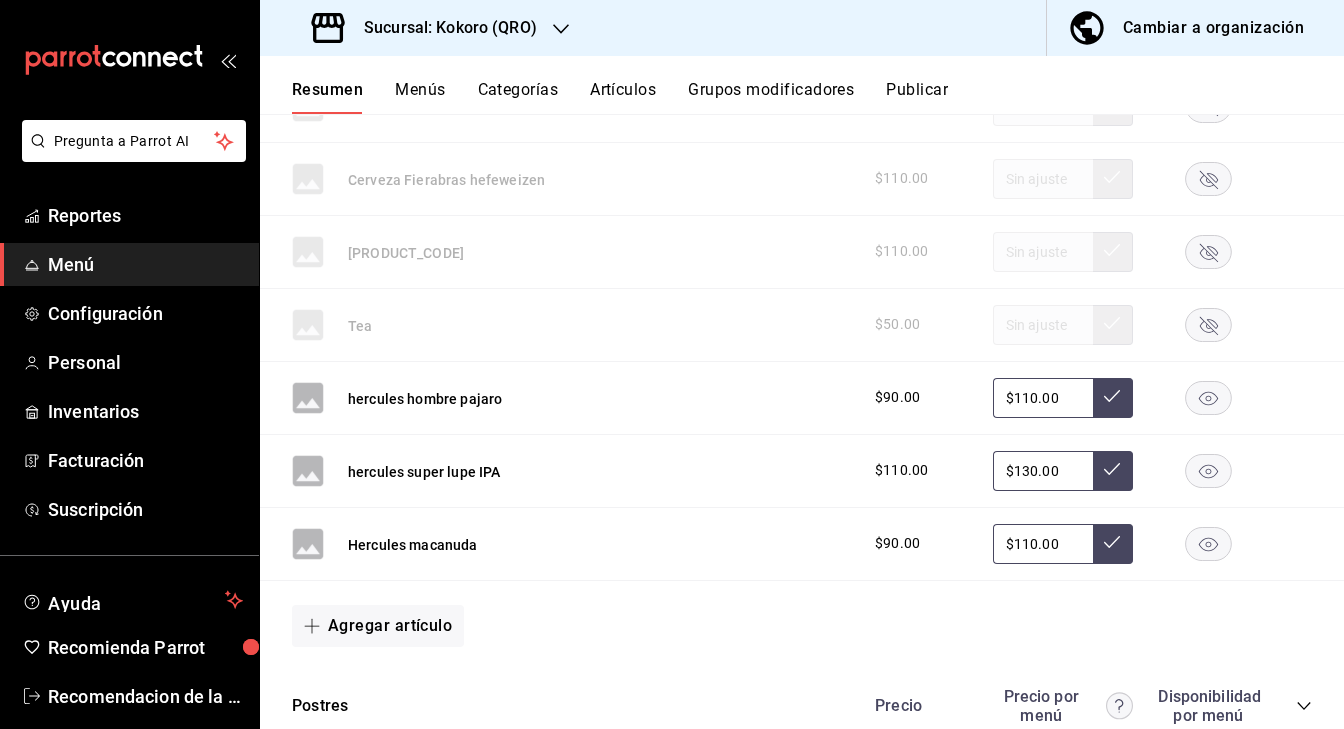 click on "Artículos" at bounding box center (623, 97) 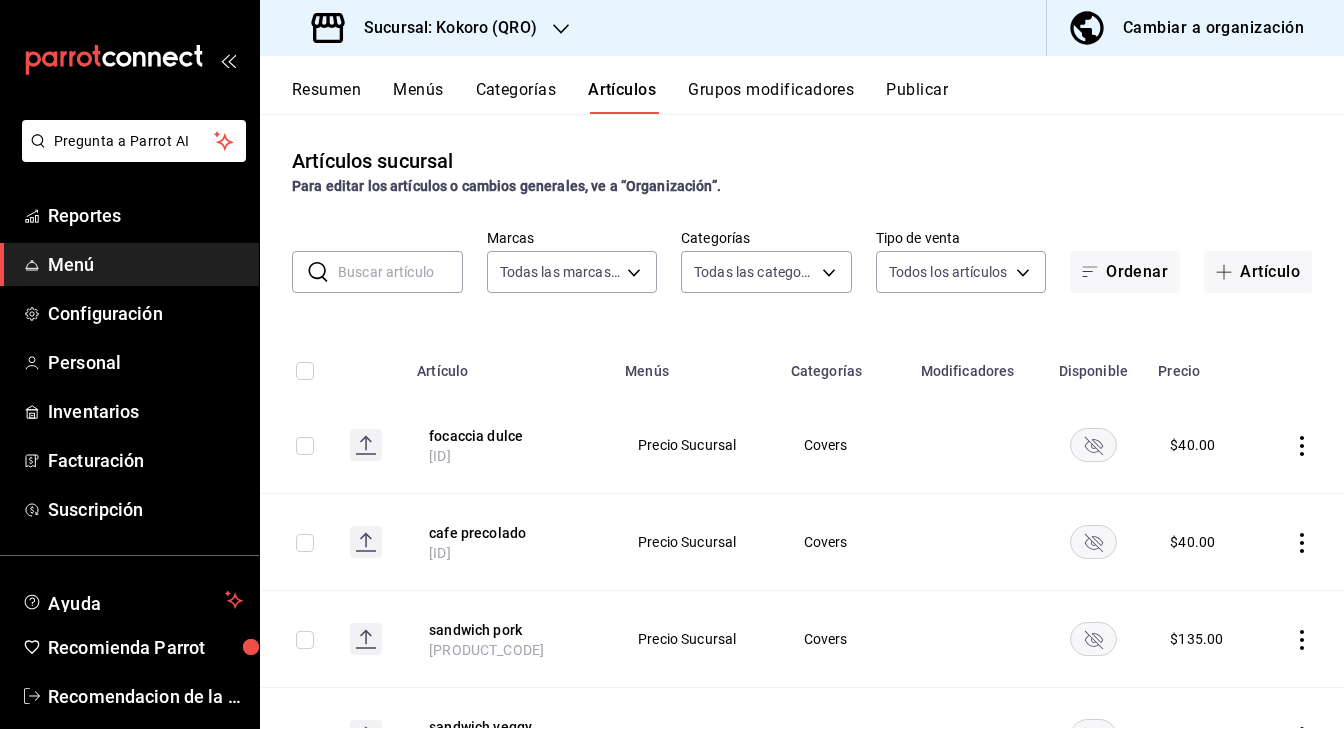 click at bounding box center [400, 272] 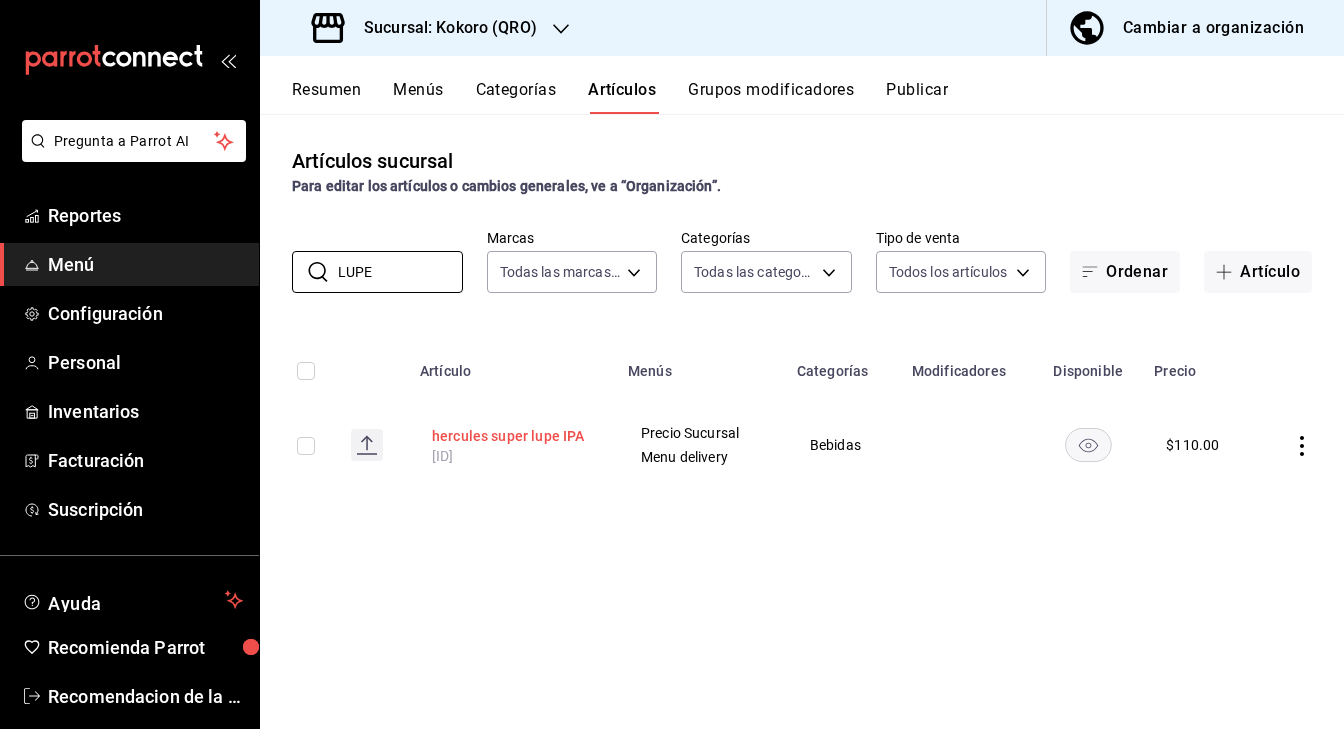 click on "hercules super lupe IPA" at bounding box center (512, 436) 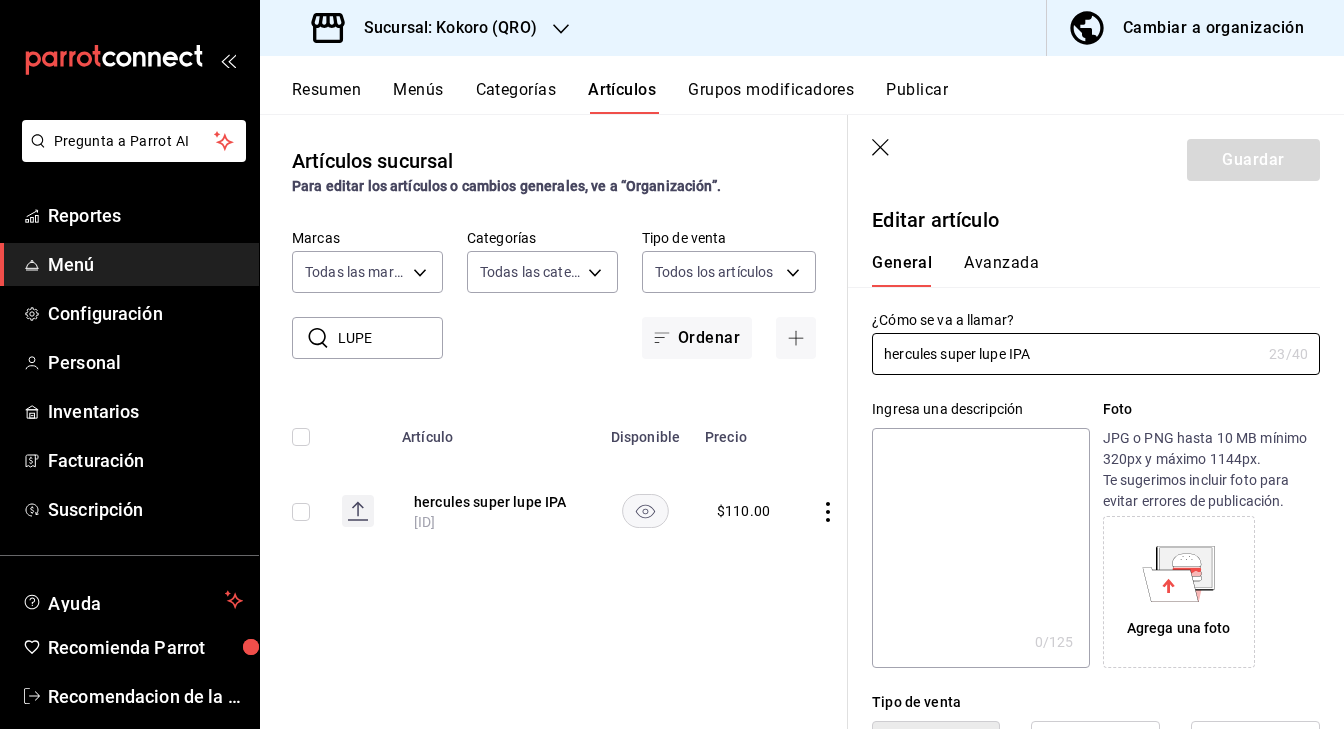 click 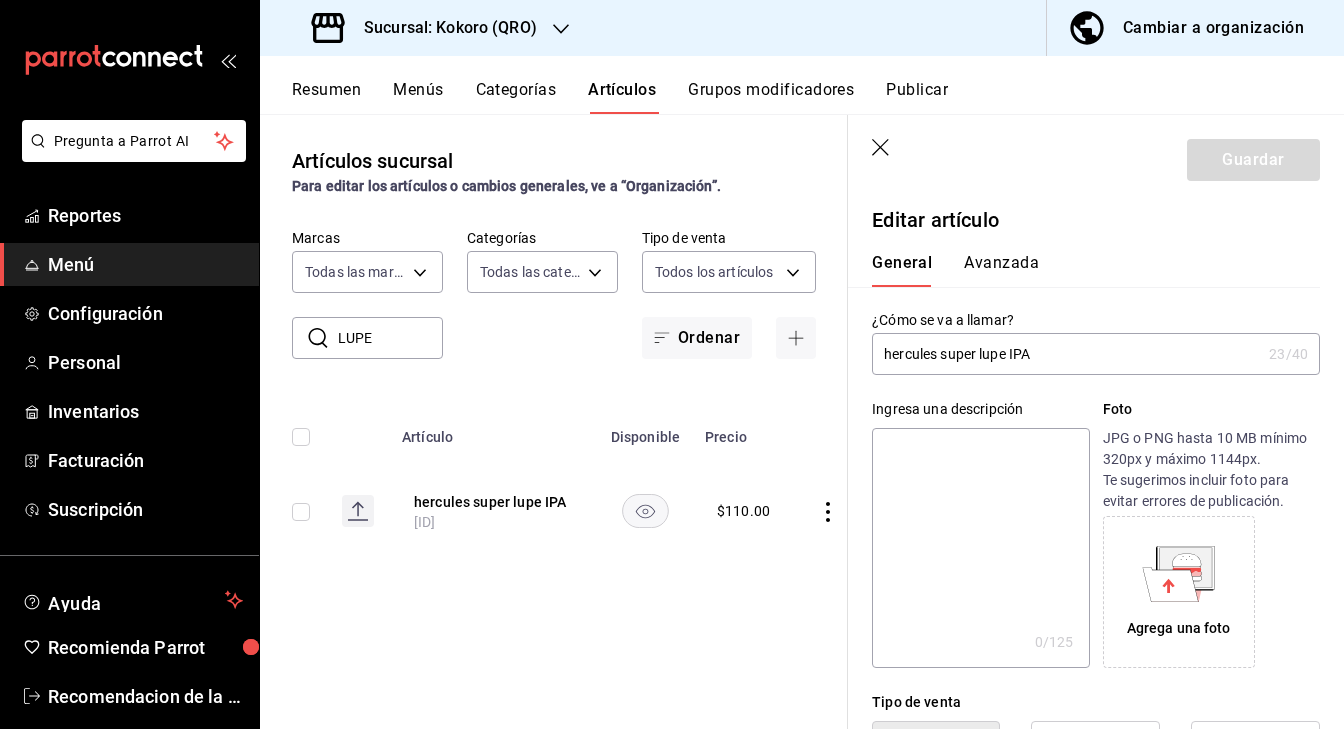 click at bounding box center [980, 548] 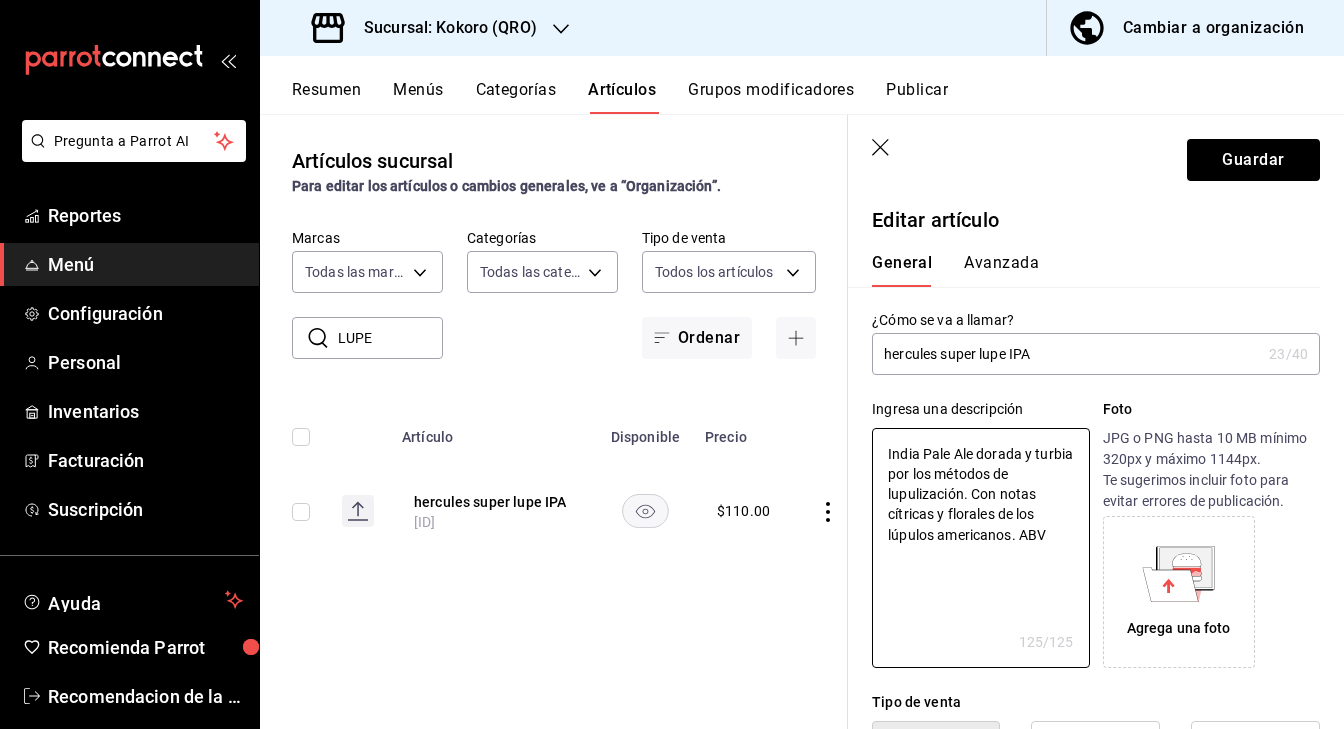drag, startPoint x: 1022, startPoint y: 537, endPoint x: 1100, endPoint y: 537, distance: 78 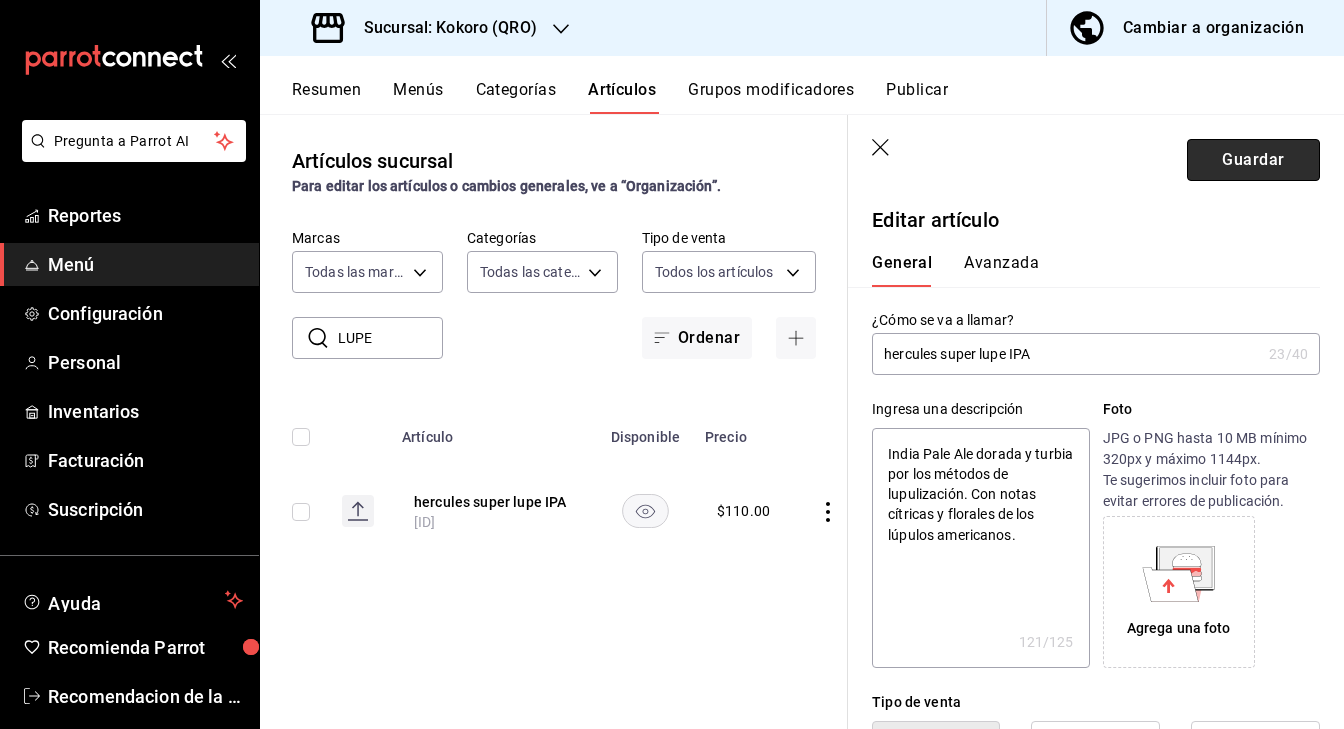 click on "Guardar" at bounding box center (1253, 160) 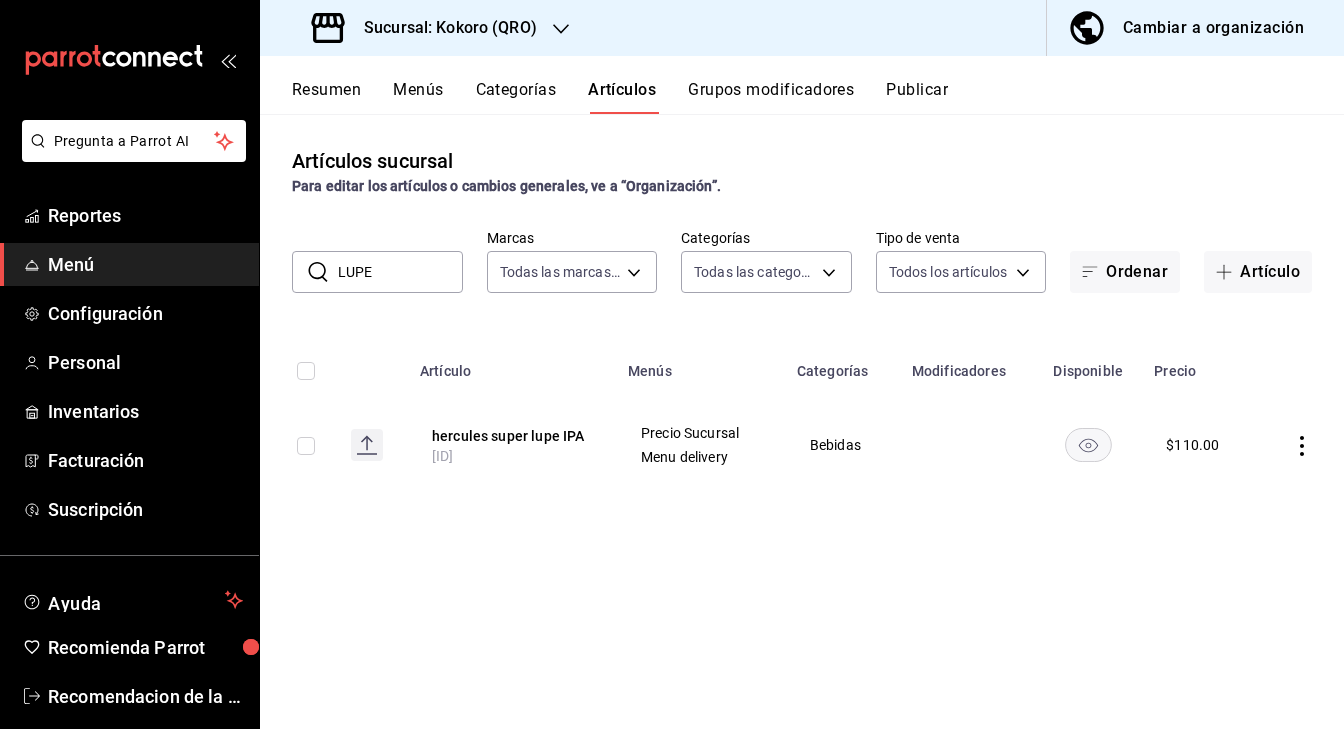 click on "LUPE" at bounding box center (400, 272) 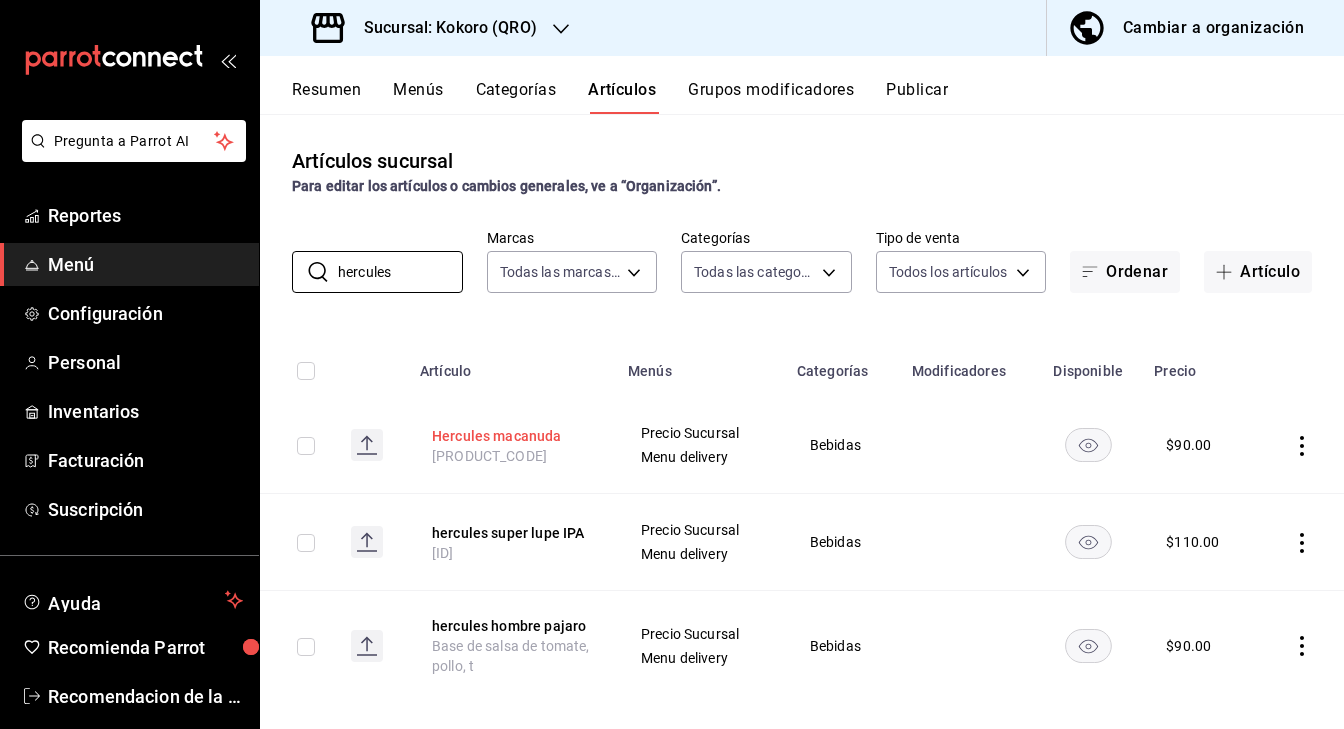 click on "Hercules macanuda" at bounding box center [512, 436] 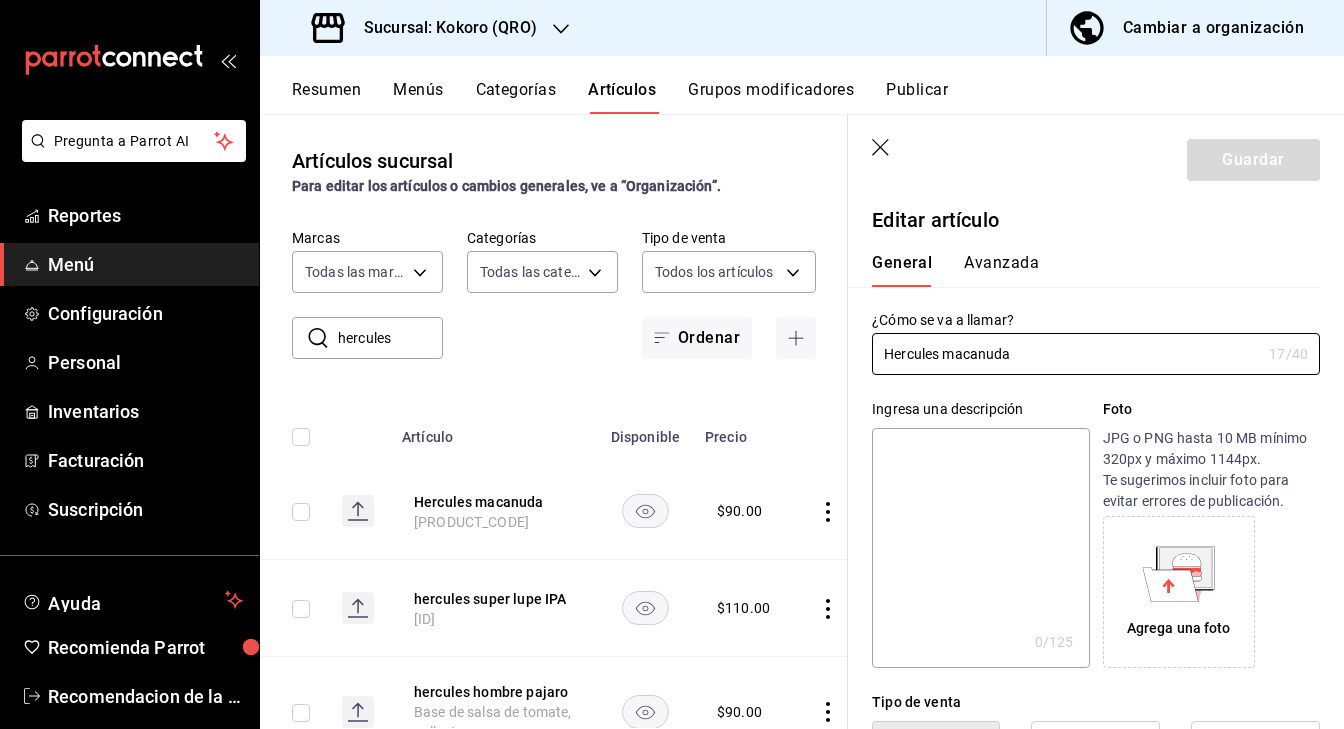 click at bounding box center (980, 548) 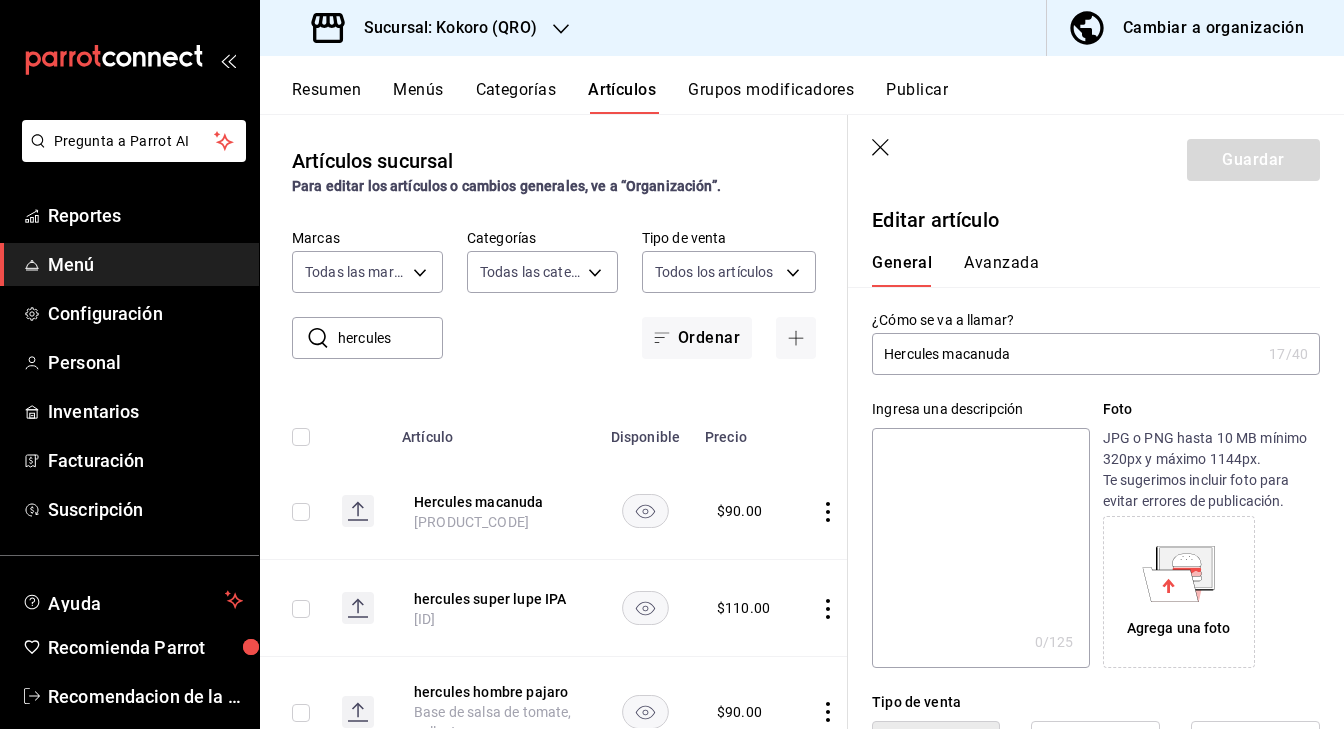 paste on "Ale oscura, a base de maltas y lúpulos ingleses. Presencia marcada de notas tostadas de café y cacao equilibrada y refrescan" 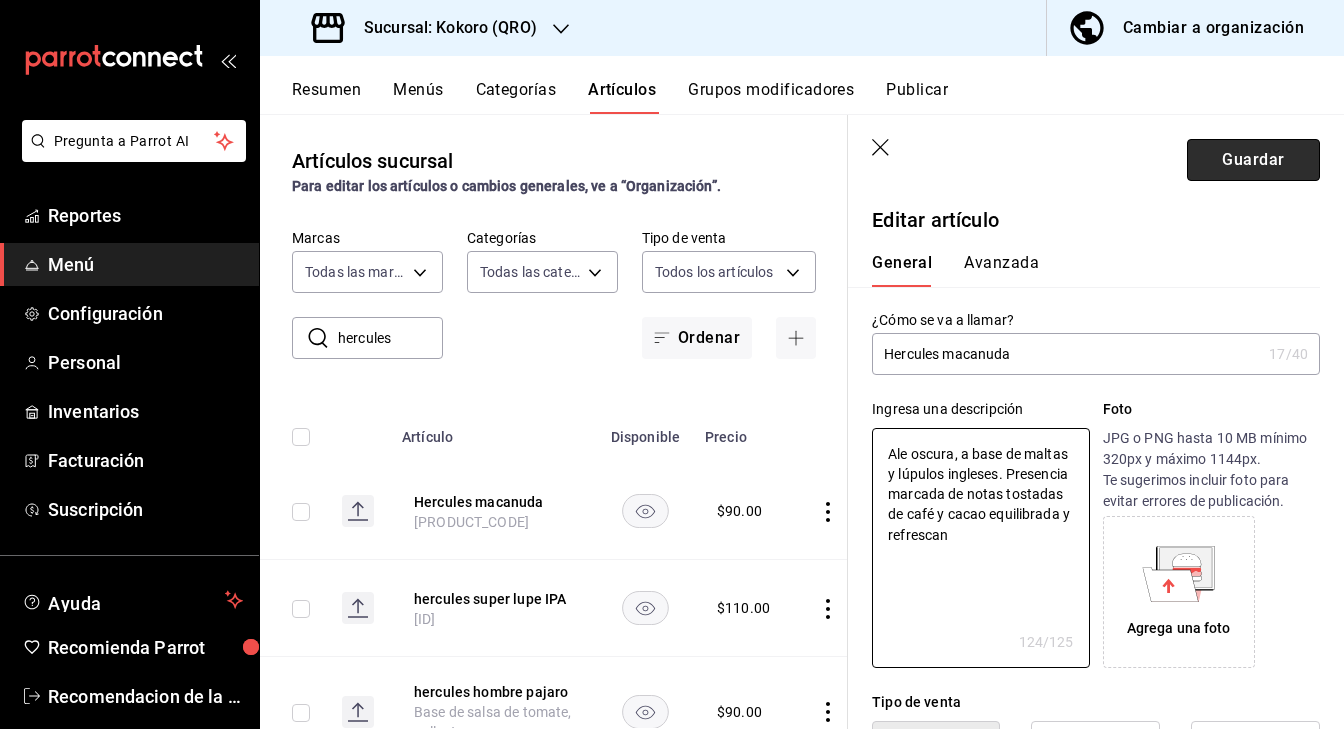 click on "Guardar" at bounding box center [1253, 160] 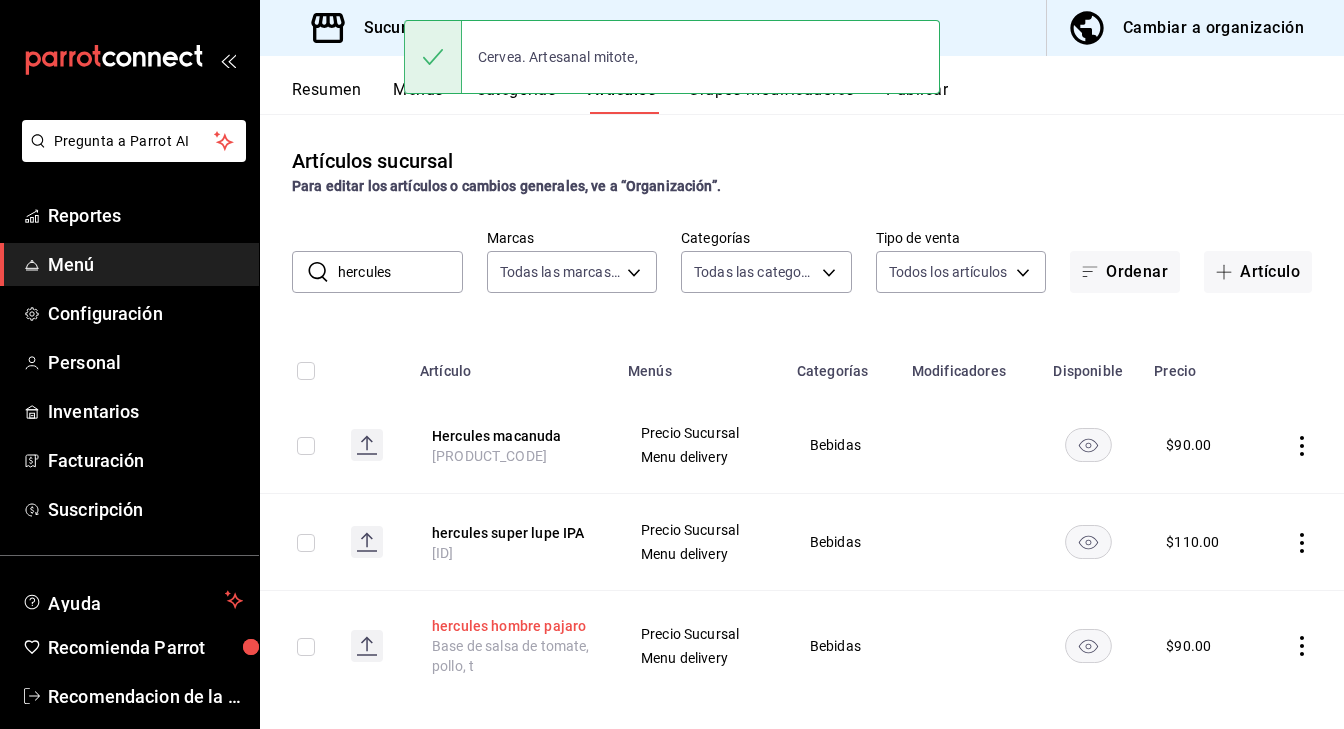click on "hercules hombre pajaro" at bounding box center [512, 626] 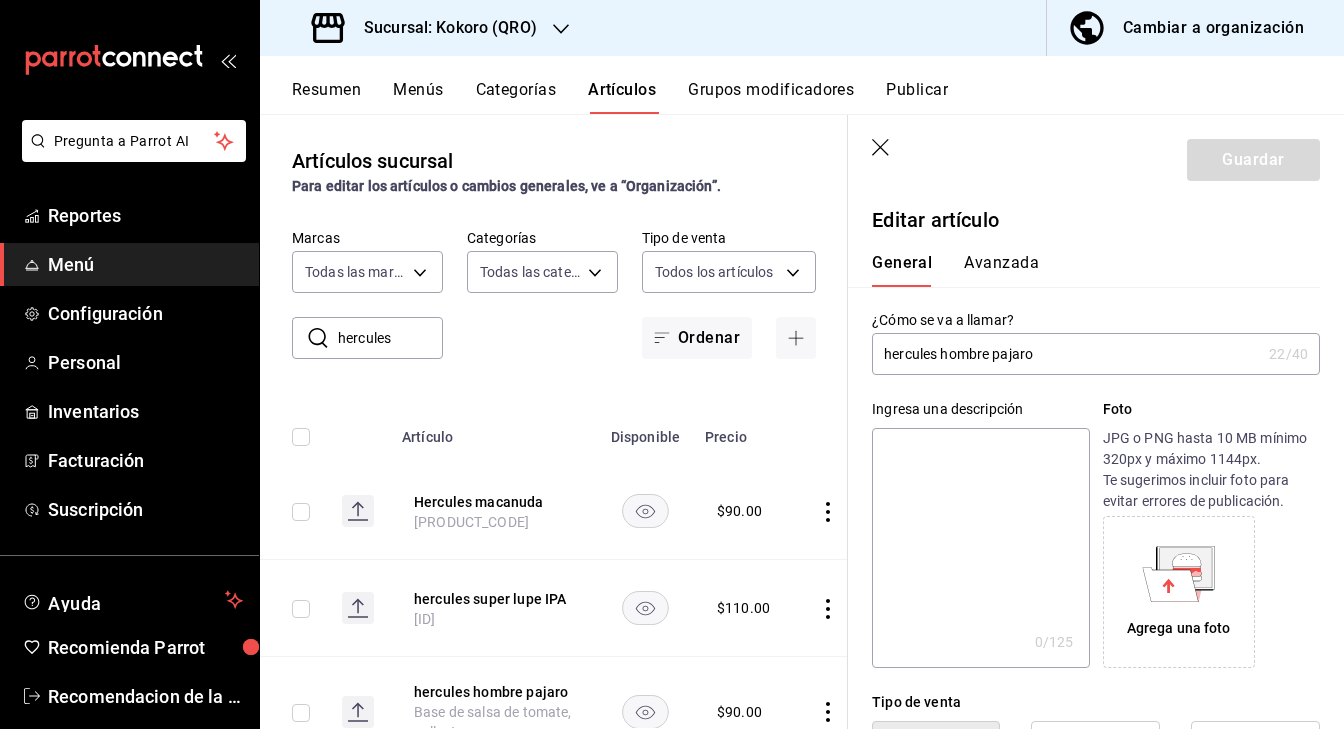 click at bounding box center [980, 548] 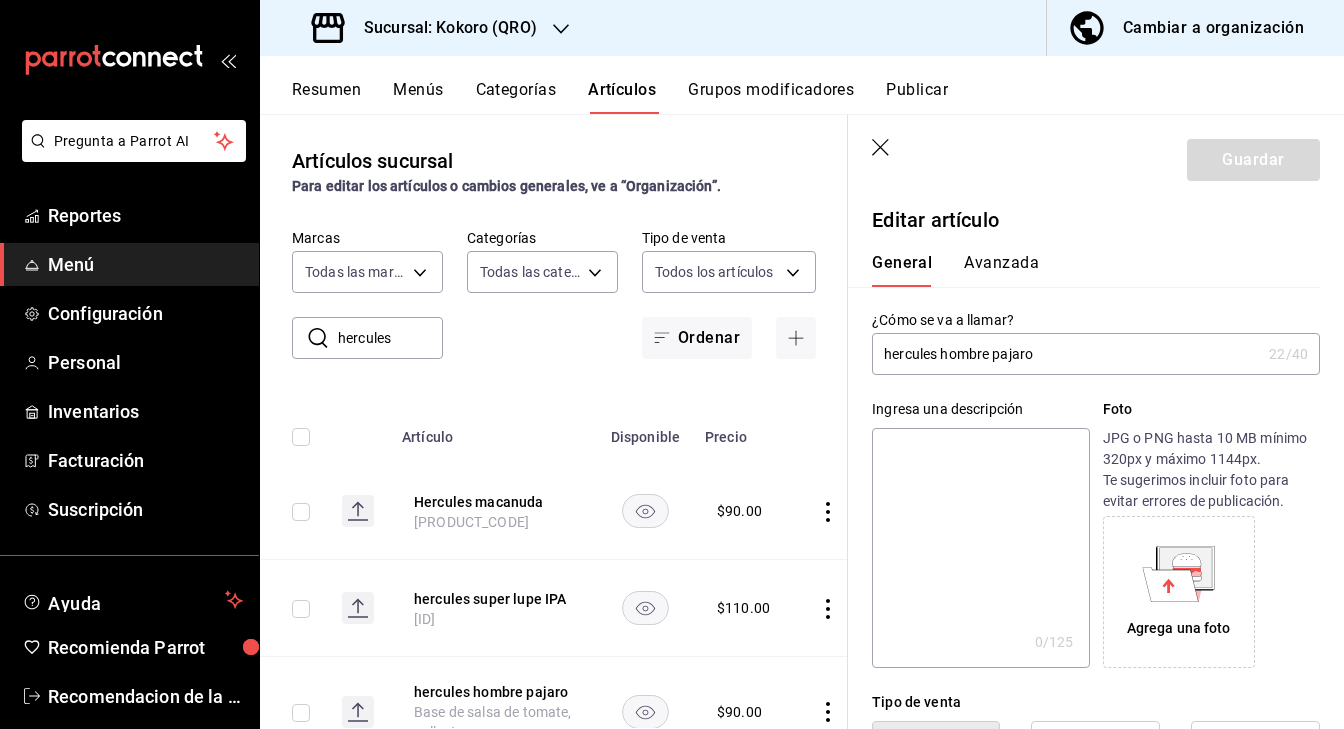 paste on "Cerveza de centeno sin filtrar, de fermentación lager elaborada con malta, lúpulo y levadura alemanes." 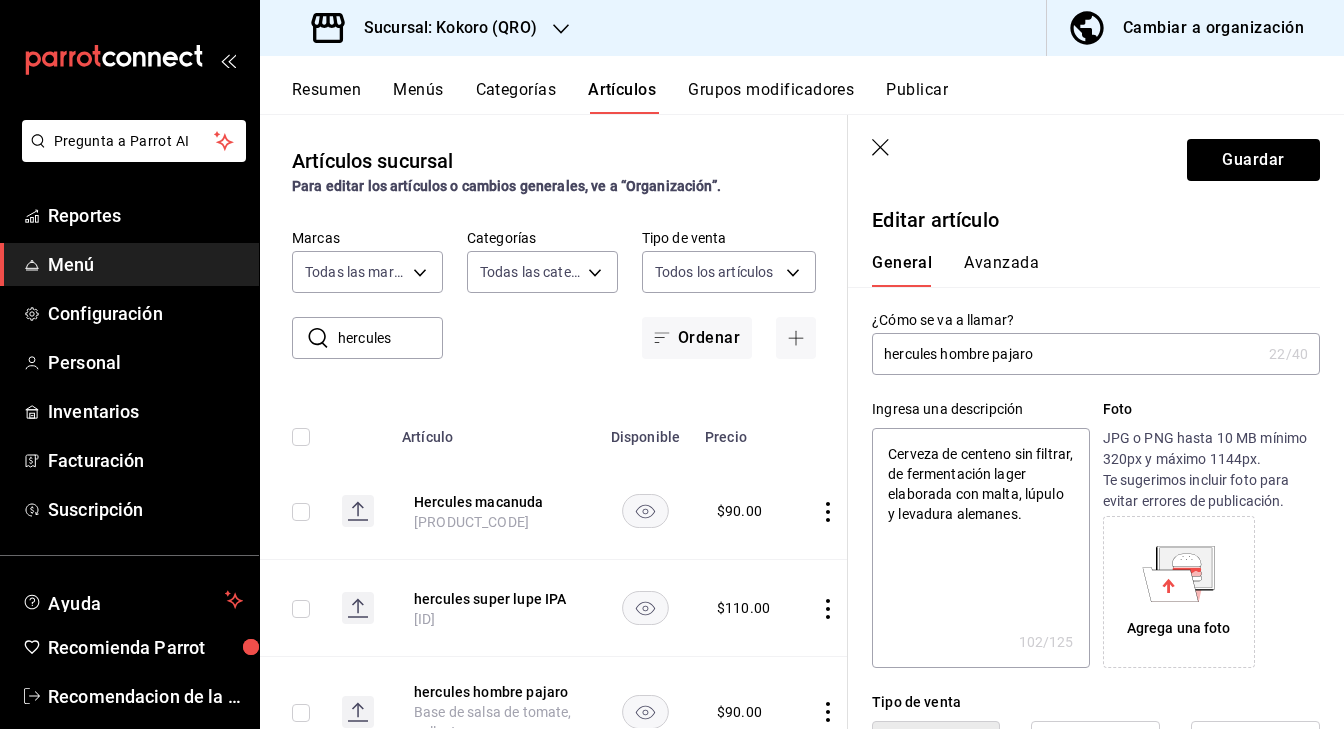 click 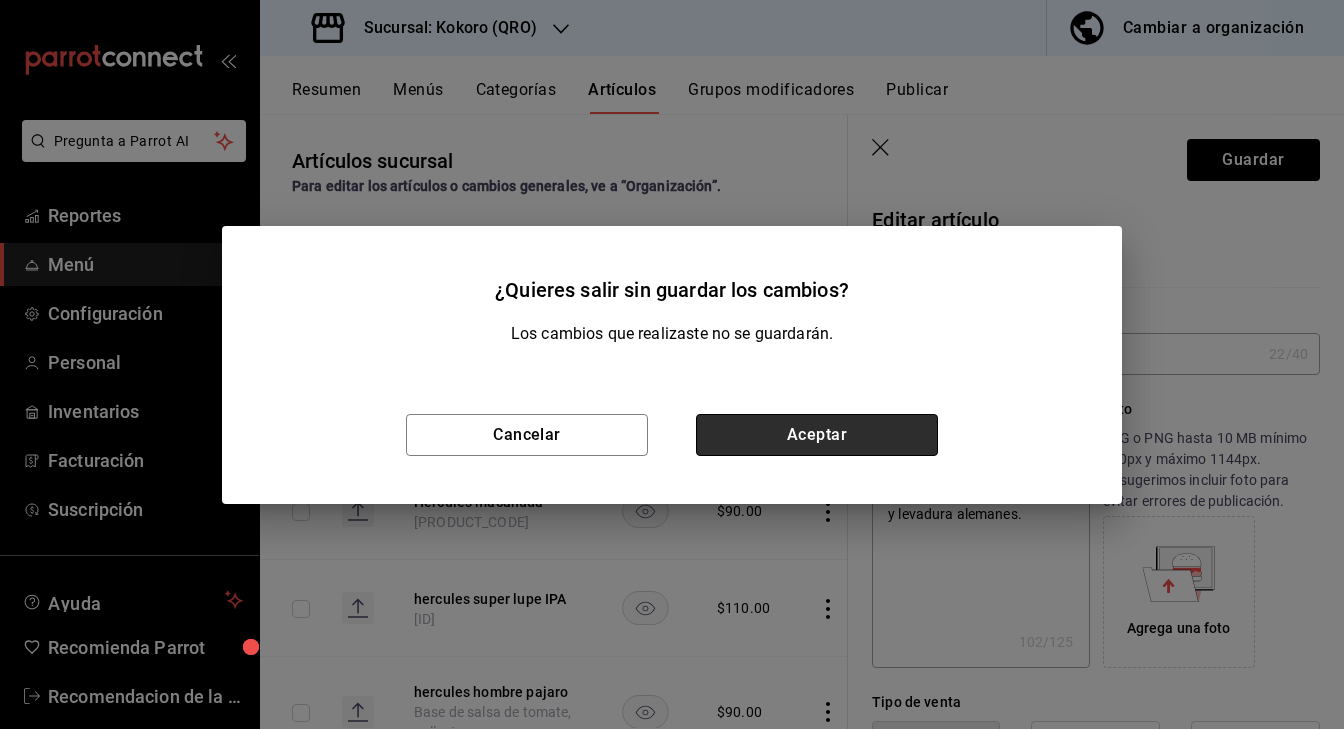 click on "Aceptar" at bounding box center [817, 435] 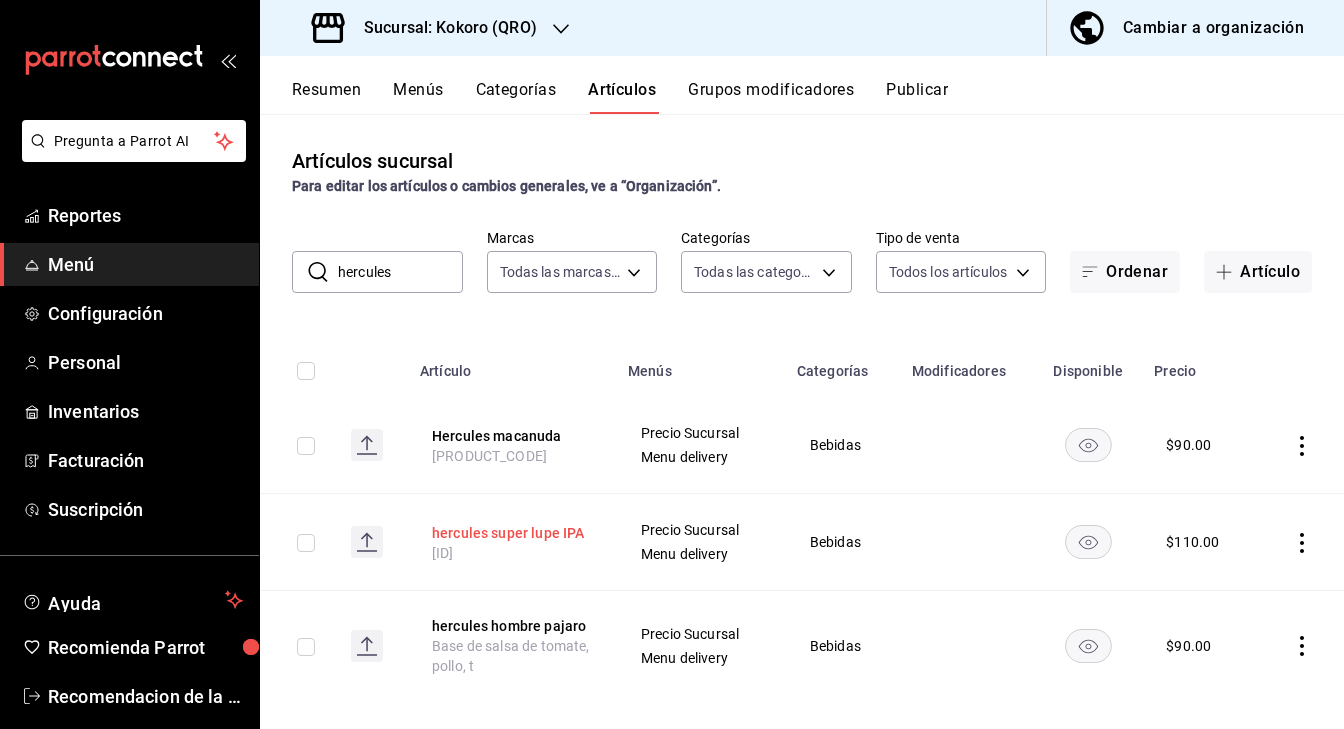 click on "hercules super lupe IPA" at bounding box center [512, 533] 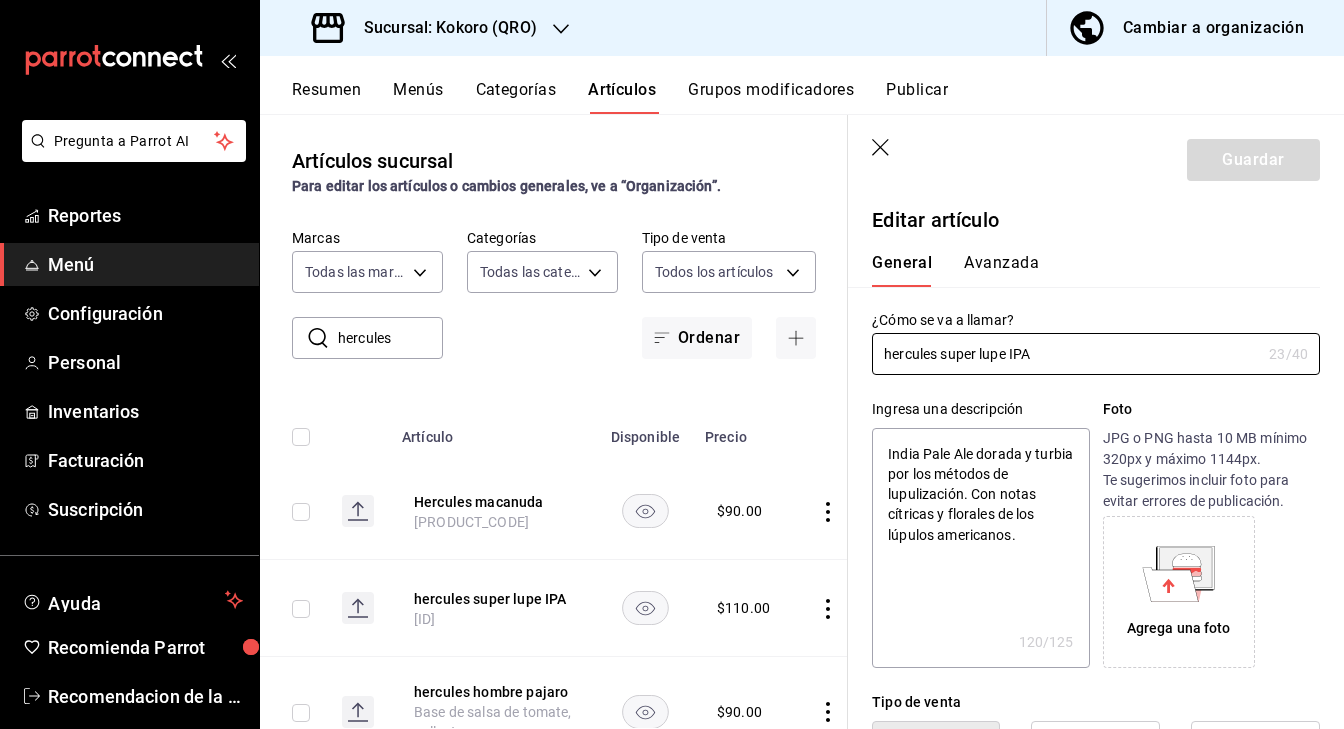 click 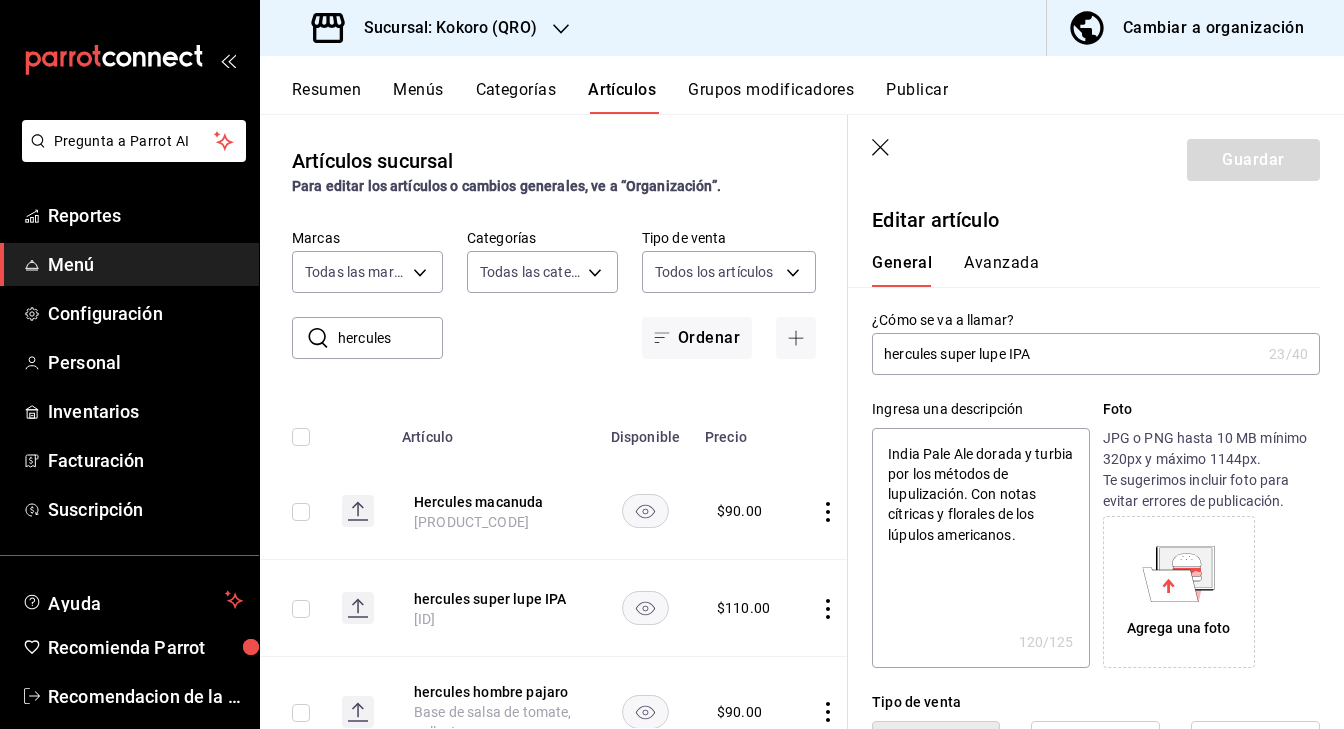 click 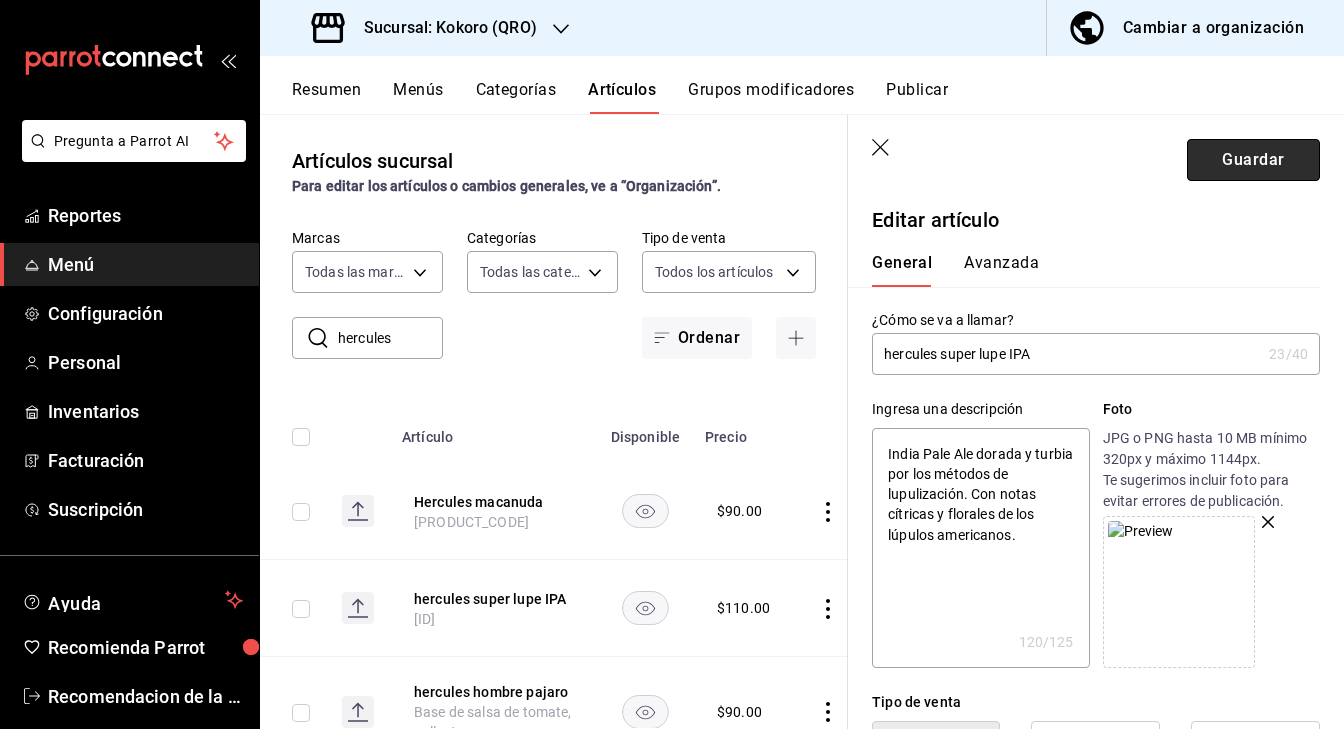 click on "Guardar" at bounding box center (1253, 160) 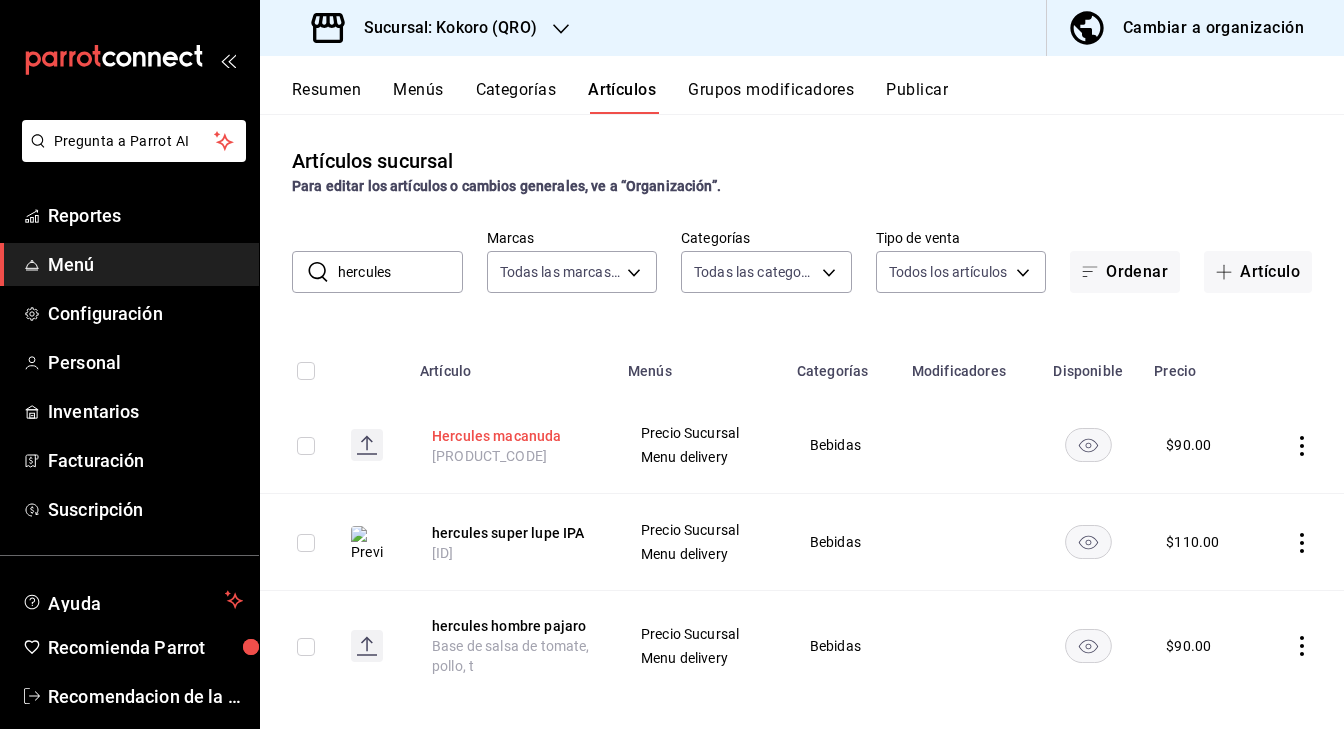 click on "Hercules macanuda" at bounding box center (512, 436) 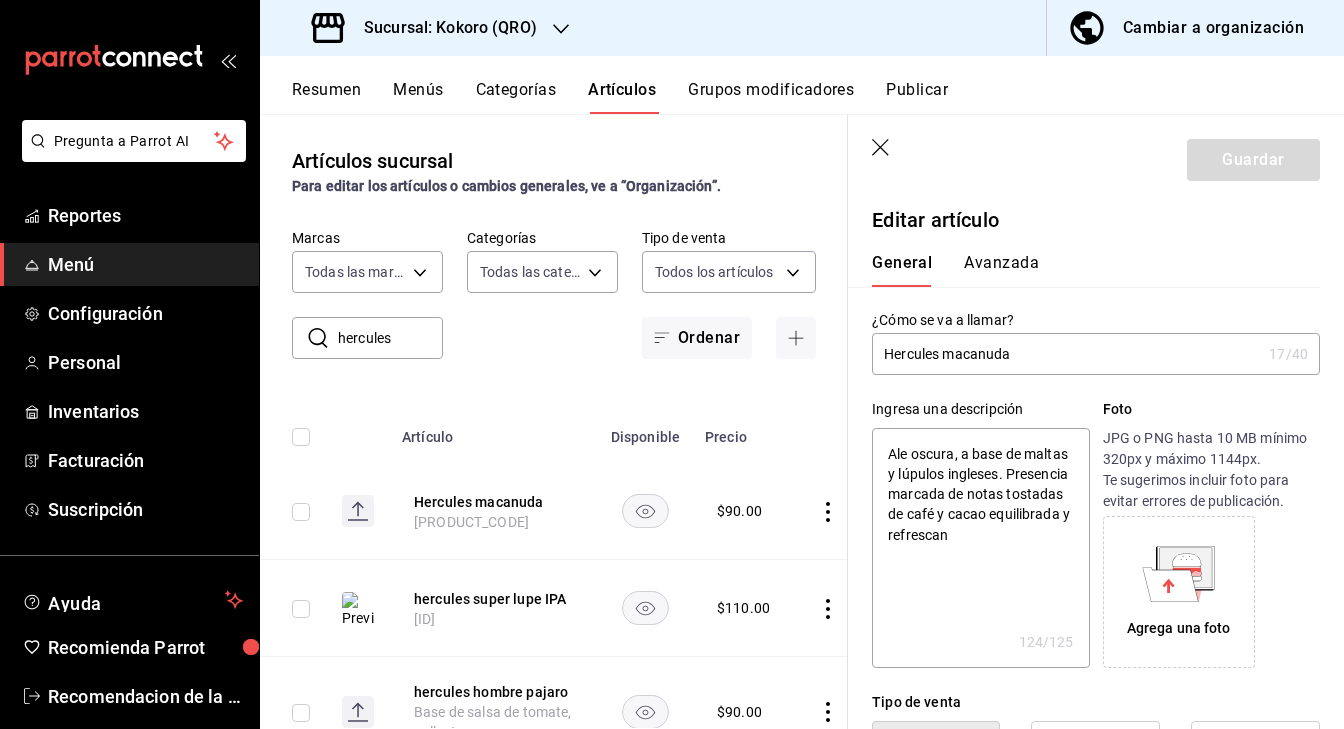 click 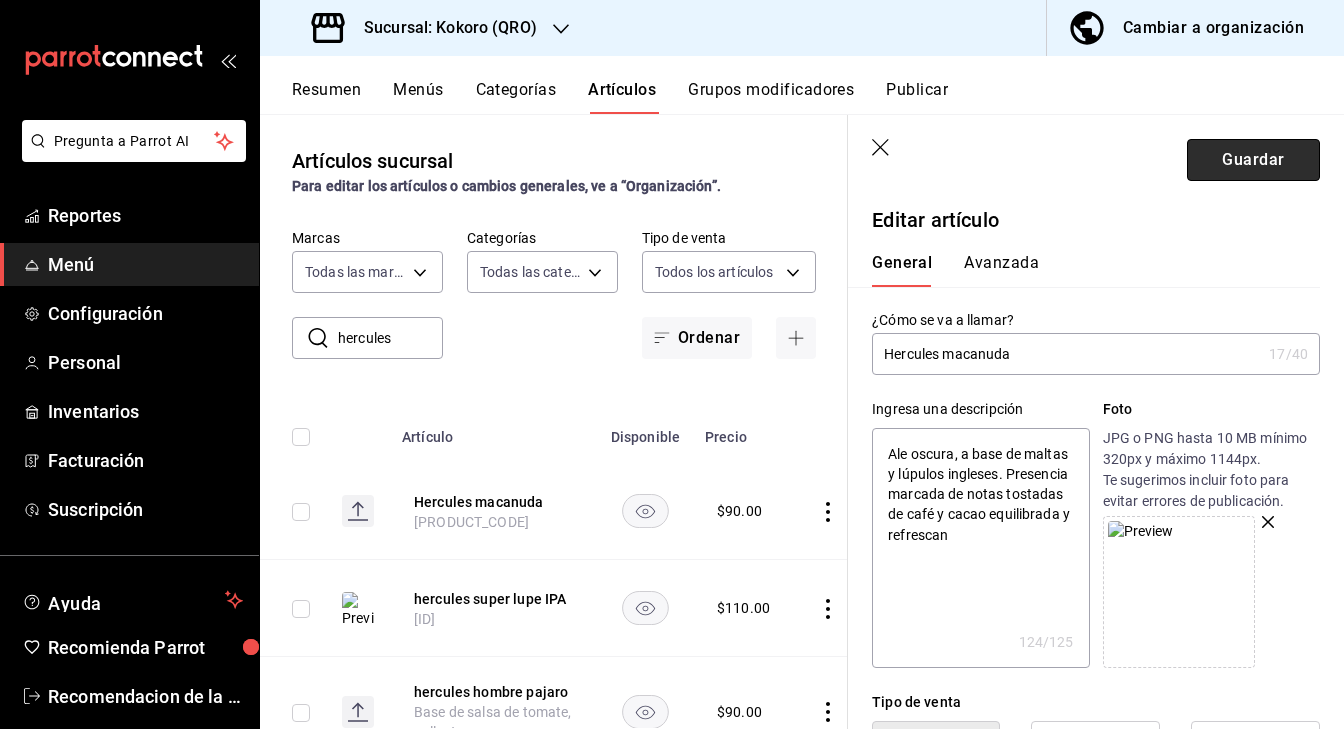 click on "Guardar" at bounding box center [1253, 160] 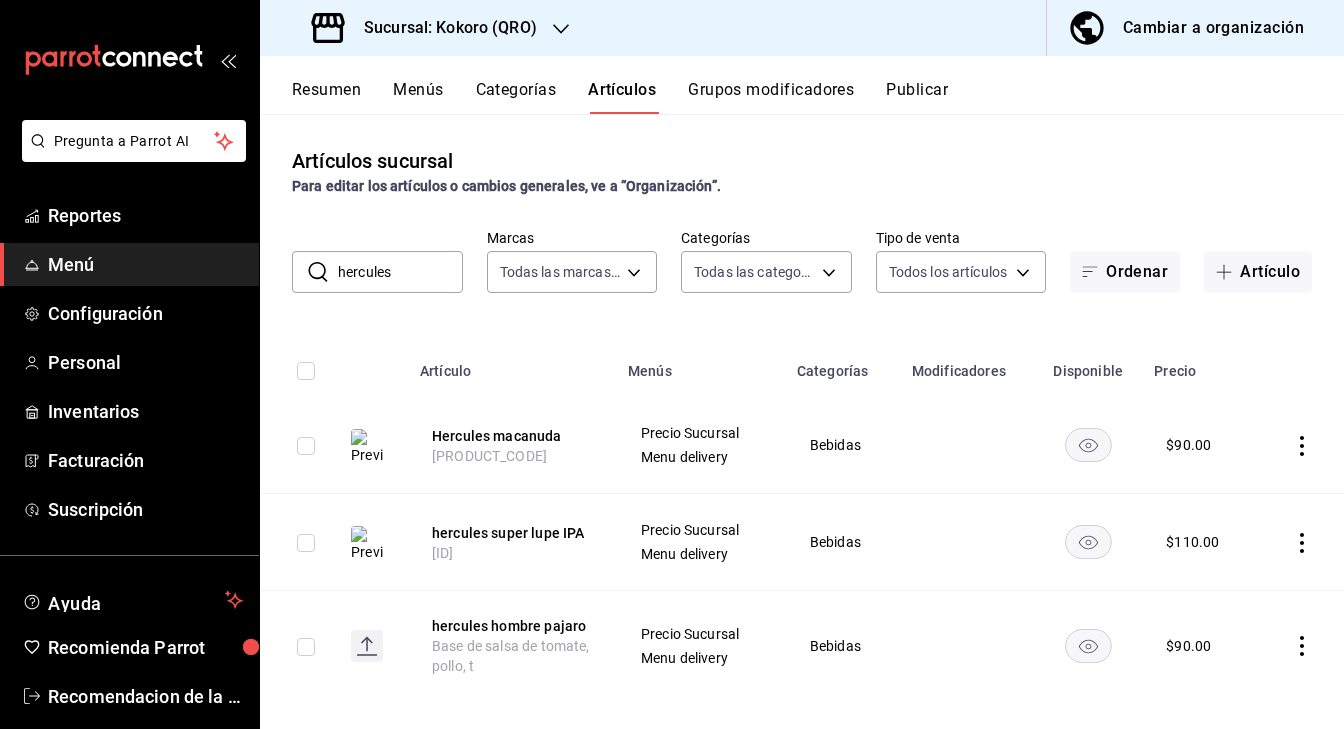 scroll, scrollTop: 7, scrollLeft: 0, axis: vertical 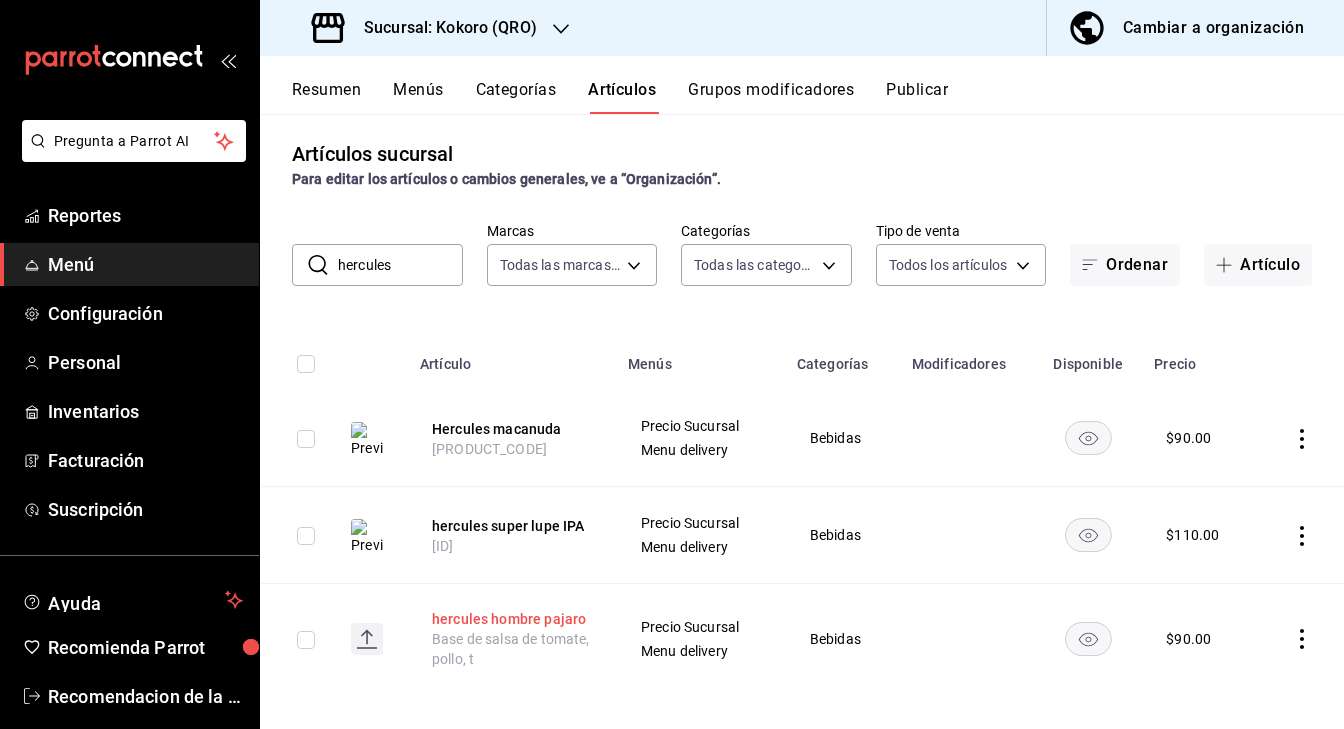 click on "hercules hombre pajaro" at bounding box center (512, 619) 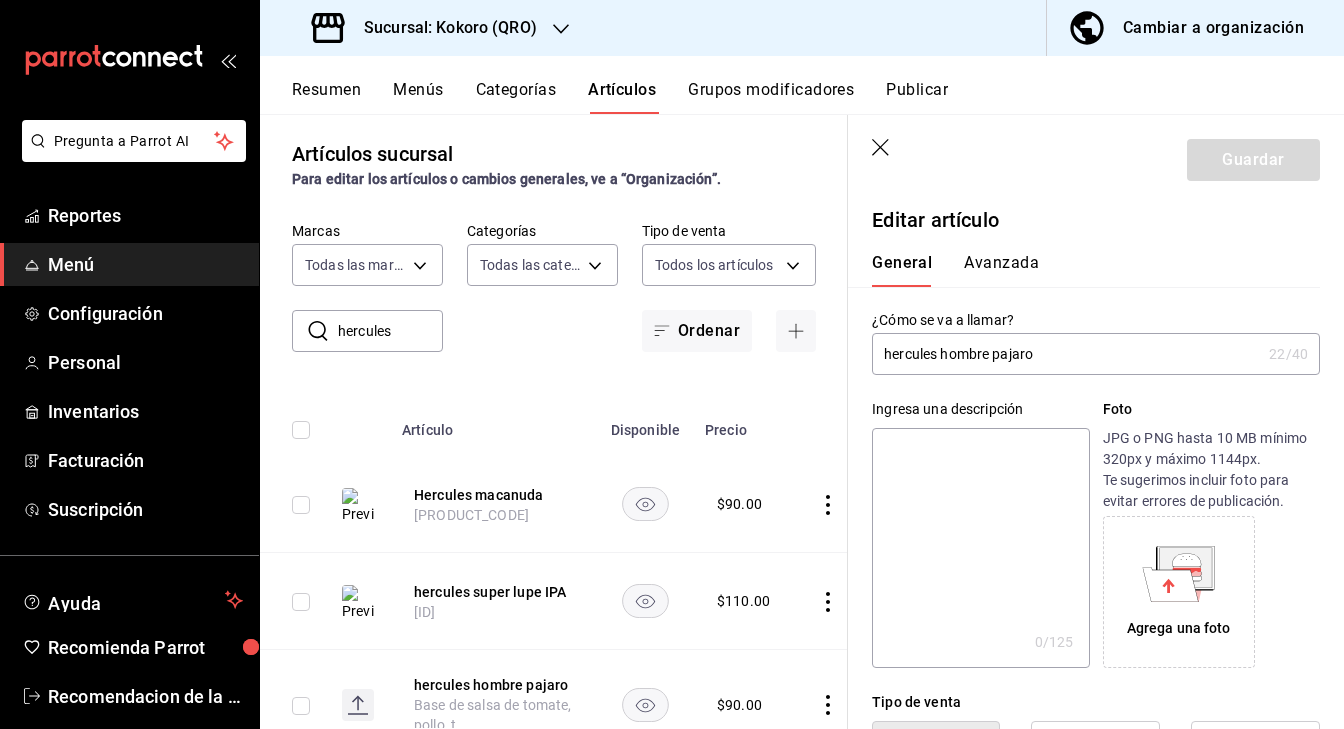 click 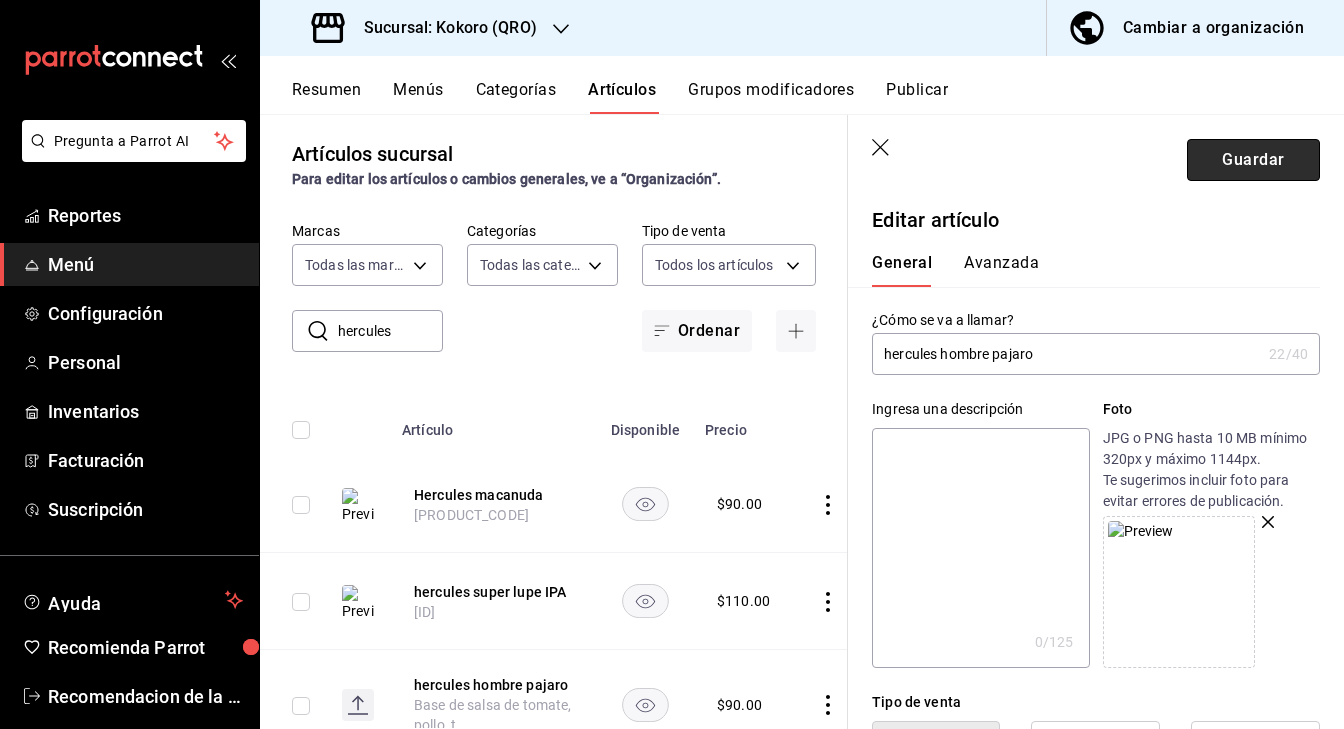 click on "Guardar" at bounding box center [1253, 160] 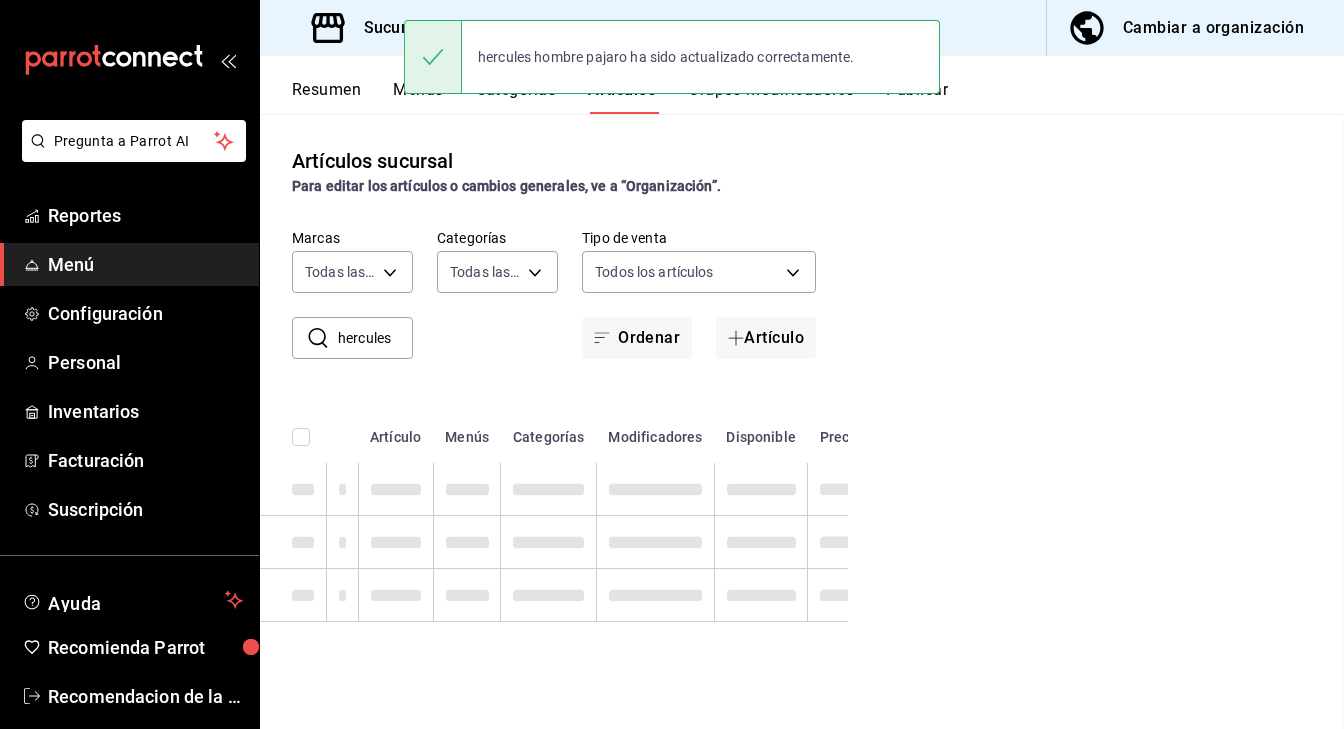 scroll, scrollTop: 0, scrollLeft: 0, axis: both 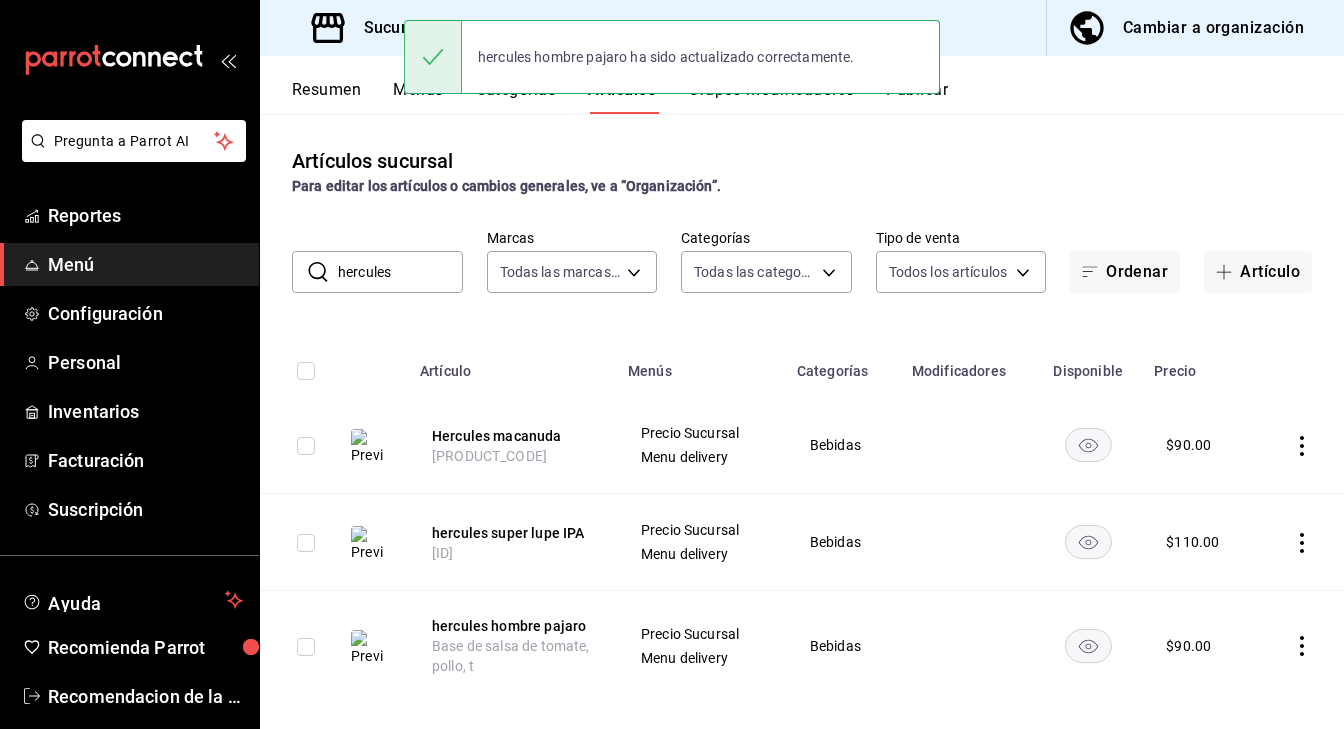 click on "hercules" at bounding box center [400, 272] 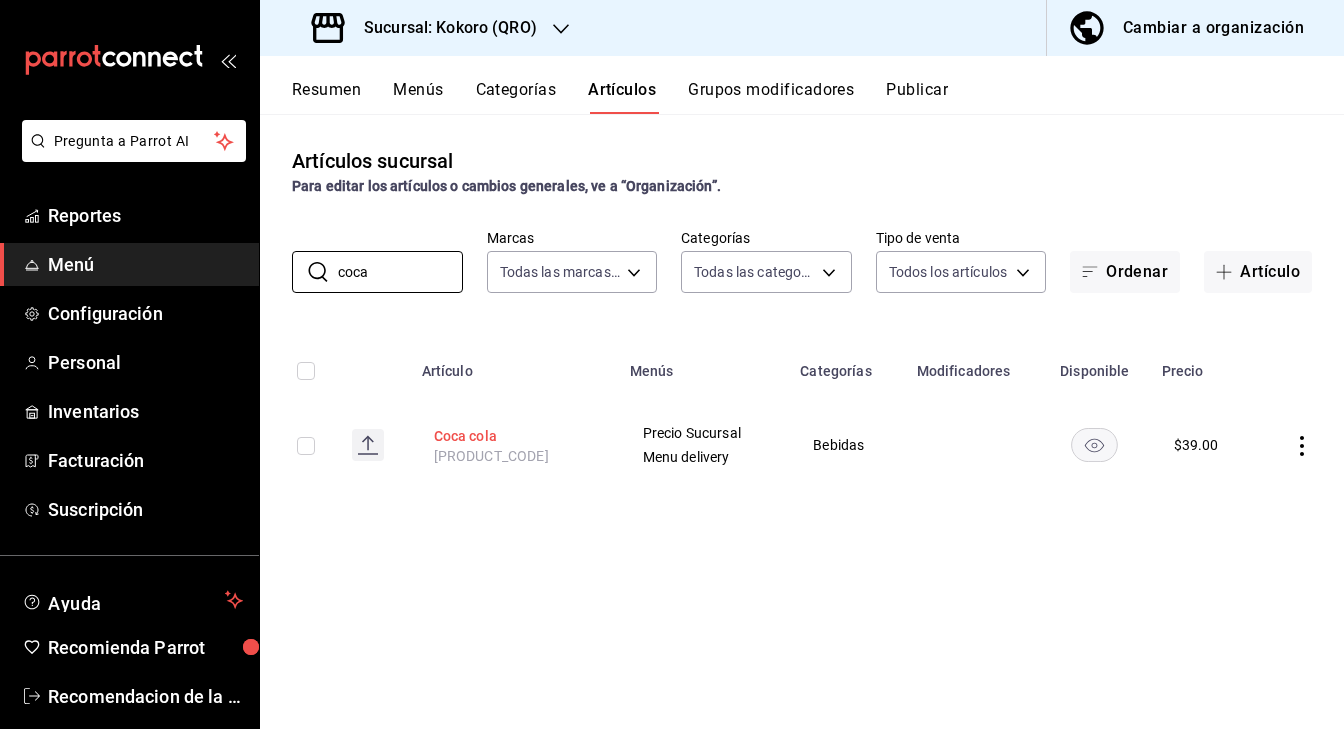 click on "Coca cola" at bounding box center (514, 436) 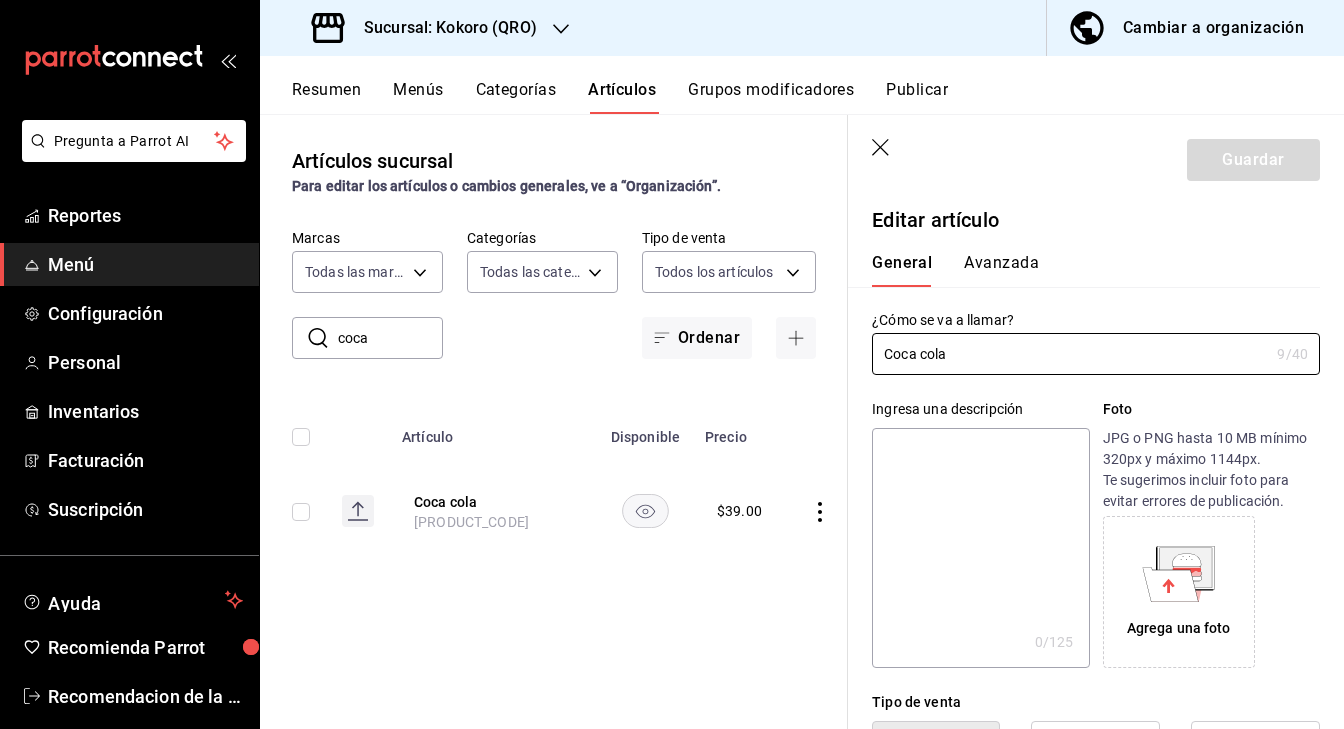 click at bounding box center (980, 548) 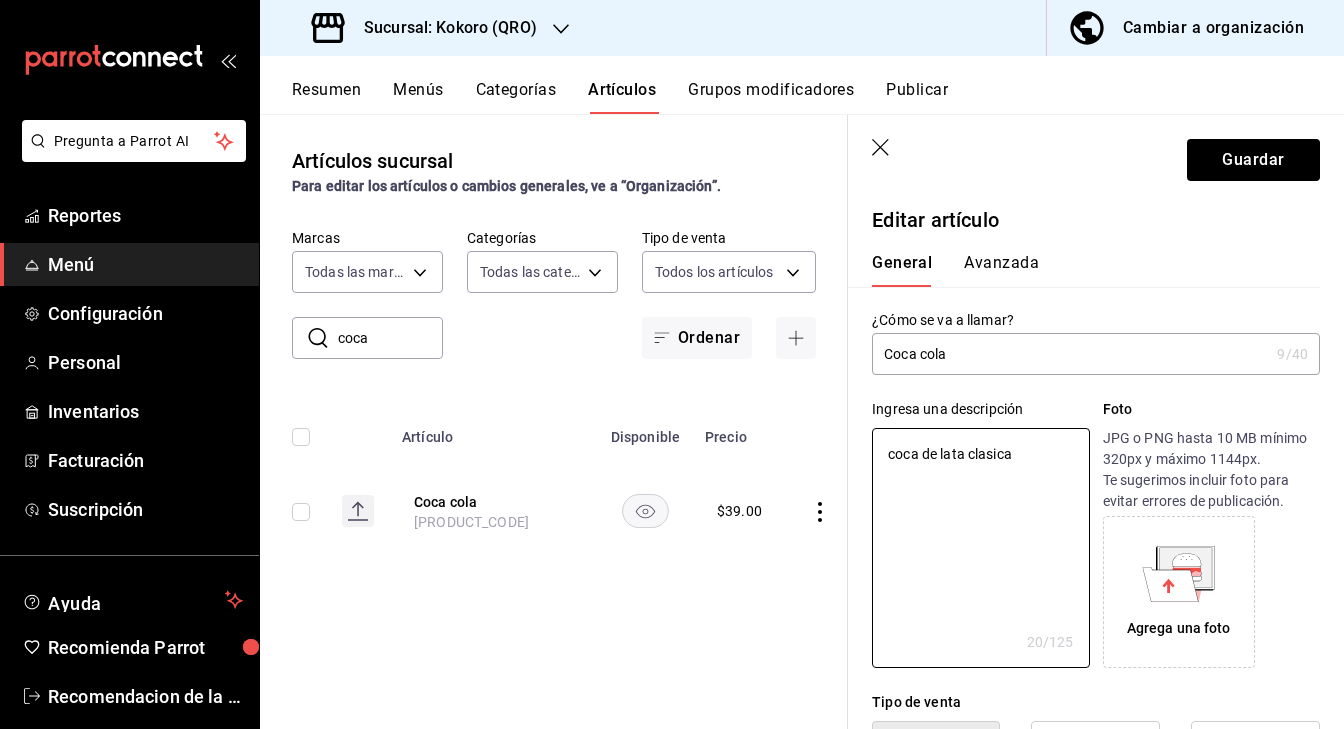 click 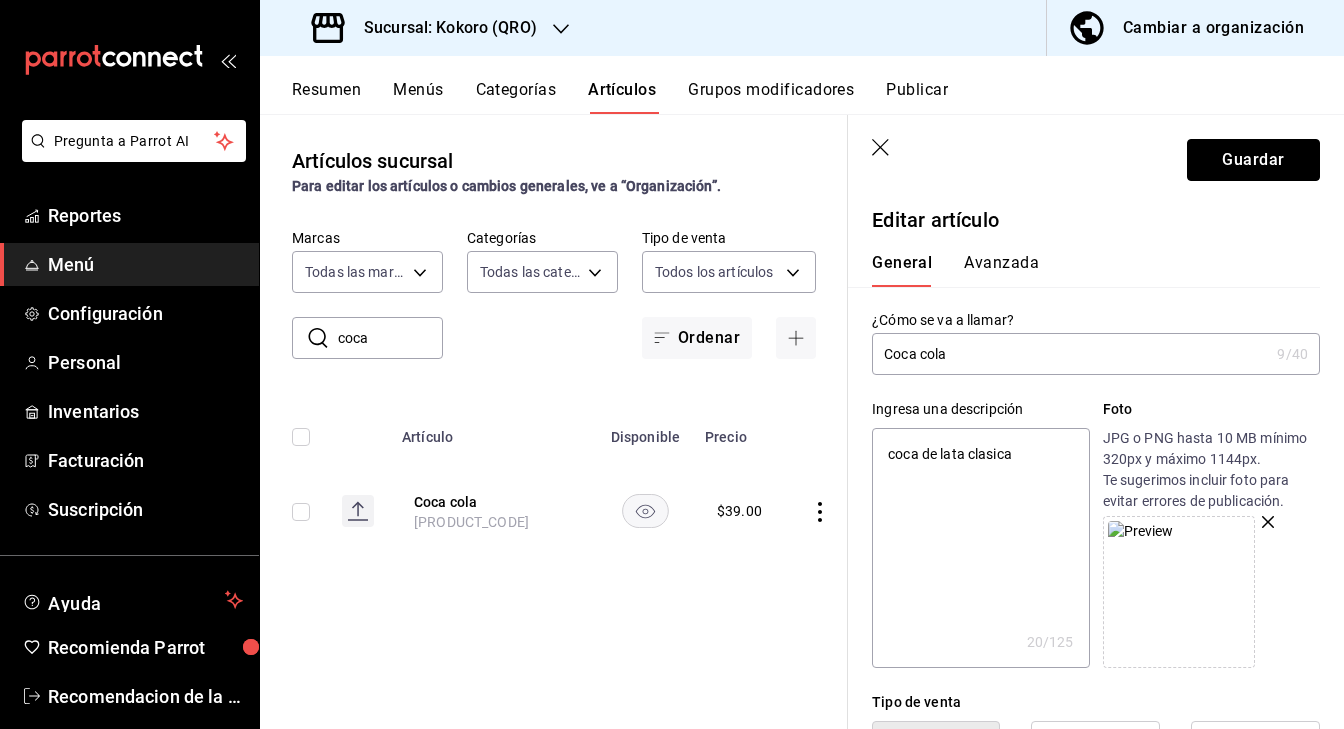 click on "Guardar" at bounding box center (1253, 160) 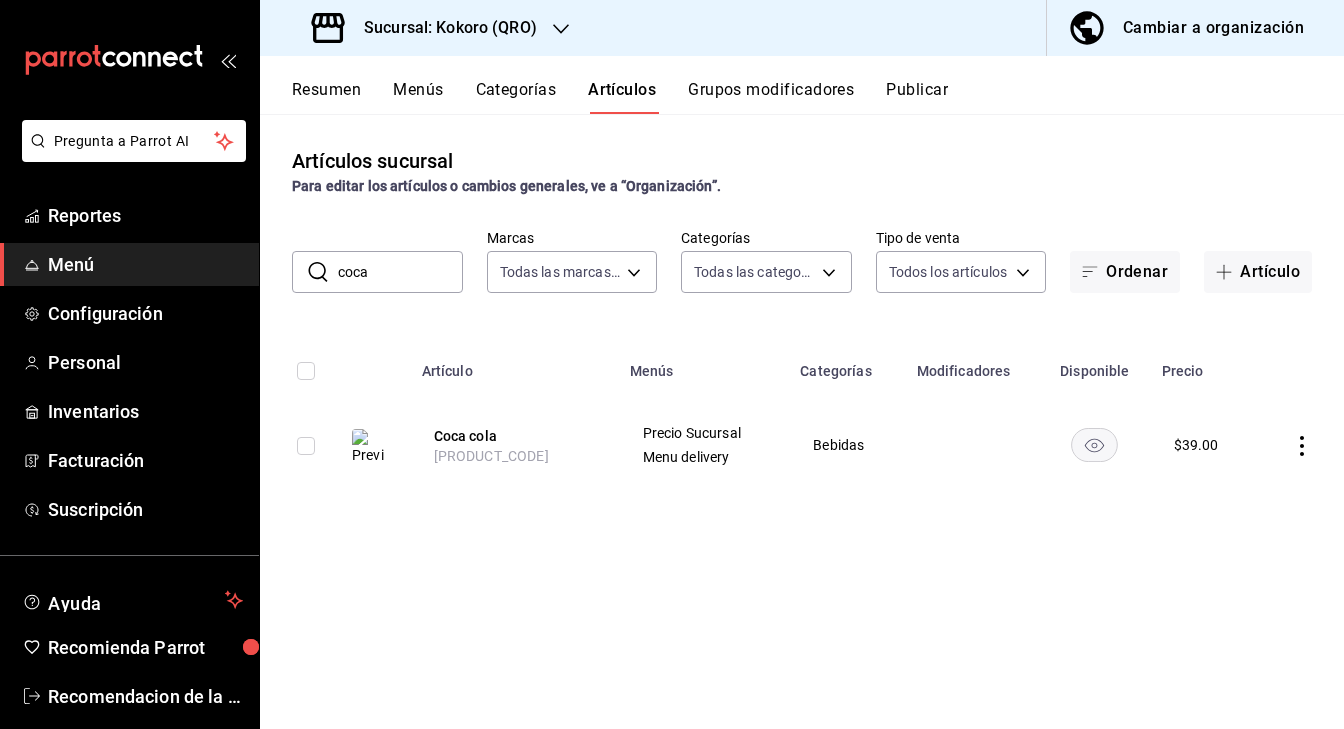click on "coca" at bounding box center [400, 272] 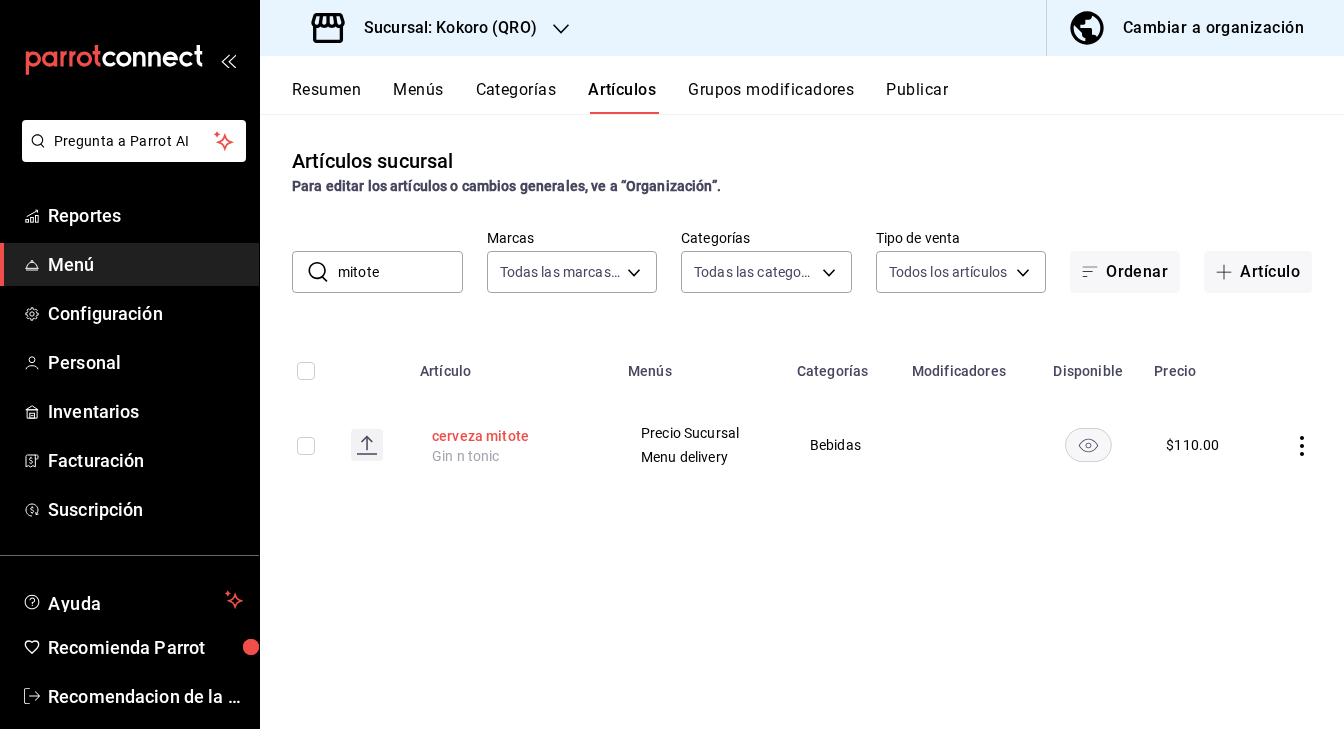 click on "cerveza mitote" at bounding box center (512, 436) 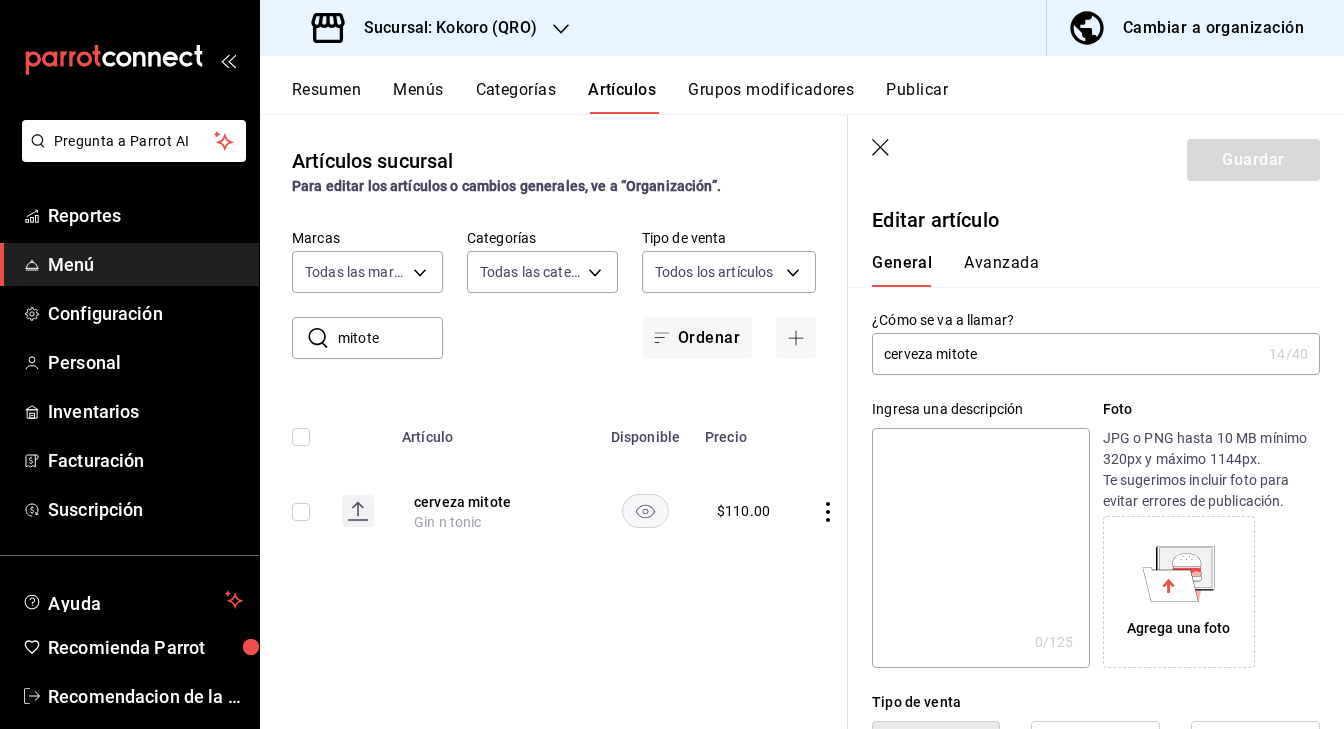 click on "cerveza mitote" at bounding box center (1066, 354) 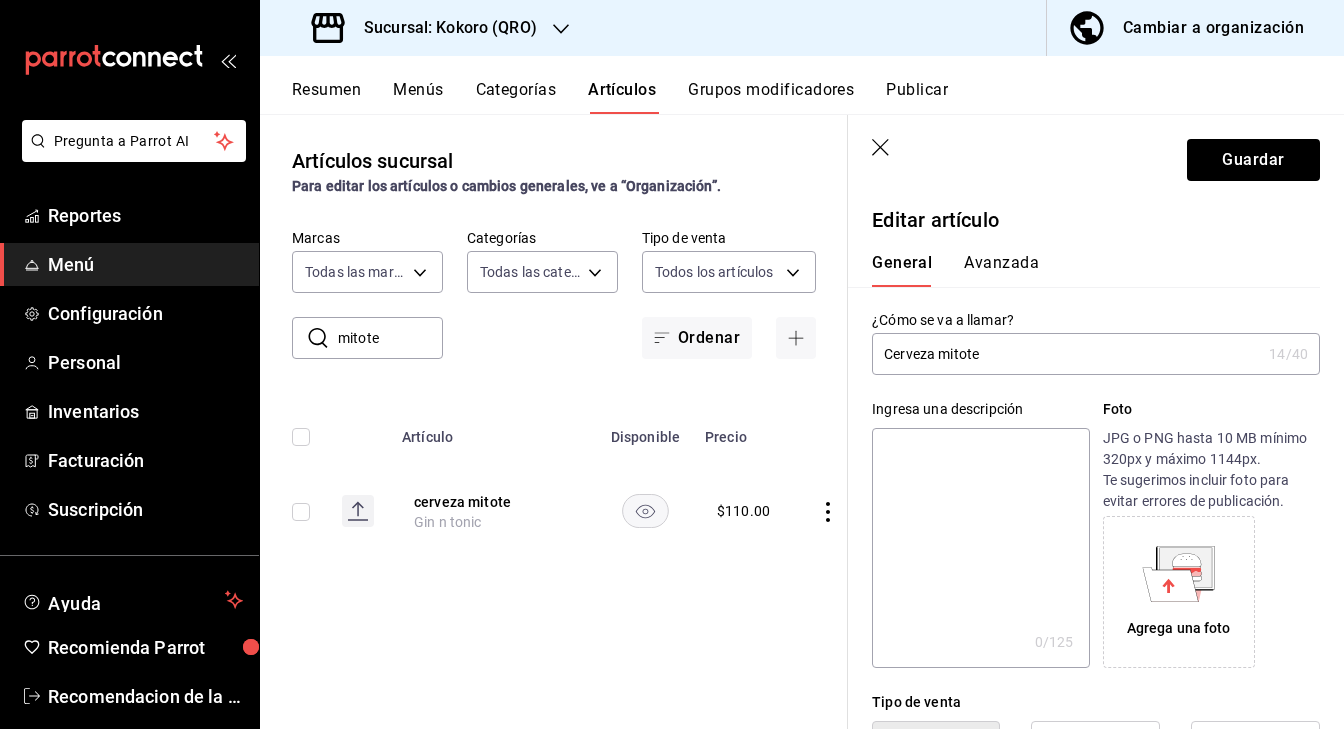 click at bounding box center (980, 548) 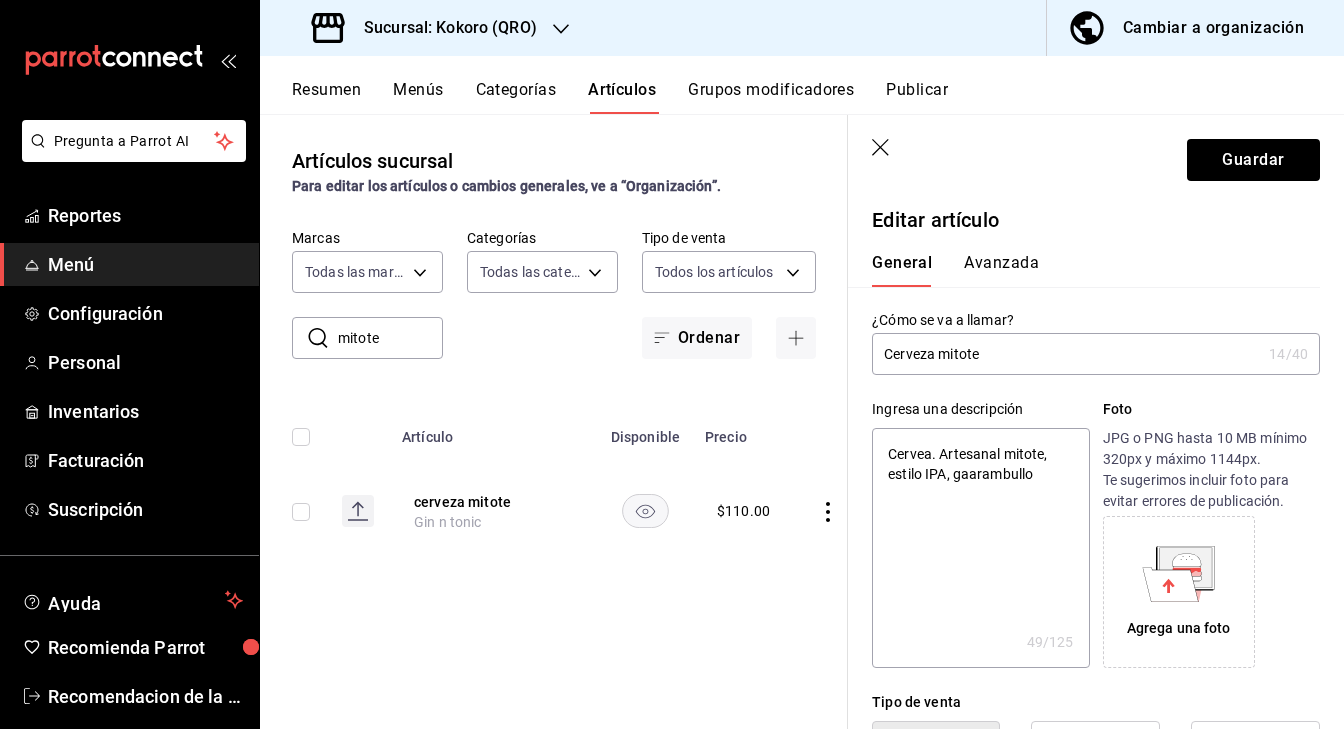click on "Cervea. Artesanal mitote, estilo IPA, gaarambullo" at bounding box center (980, 548) 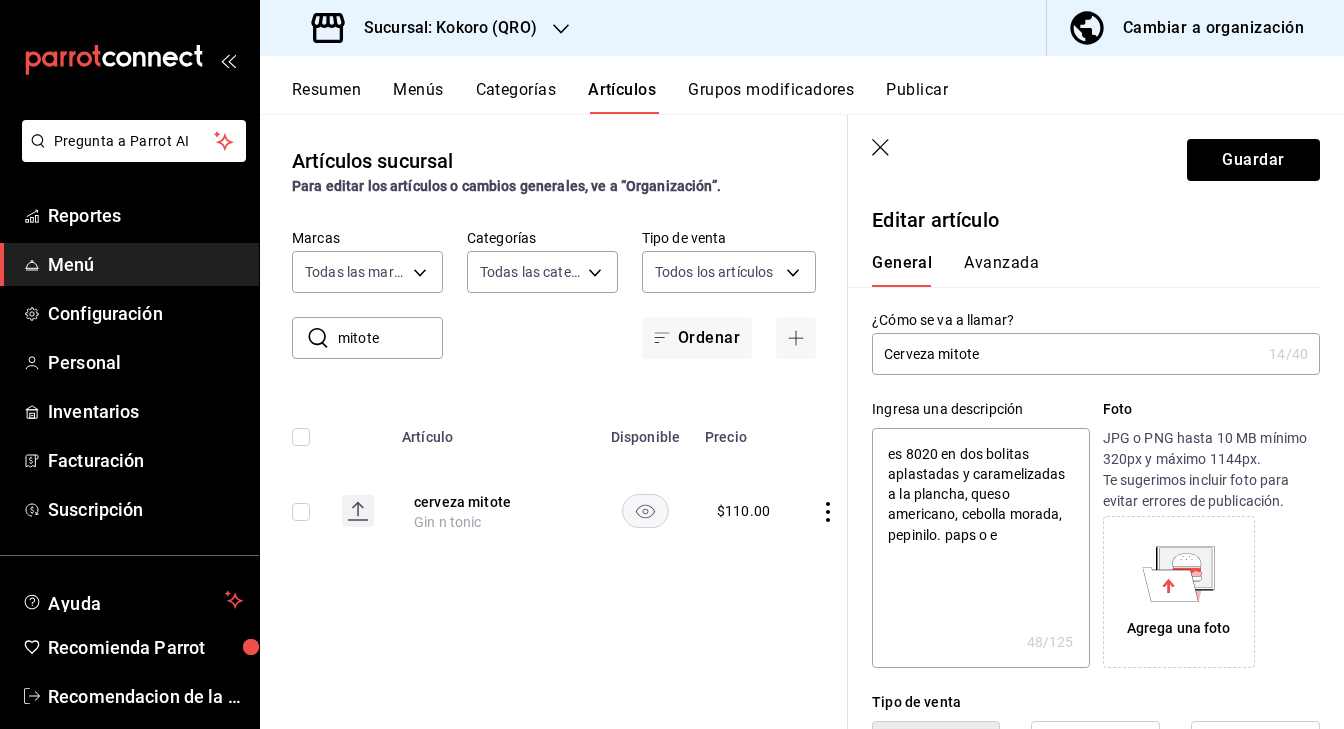 click on "es 8020 en dos bolitas aplastadas y caramelizadas a la plancha, queso americano, cebolla morada, pepinilo. paps o e" at bounding box center (980, 548) 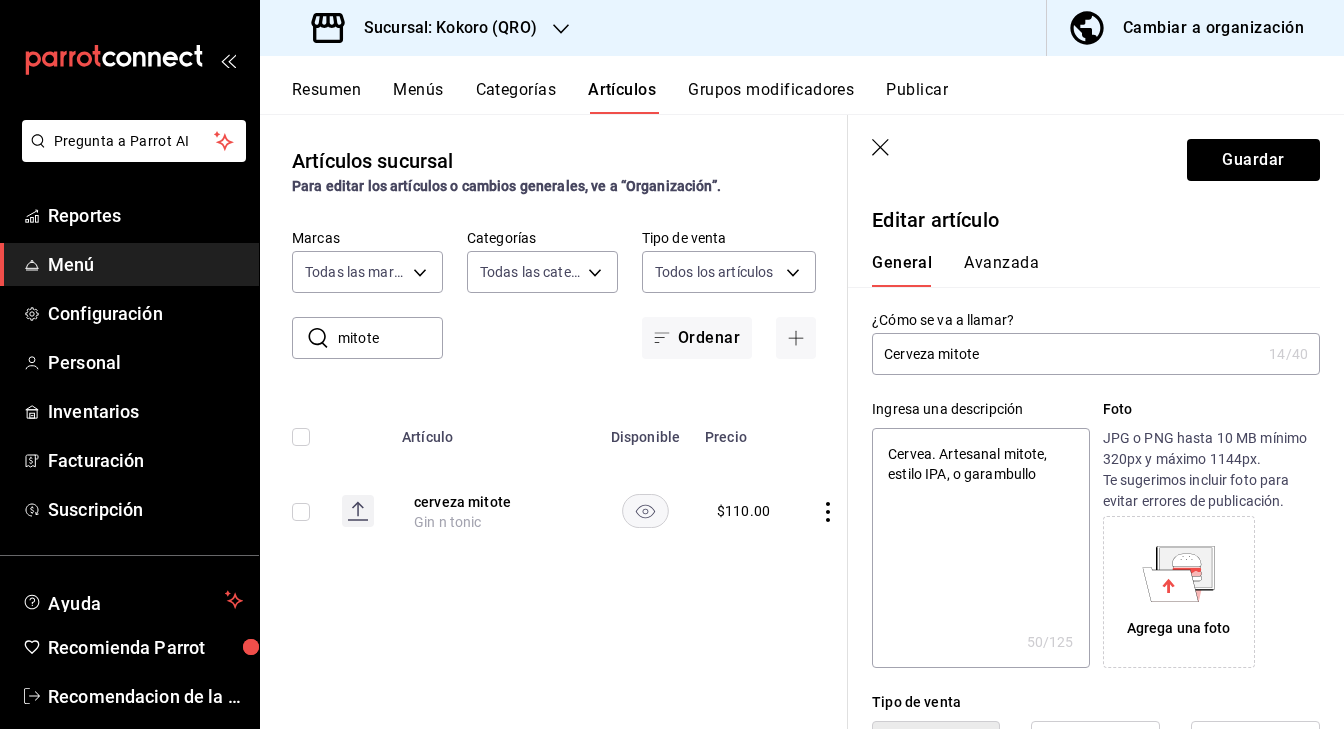 drag, startPoint x: 921, startPoint y: 474, endPoint x: 1081, endPoint y: 469, distance: 160.07811 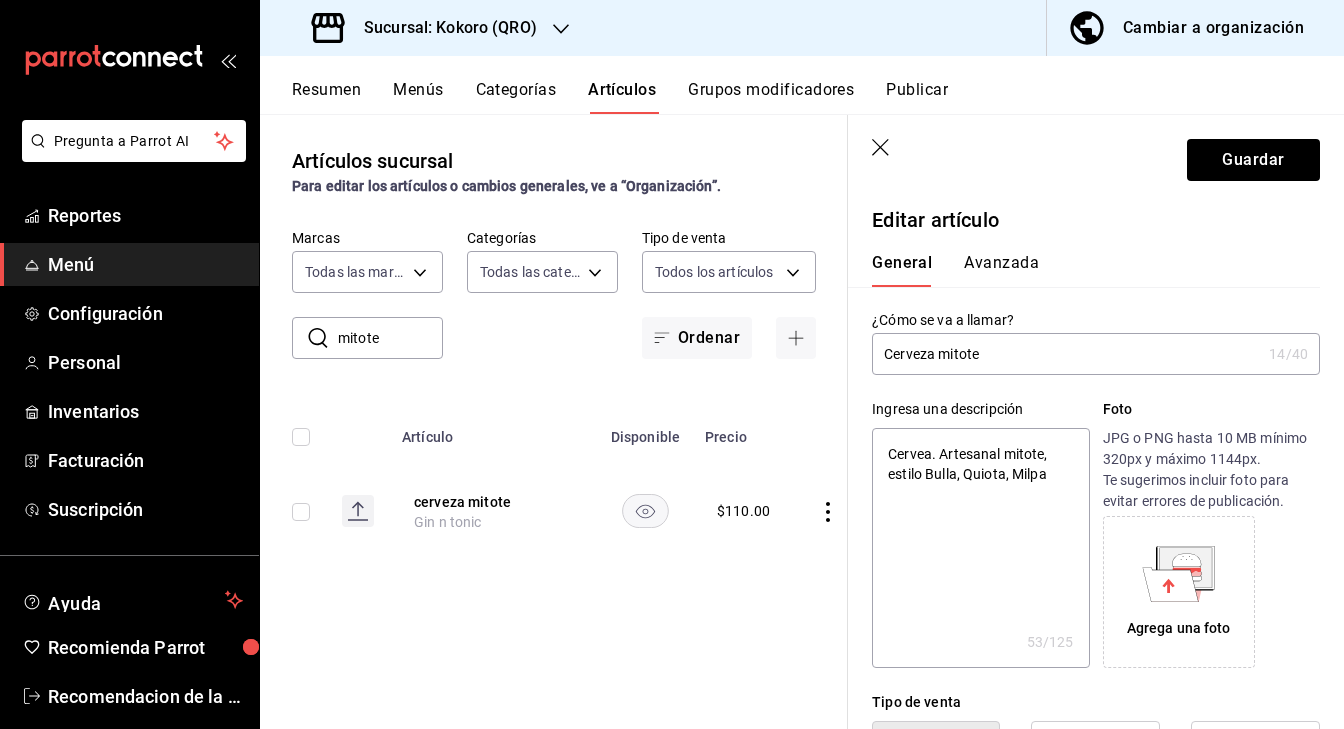 click 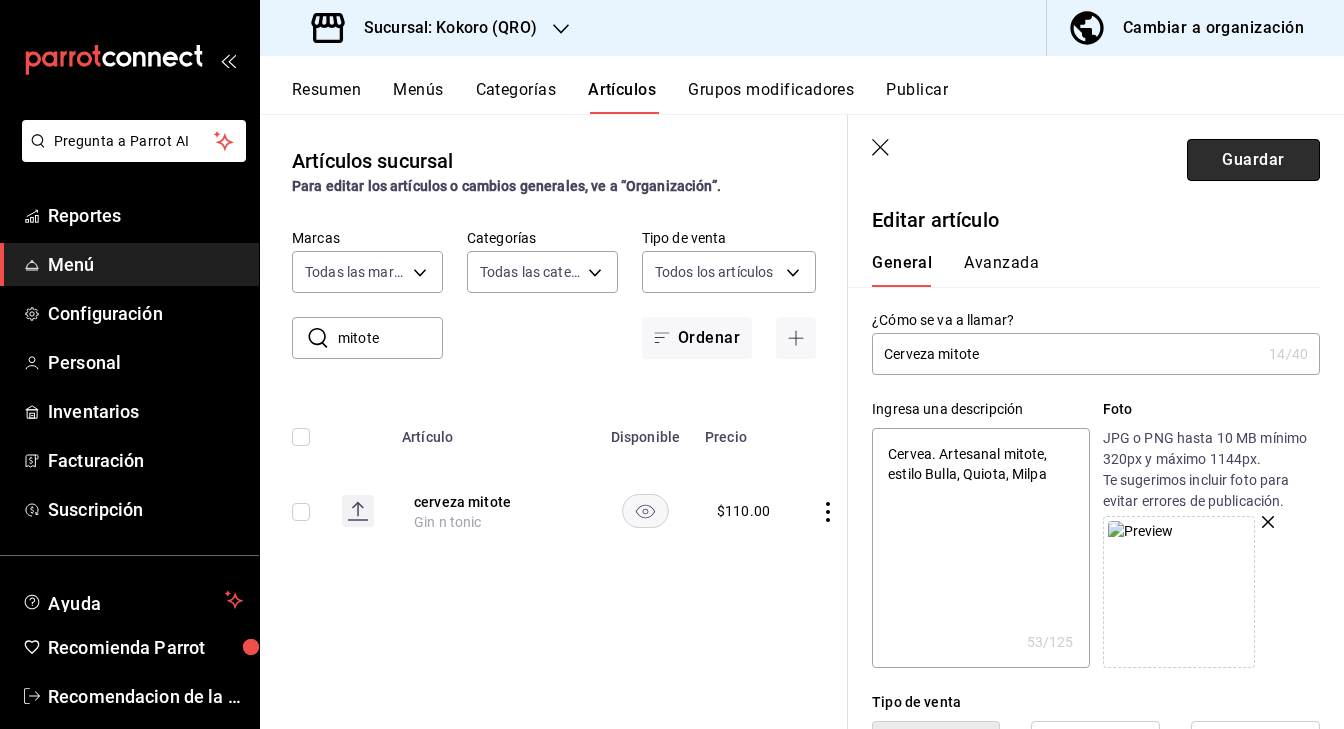 click on "Guardar" at bounding box center (1253, 160) 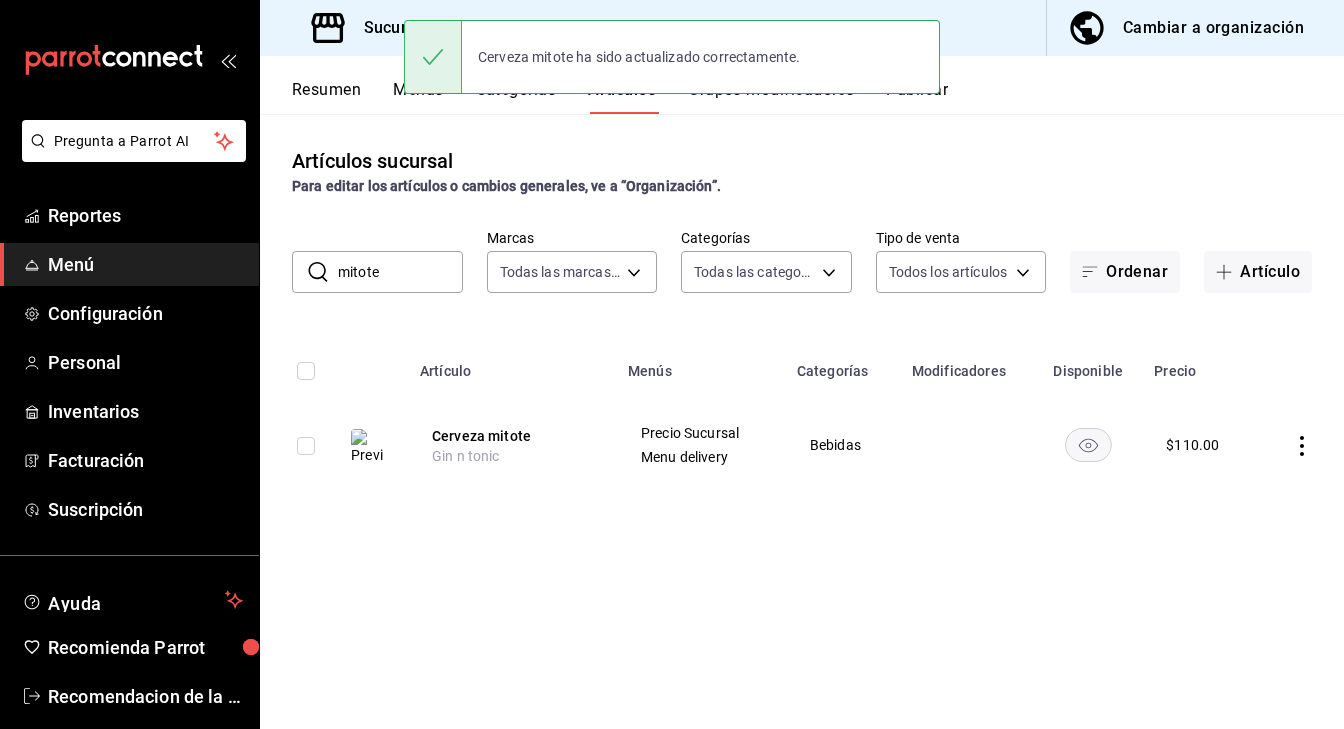 click on "mitote" at bounding box center [400, 272] 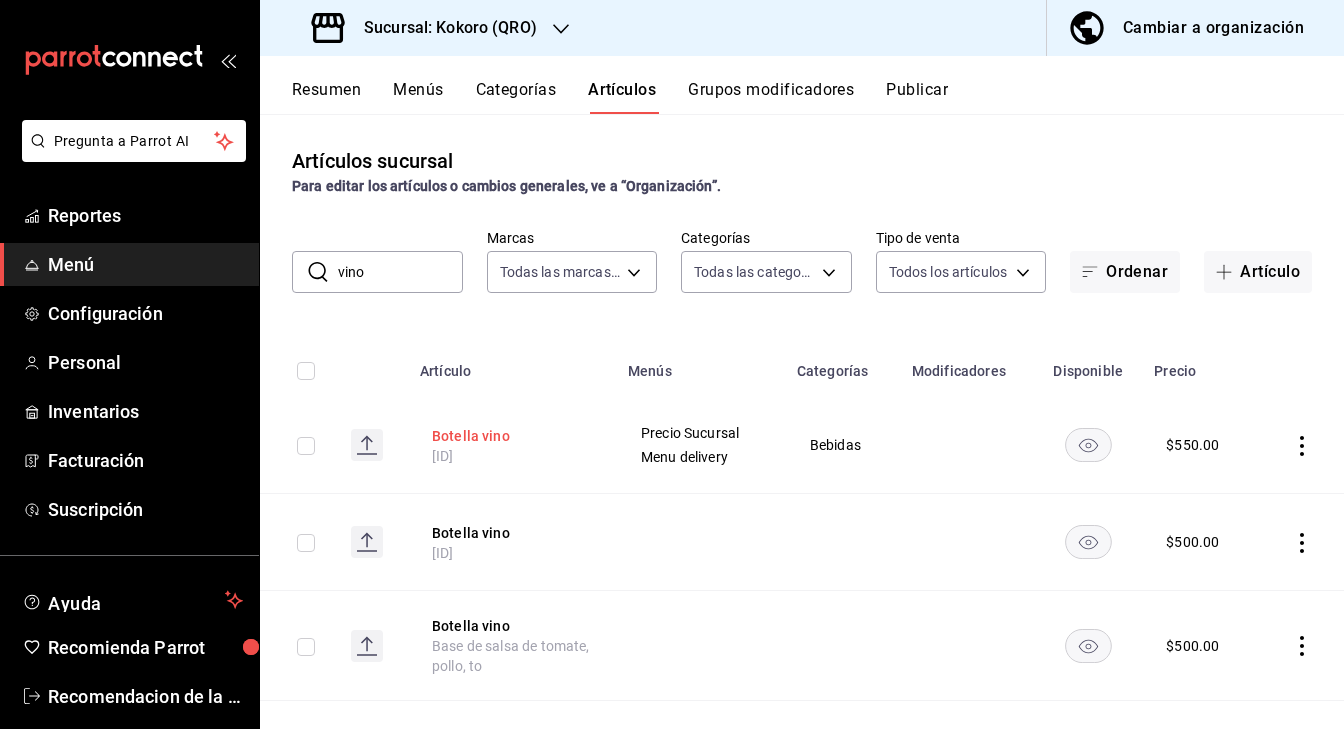 click on "Botella vino" at bounding box center (512, 436) 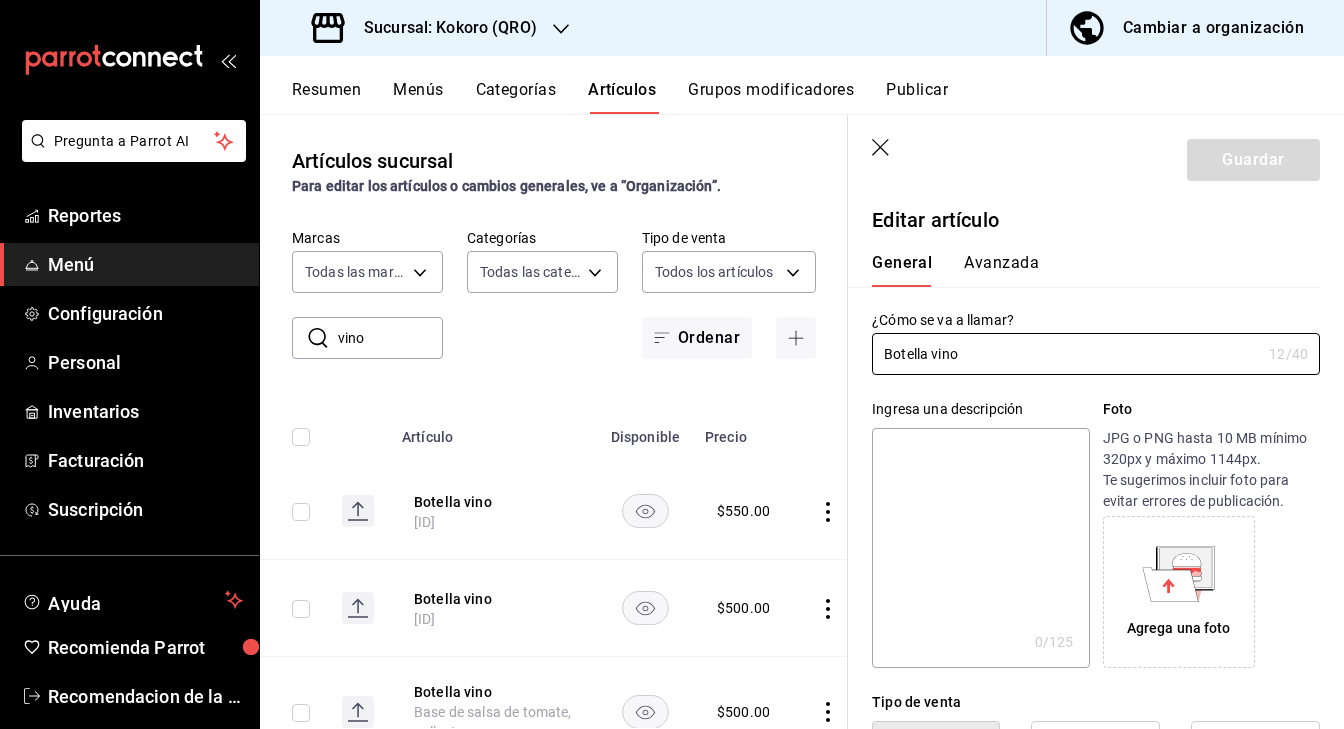 click on "Agrega una foto" at bounding box center (1179, 592) 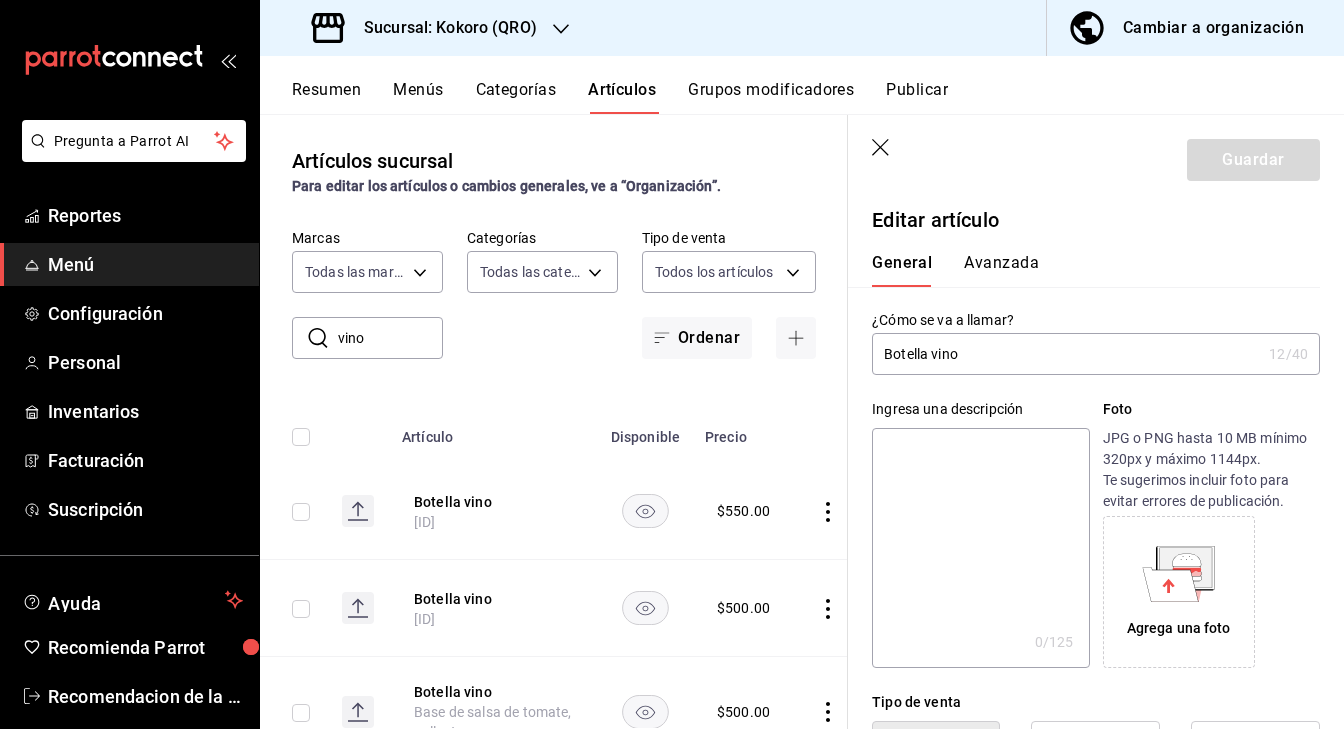 click at bounding box center (980, 548) 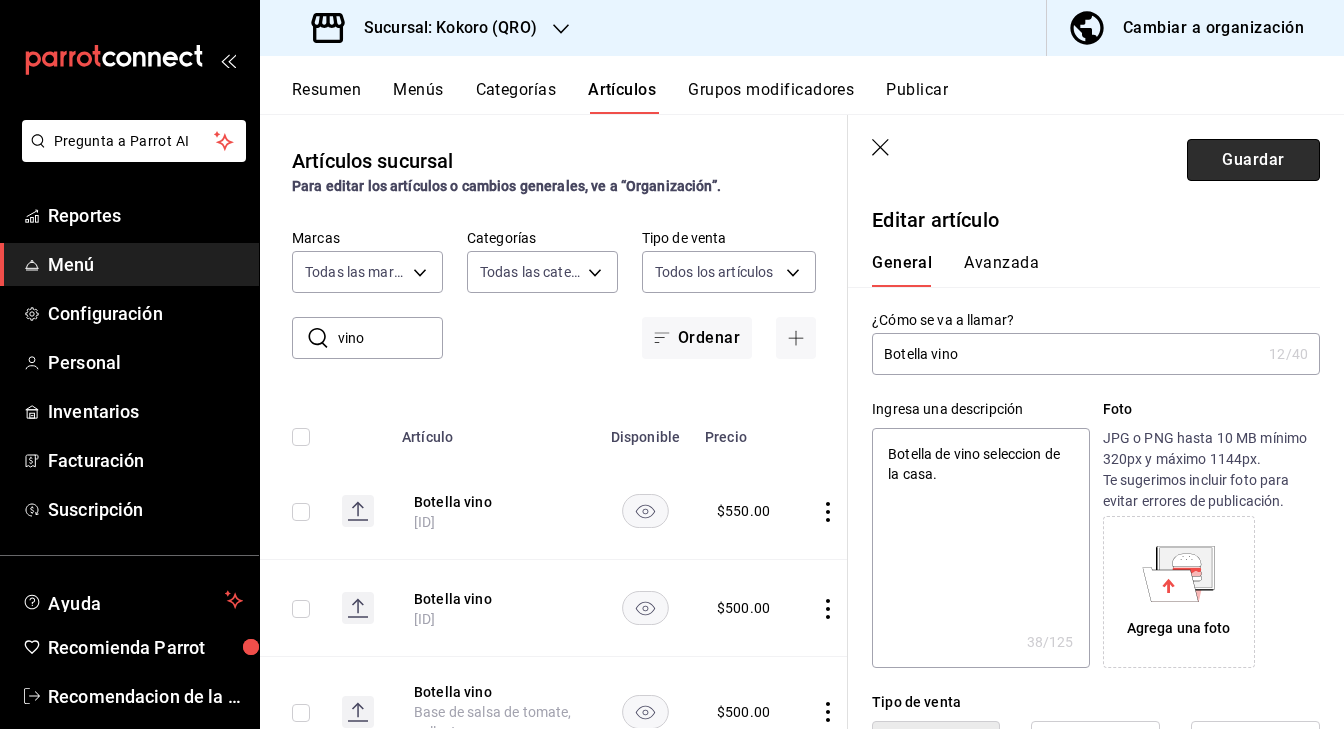 click on "Guardar" at bounding box center (1253, 160) 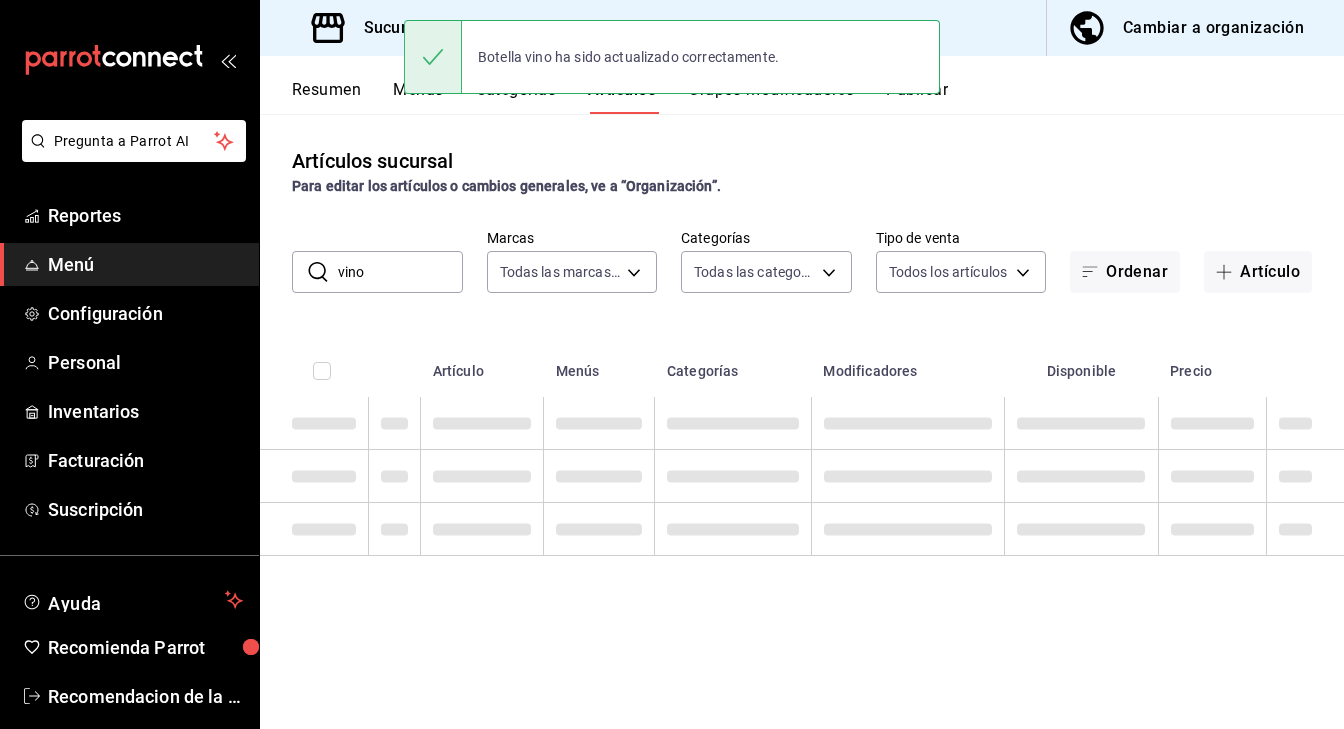 click on "Resumen" at bounding box center (326, 97) 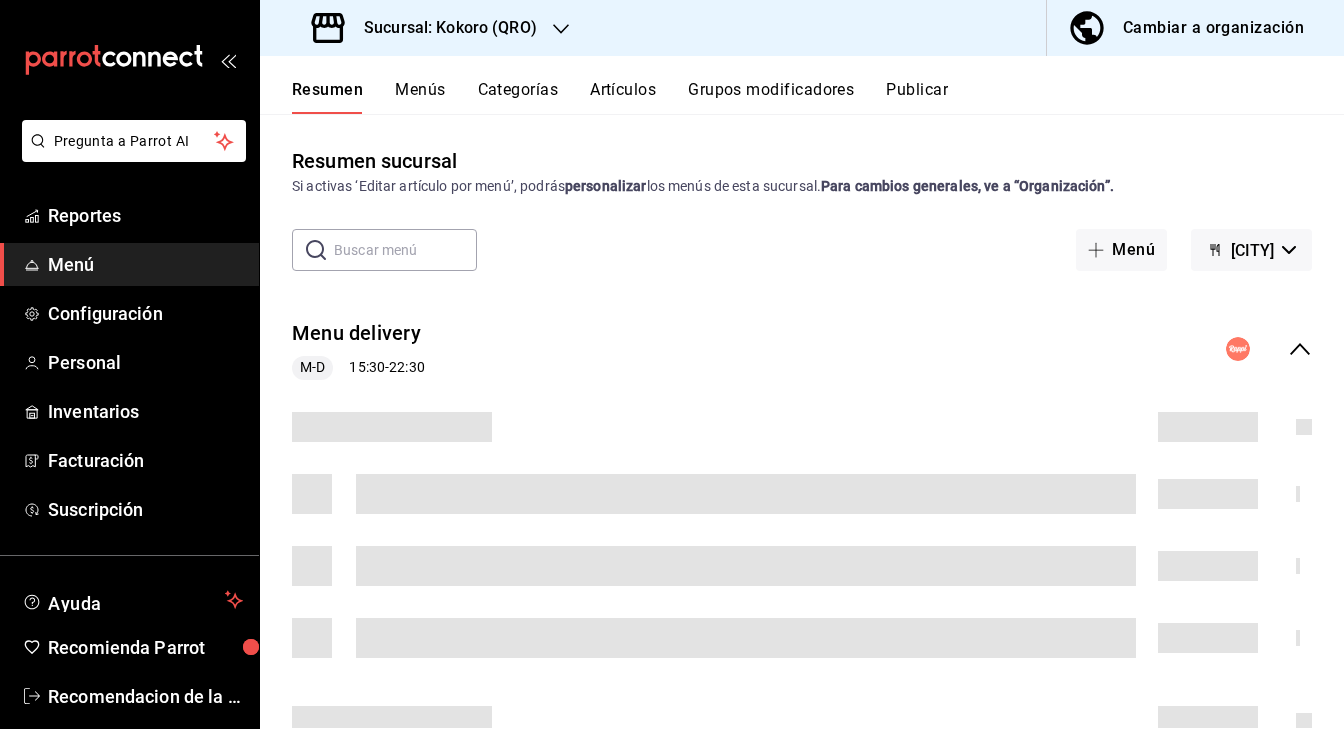 click on "Publicar" at bounding box center (917, 97) 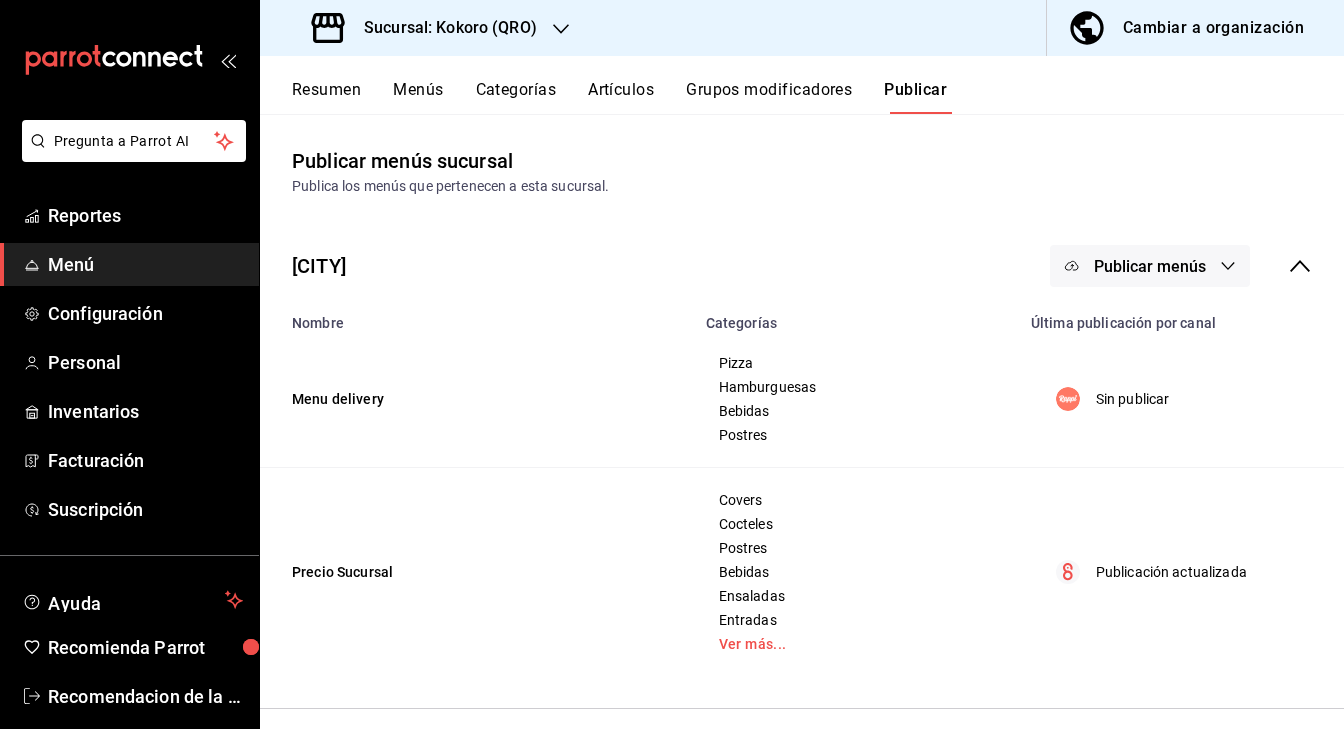 click on "Publicar menús" at bounding box center [1150, 266] 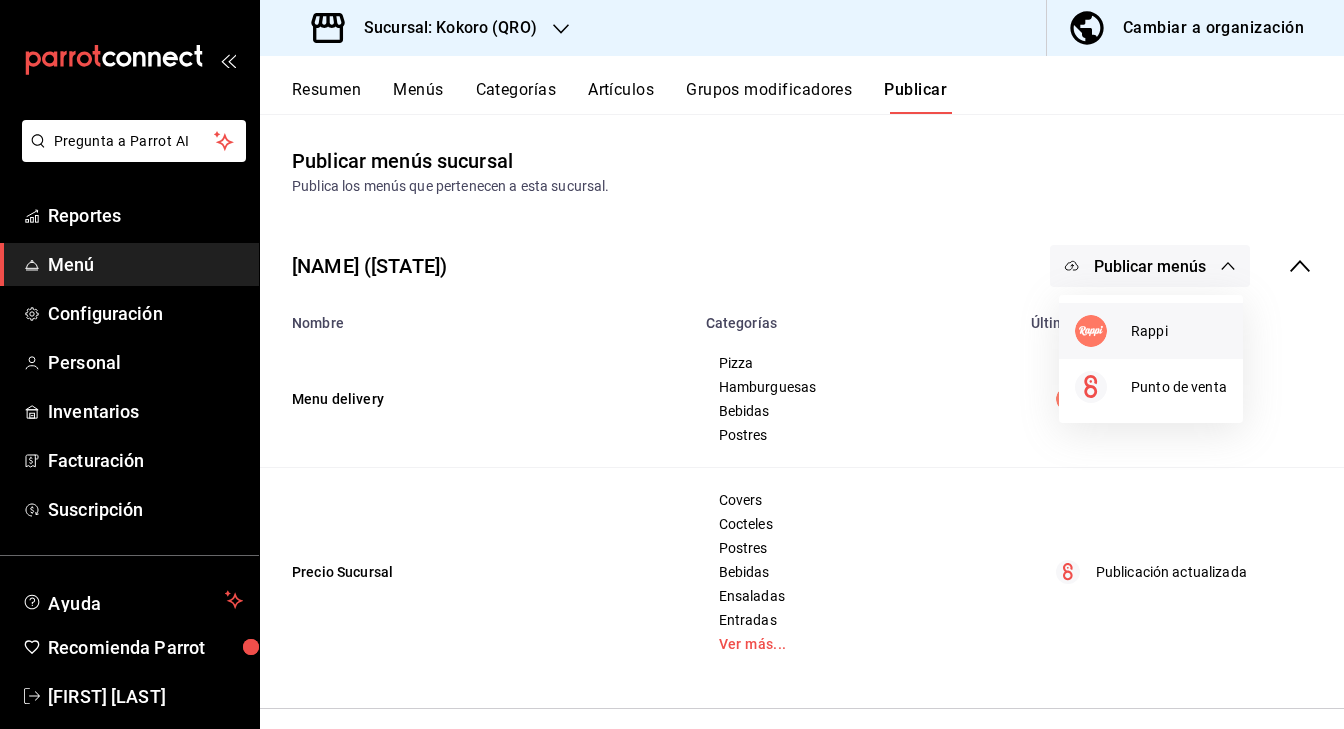scroll, scrollTop: 0, scrollLeft: 0, axis: both 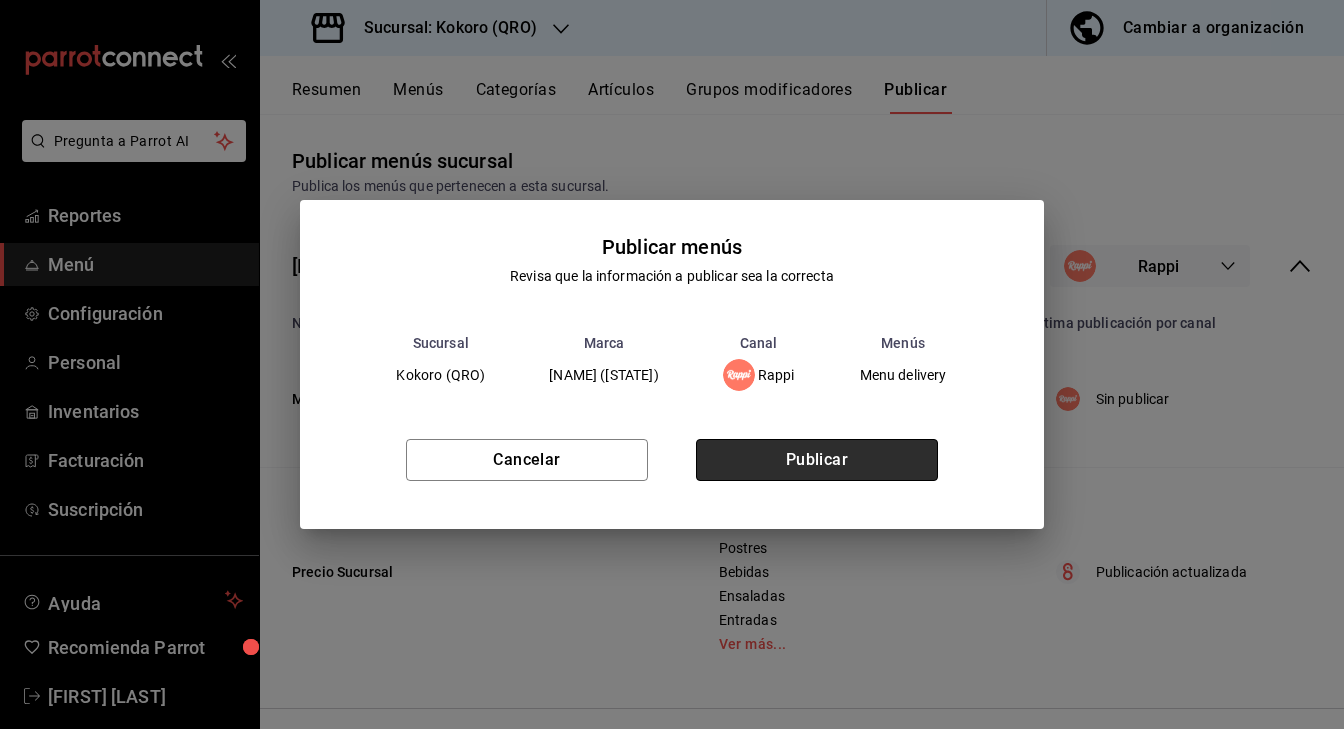 click on "Publicar" at bounding box center (817, 460) 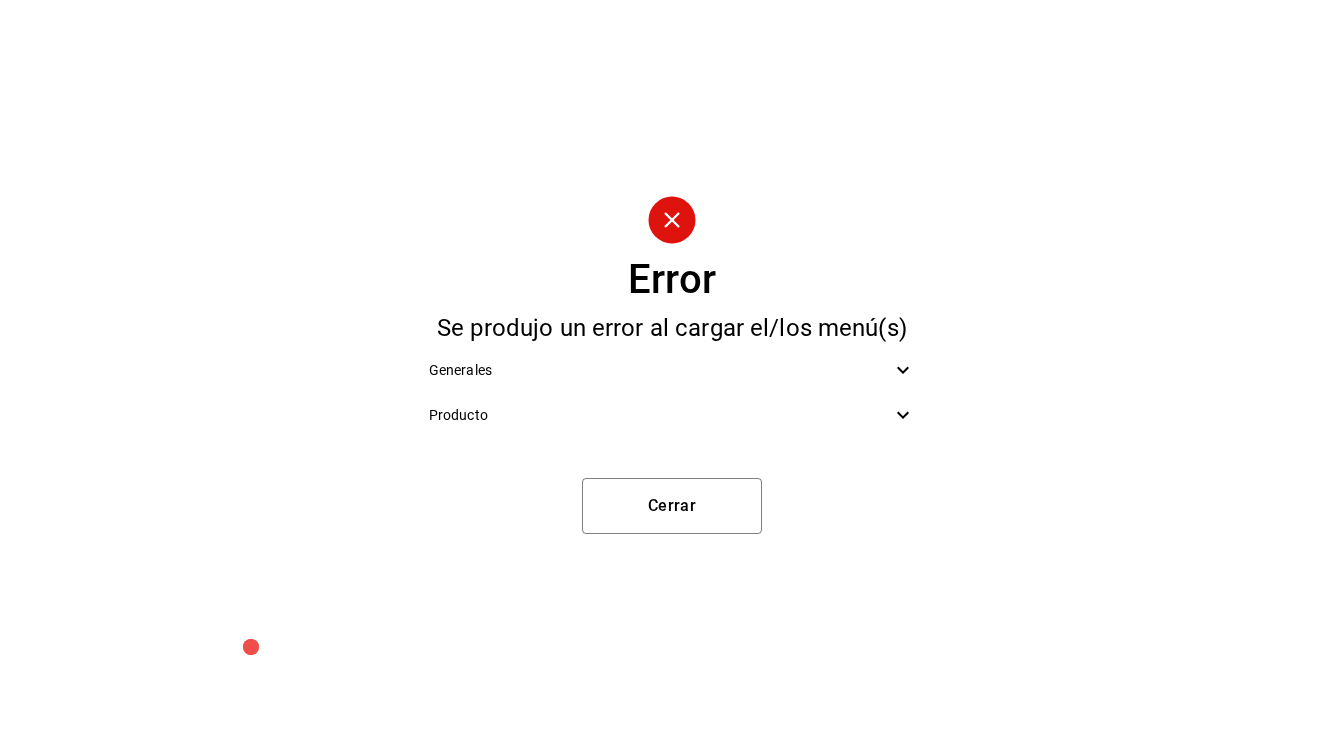 click on "Producto" at bounding box center [660, 415] 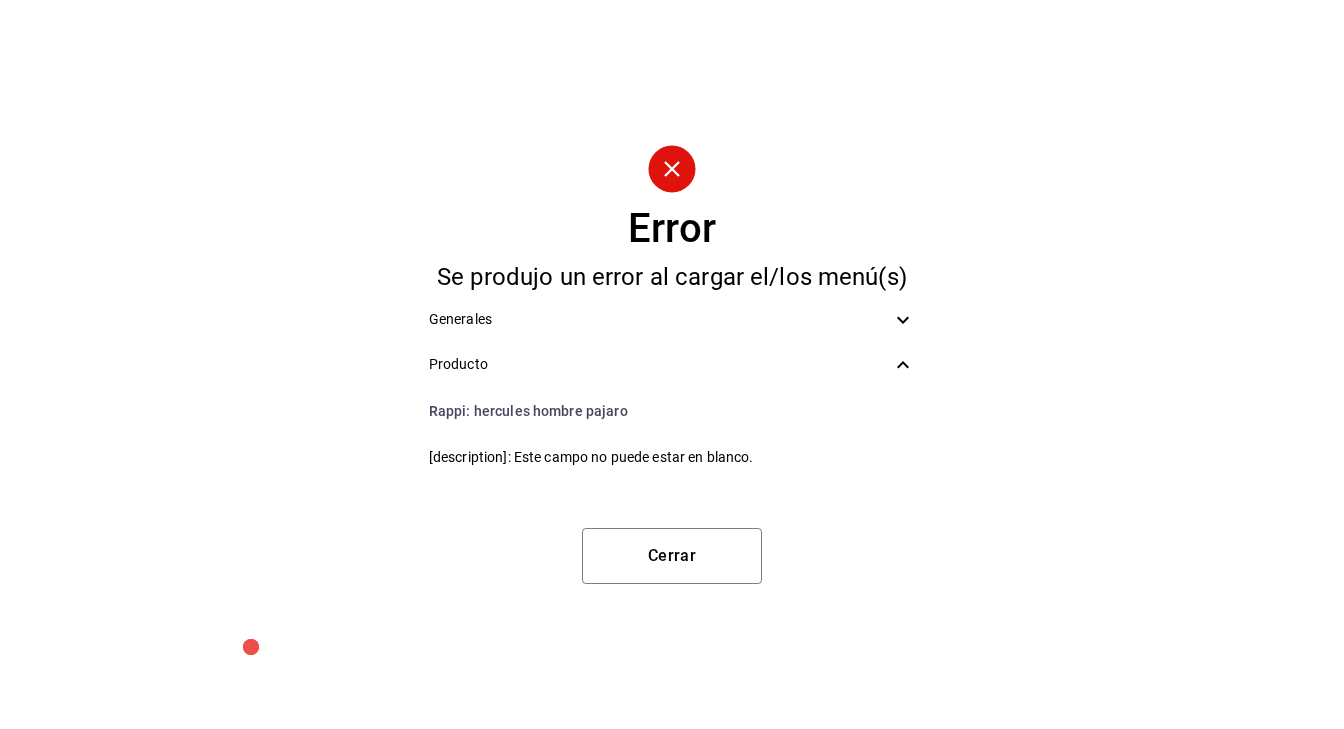 click 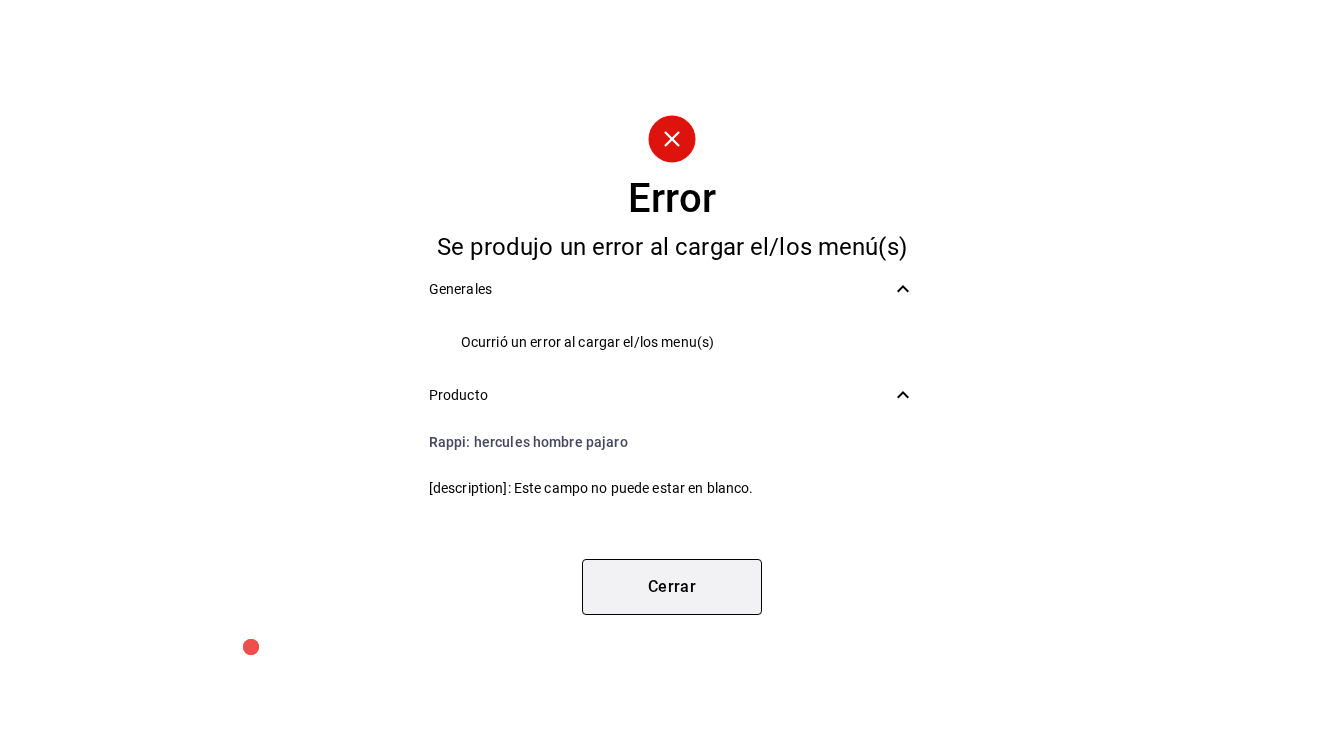 click on "Cerrar" at bounding box center (672, 587) 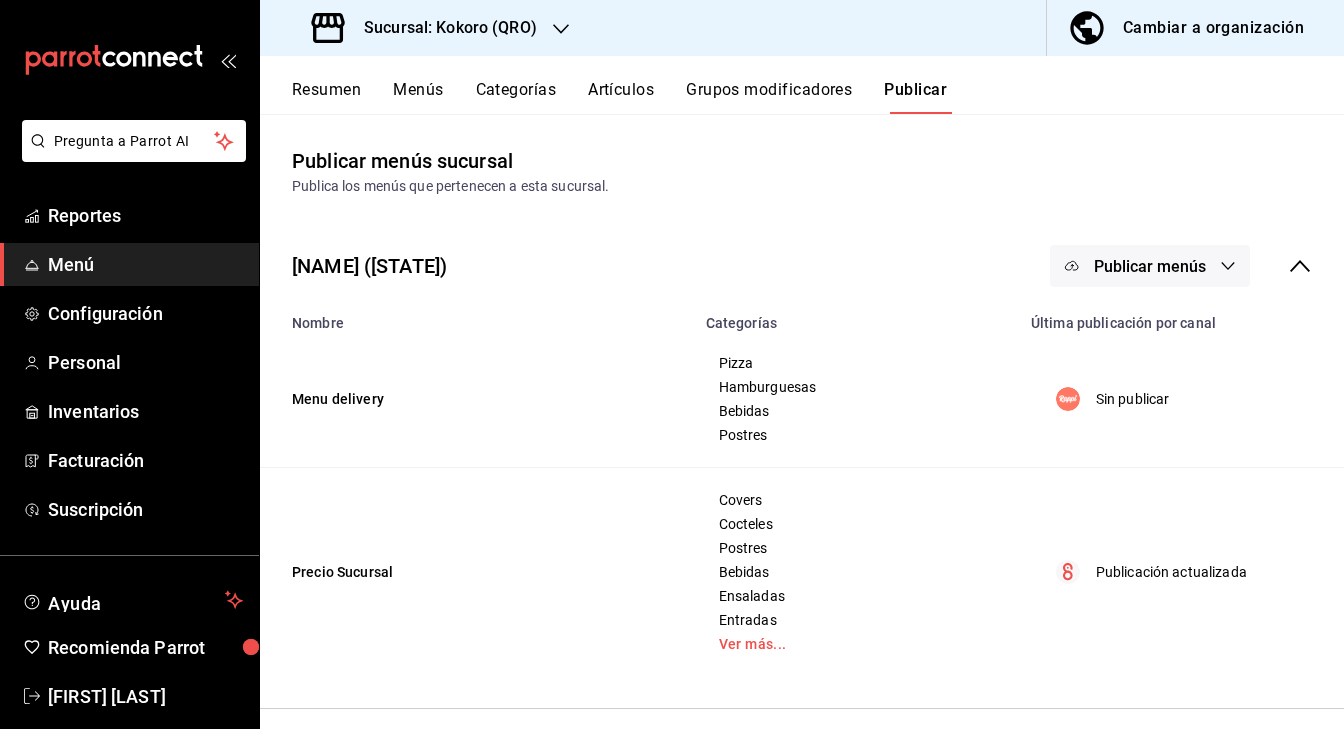click on "Artículos" at bounding box center (621, 97) 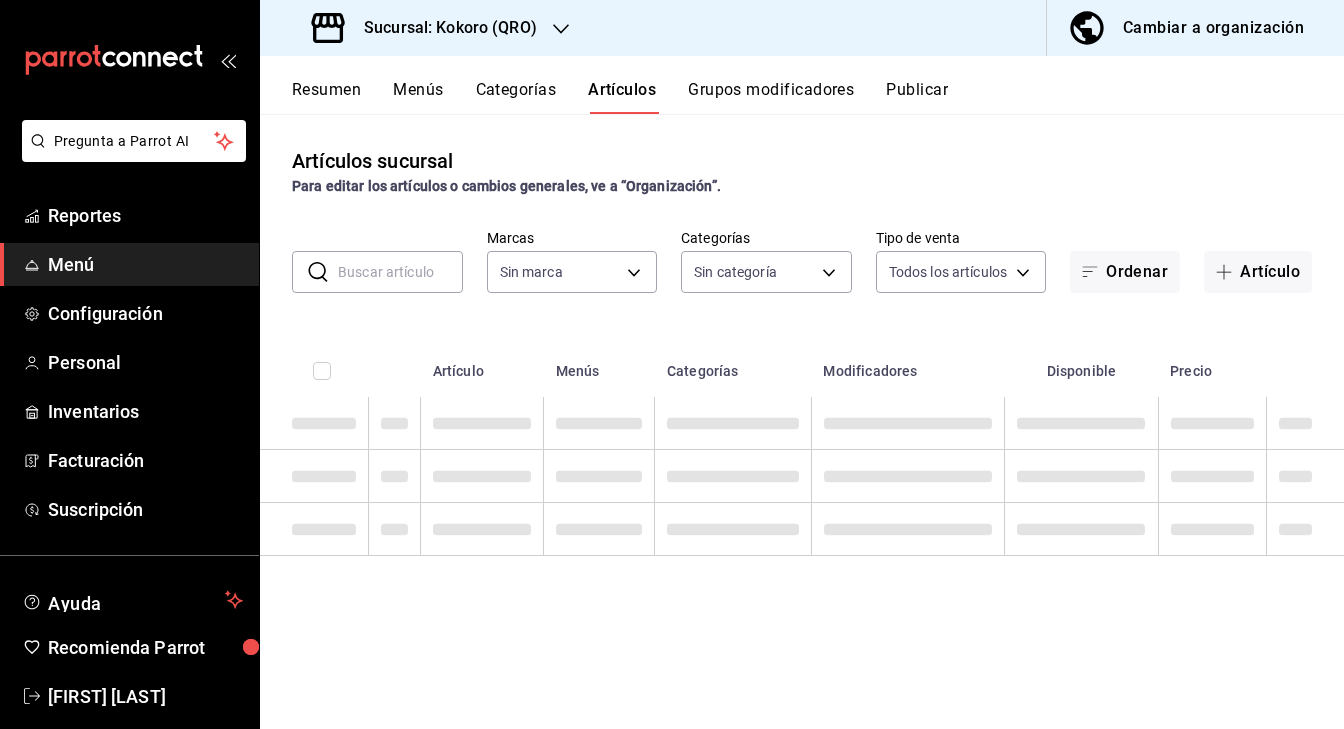 click at bounding box center (400, 272) 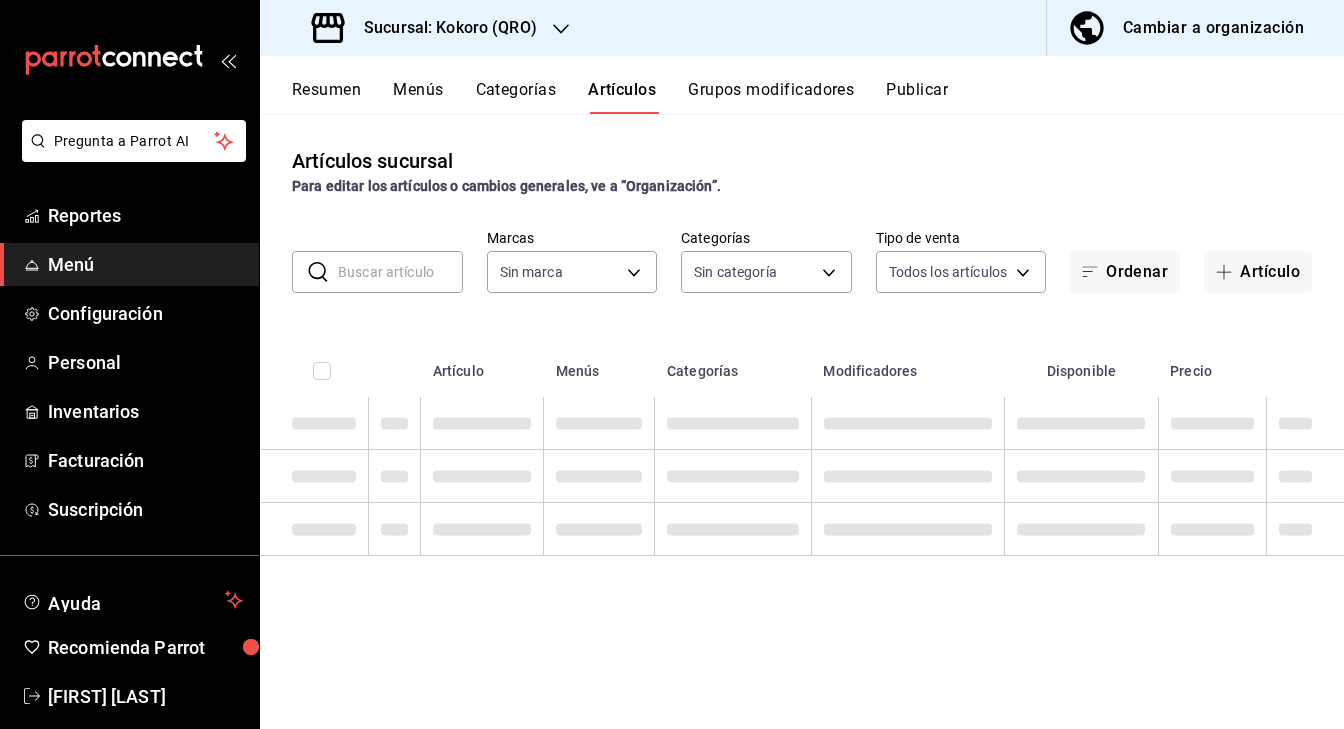 type on "5dd2431f-515e-47b5-ba9f-8586cfd3a091" 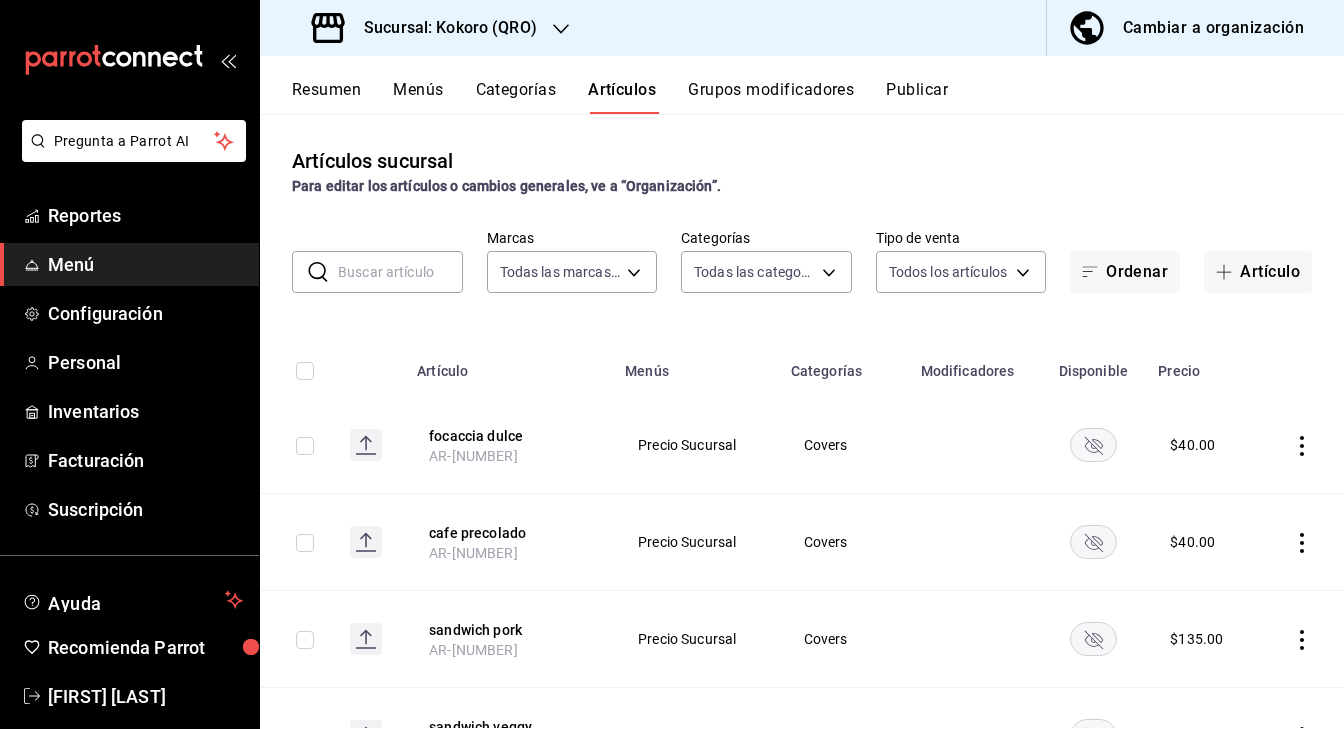 type on "d27f57db-5b5d-4b64-958c-fe74e73cb8be,d6ed5f11-bdf9-413f-a6e3-c44361e5a335,e8f918d2-0b5b-4f1d-9b14-127d8eb6af5e,0452ff23-1605-4acf-add3-9ca3f63bedc7,757c1961-d86d-452c-891e-7f34faa120a8,941a789b-14f7-4360-b452-56a60136c2af,9f033581-1b94-4888-9fee-0f95c6b931b4,08fda51b-dfb7-437c-b2e1-1a093fe71fcc,b9d7f510-d573-4313-95dd-f755c36d07ff" 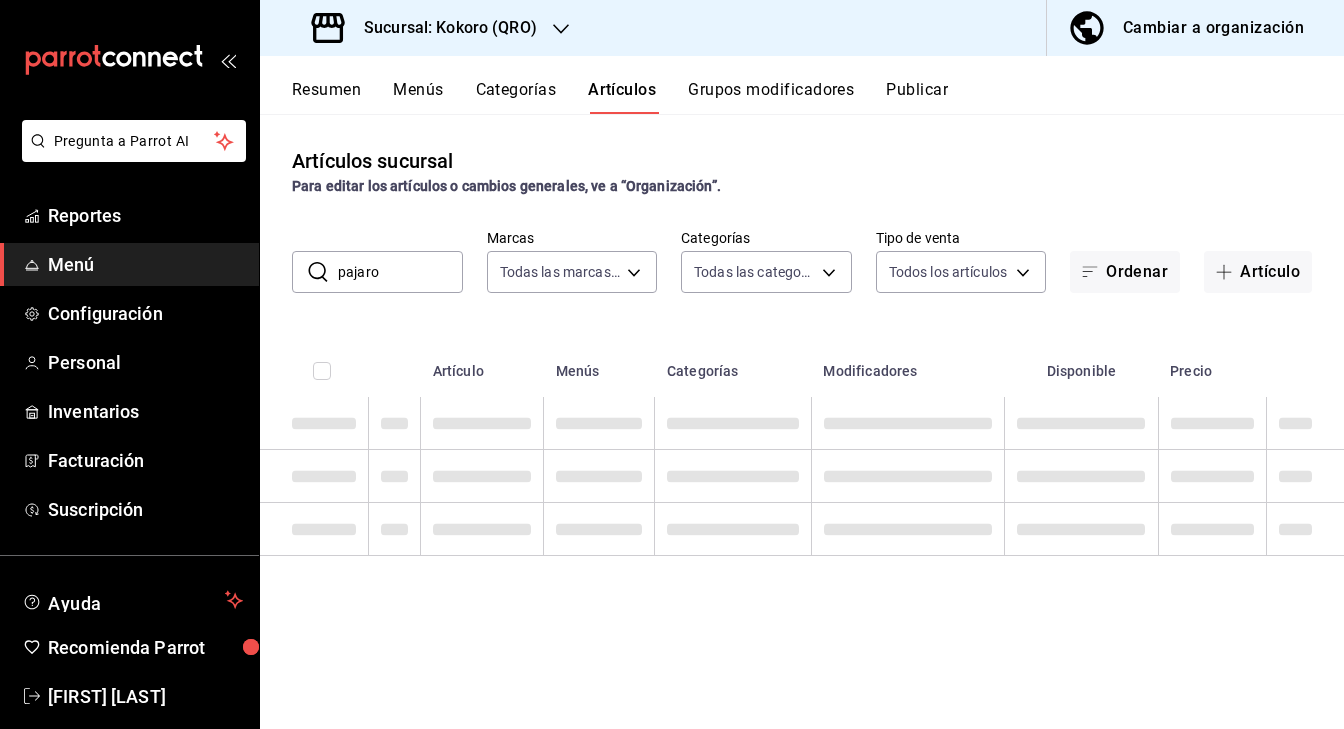type on "pajaro" 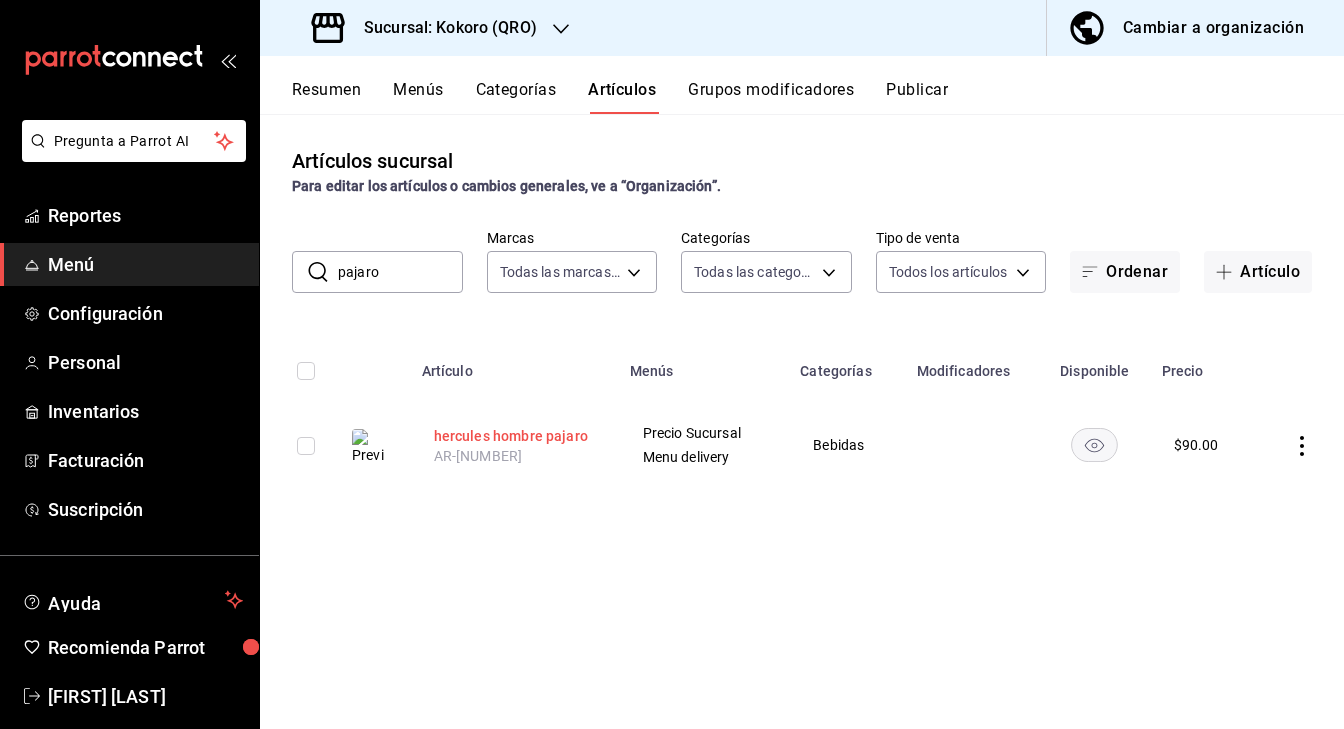 click on "hercules hombre pajaro" at bounding box center [514, 436] 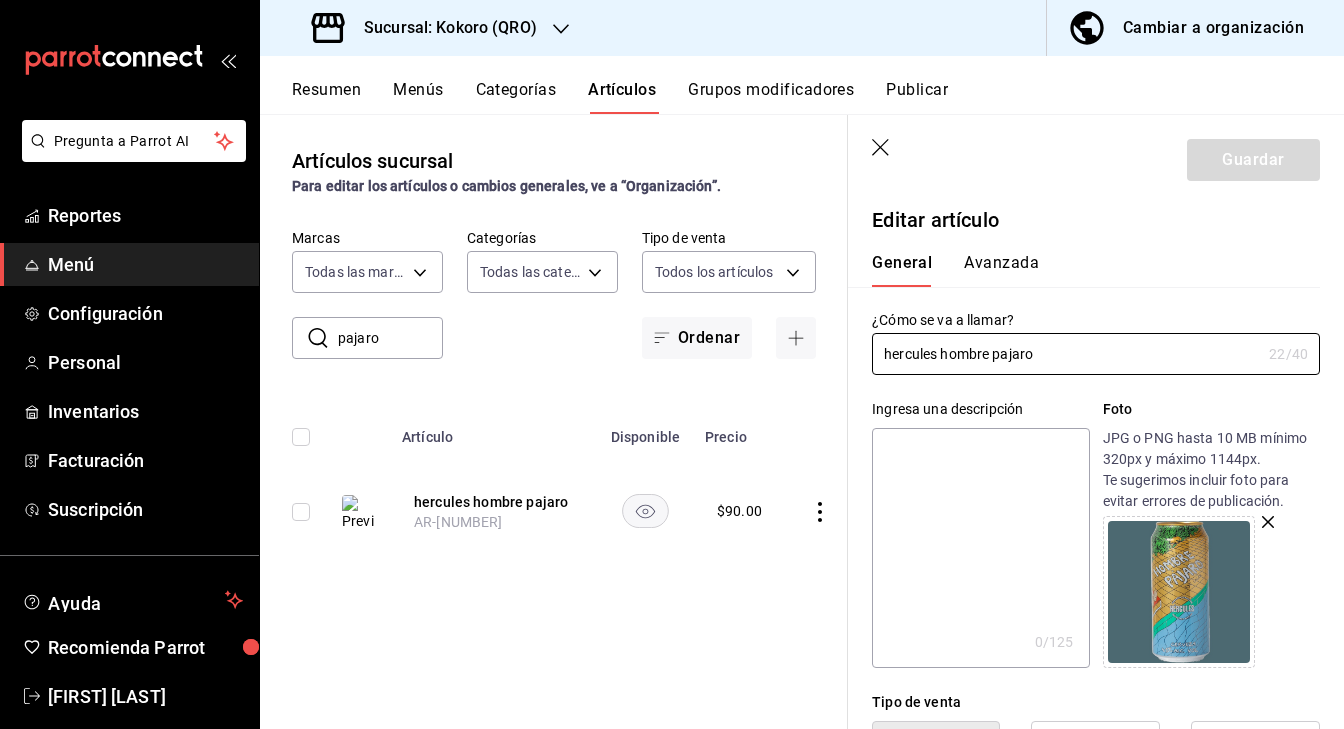 click at bounding box center [980, 548] 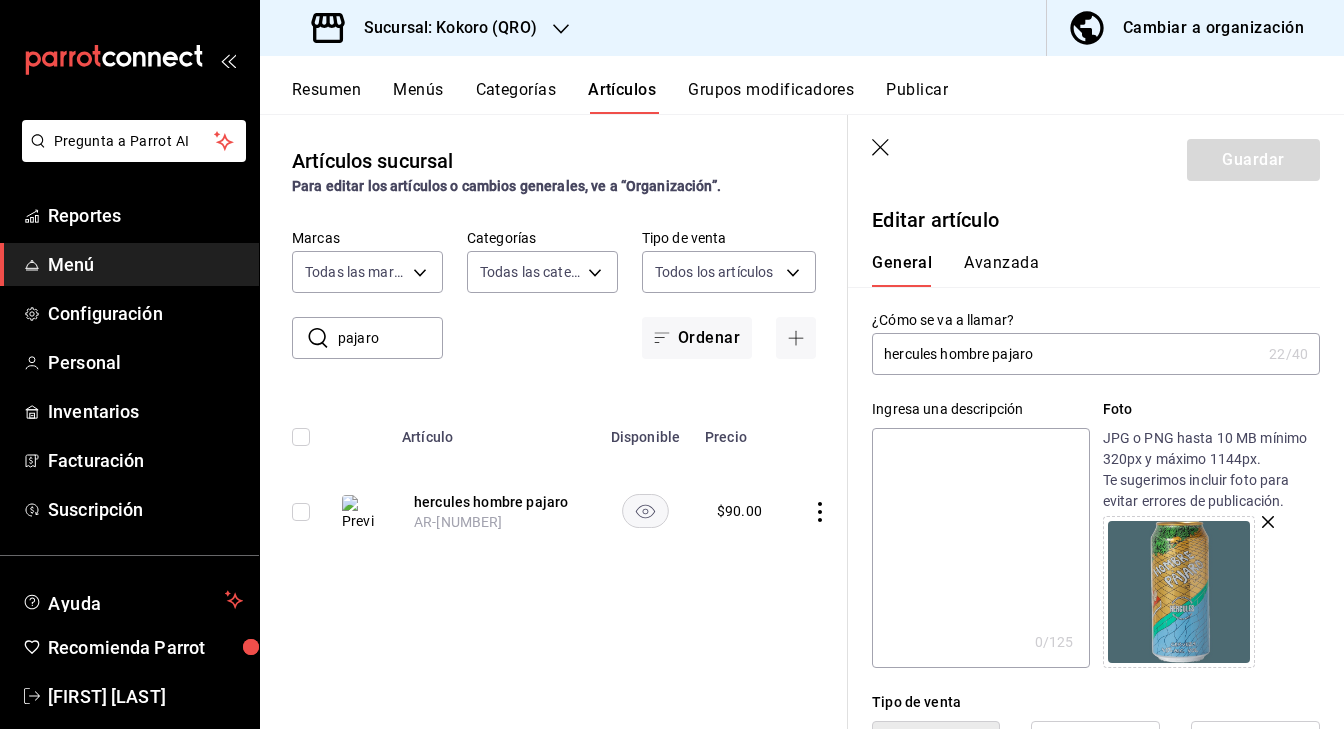 paste on "Cerveza de centeno sin filtrar, de fermentación lager elaborada con malta, lúpulo y levadura alemanes." 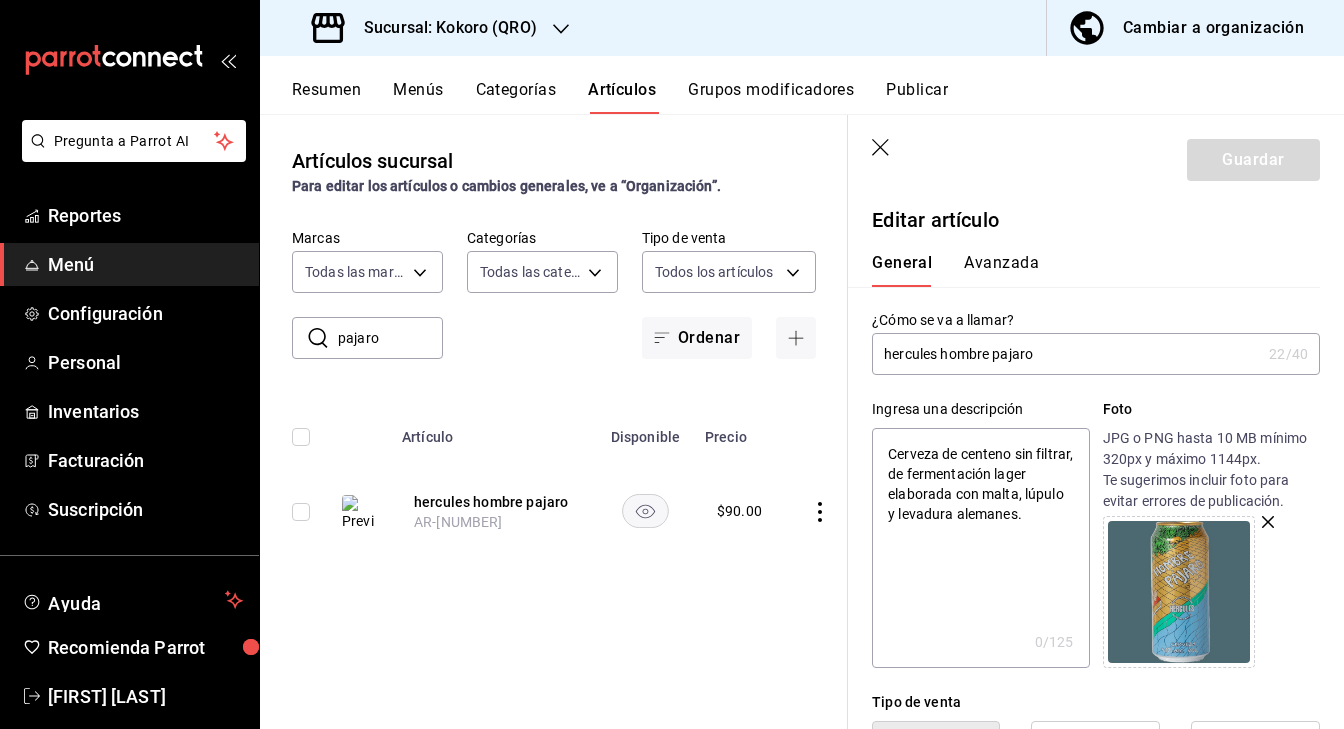 type on "x" 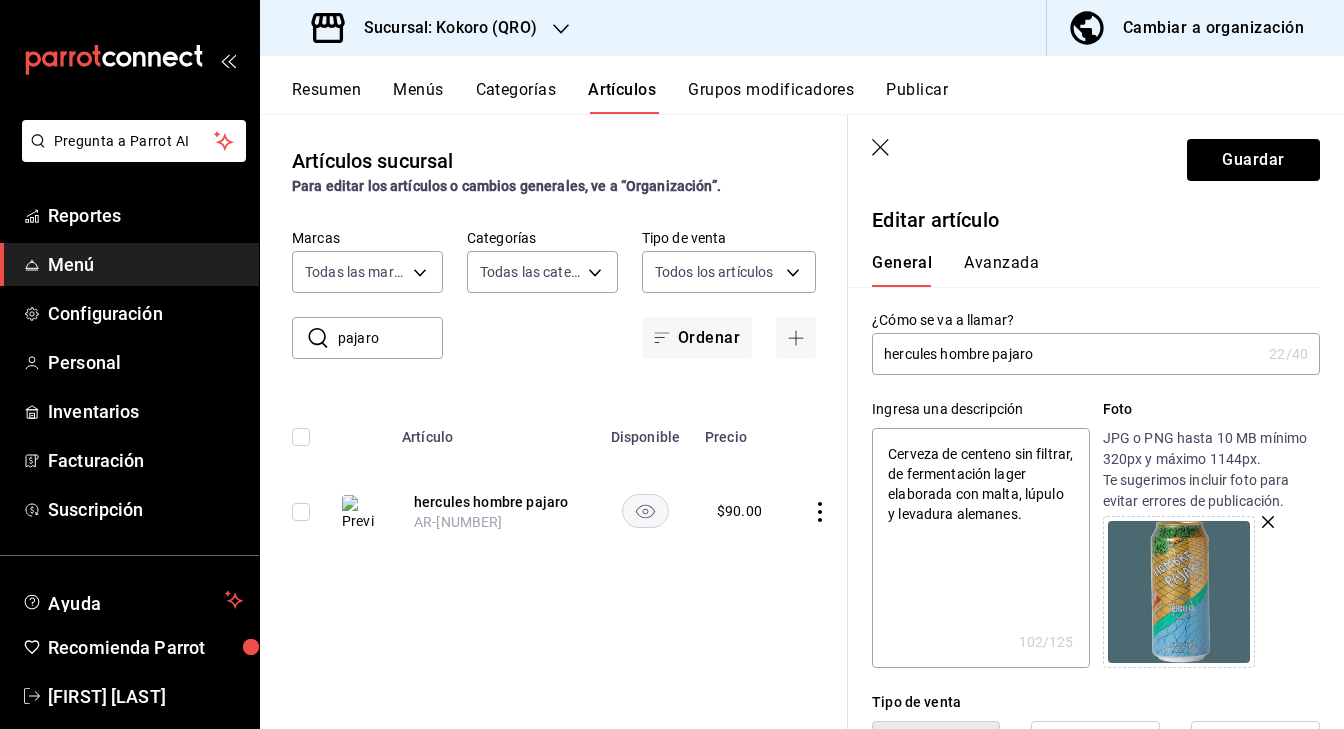 type on "Cerveza de centeno sin filtrar, de fermentación lager elaborada con malta, lúpulo y levadura alemanes" 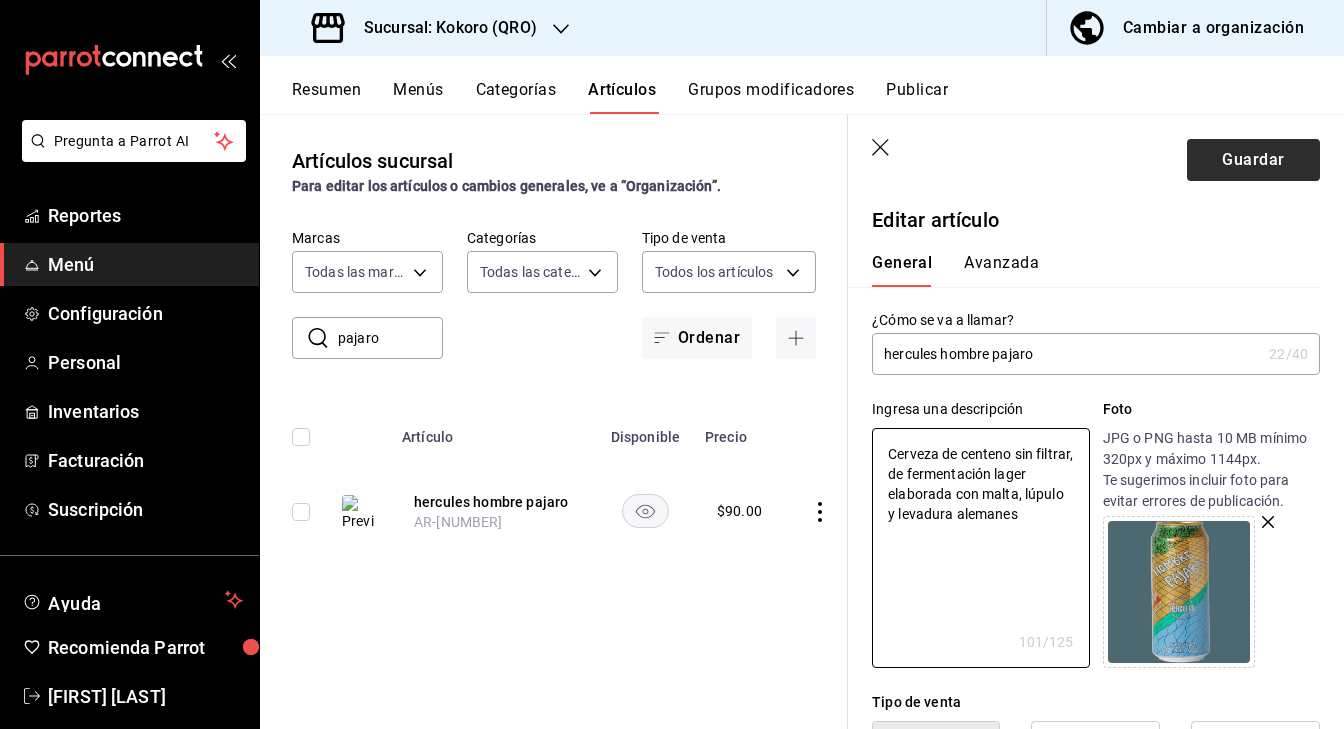 type on "Cerveza de centeno sin filtrar, de fermentación lager elaborada con malta, lúpulo y levadura alemanes" 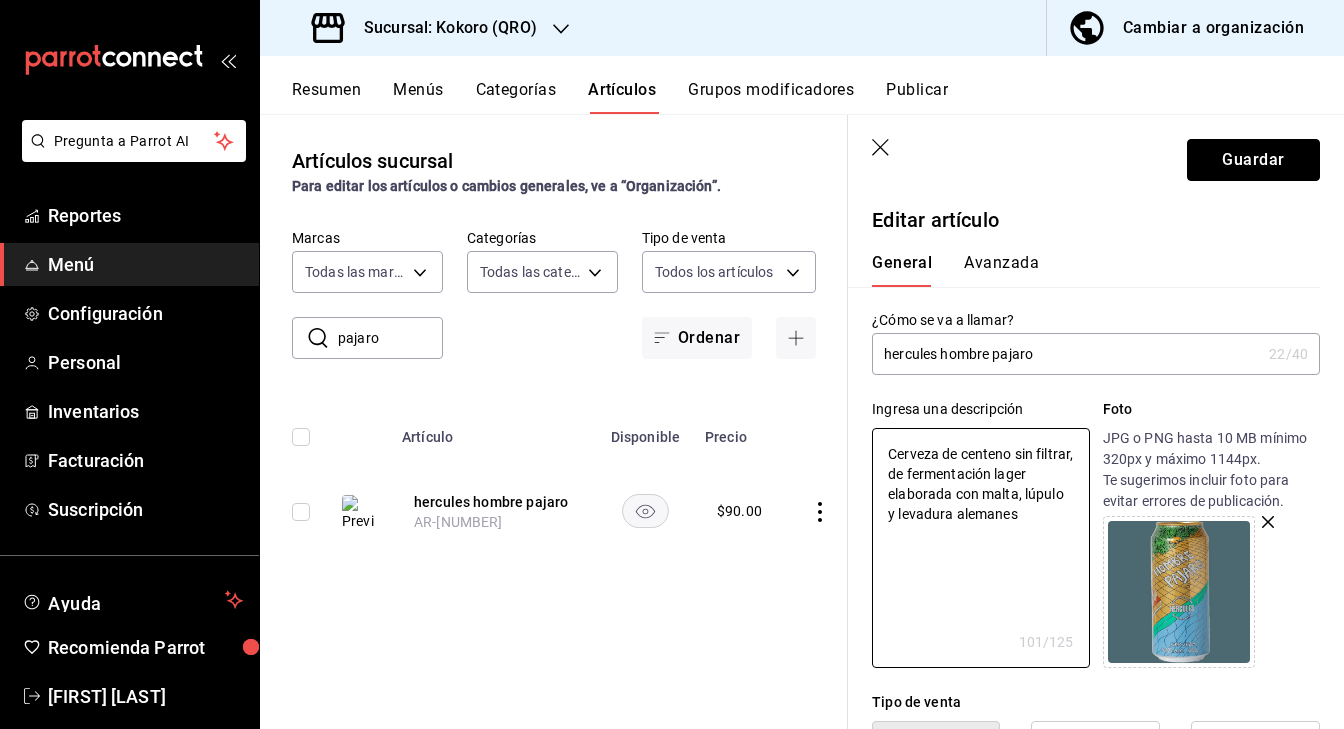 click on "Guardar" at bounding box center [1253, 160] 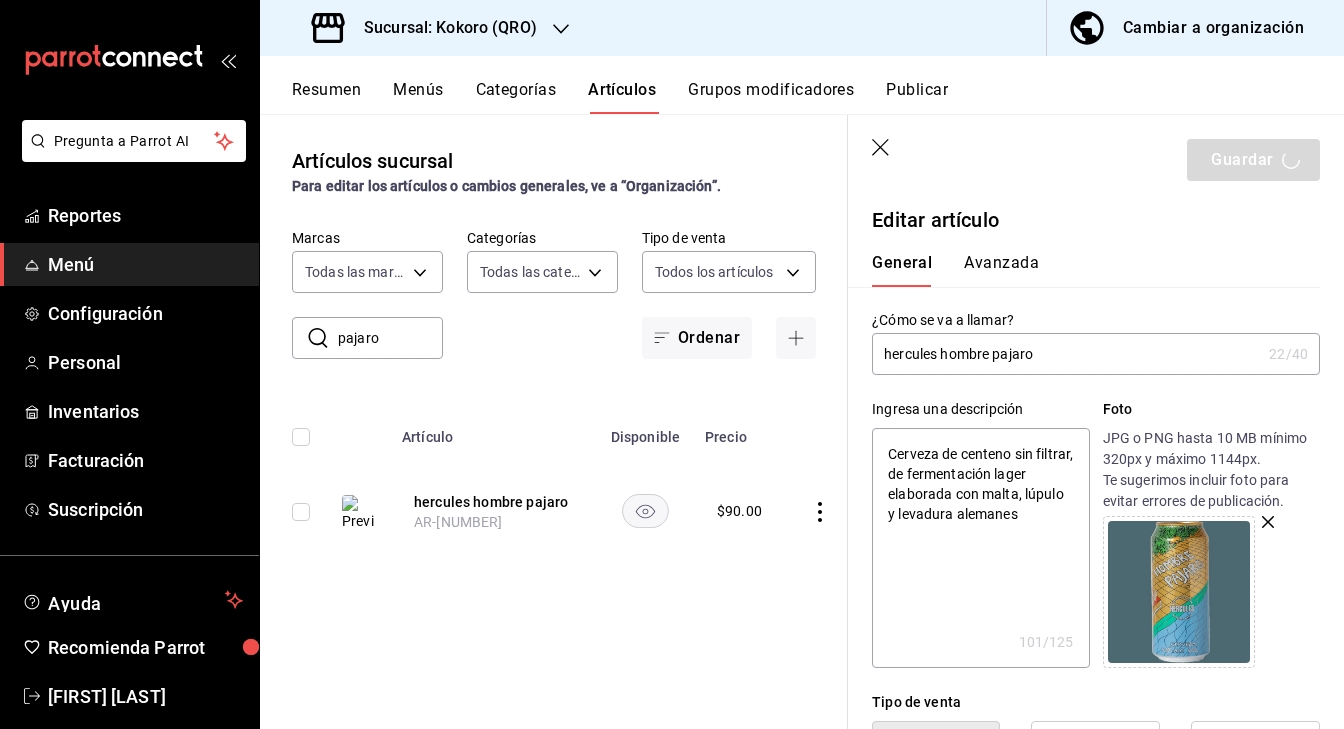 type on "x" 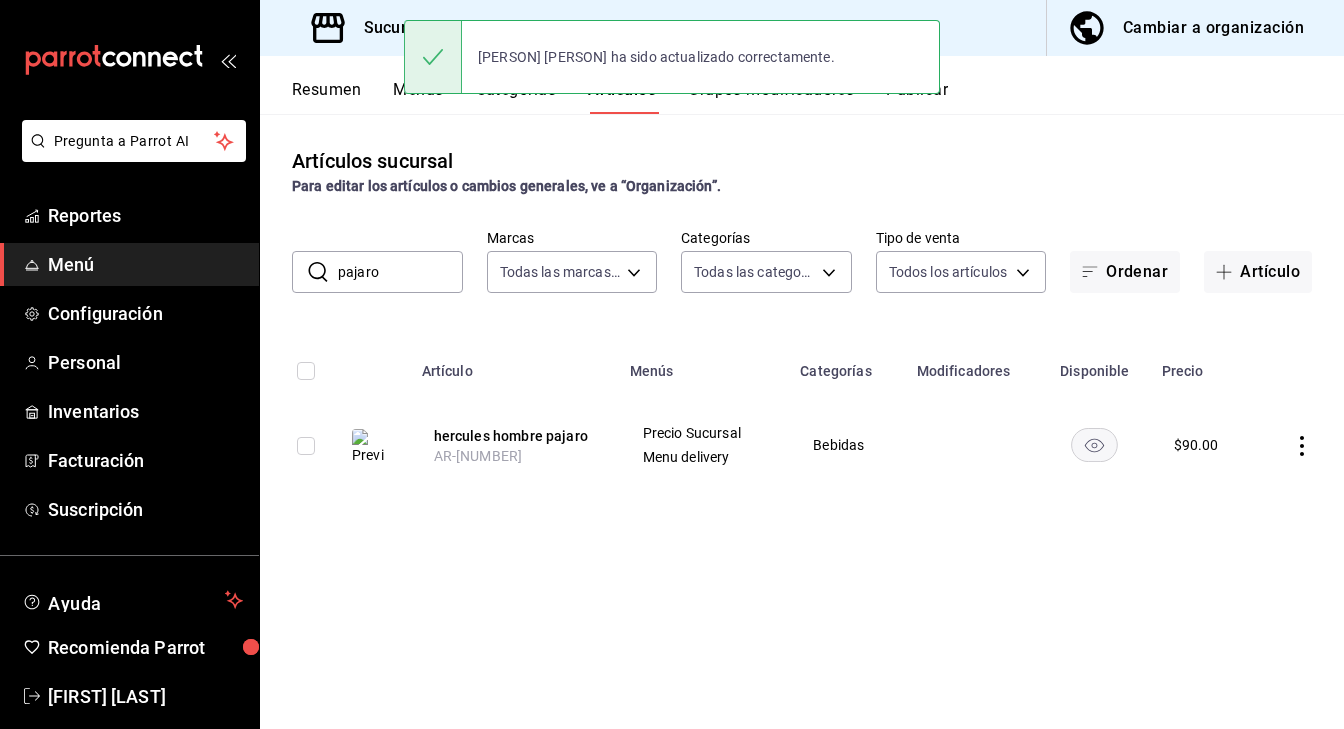 click on "Resumen" at bounding box center (326, 97) 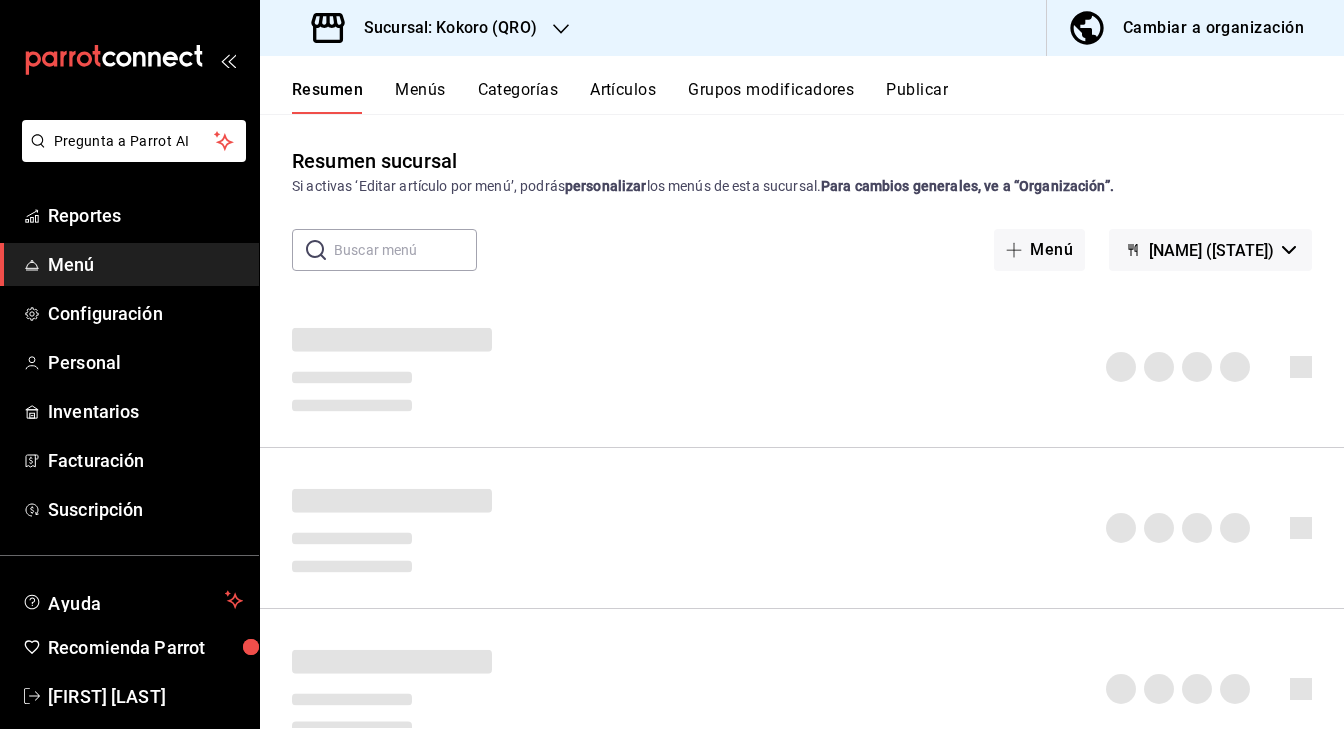 click on "[CITY]" at bounding box center (1211, 250) 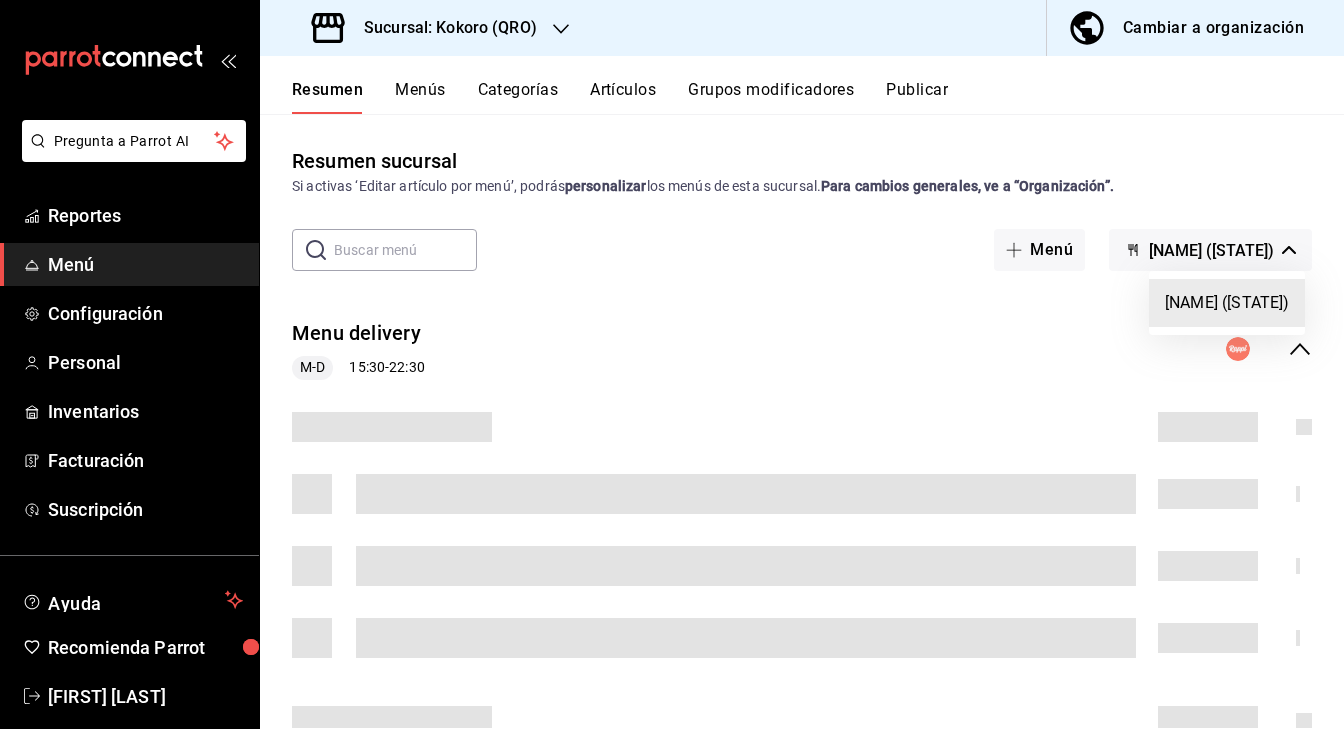 click at bounding box center [672, 364] 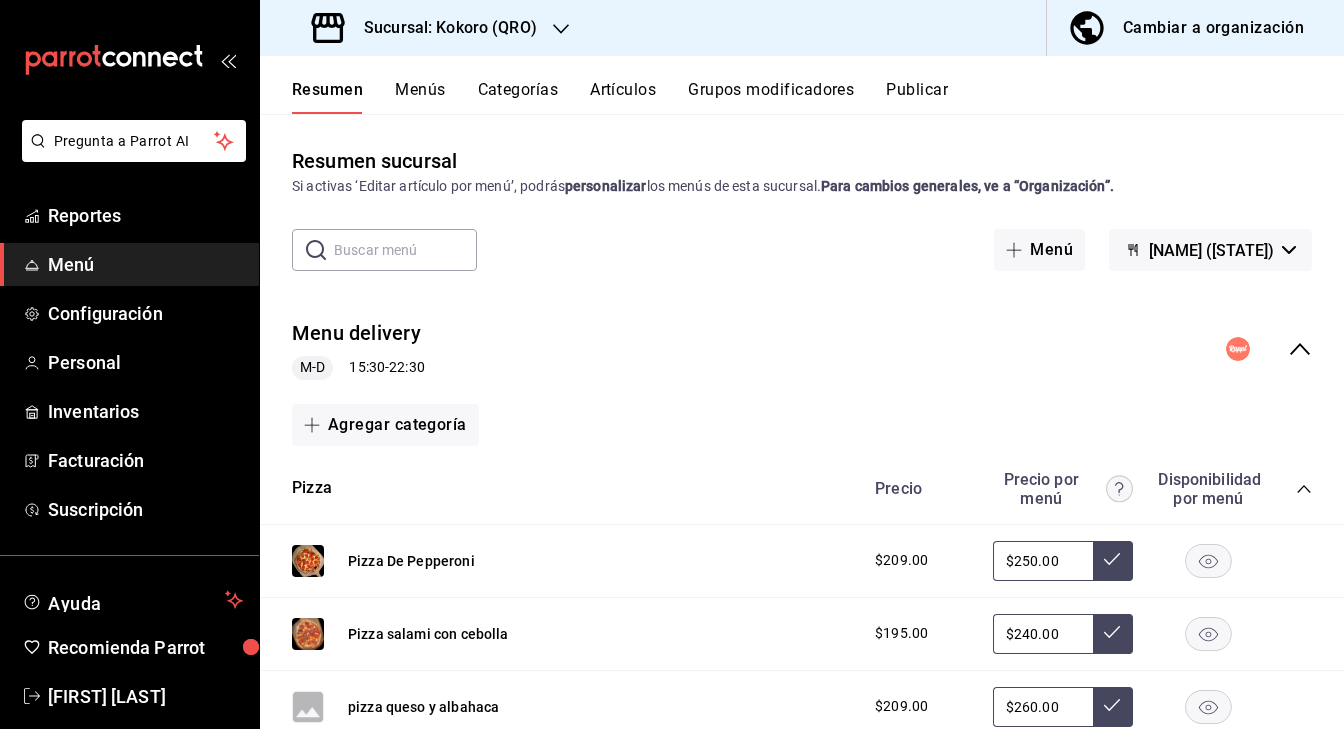 click on "Resumen Menús Categorías Artículos Grupos modificadores Publicar" at bounding box center (802, 85) 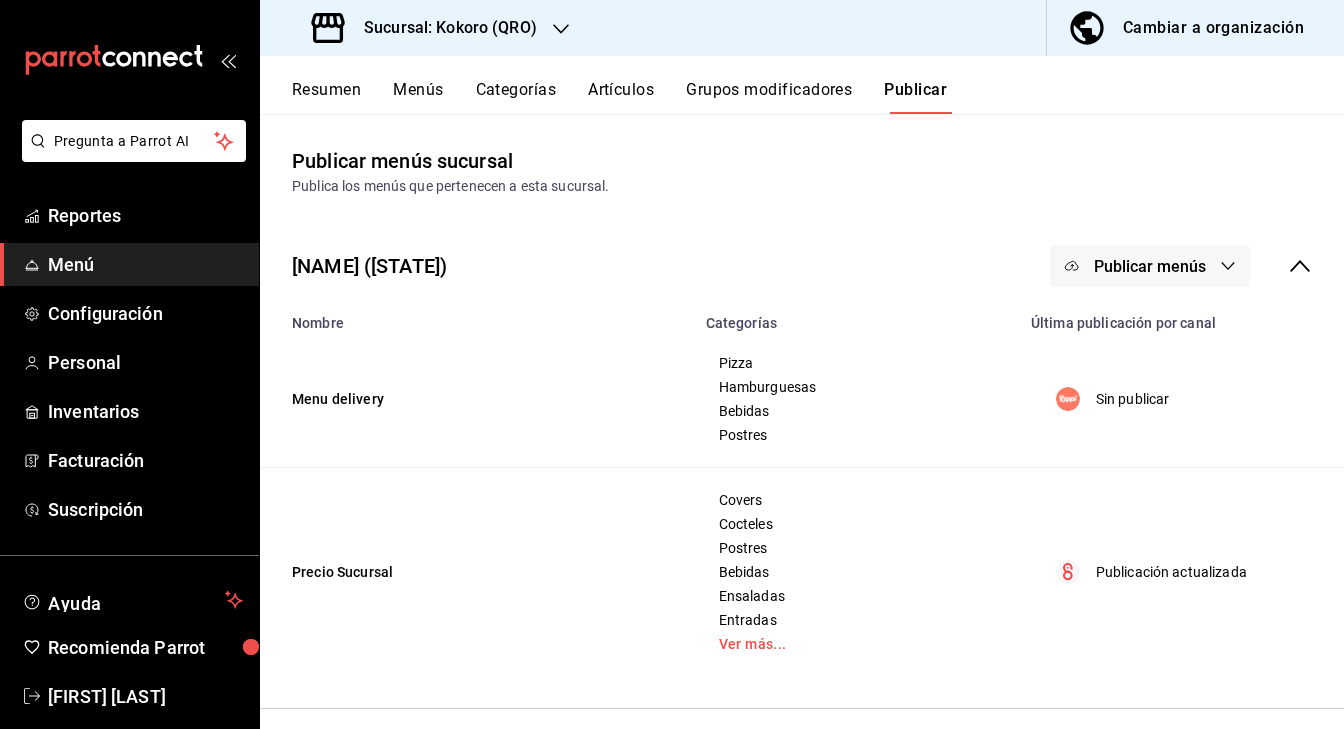 click on "Publicar menús" at bounding box center [1150, 266] 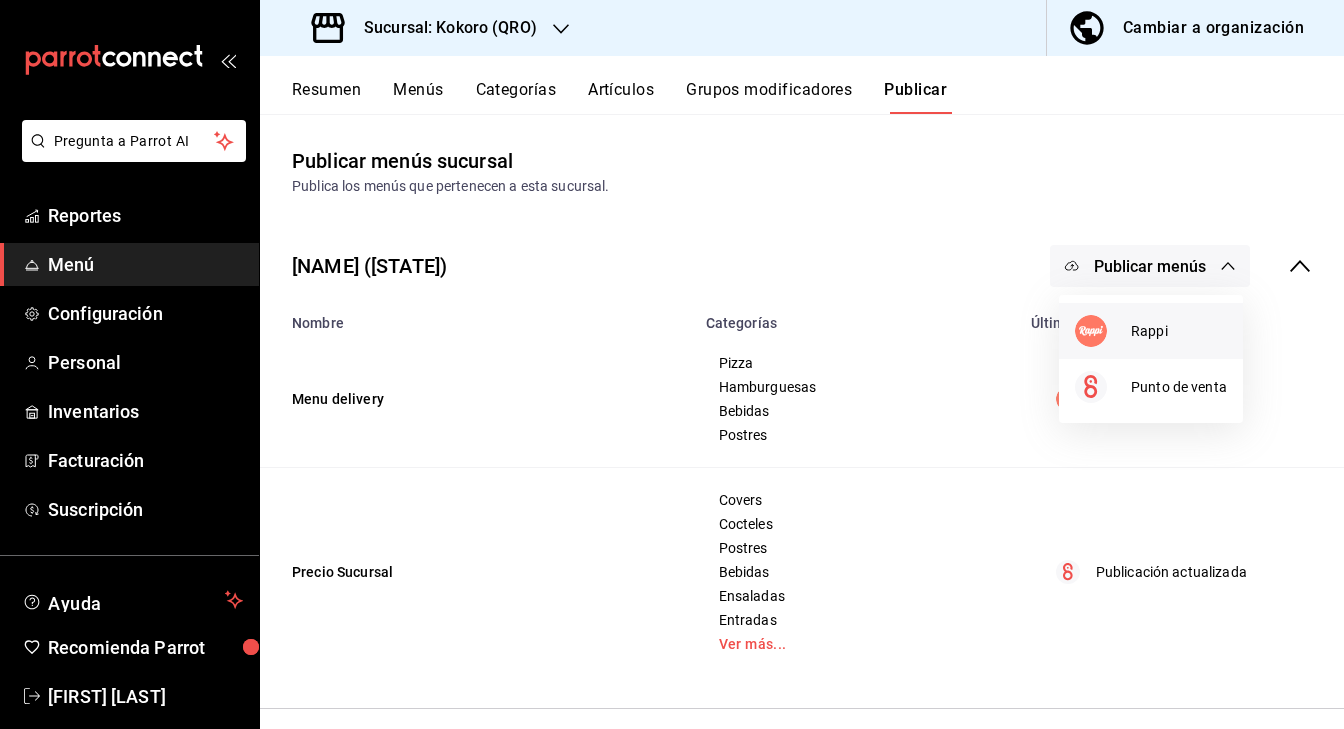 click on "Rappi" at bounding box center [1179, 331] 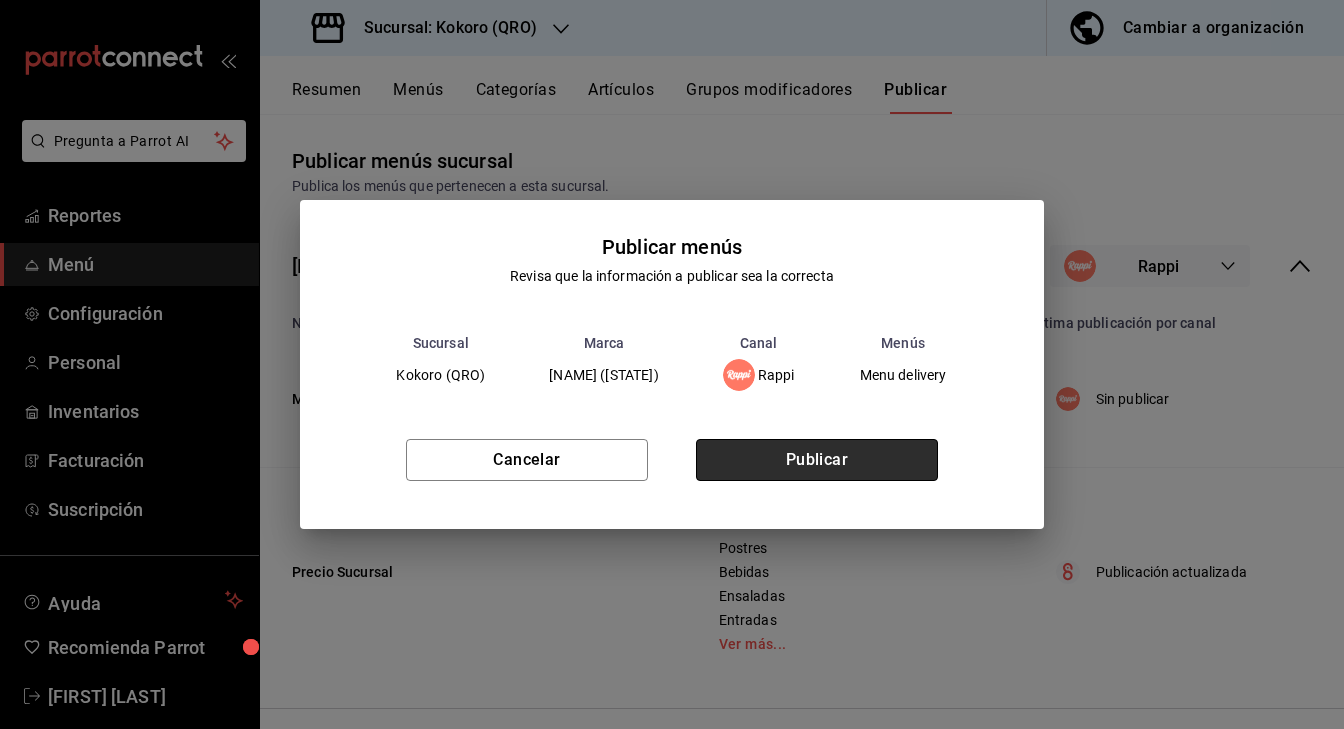 click on "Publicar" at bounding box center [817, 460] 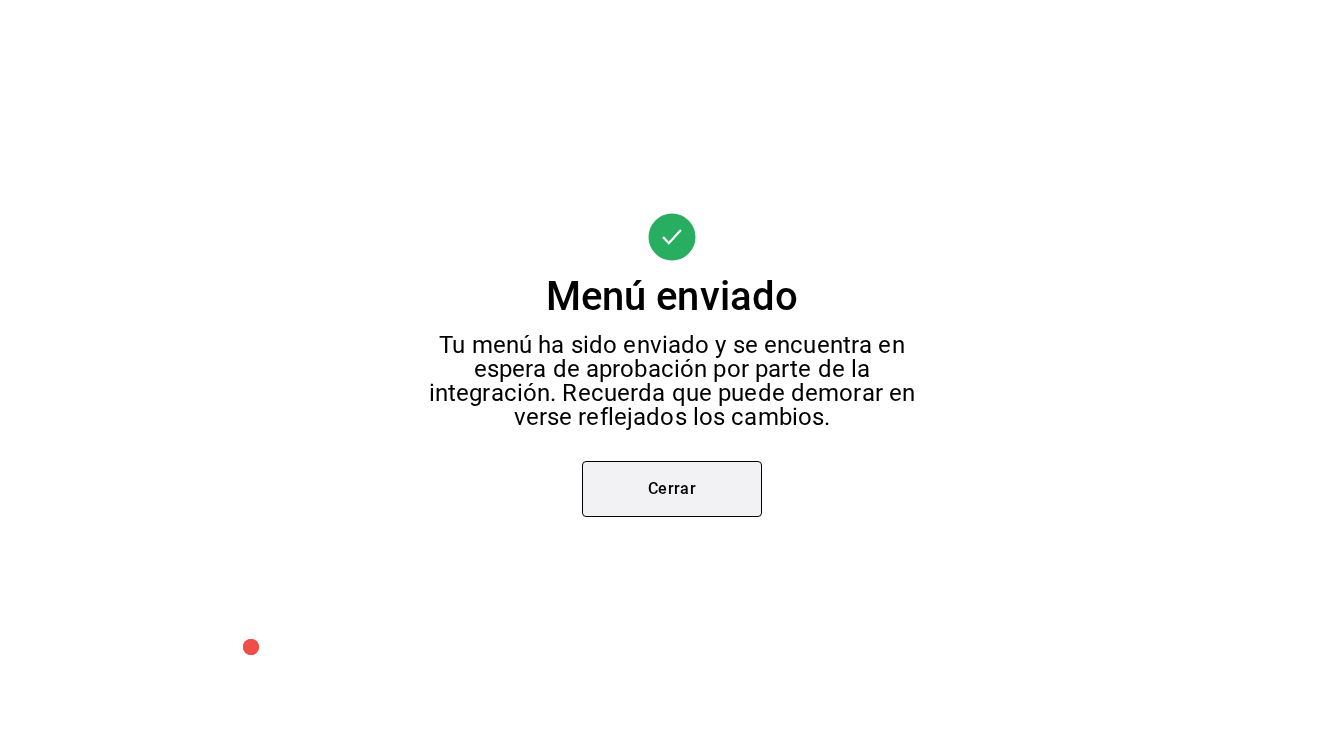 click on "Cerrar" at bounding box center (672, 489) 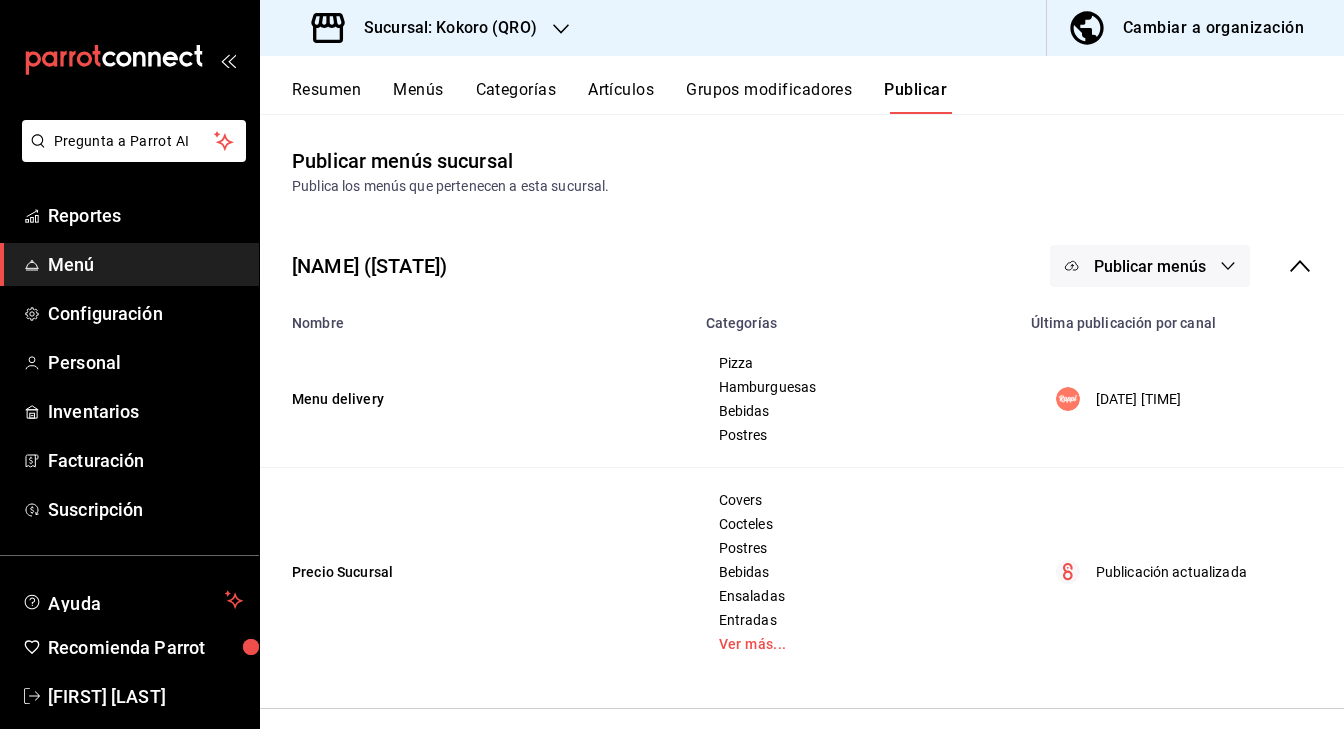 click on "Publicar menús" at bounding box center (1150, 266) 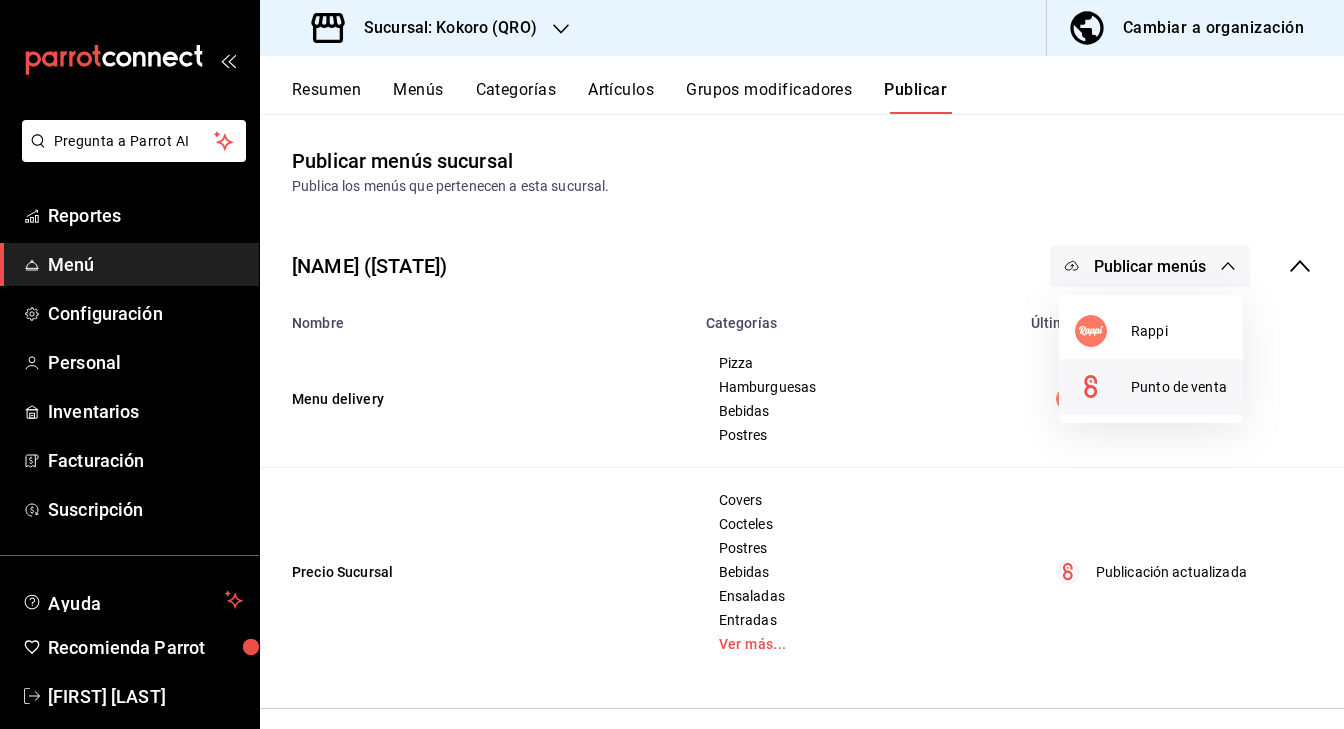 click on "Punto de venta" at bounding box center (1179, 387) 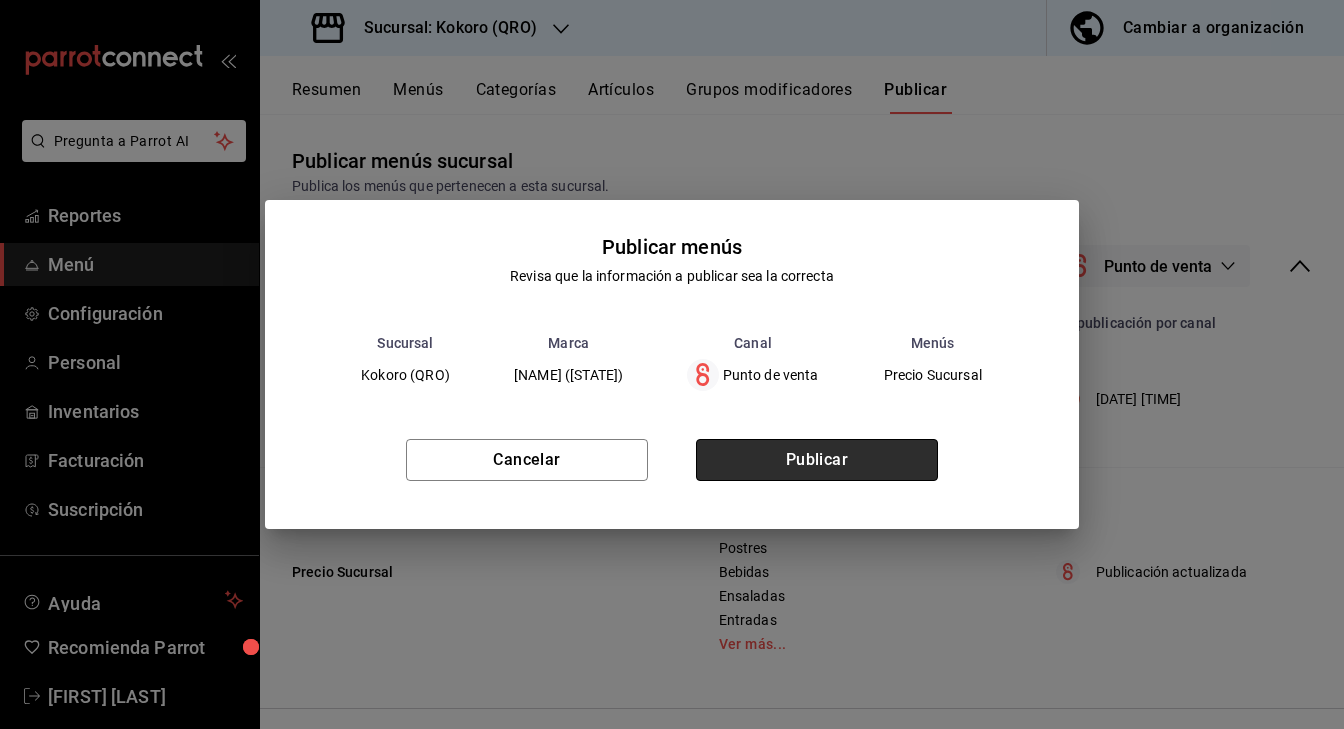 click on "Publicar" at bounding box center [817, 460] 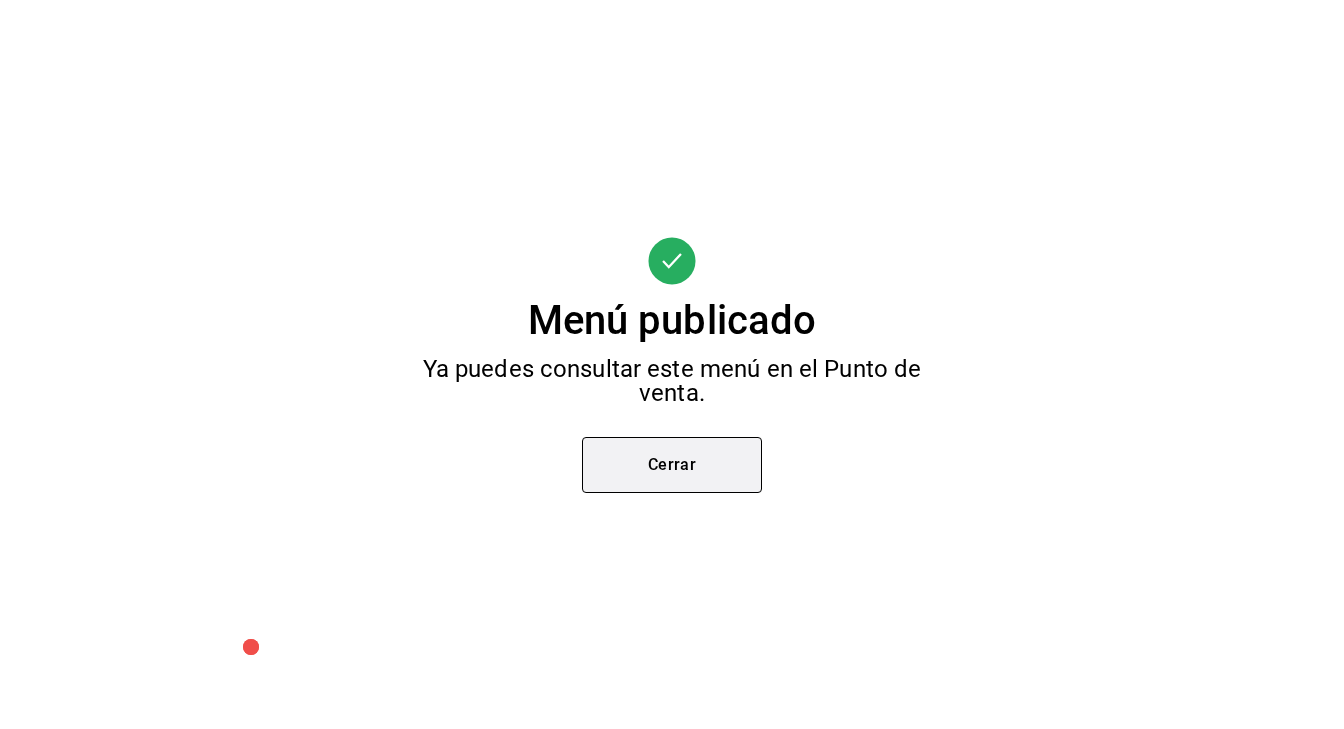 click on "Cerrar" at bounding box center [672, 465] 